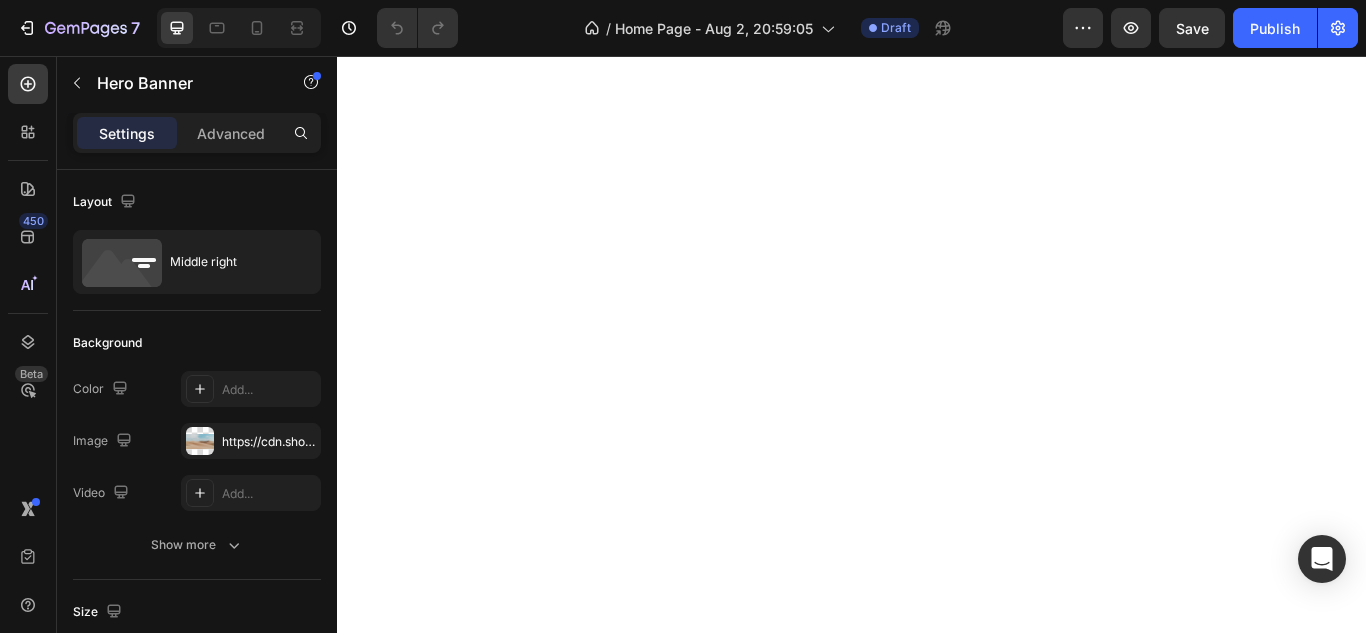 scroll, scrollTop: 0, scrollLeft: 0, axis: both 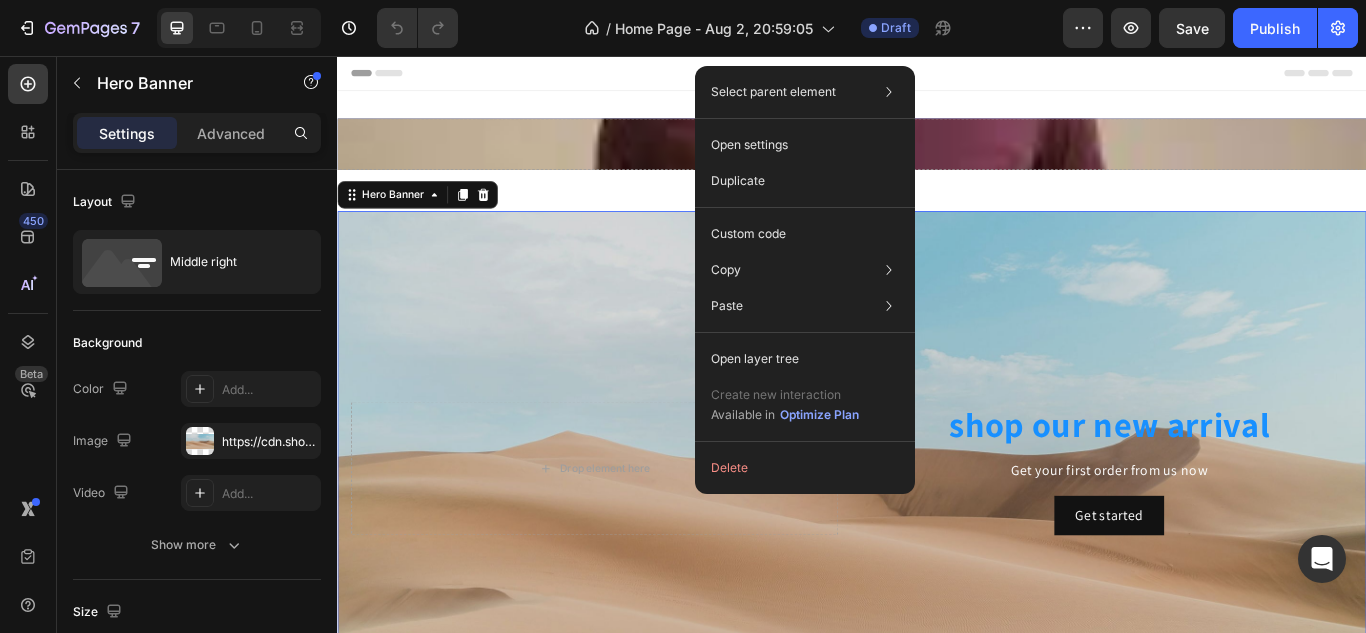 click on "Create new interaction Available in  Optimize Plan" 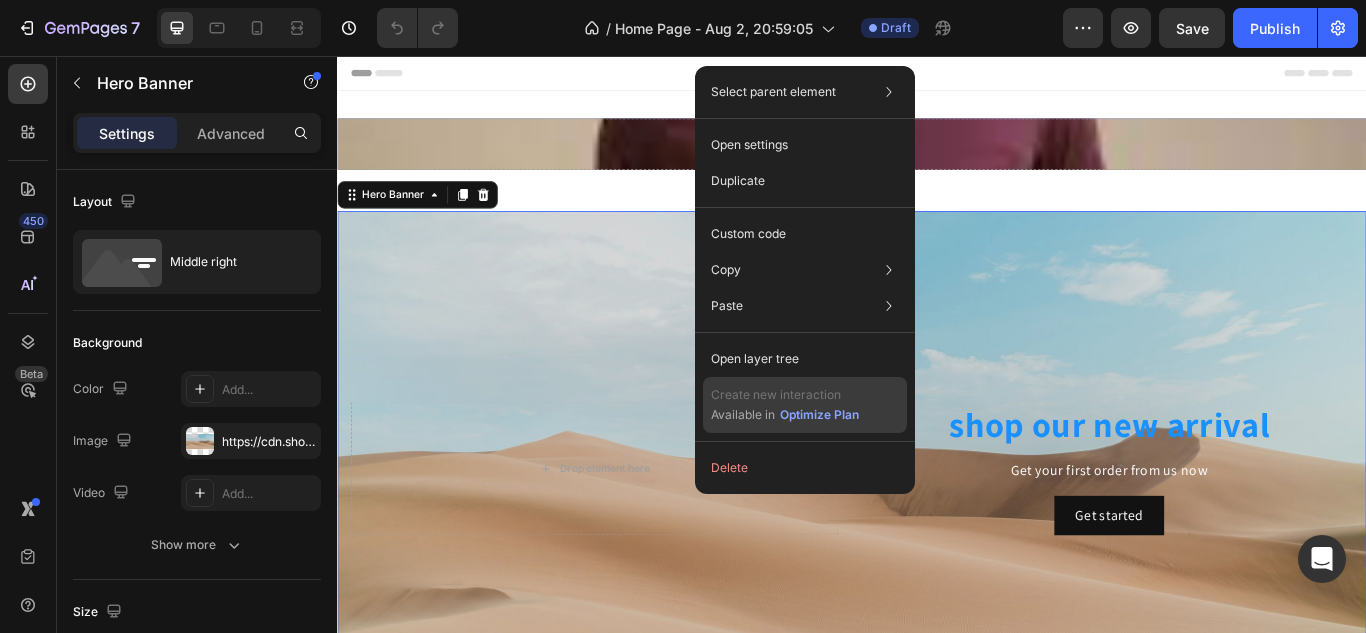 drag, startPoint x: 518, startPoint y: 377, endPoint x: 782, endPoint y: 380, distance: 264.01706 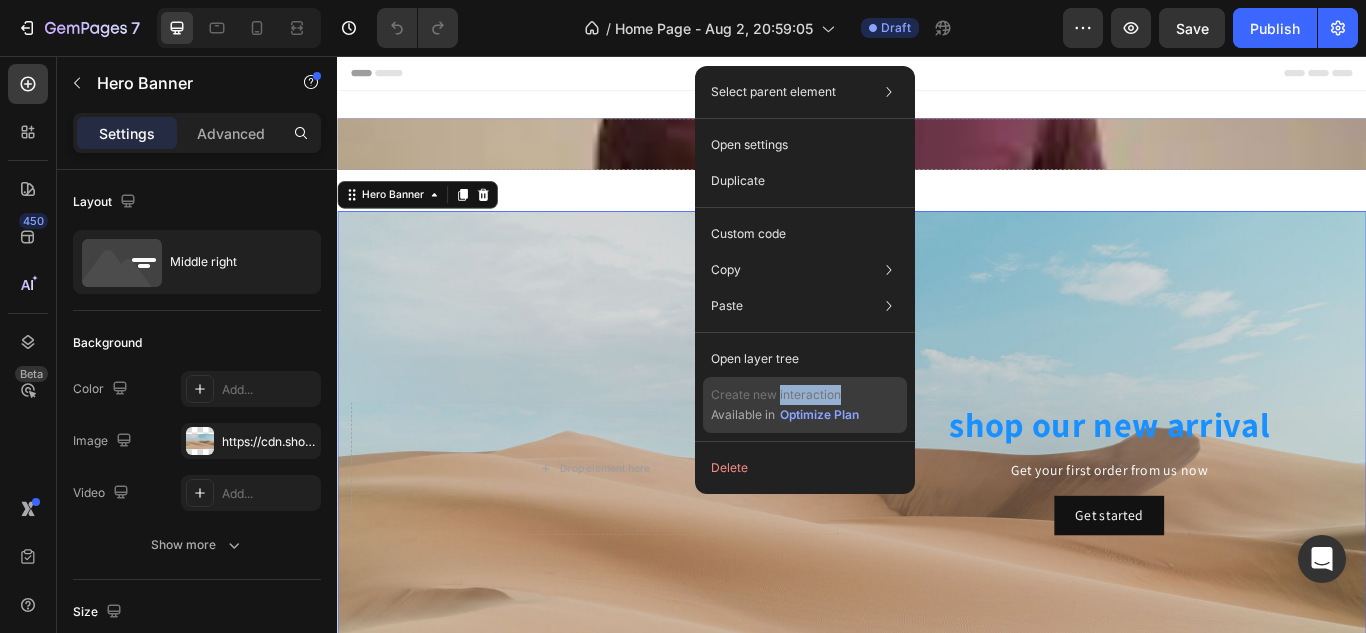 click on "Create new interaction" at bounding box center (785, 395) 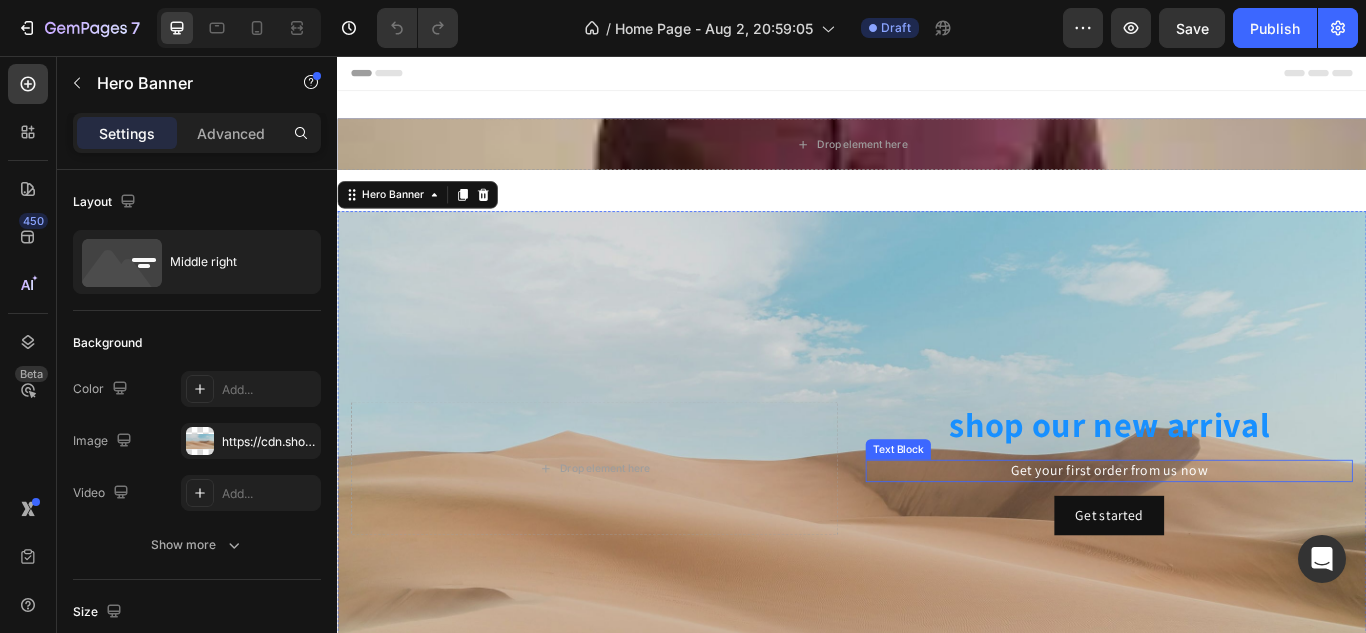 click on "Get your first order from us now" at bounding box center [1237, 540] 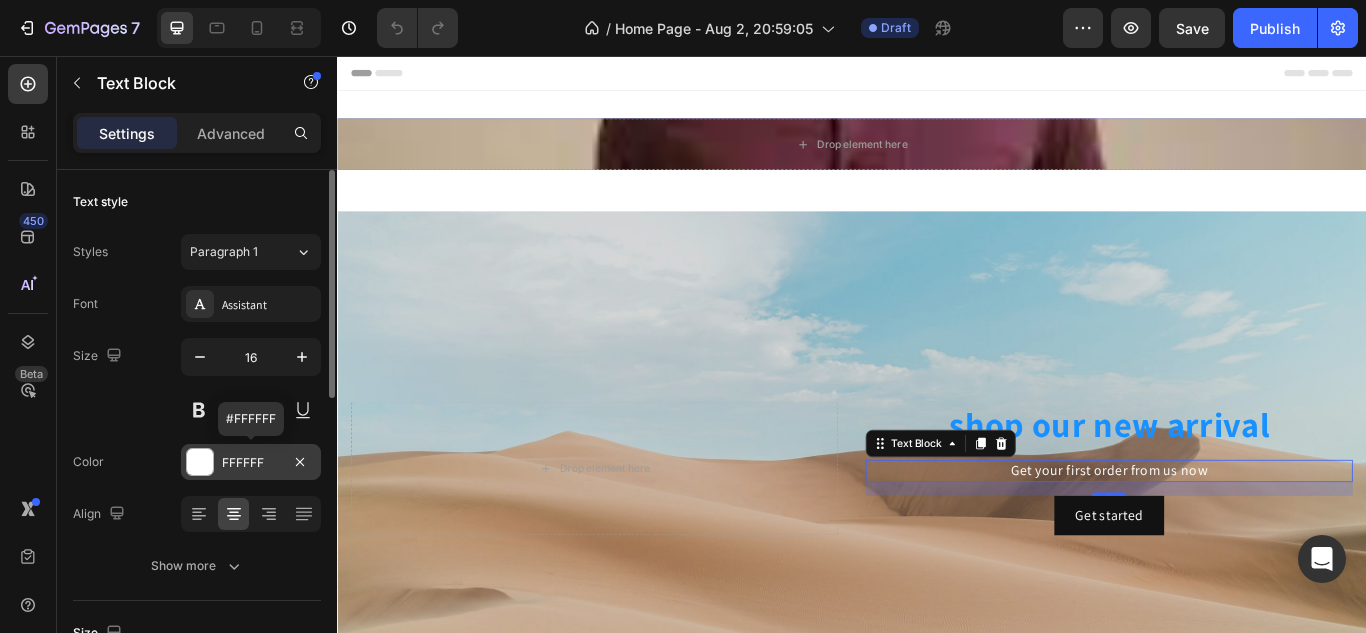 click on "FFFFFF" at bounding box center [251, 462] 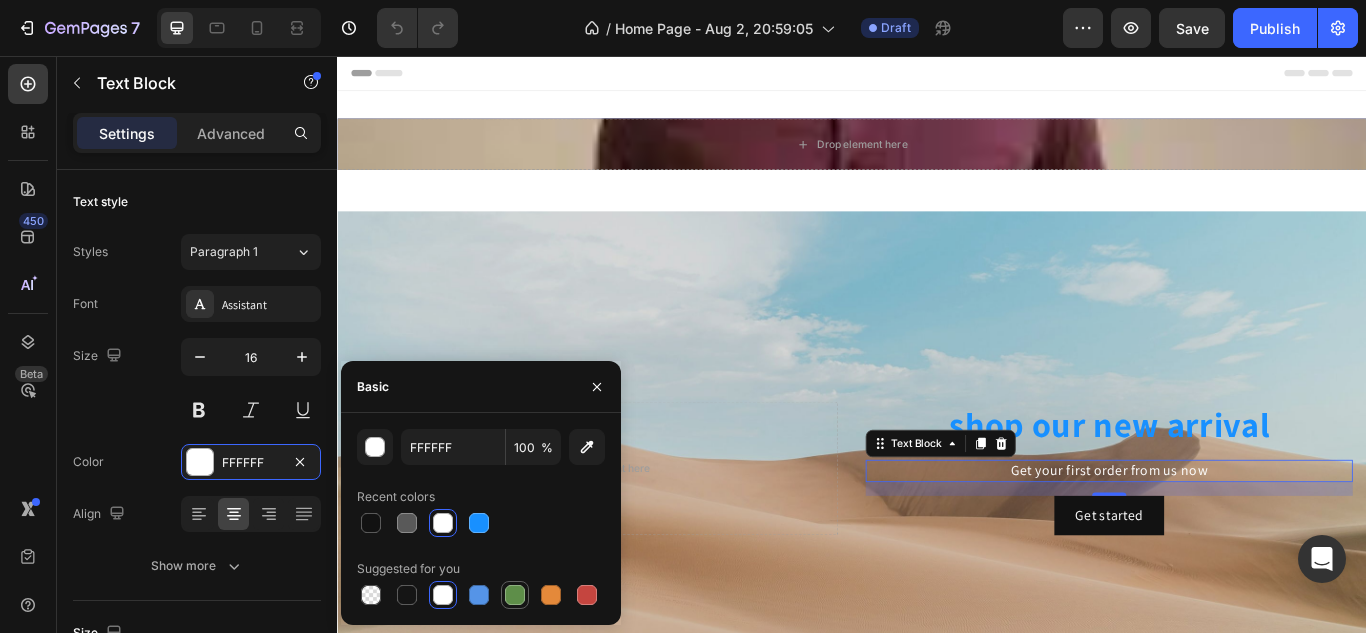 click at bounding box center [515, 595] 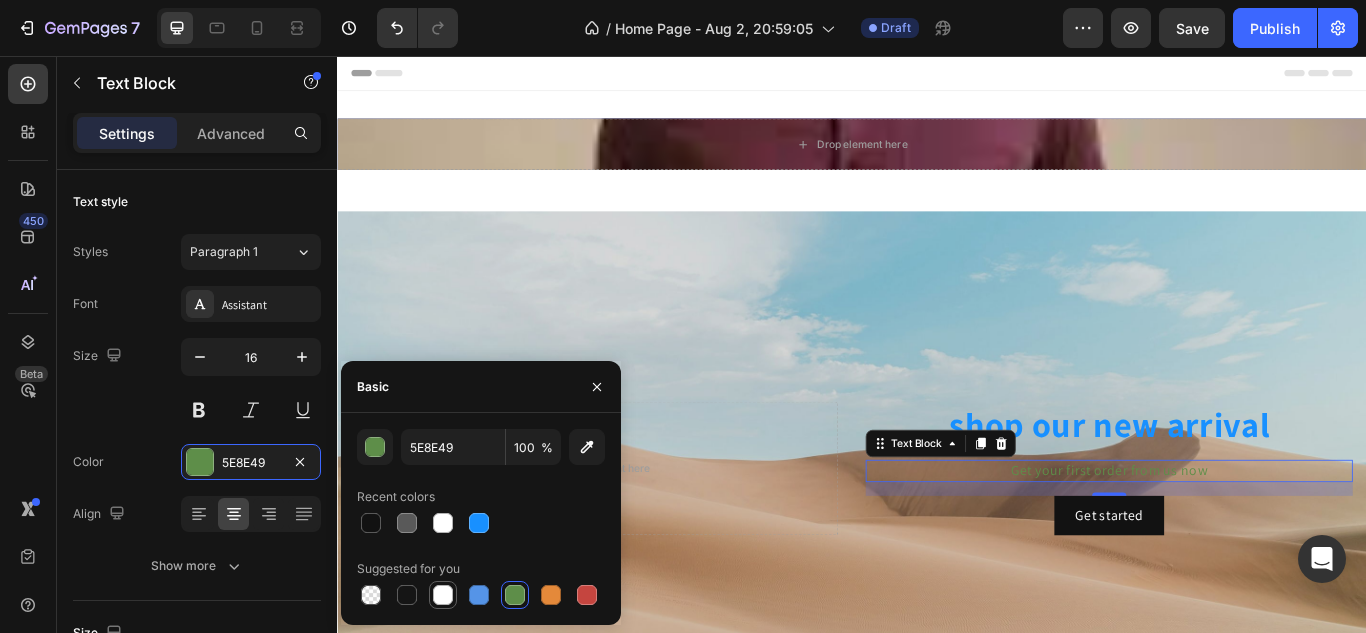 click at bounding box center (443, 595) 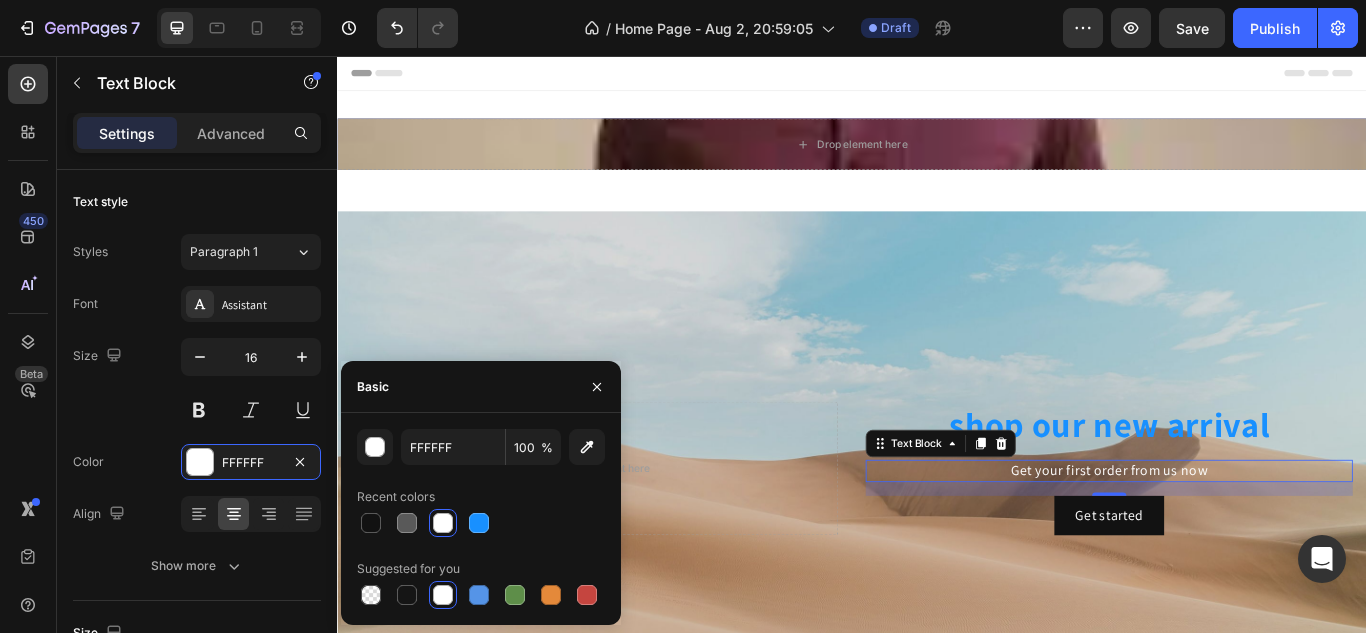 click on "Get your first order from us now" at bounding box center [1237, 540] 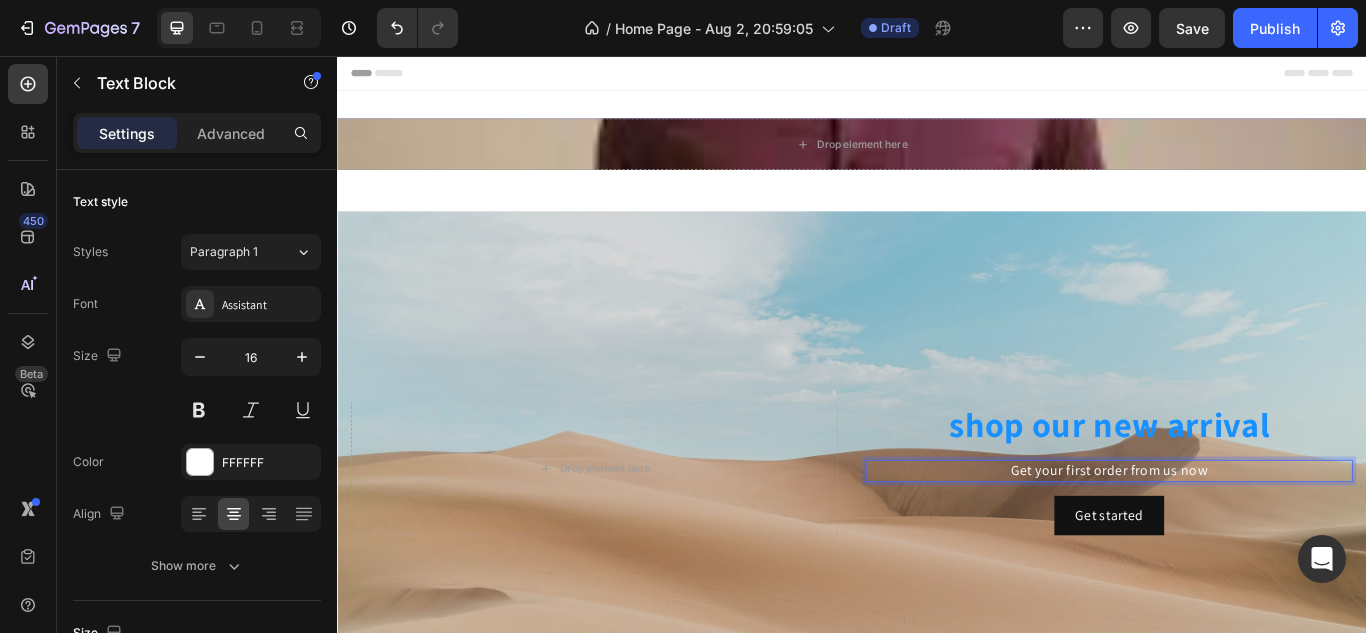 click on "Get your first order from us now" at bounding box center (1237, 540) 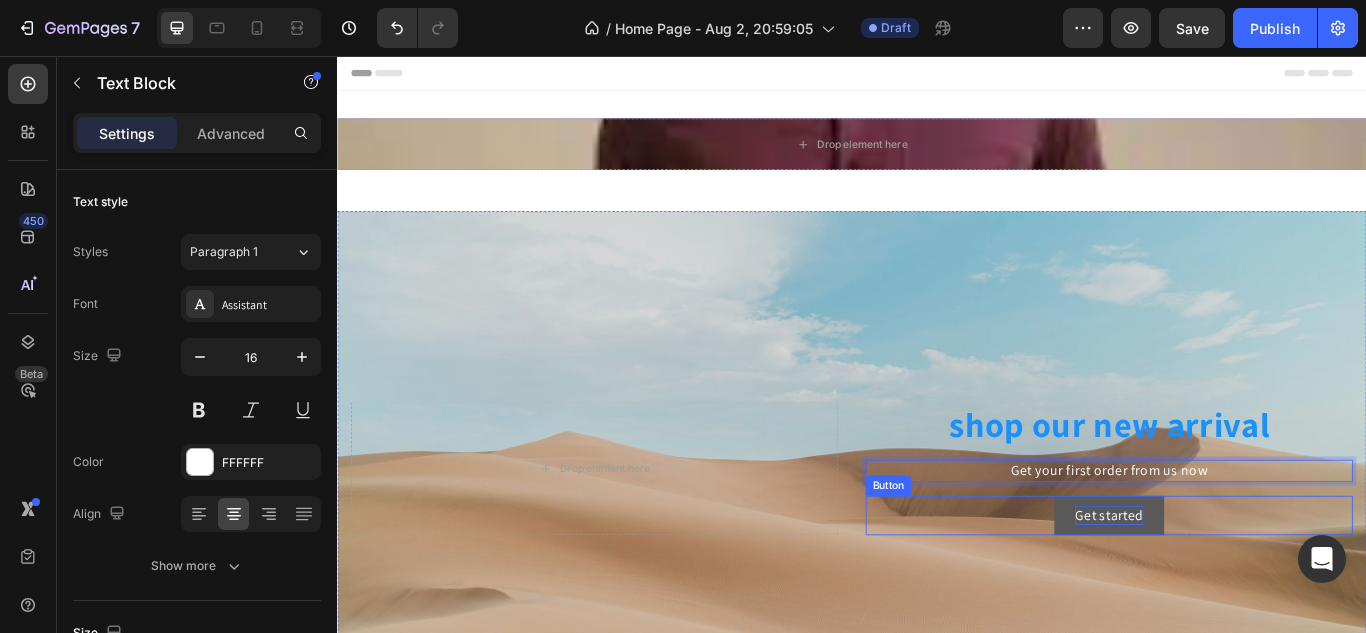 click on "Get started" at bounding box center (1237, 592) 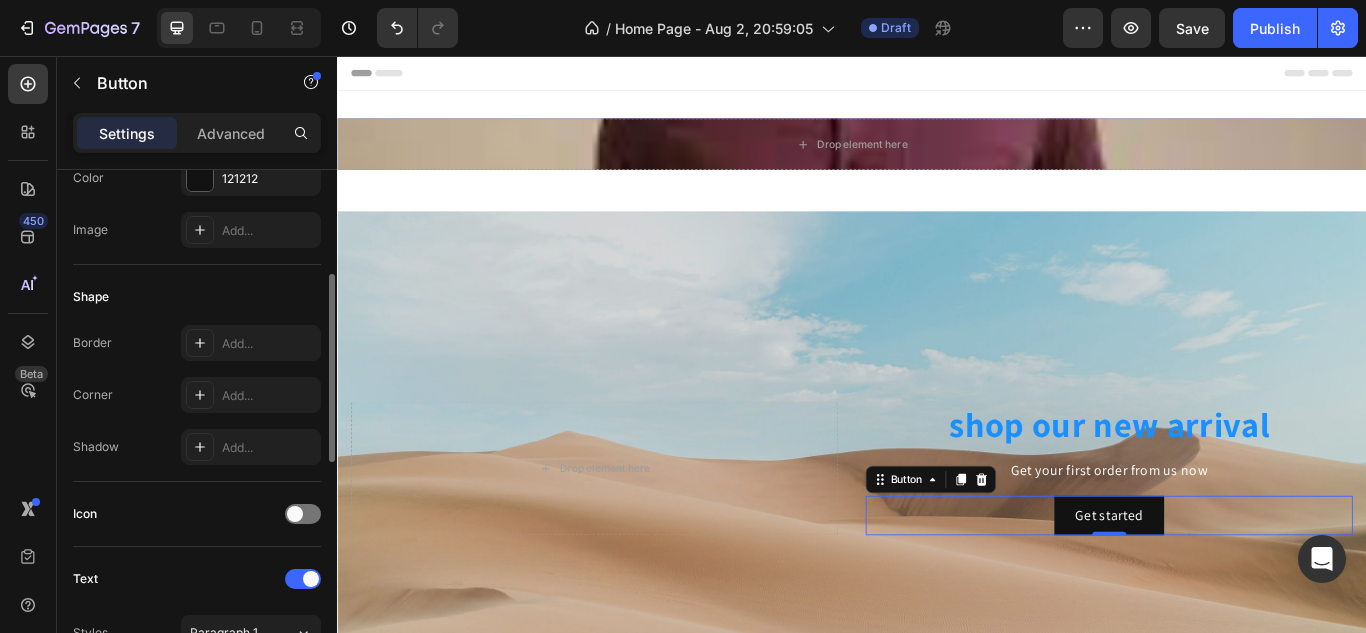 scroll, scrollTop: 290, scrollLeft: 0, axis: vertical 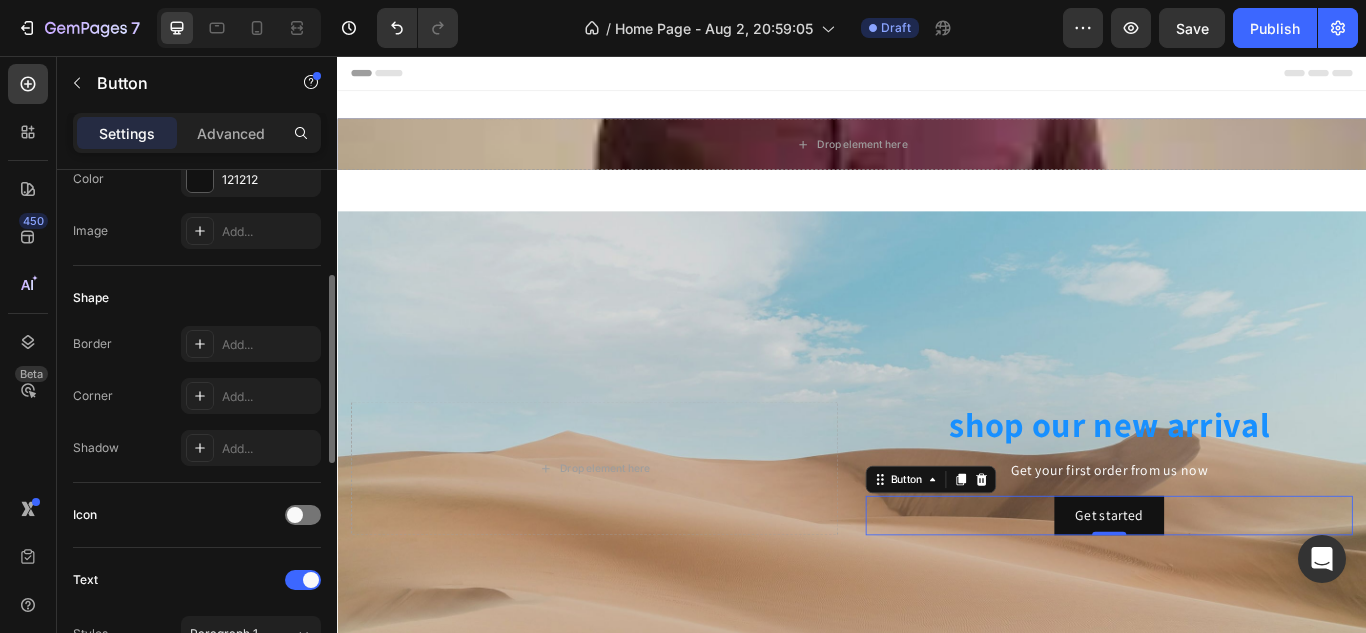 click on "Image Add..." at bounding box center [197, 231] 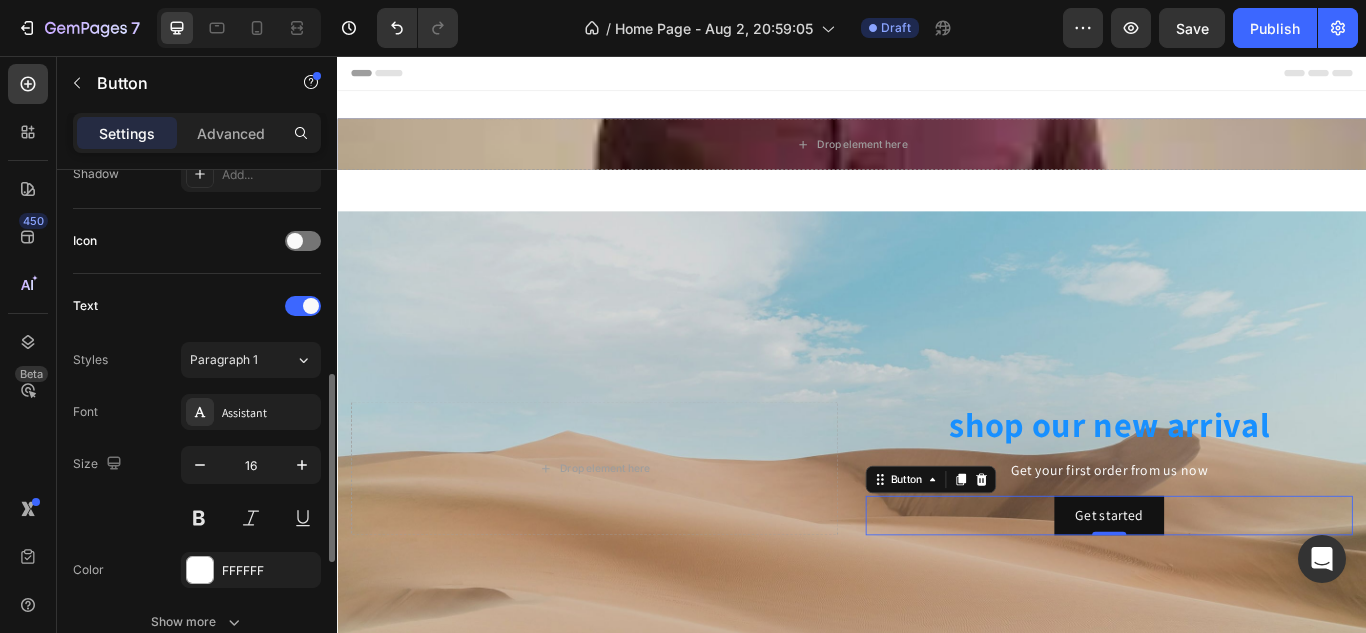scroll, scrollTop: 563, scrollLeft: 0, axis: vertical 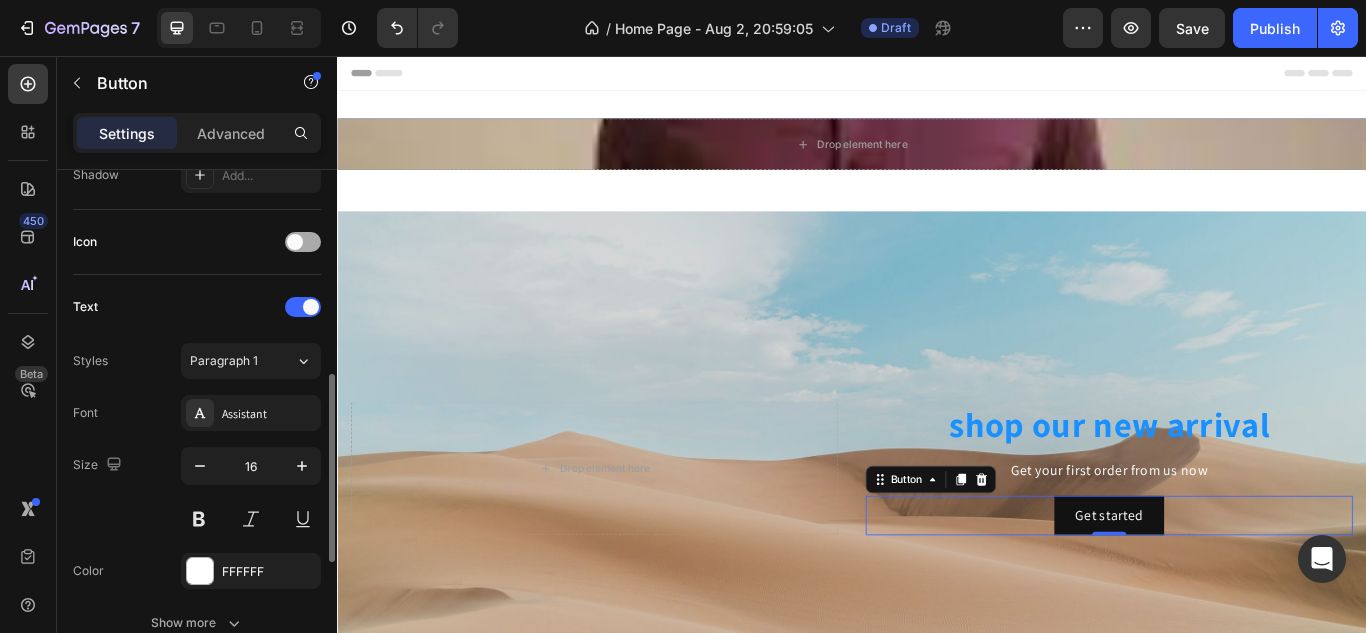 click at bounding box center [303, 242] 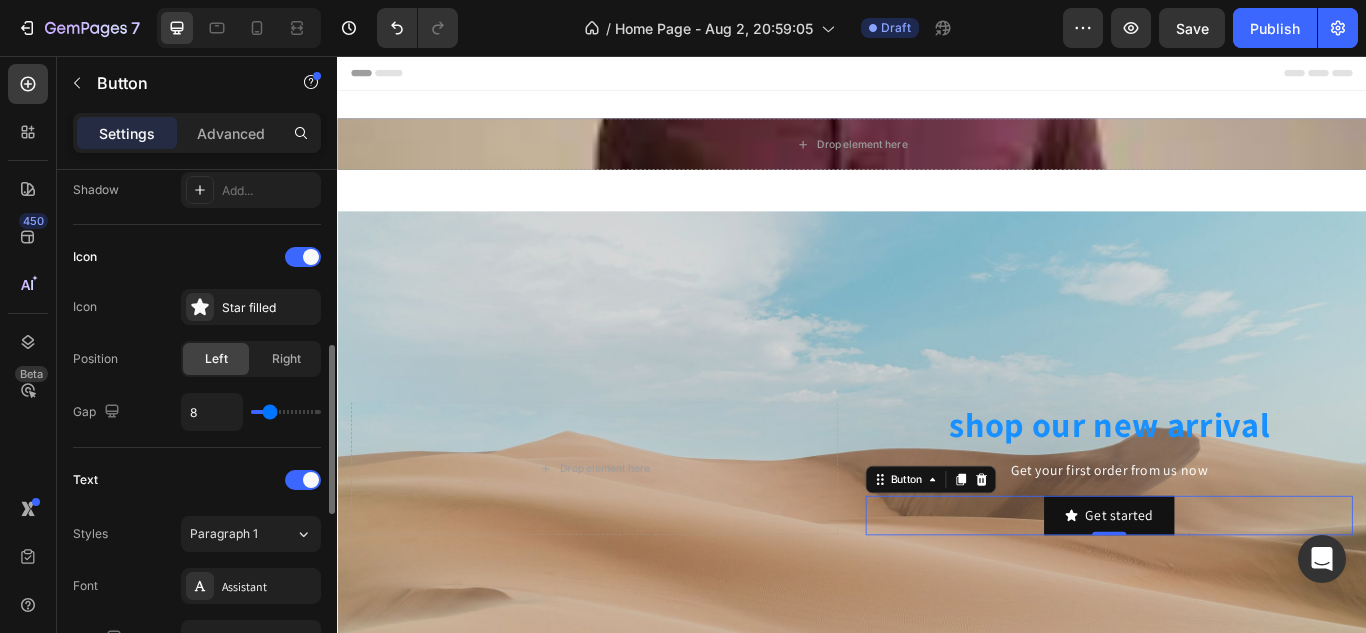 scroll, scrollTop: 536, scrollLeft: 0, axis: vertical 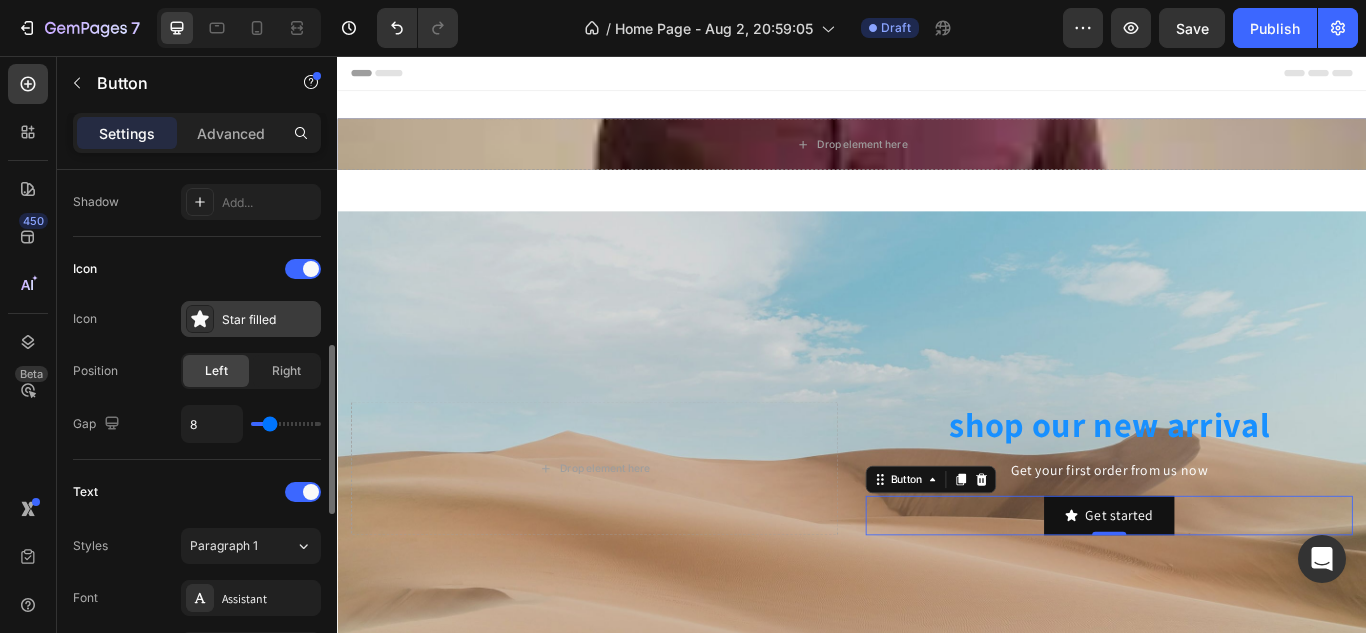 click at bounding box center [200, 319] 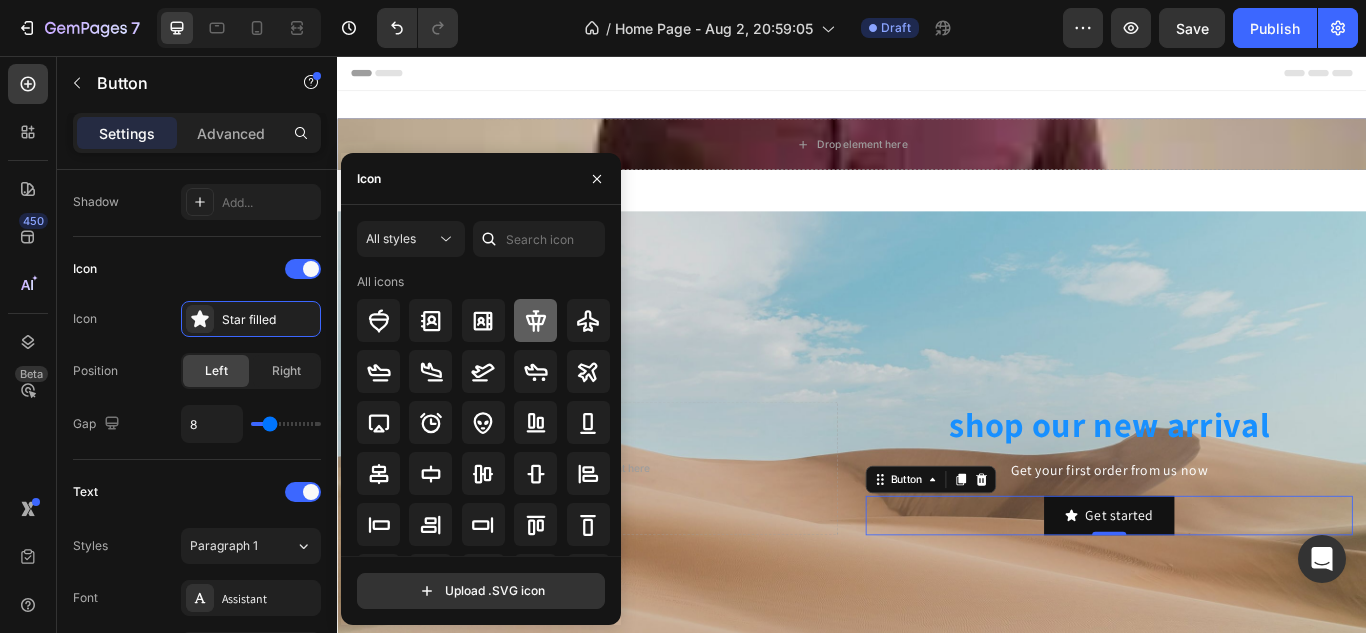 click 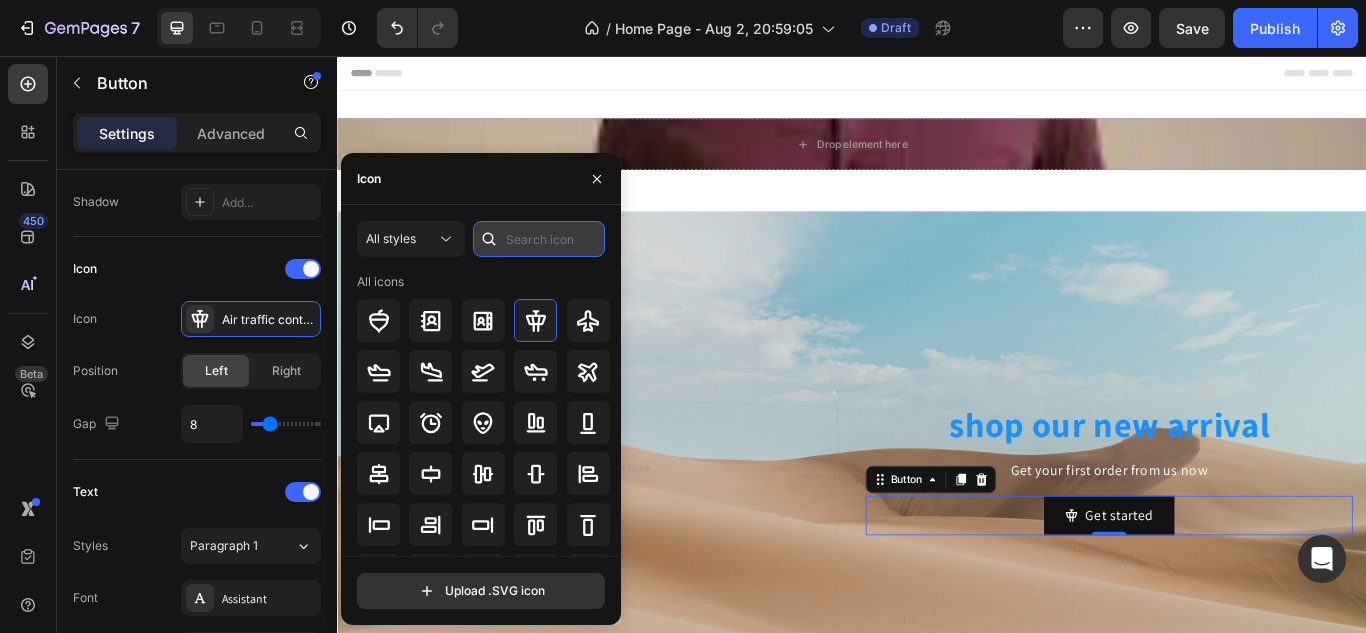 click at bounding box center (539, 239) 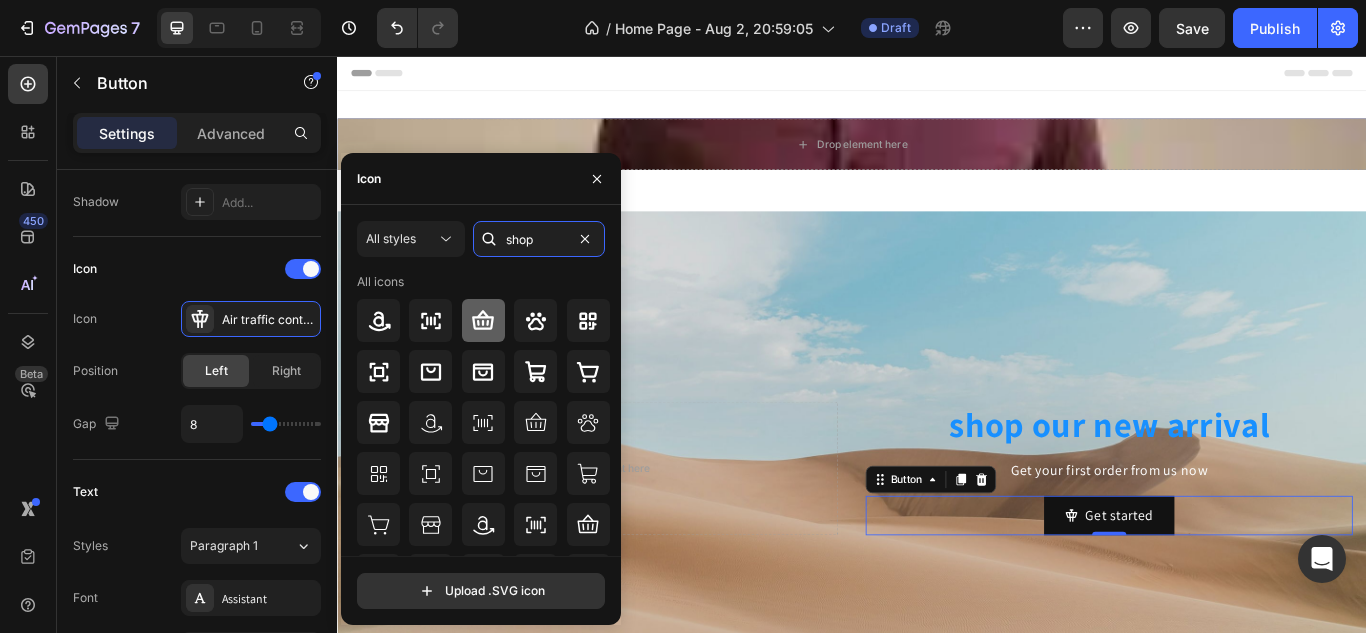type on "shop" 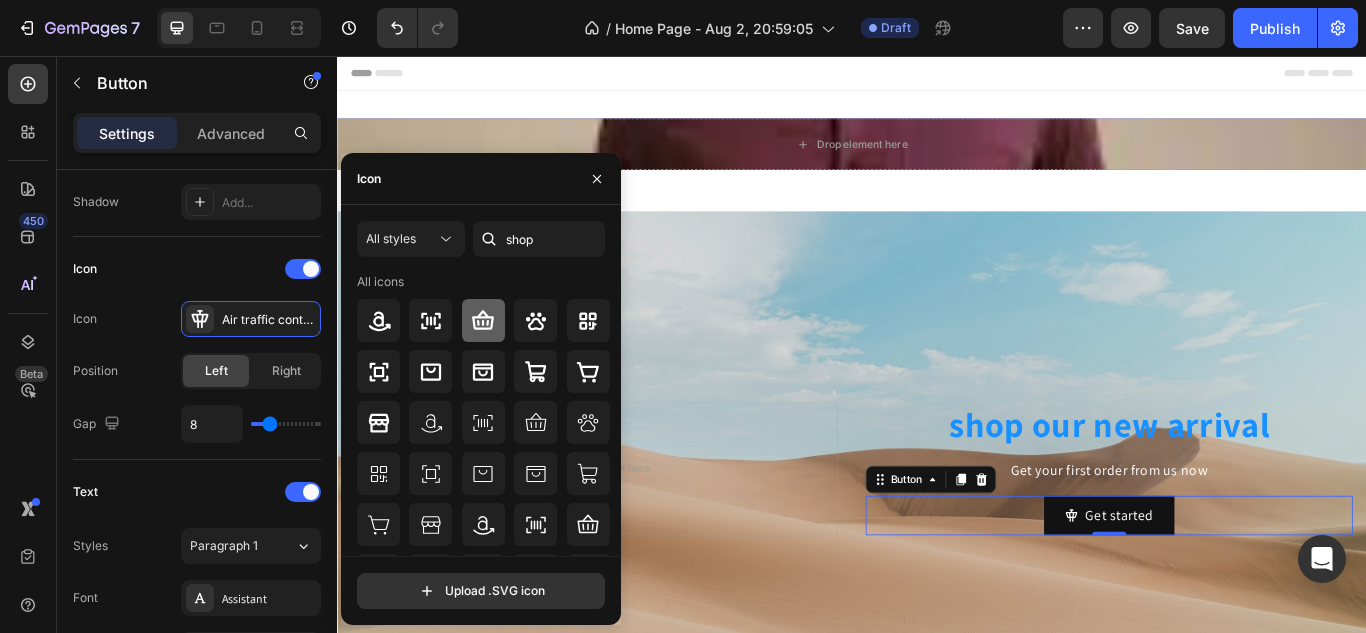 click 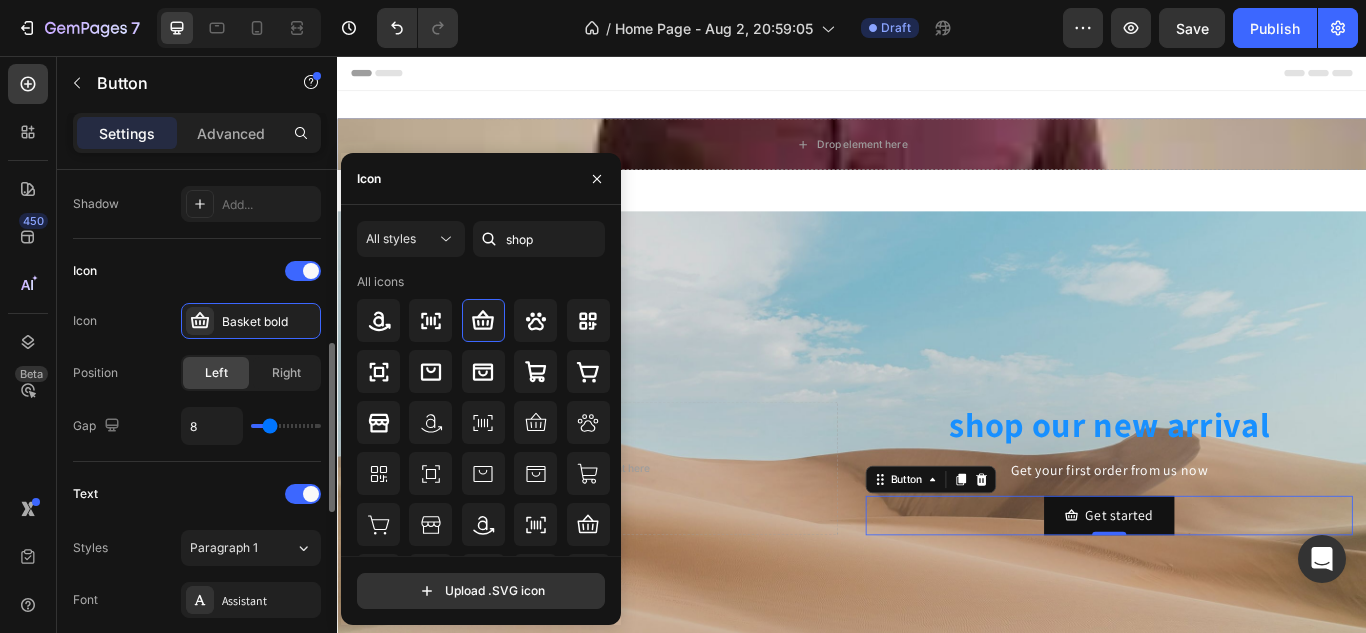 scroll, scrollTop: 533, scrollLeft: 0, axis: vertical 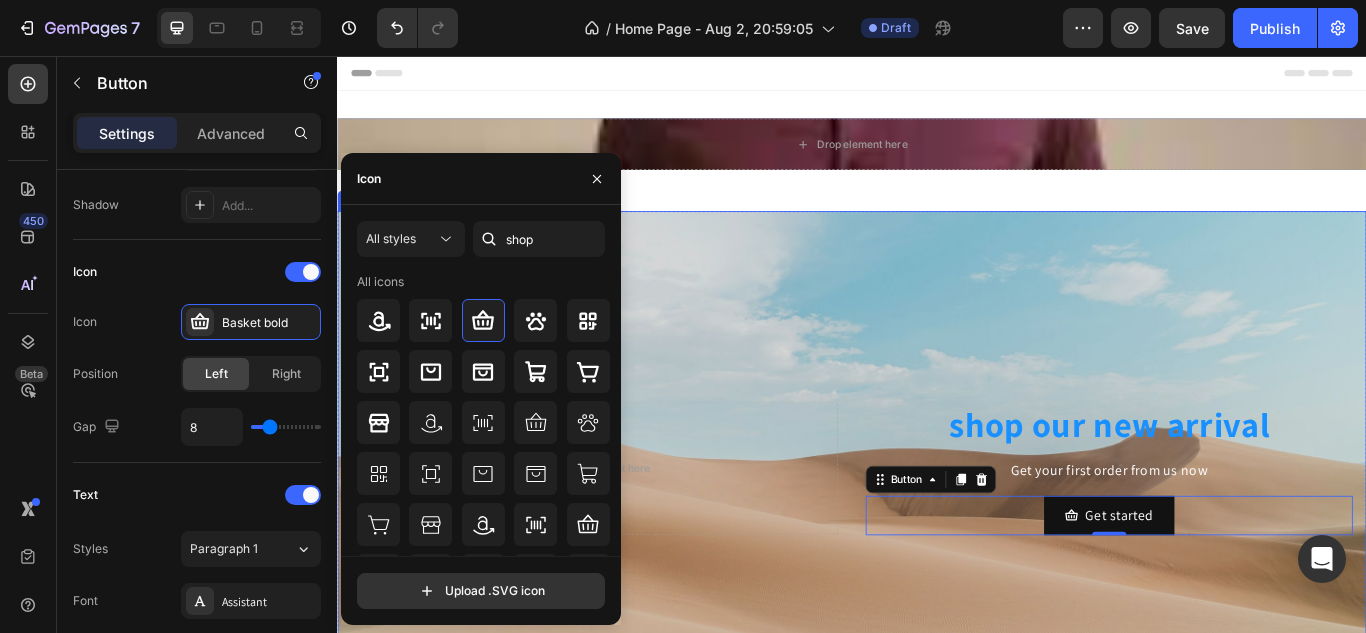 click at bounding box center (937, 537) 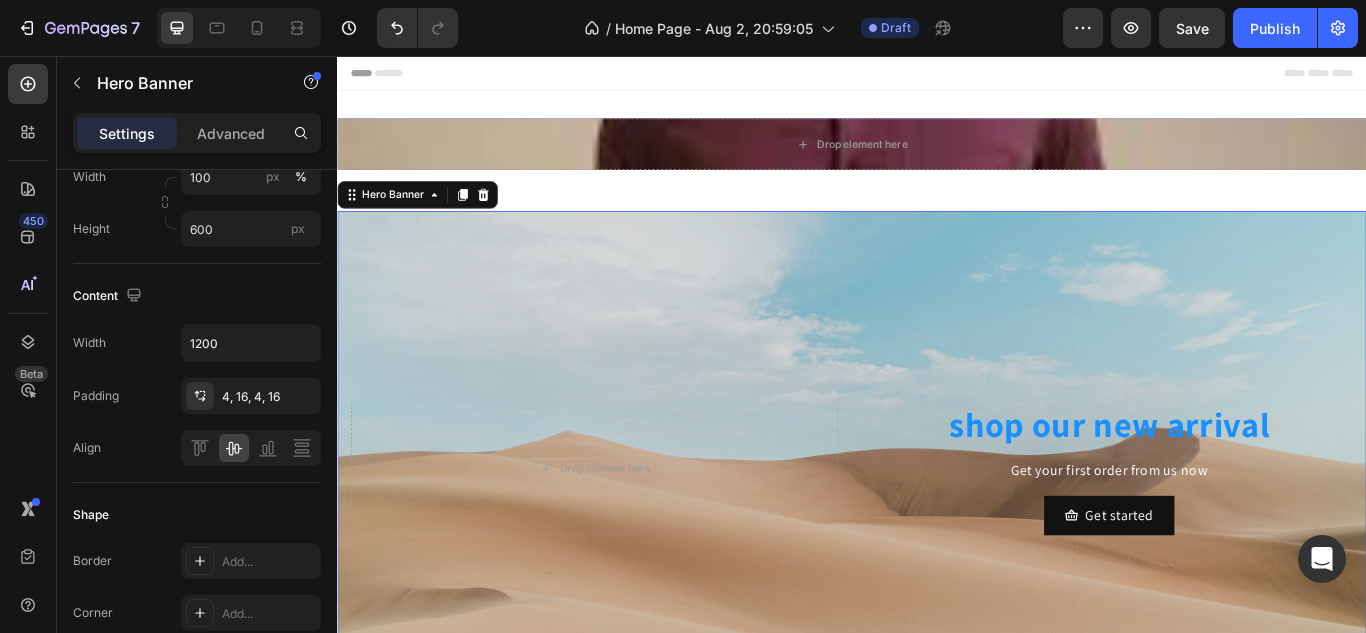 scroll, scrollTop: 0, scrollLeft: 0, axis: both 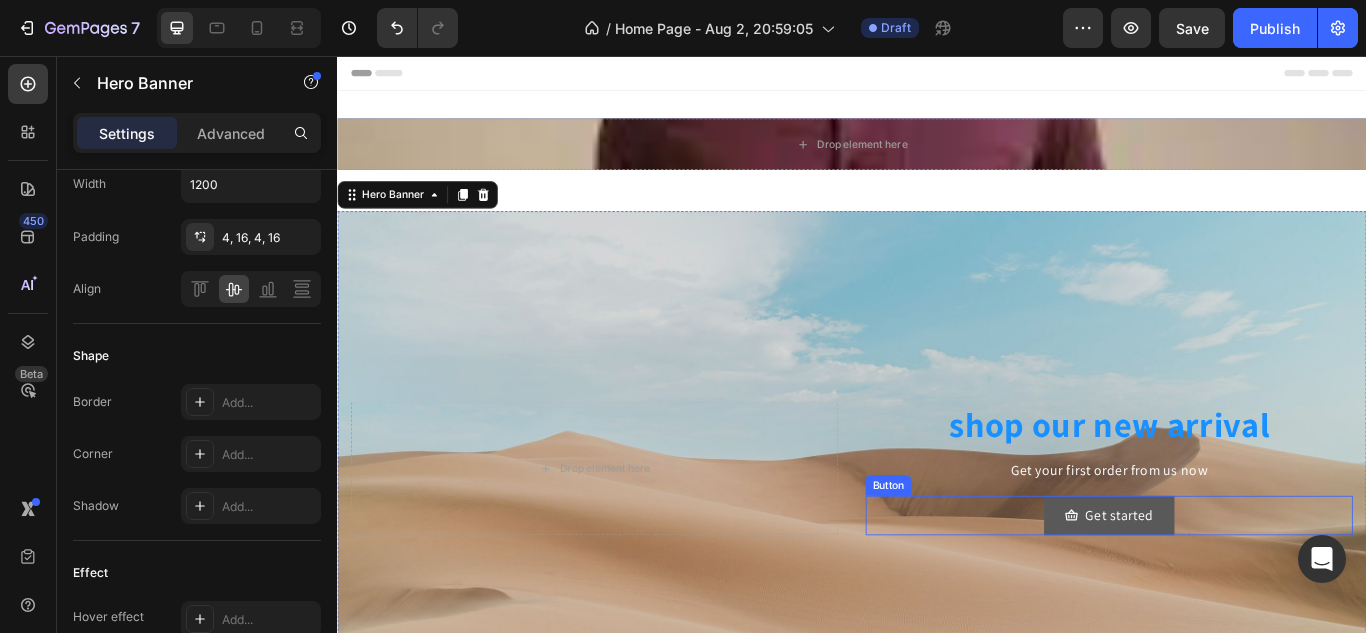 click 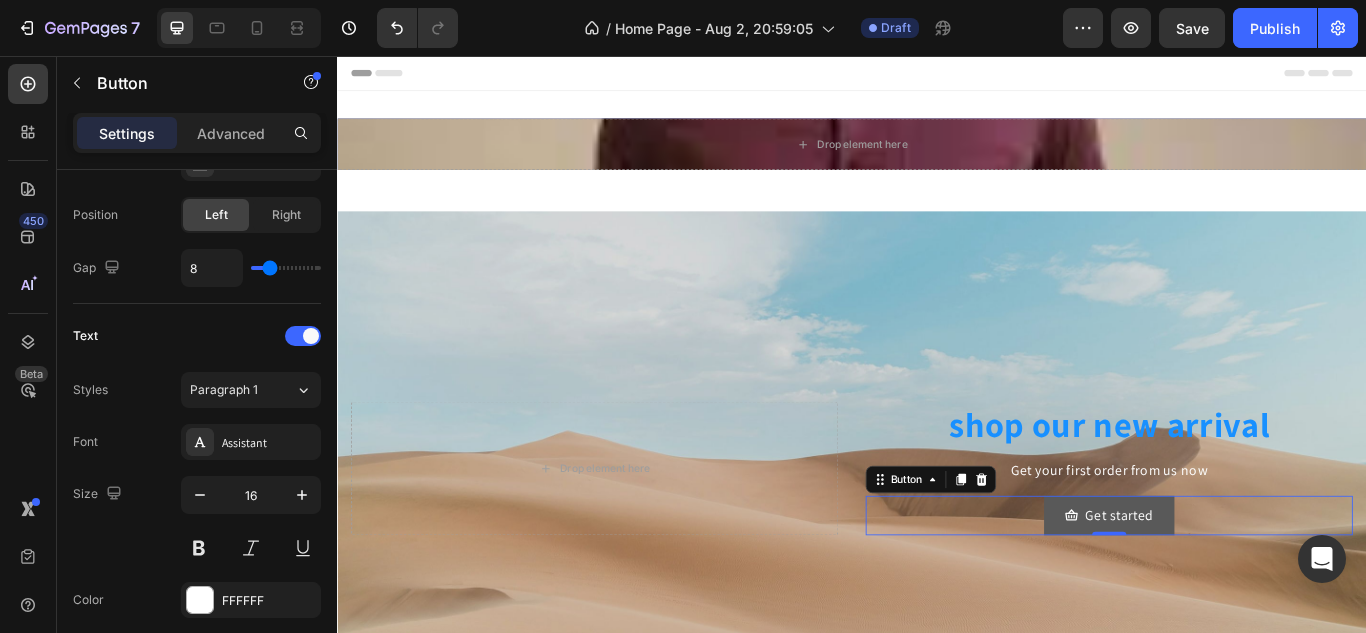 scroll, scrollTop: 0, scrollLeft: 0, axis: both 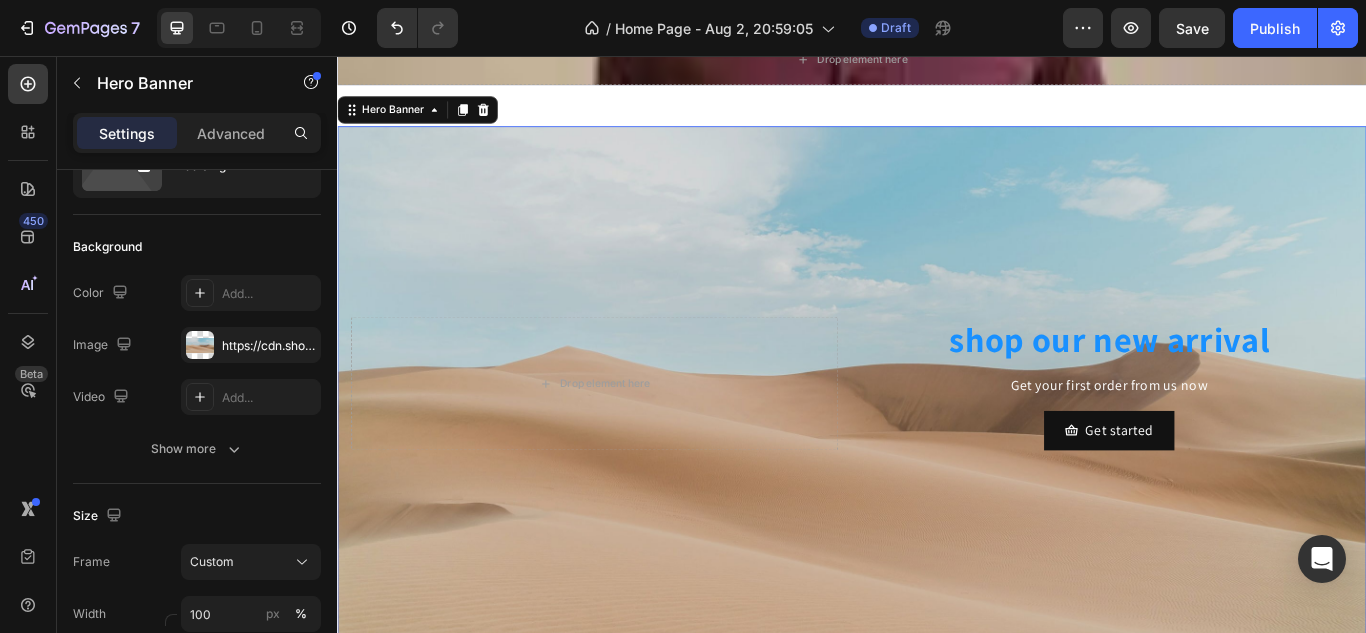 click on "shop our new arrival Heading Get your first order from us now Text Block
Get started Button
Drop element here" at bounding box center (937, 438) 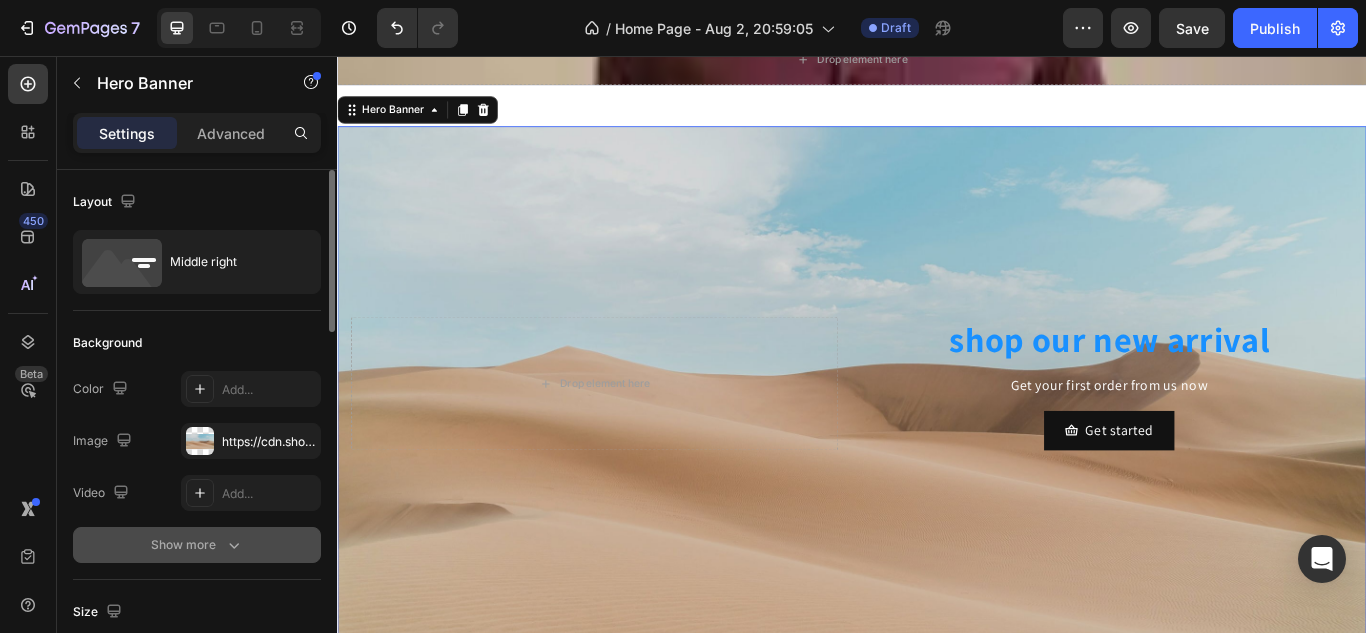click on "Show more" at bounding box center [197, 545] 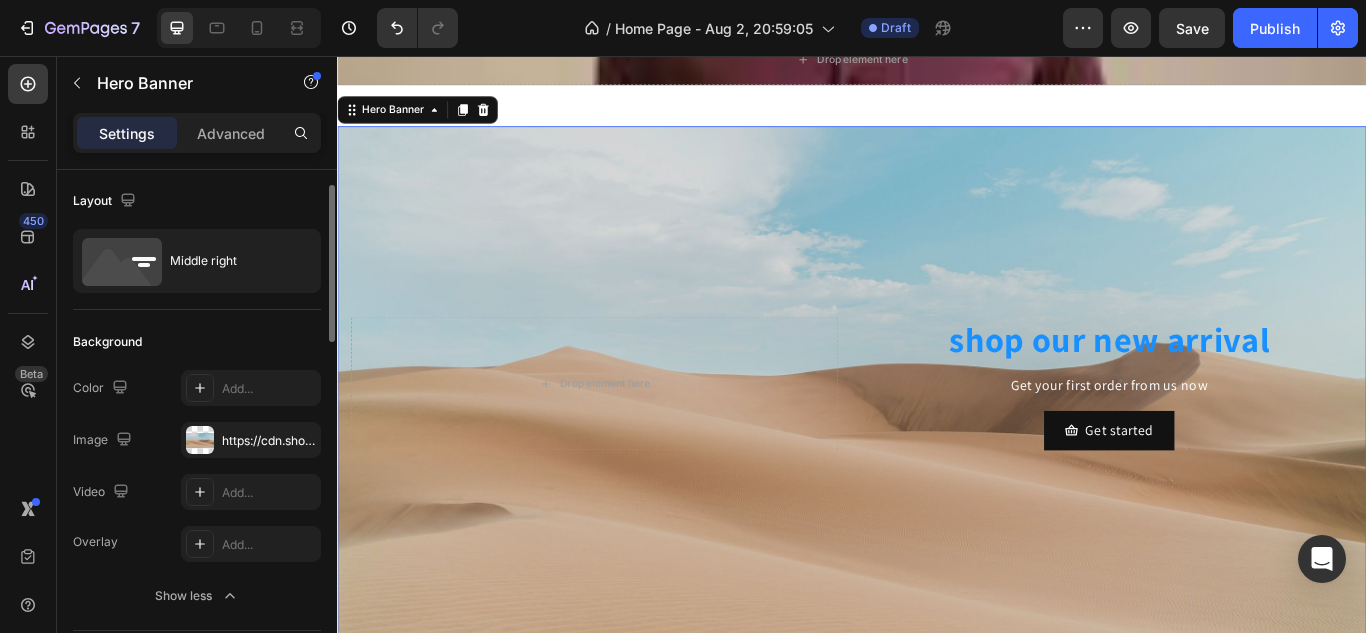 scroll, scrollTop: 0, scrollLeft: 0, axis: both 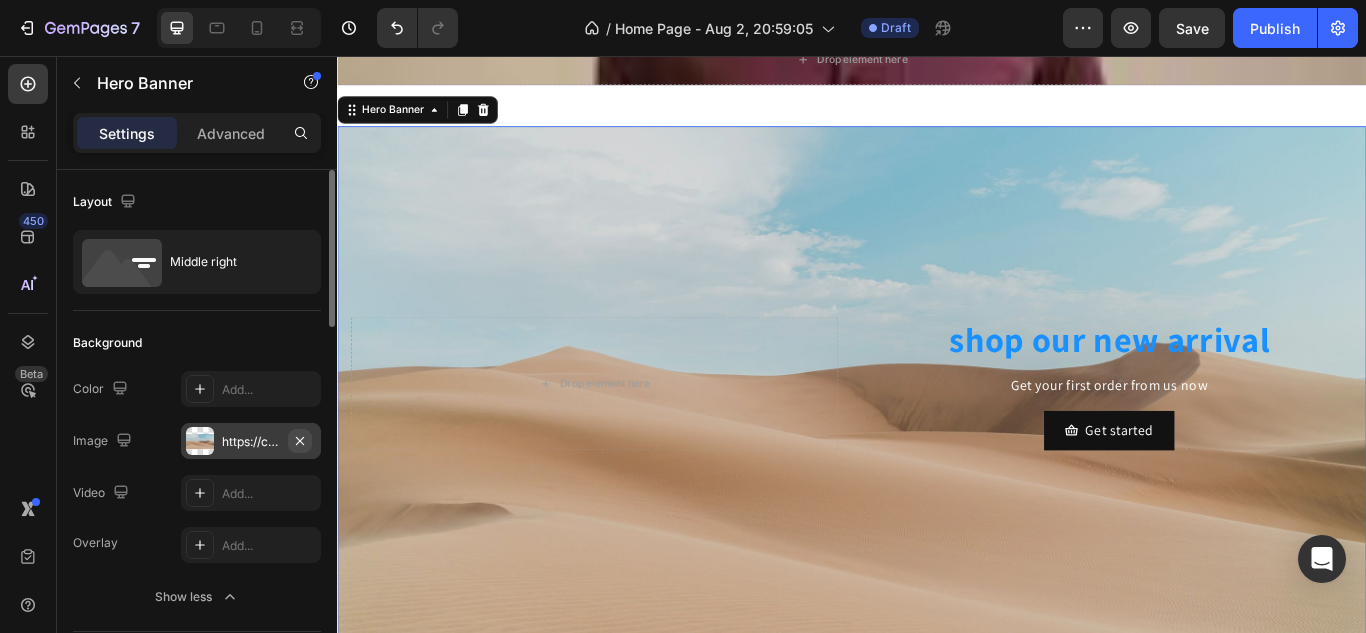 click 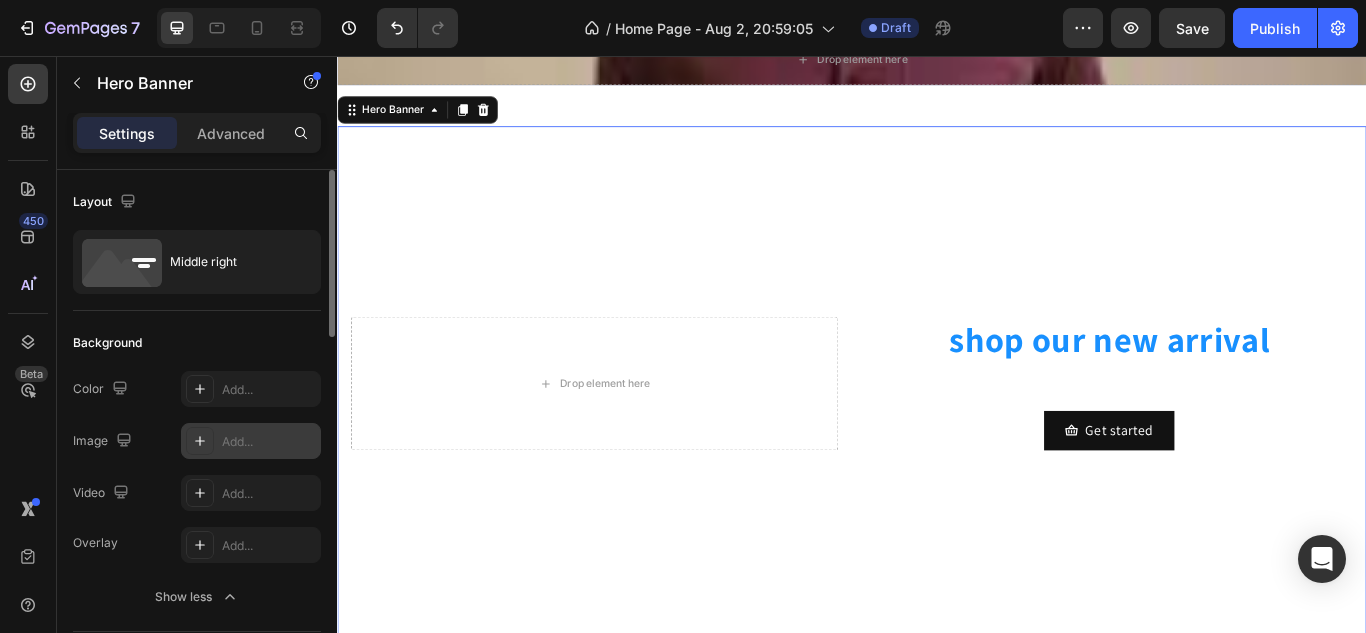 click on "Add..." at bounding box center (269, 442) 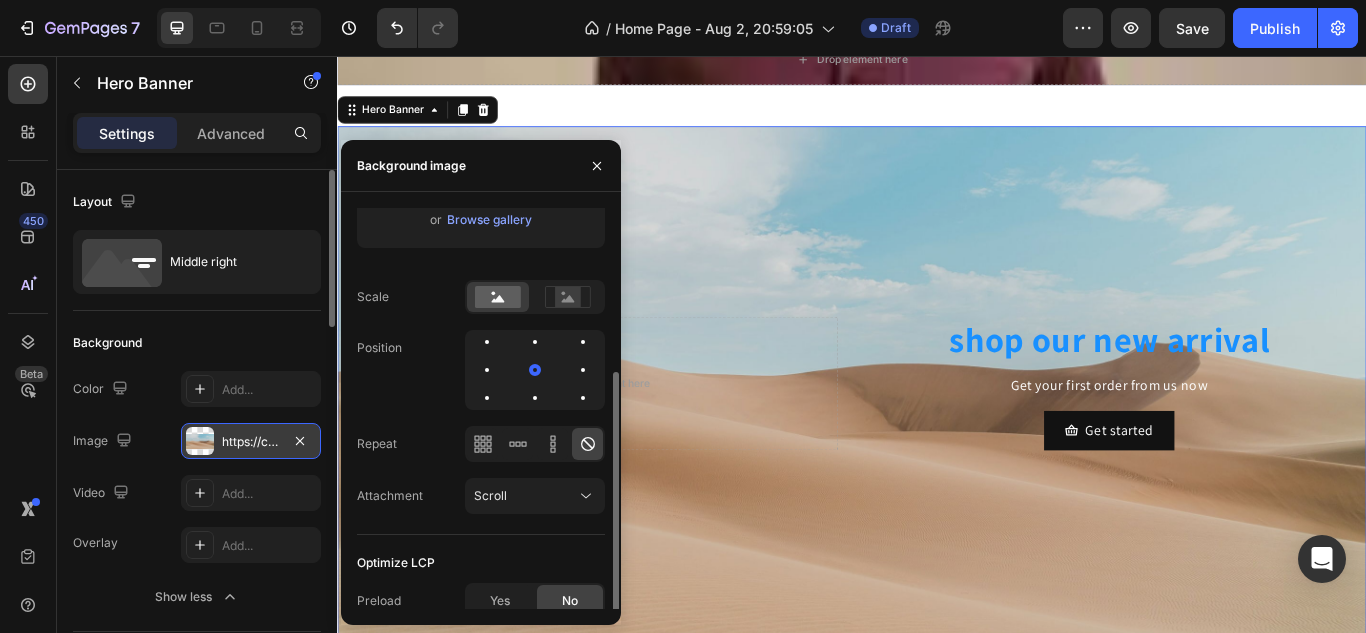scroll, scrollTop: 248, scrollLeft: 0, axis: vertical 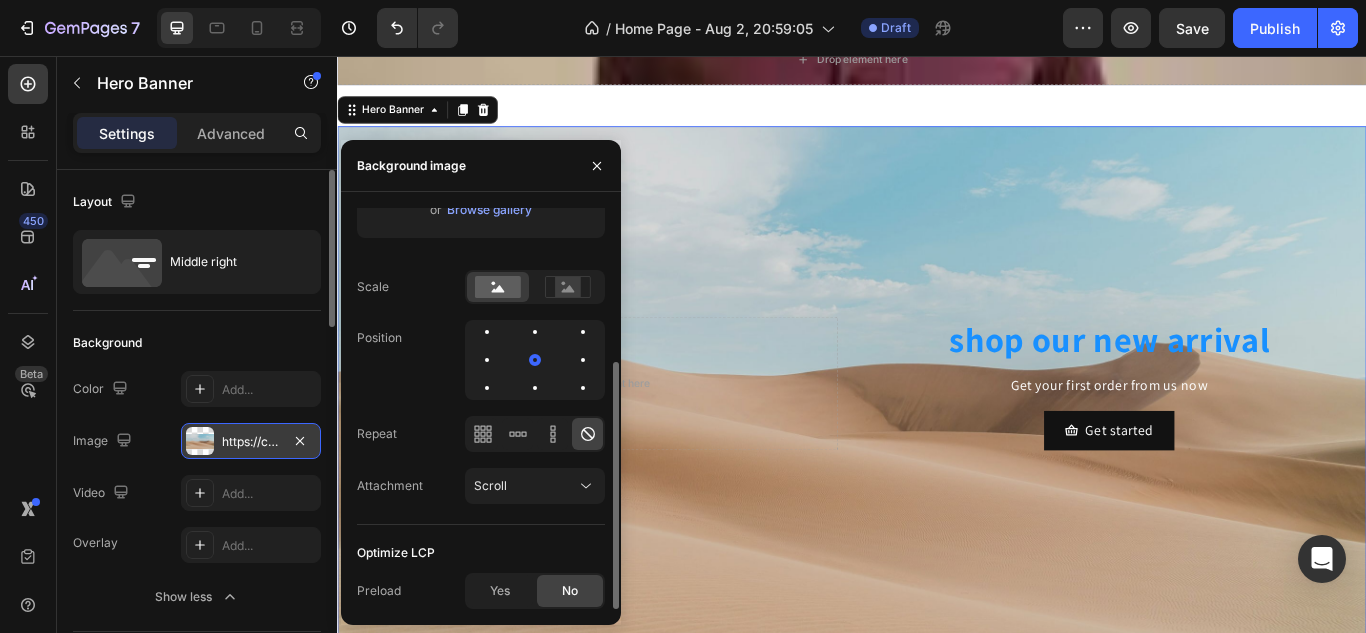click on "Scroll" at bounding box center [490, 486] 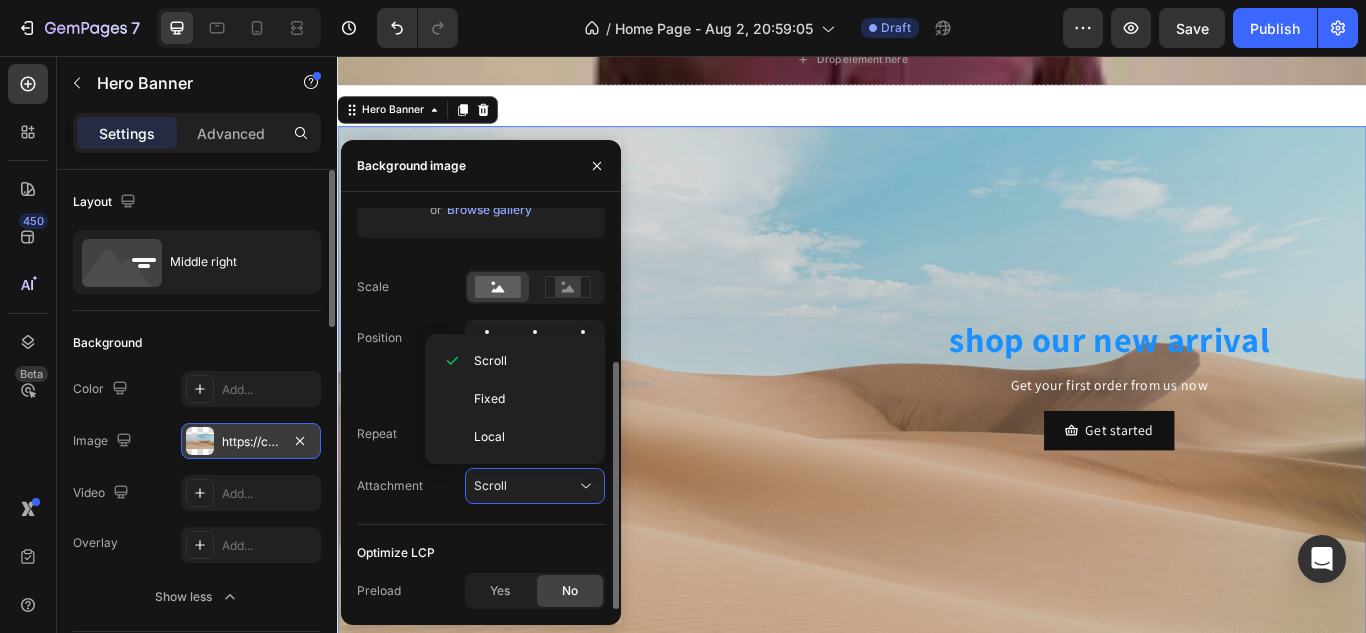 scroll, scrollTop: 234, scrollLeft: 0, axis: vertical 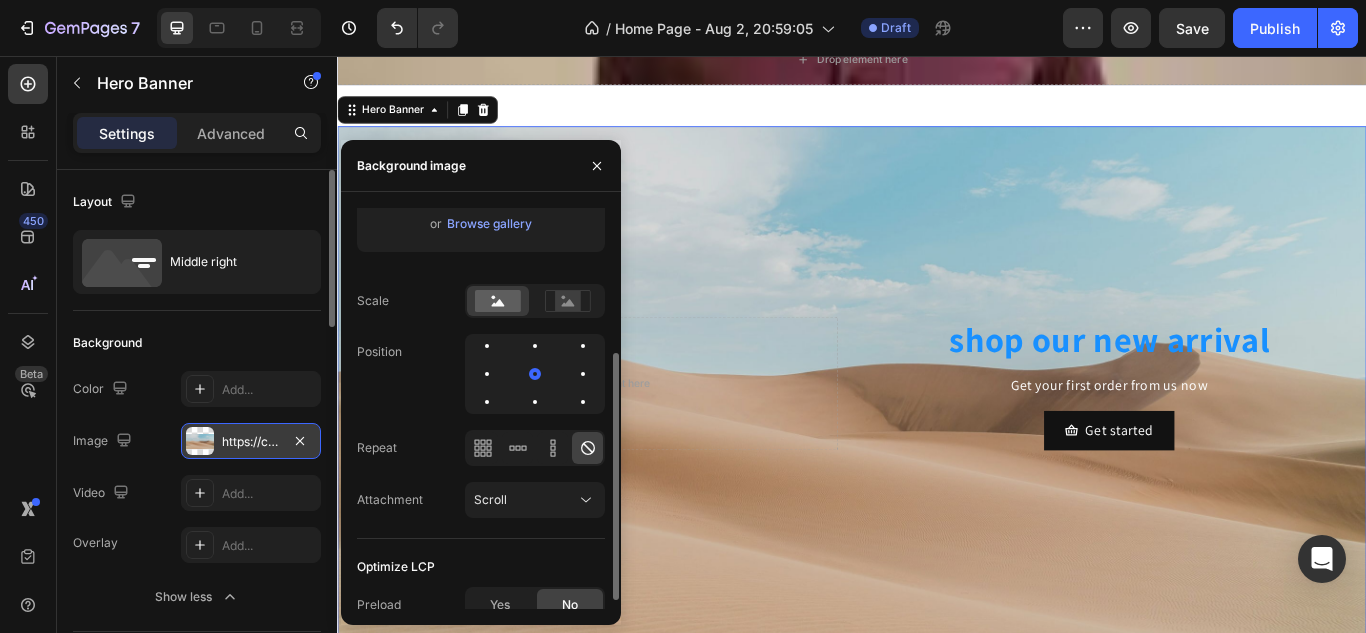 click on "Position" at bounding box center [481, 374] 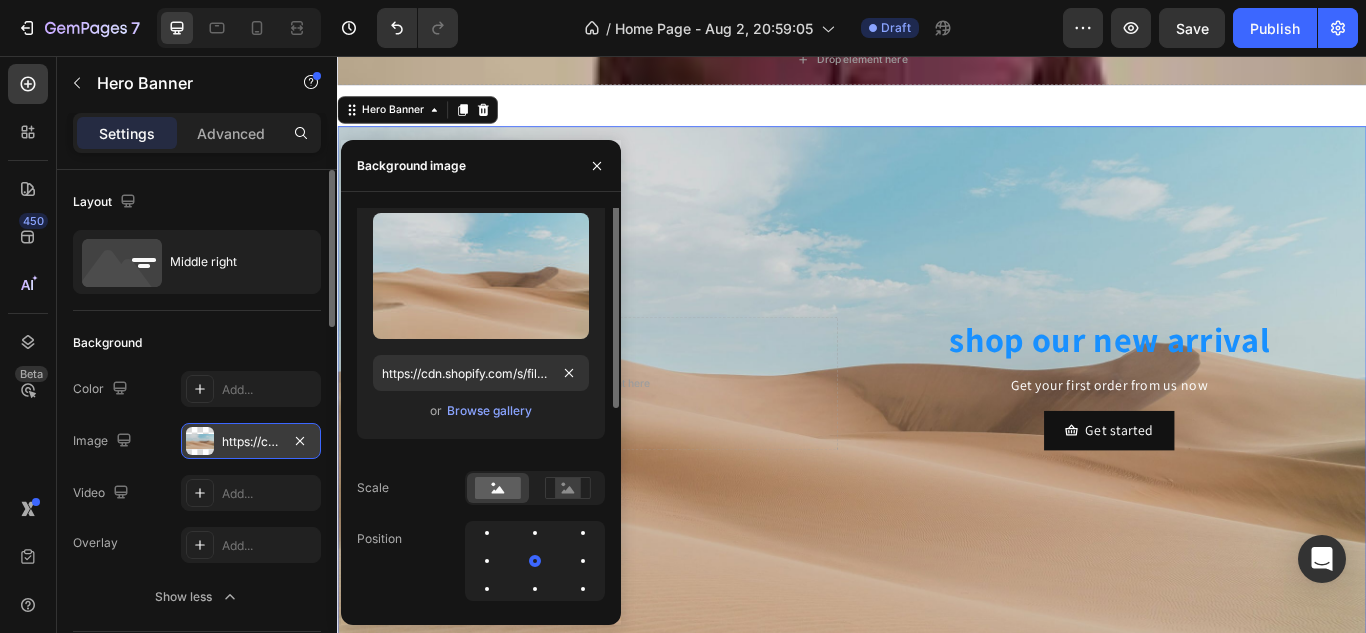 scroll, scrollTop: 0, scrollLeft: 0, axis: both 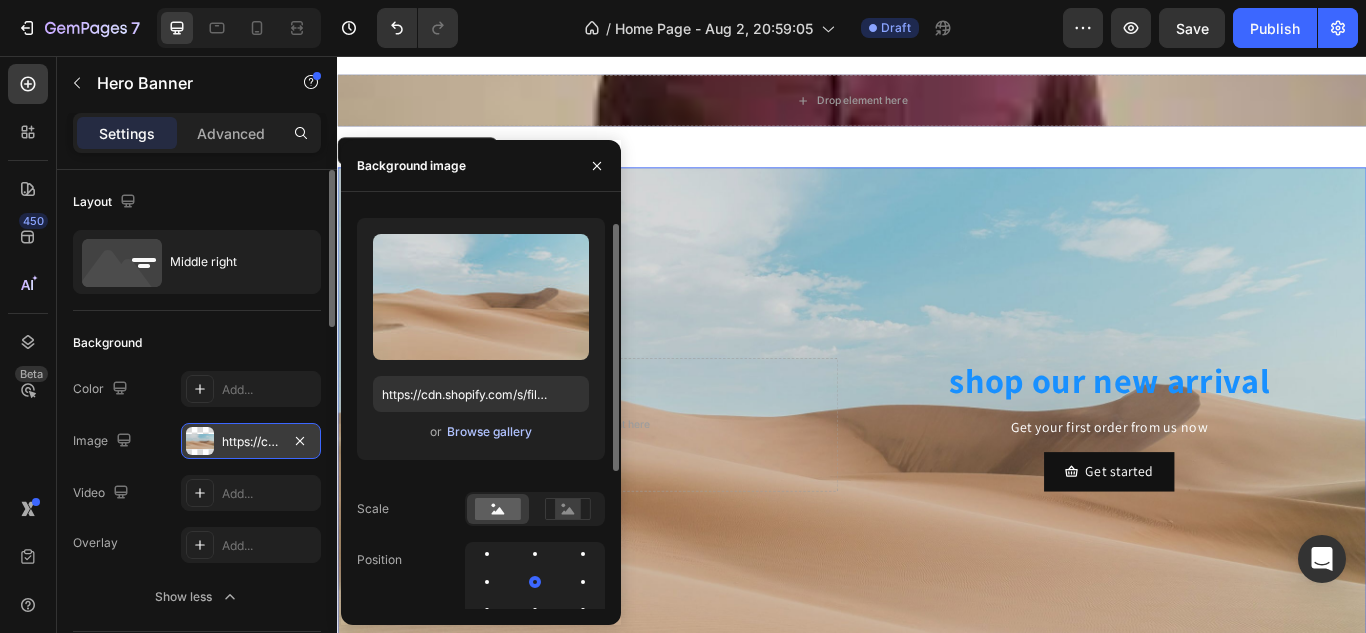click on "Browse gallery" at bounding box center (489, 432) 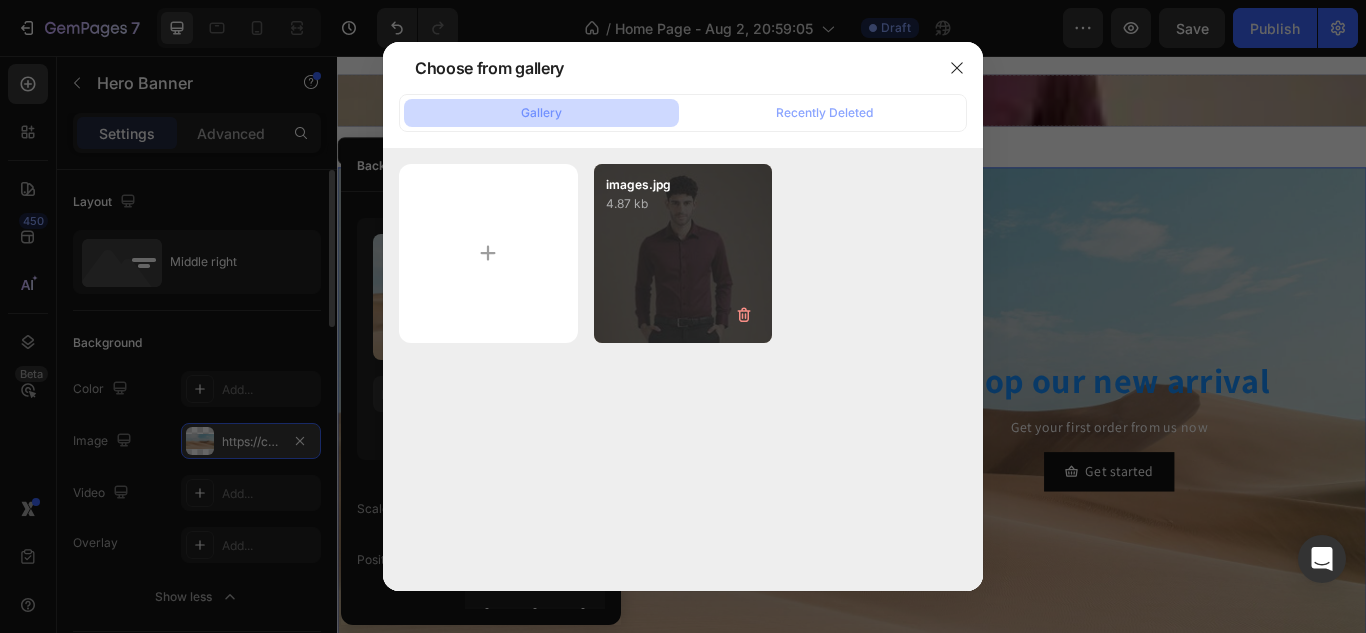 click on "images.jpg 4.87 kb" at bounding box center (683, 253) 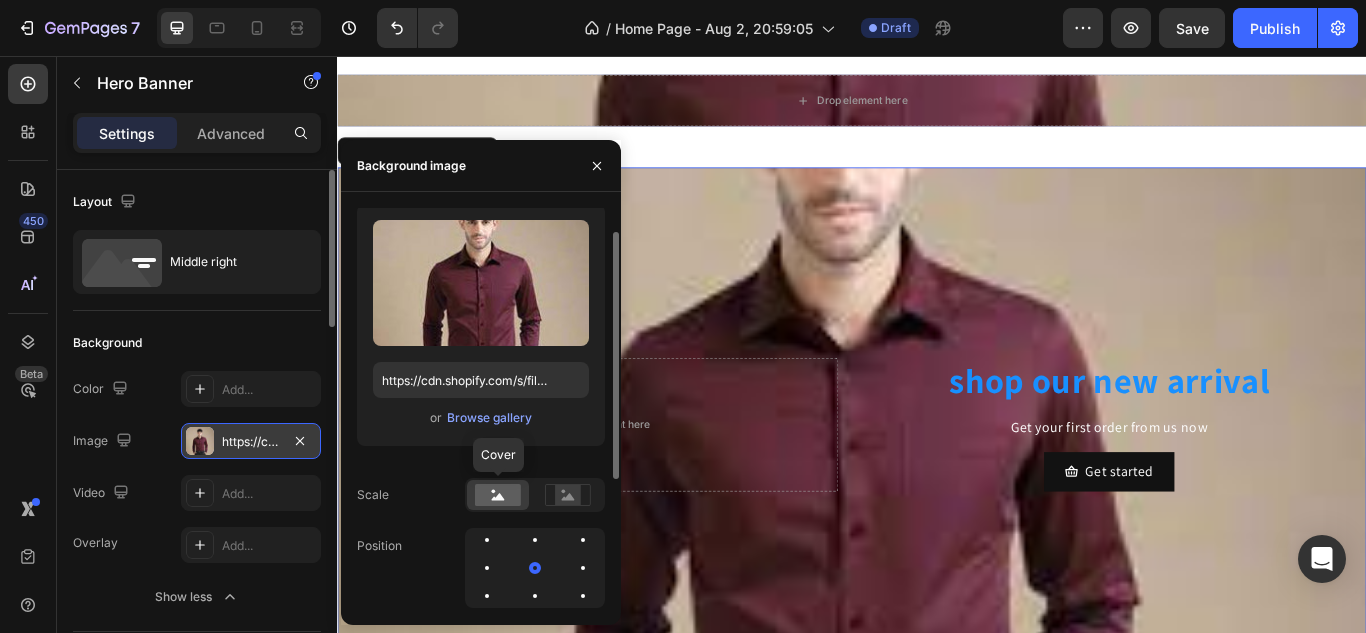 scroll, scrollTop: 39, scrollLeft: 0, axis: vertical 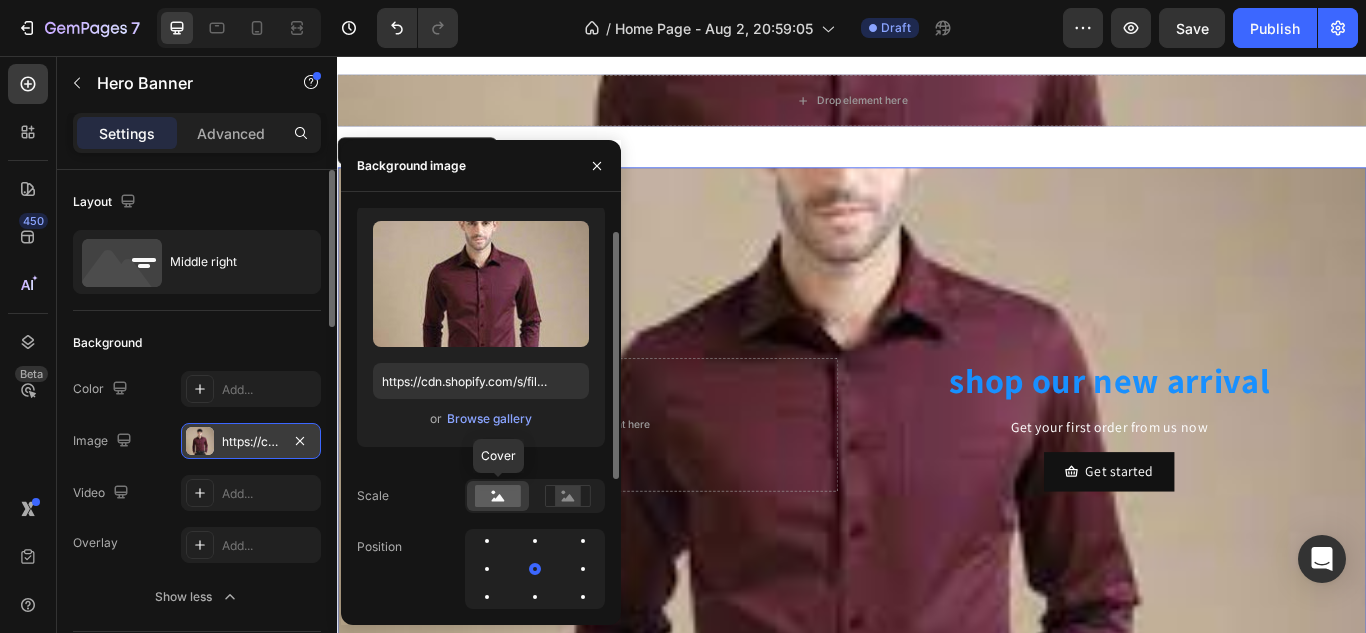 click 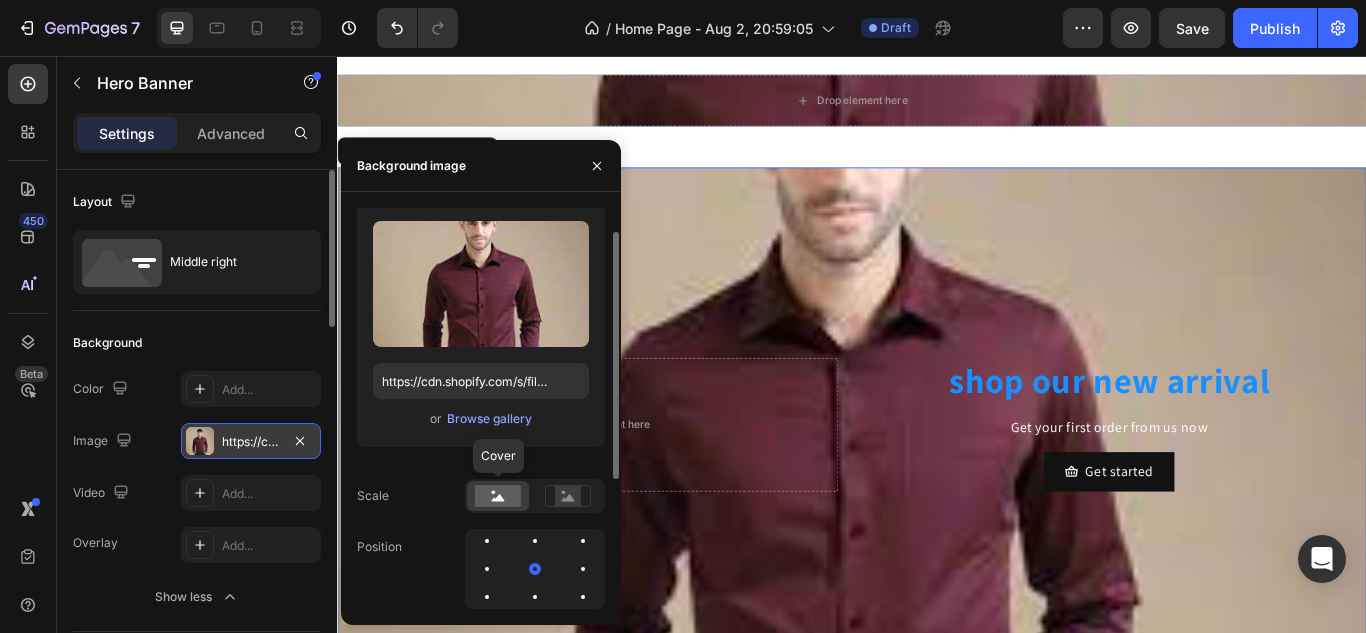 click 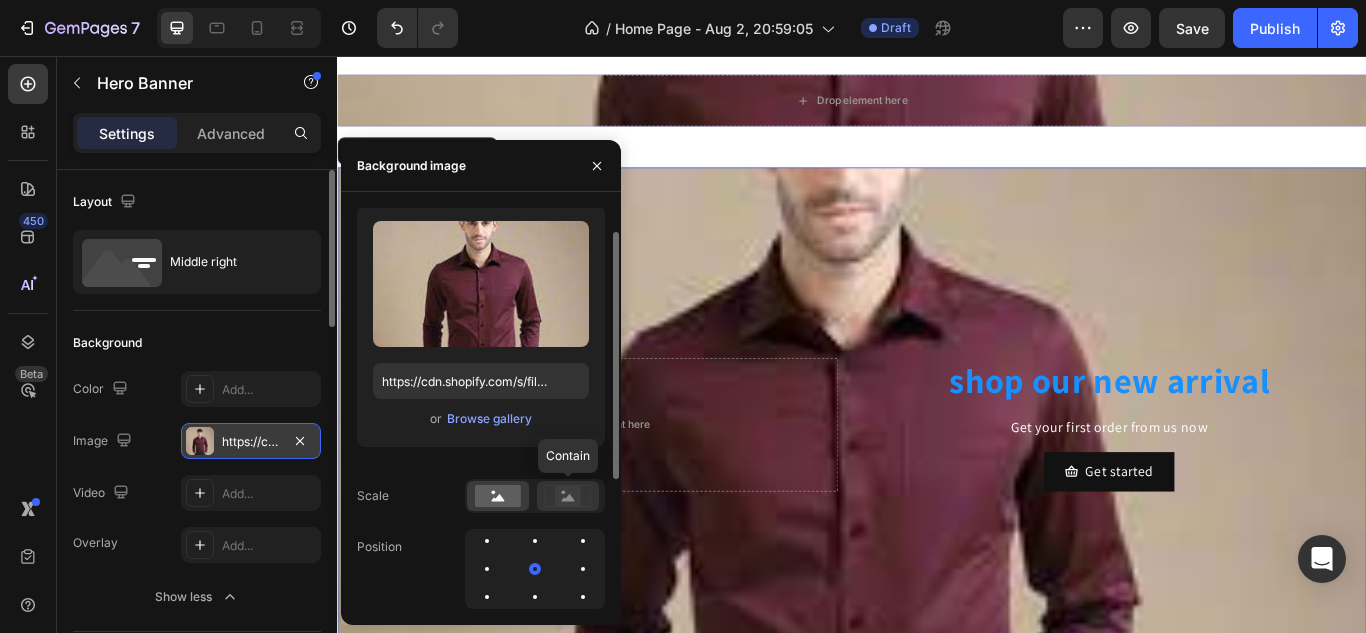 click 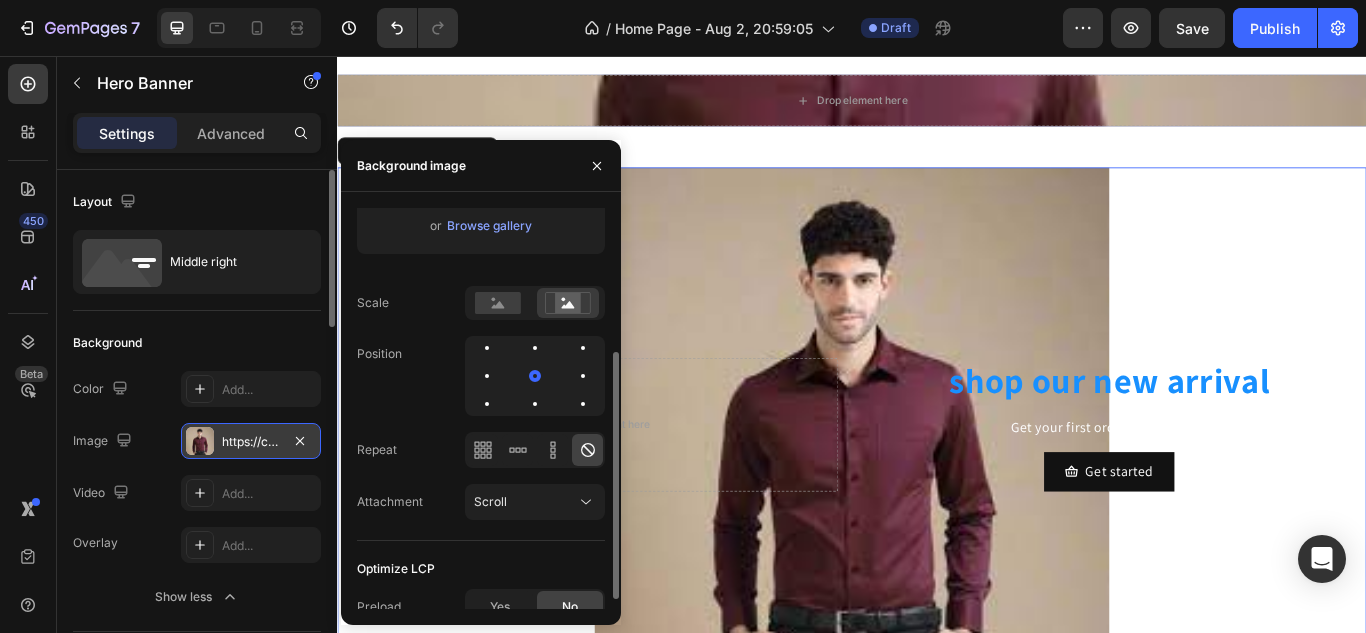 scroll, scrollTop: 236, scrollLeft: 0, axis: vertical 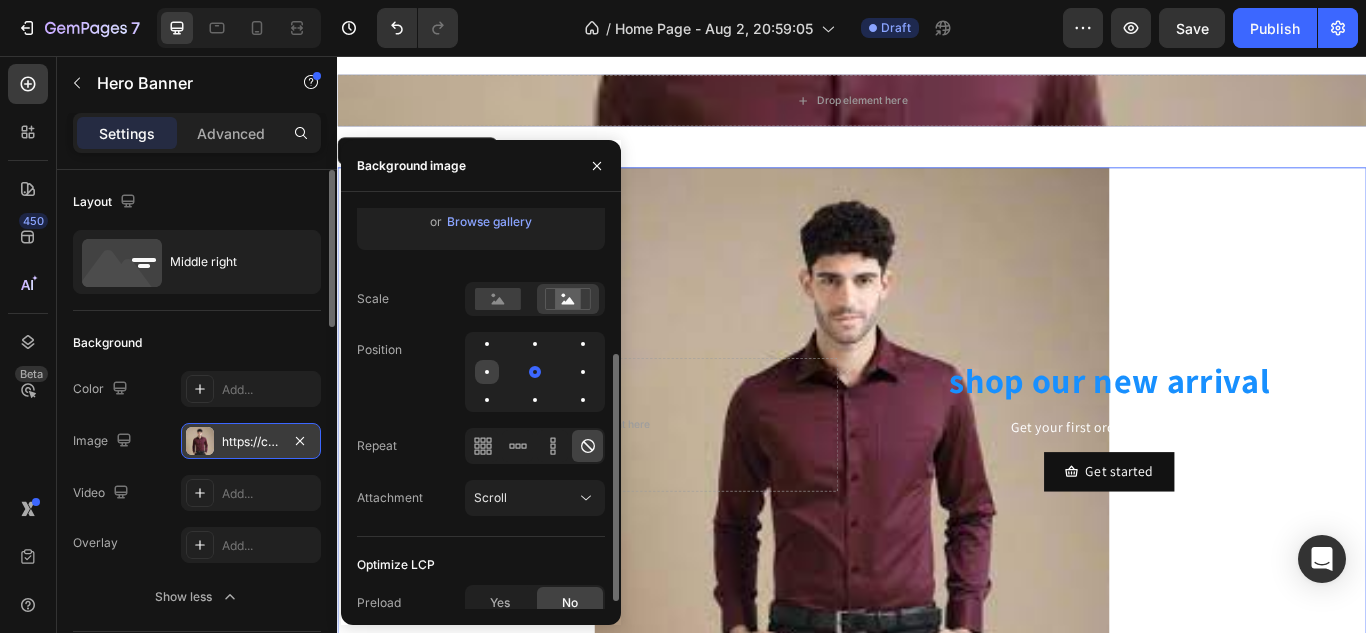 click 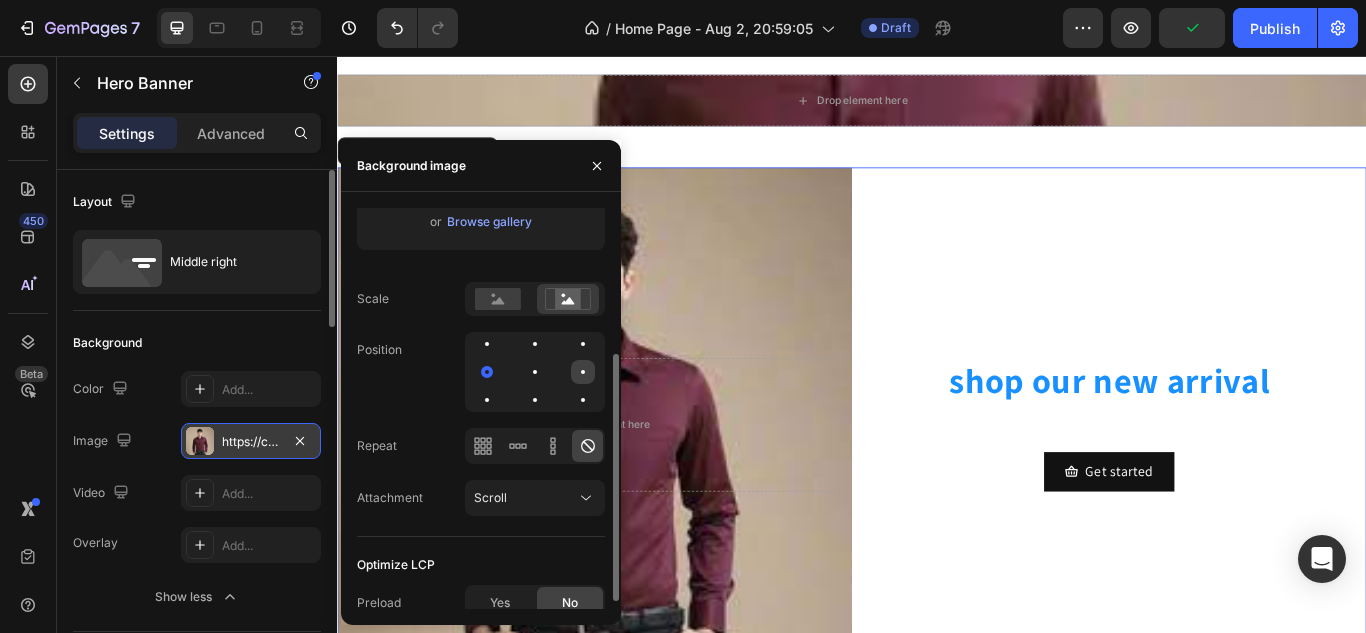click 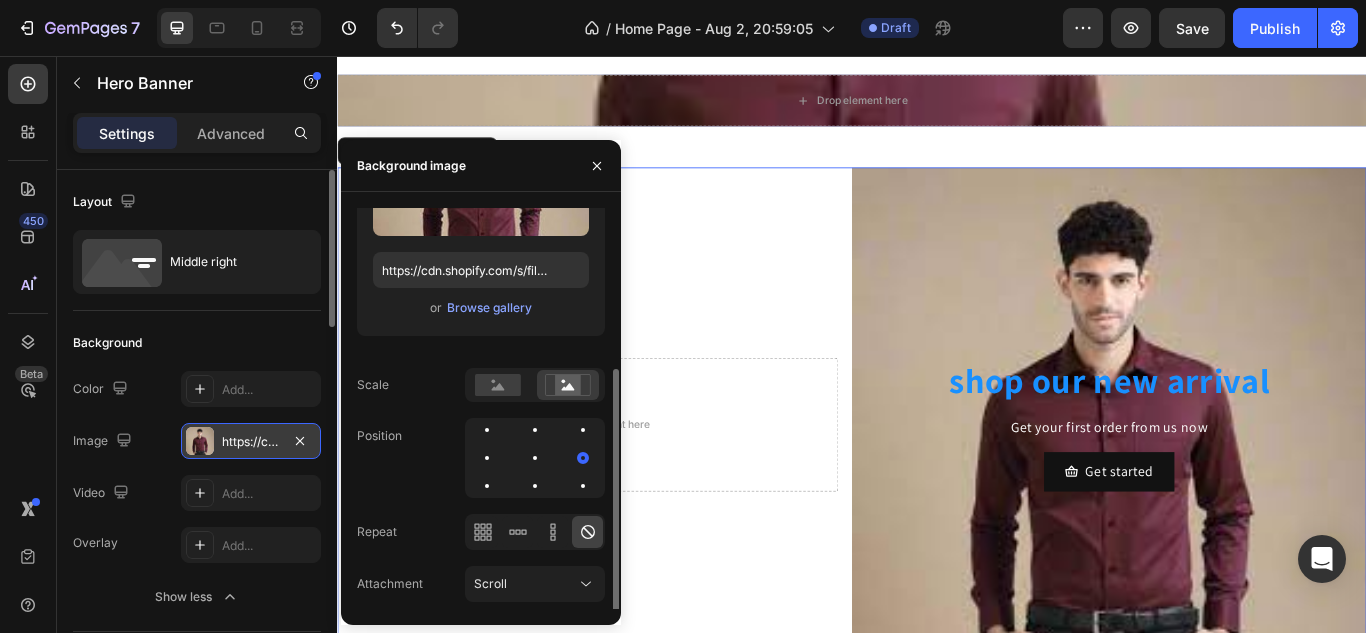 scroll, scrollTop: 248, scrollLeft: 0, axis: vertical 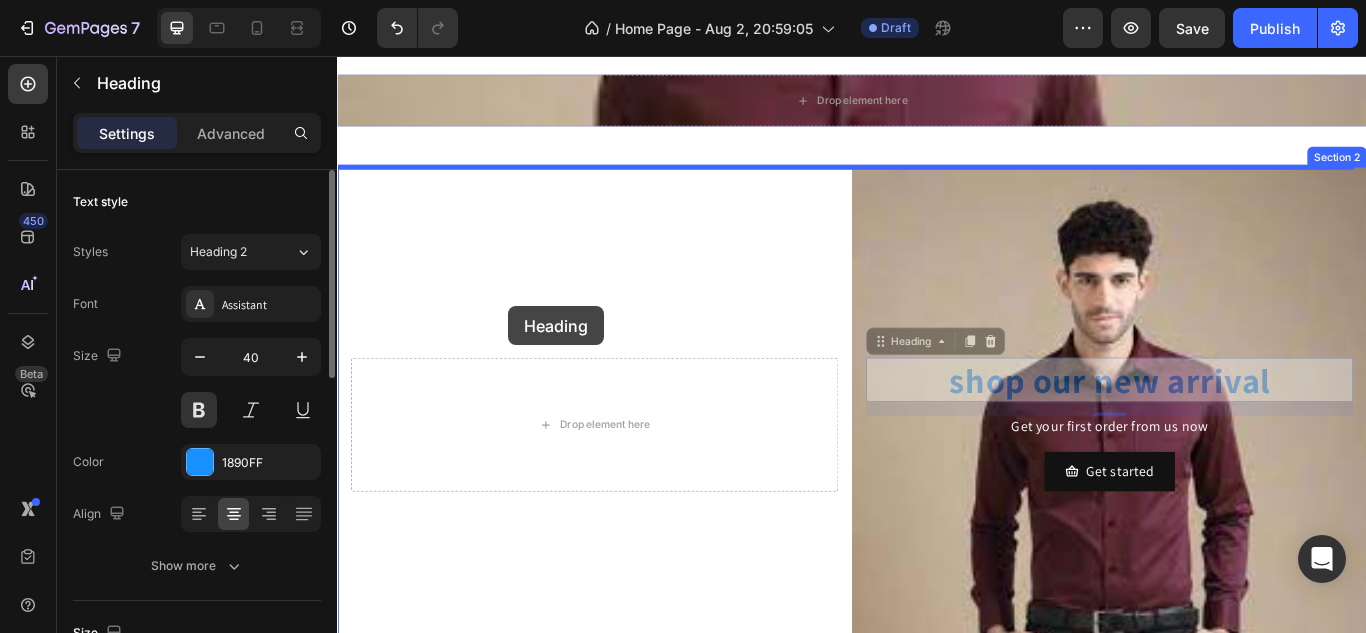 drag, startPoint x: 1130, startPoint y: 438, endPoint x: 536, endPoint y: 334, distance: 603.03564 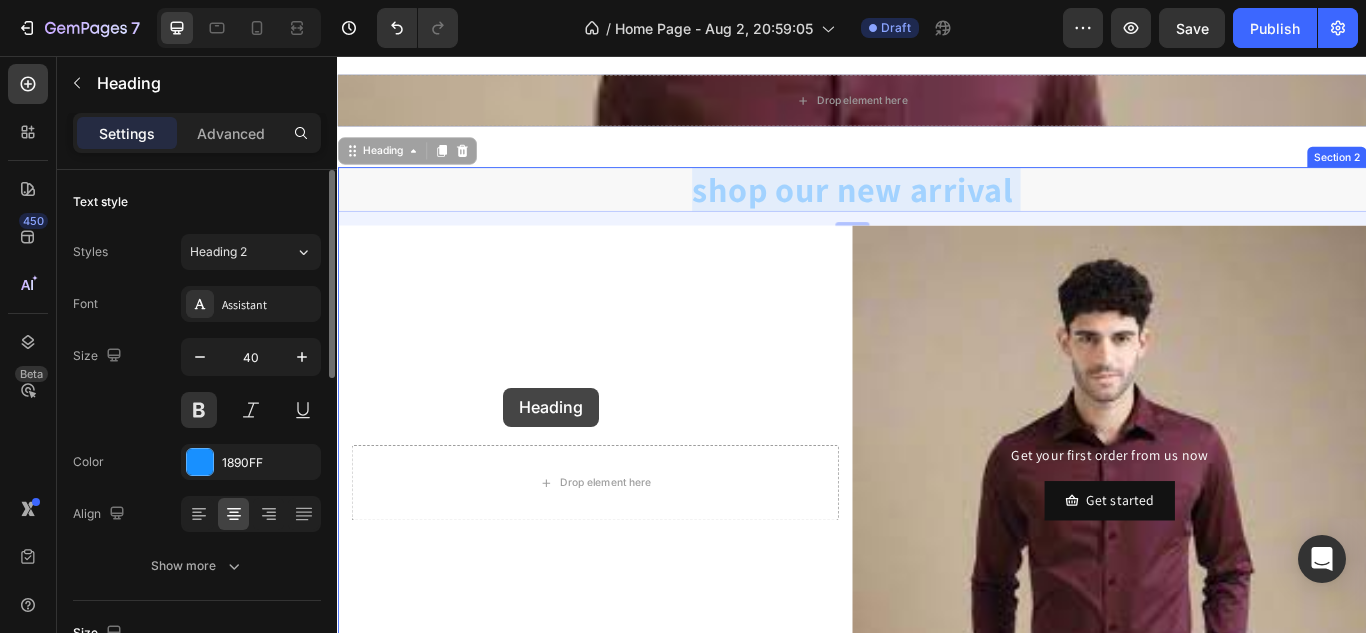 drag, startPoint x: 771, startPoint y: 202, endPoint x: 537, endPoint y: 426, distance: 323.9321 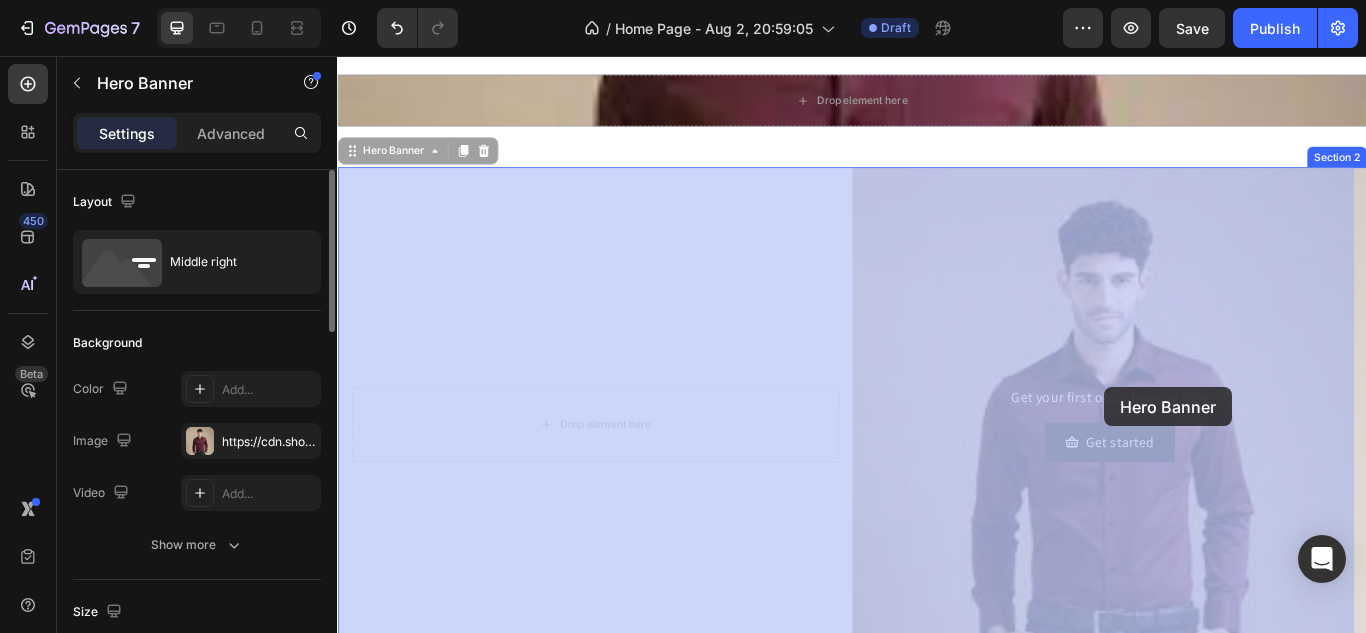 drag, startPoint x: 537, startPoint y: 426, endPoint x: 1264, endPoint y: 438, distance: 727.09906 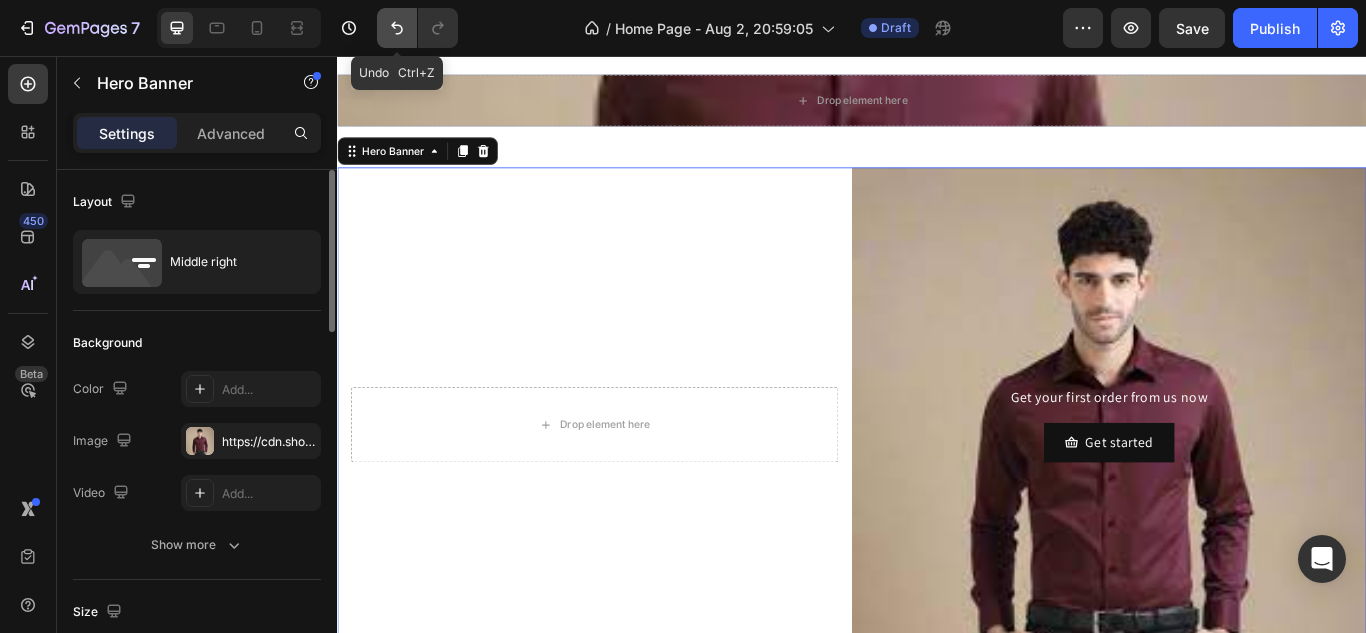 click 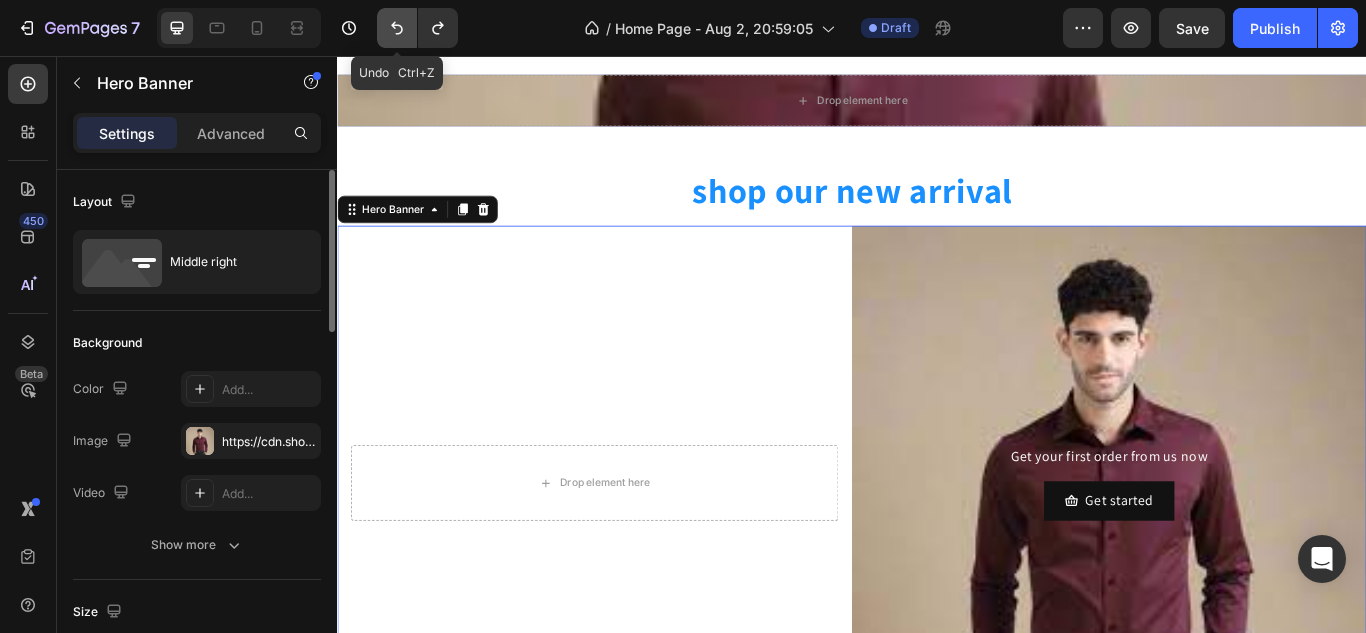 click 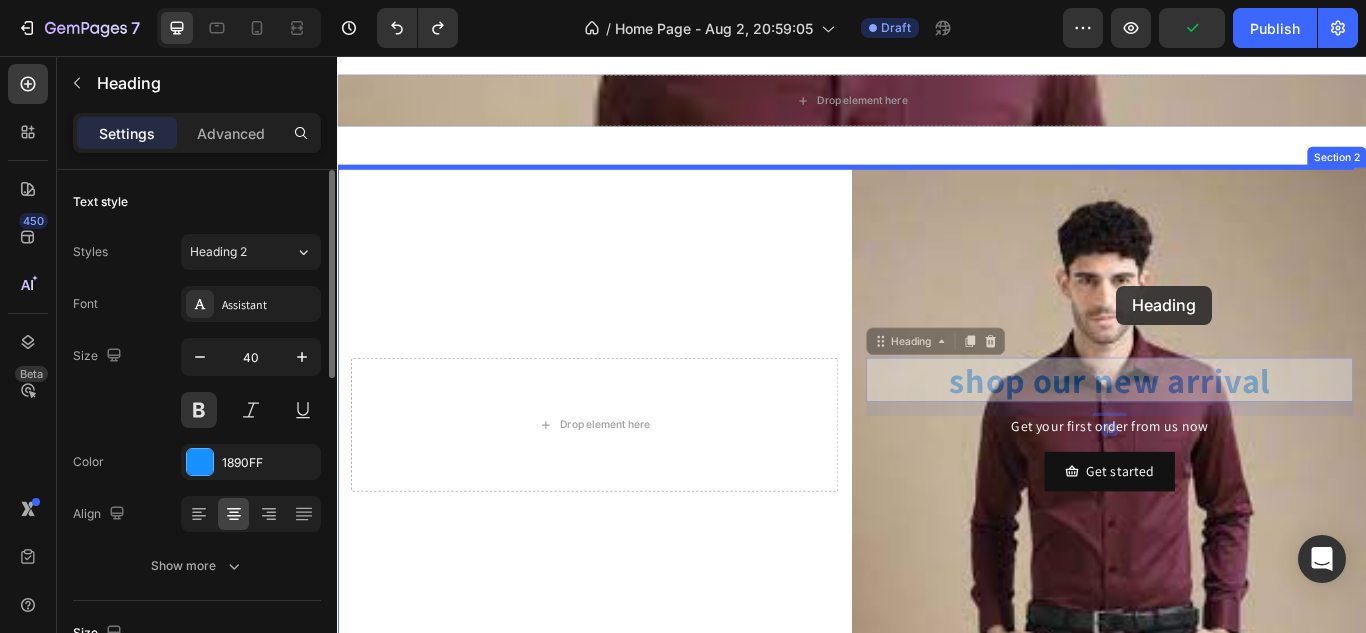 drag, startPoint x: 1239, startPoint y: 438, endPoint x: 1246, endPoint y: 324, distance: 114.21471 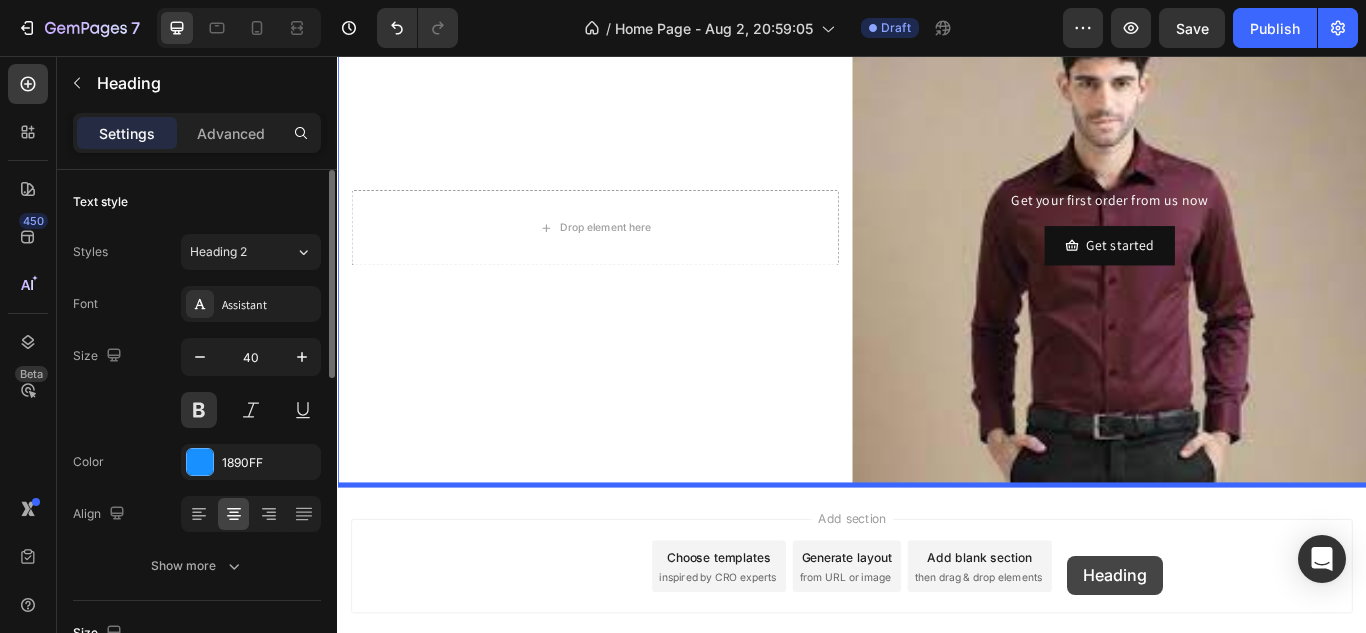 scroll, scrollTop: 464, scrollLeft: 0, axis: vertical 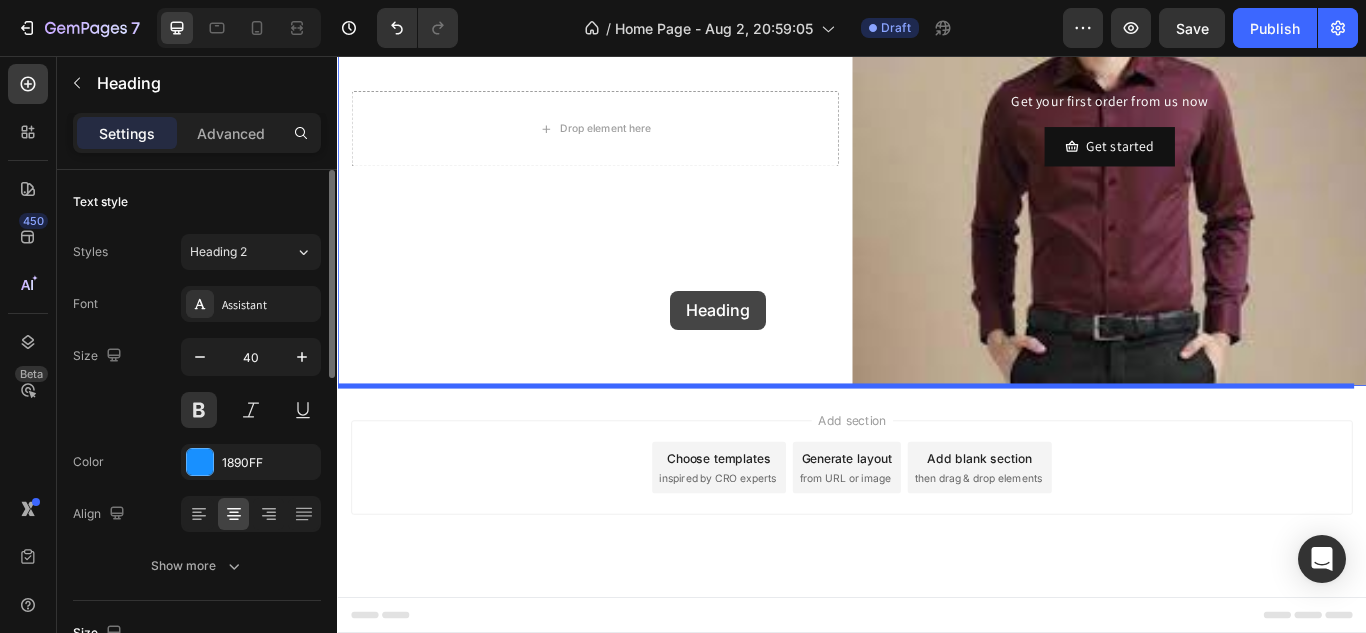 drag, startPoint x: 1230, startPoint y: 212, endPoint x: 725, endPoint y: 330, distance: 518.6029 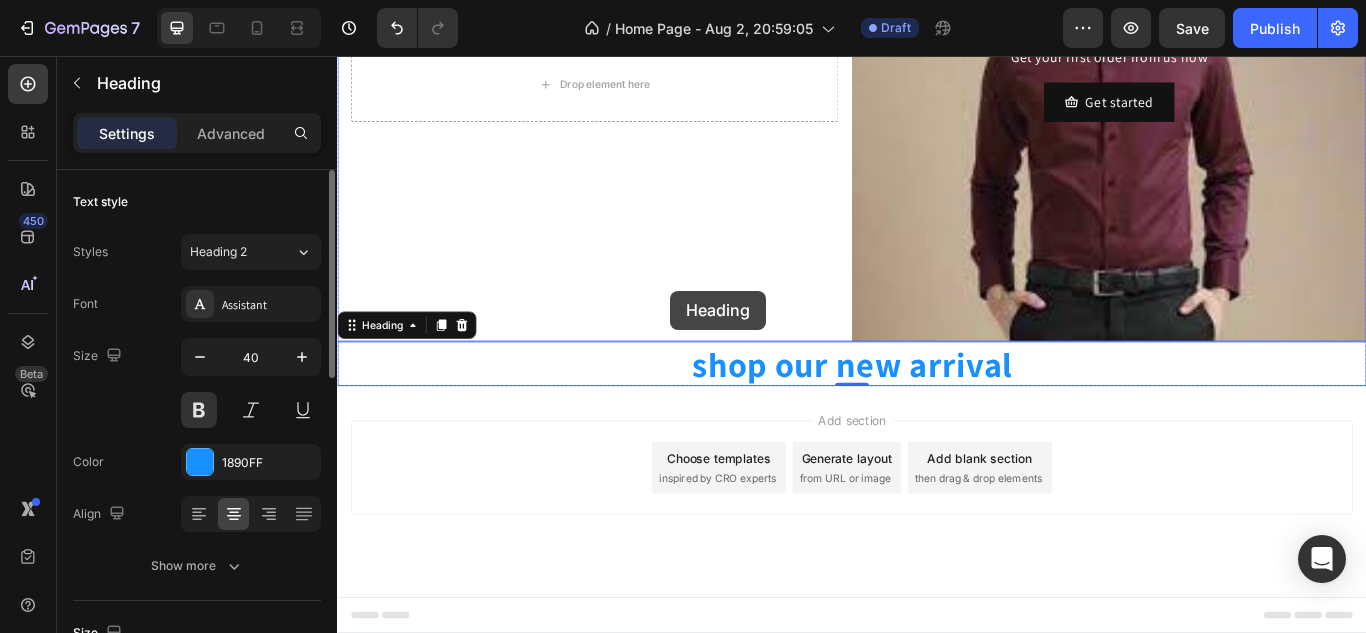 scroll, scrollTop: 396, scrollLeft: 0, axis: vertical 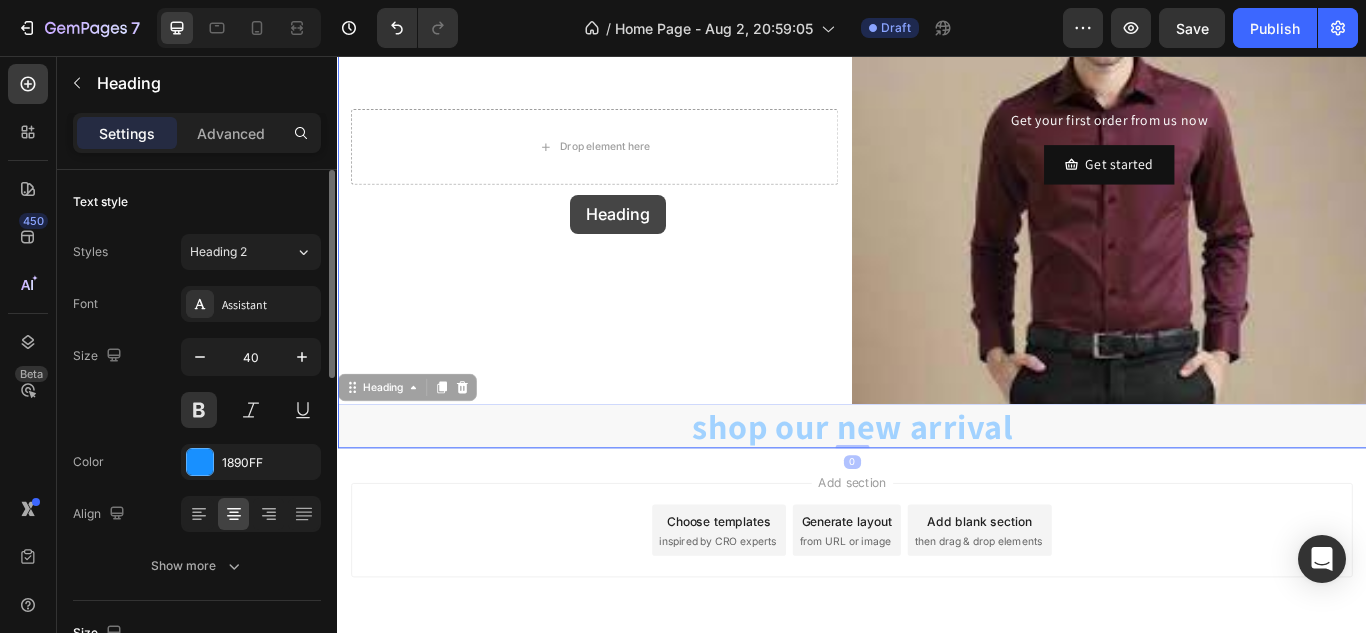 drag, startPoint x: 809, startPoint y: 500, endPoint x: 609, endPoint y: 218, distance: 345.72244 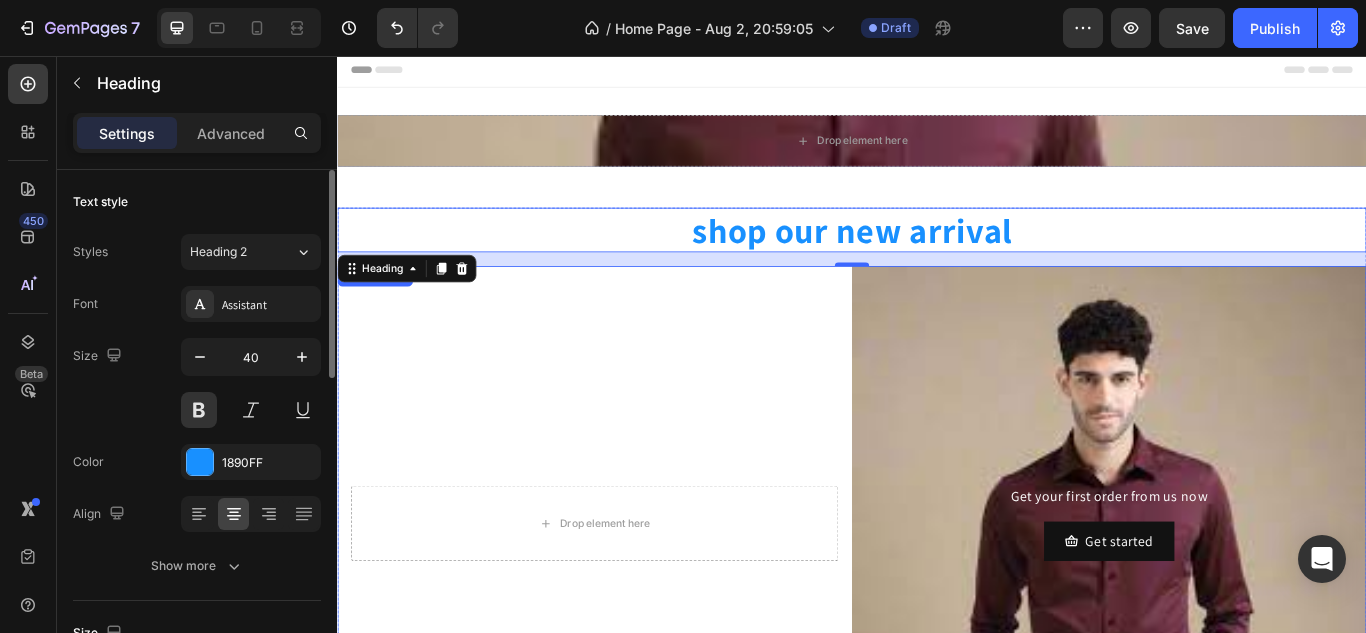 scroll, scrollTop: 3, scrollLeft: 0, axis: vertical 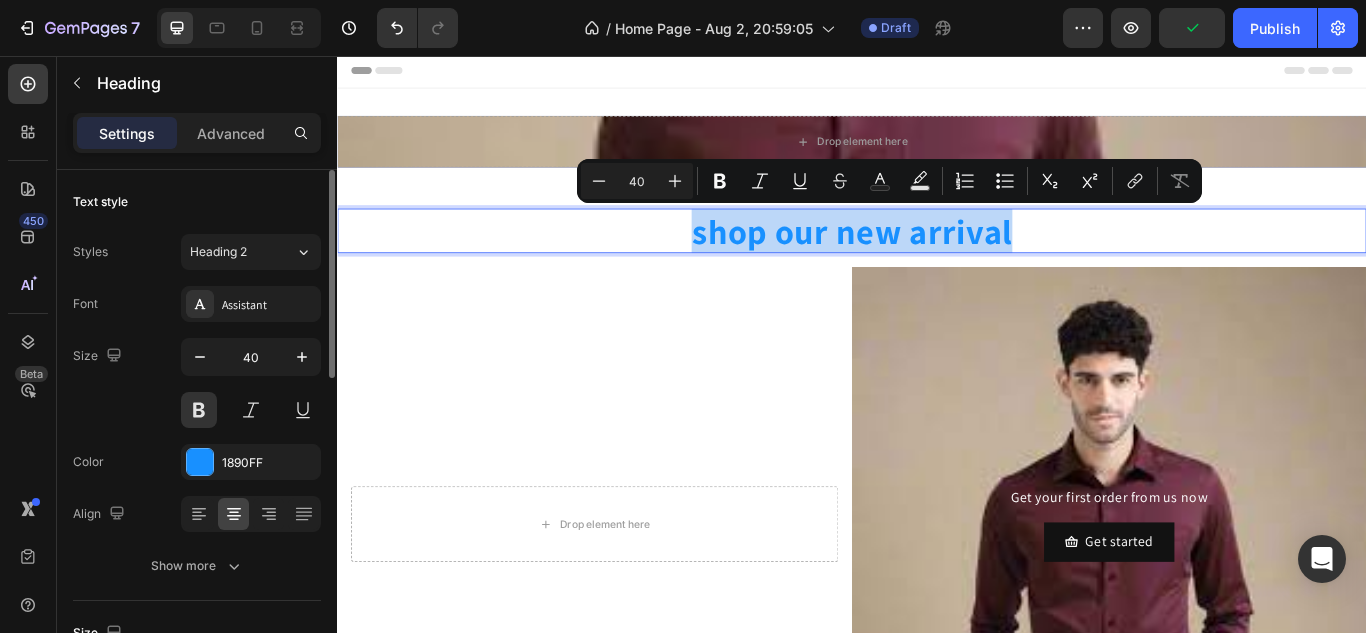 drag, startPoint x: 730, startPoint y: 246, endPoint x: 1225, endPoint y: 275, distance: 495.84875 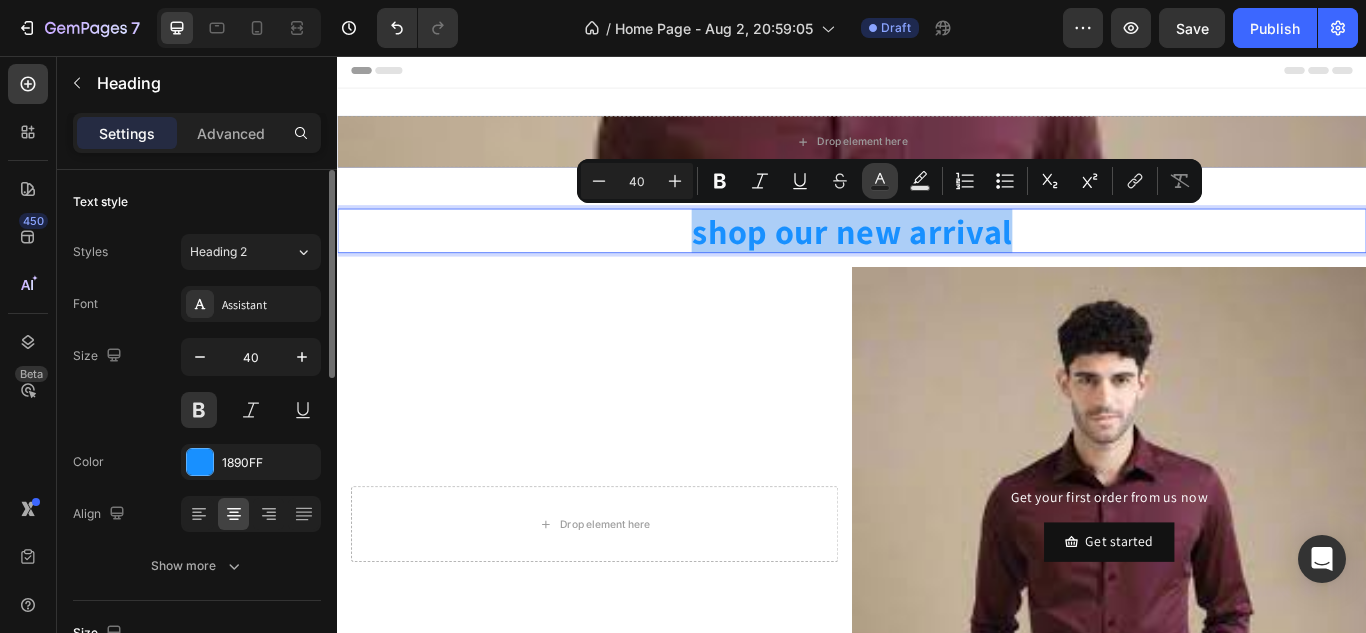 click 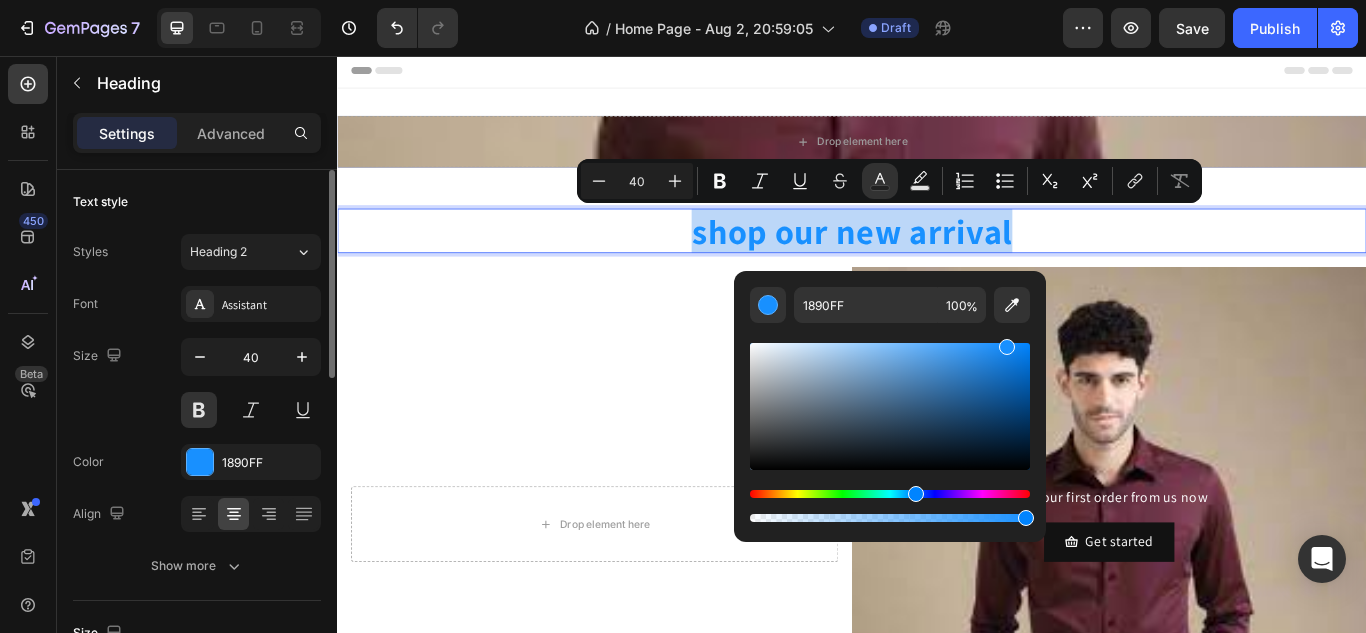 click at bounding box center [890, 406] 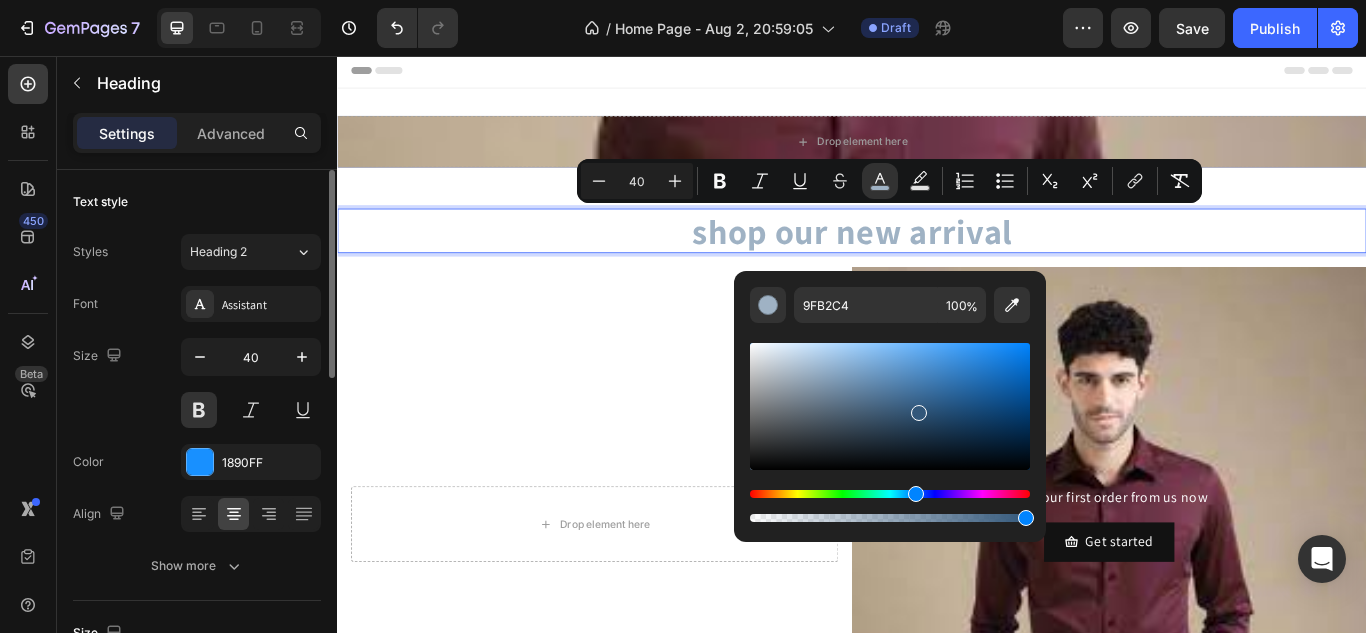 click at bounding box center (890, 406) 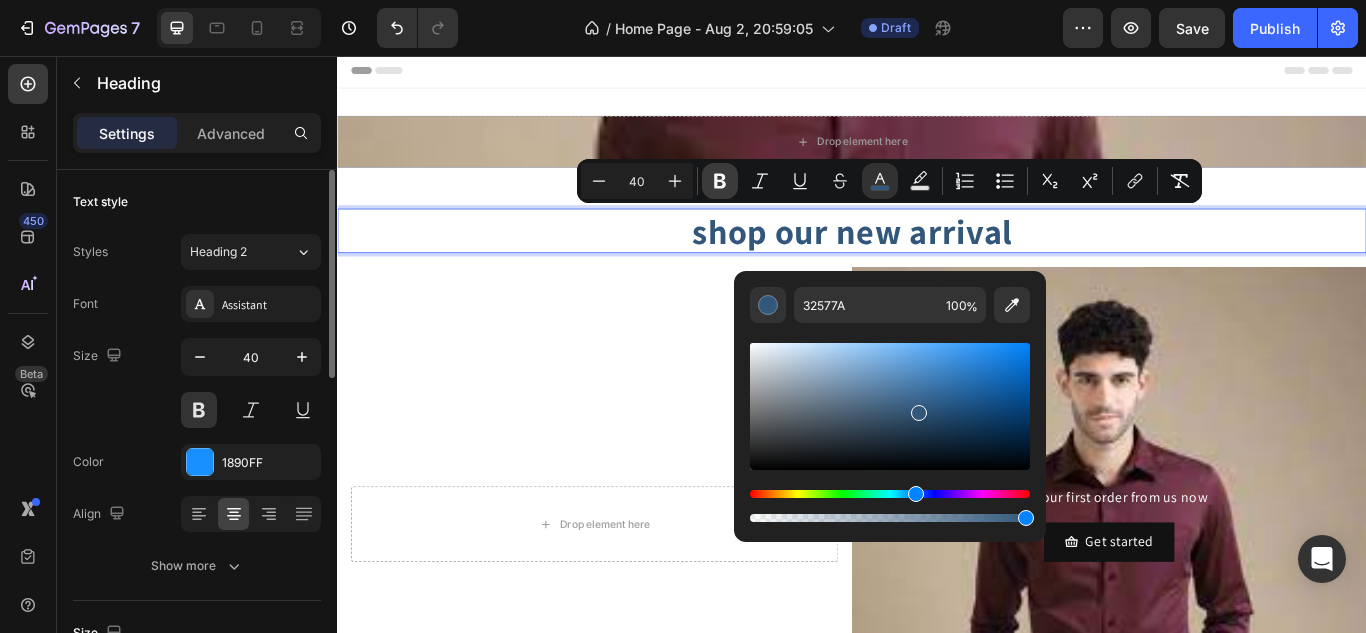 click 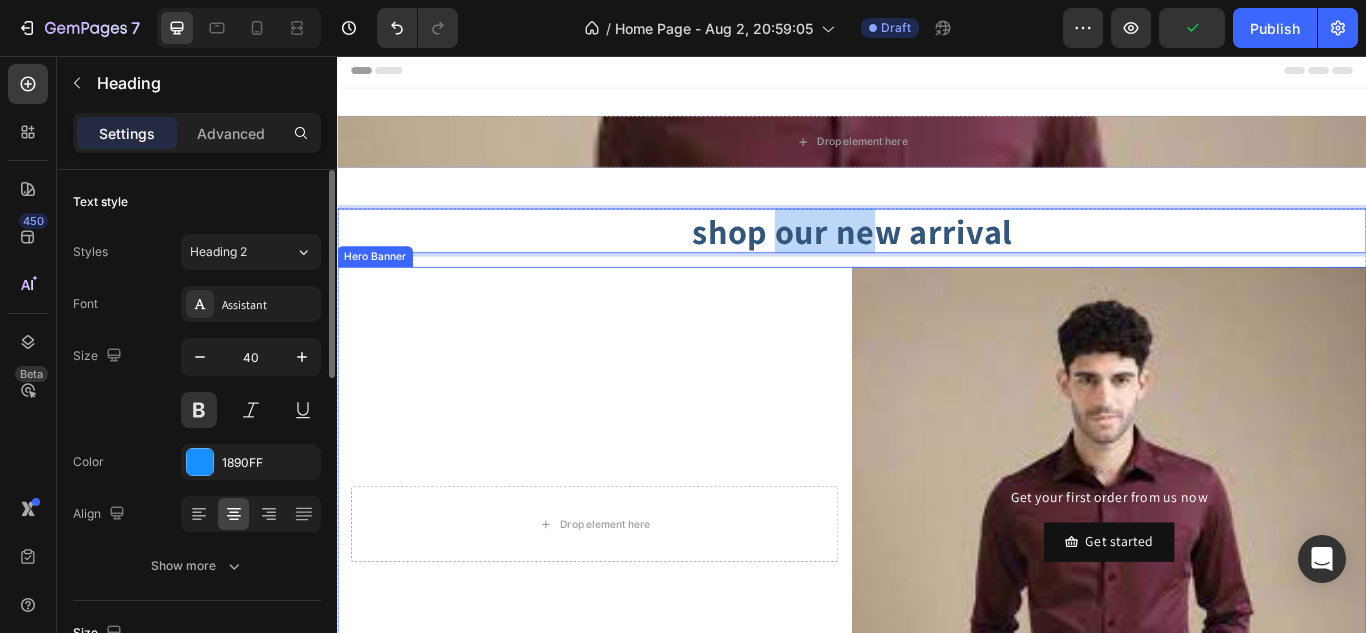 drag, startPoint x: 953, startPoint y: 248, endPoint x: 845, endPoint y: 362, distance: 157.03503 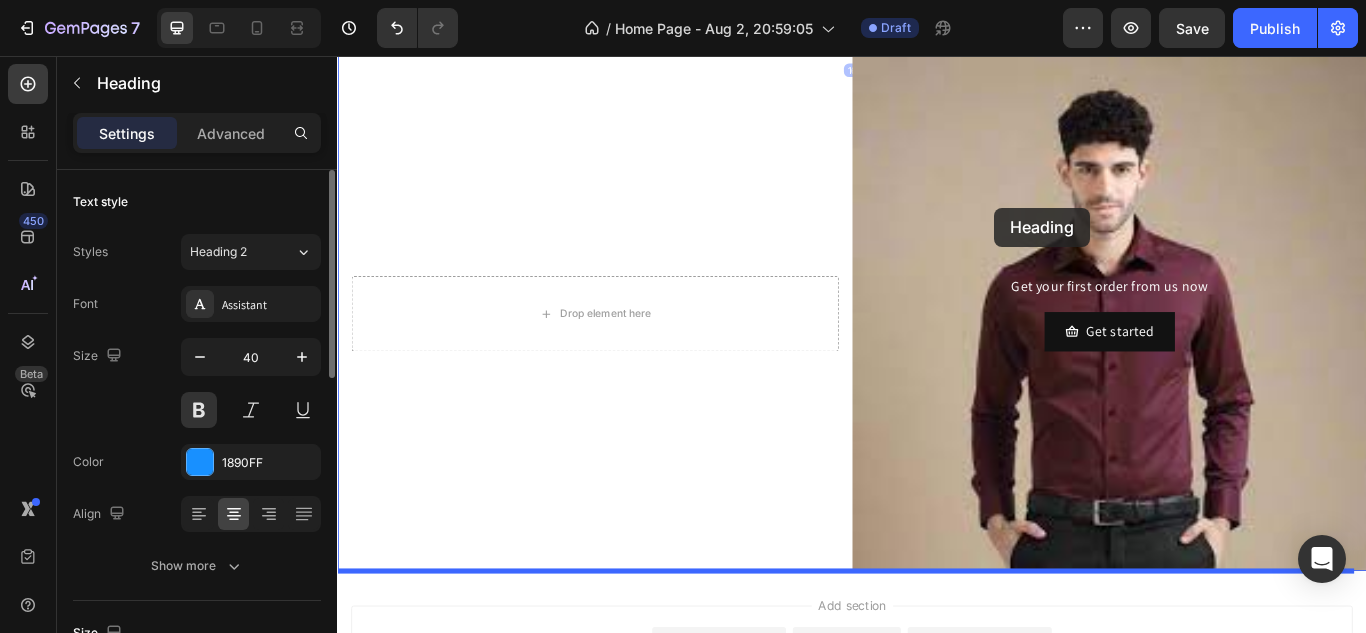 scroll, scrollTop: 176, scrollLeft: 0, axis: vertical 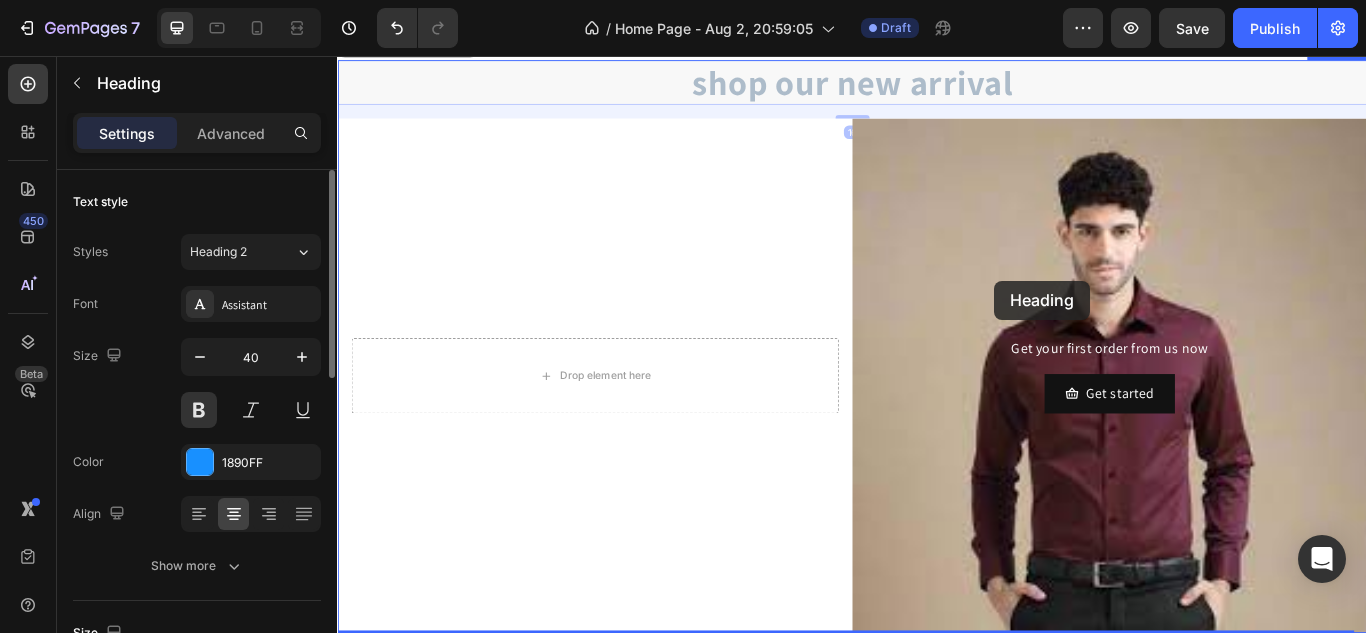 drag, startPoint x: 942, startPoint y: 258, endPoint x: 1103, endPoint y: 318, distance: 171.81676 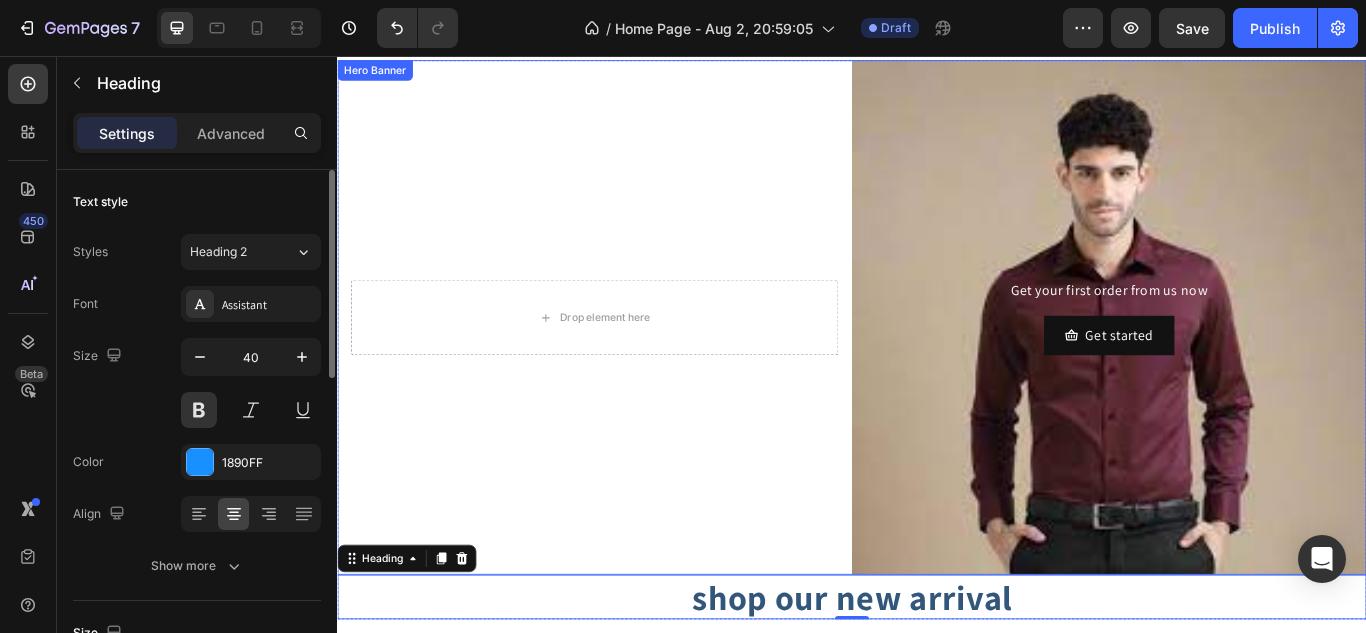 click at bounding box center [937, 361] 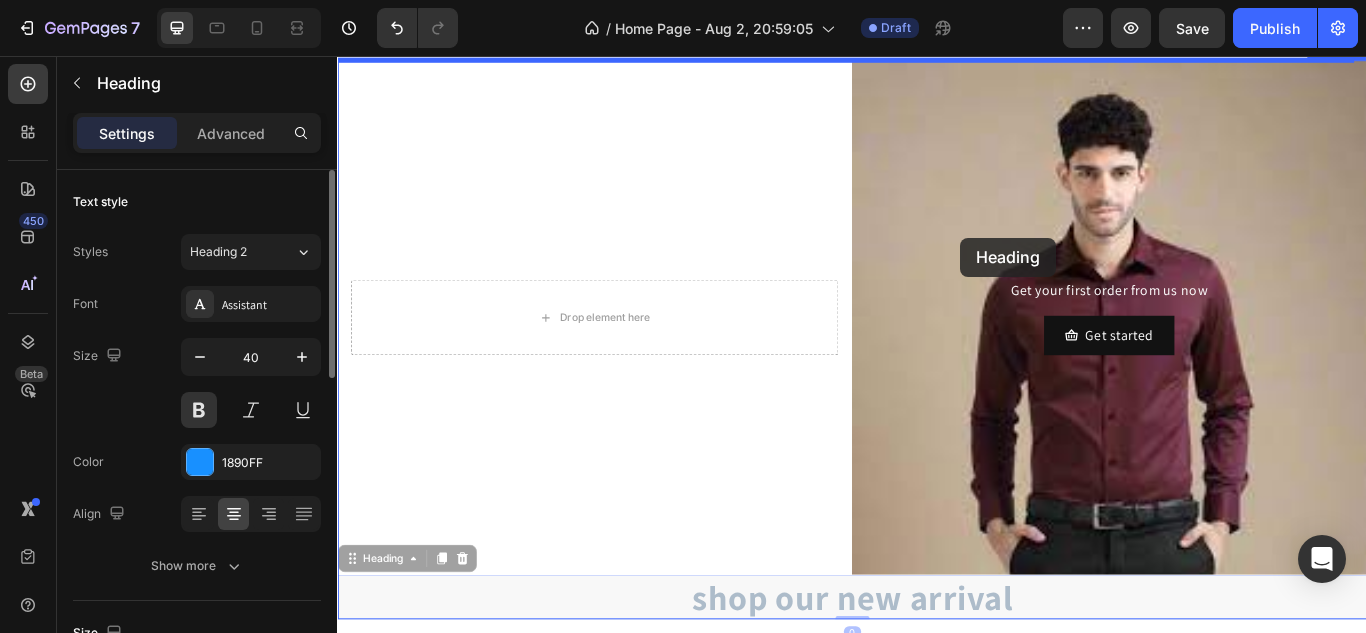 drag, startPoint x: 840, startPoint y: 674, endPoint x: 1063, endPoint y: 268, distance: 463.2116 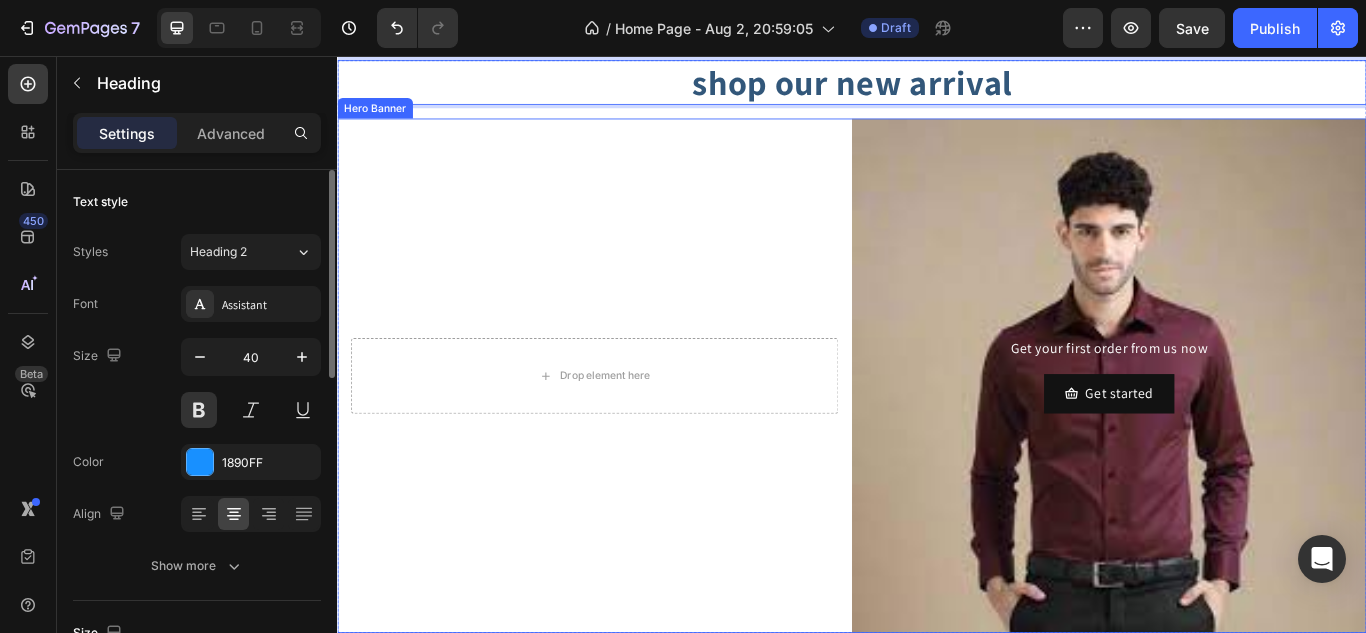 drag, startPoint x: 1118, startPoint y: 87, endPoint x: 1269, endPoint y: 310, distance: 269.31393 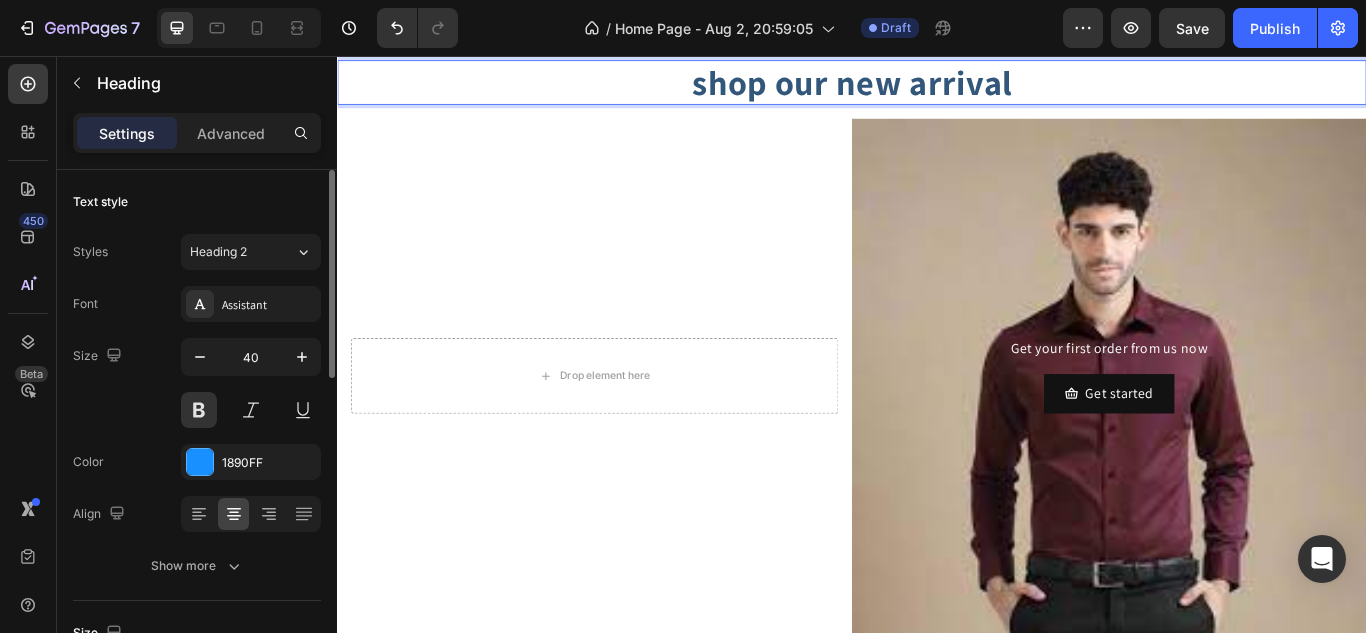drag, startPoint x: 1210, startPoint y: 80, endPoint x: 1139, endPoint y: 79, distance: 71.00704 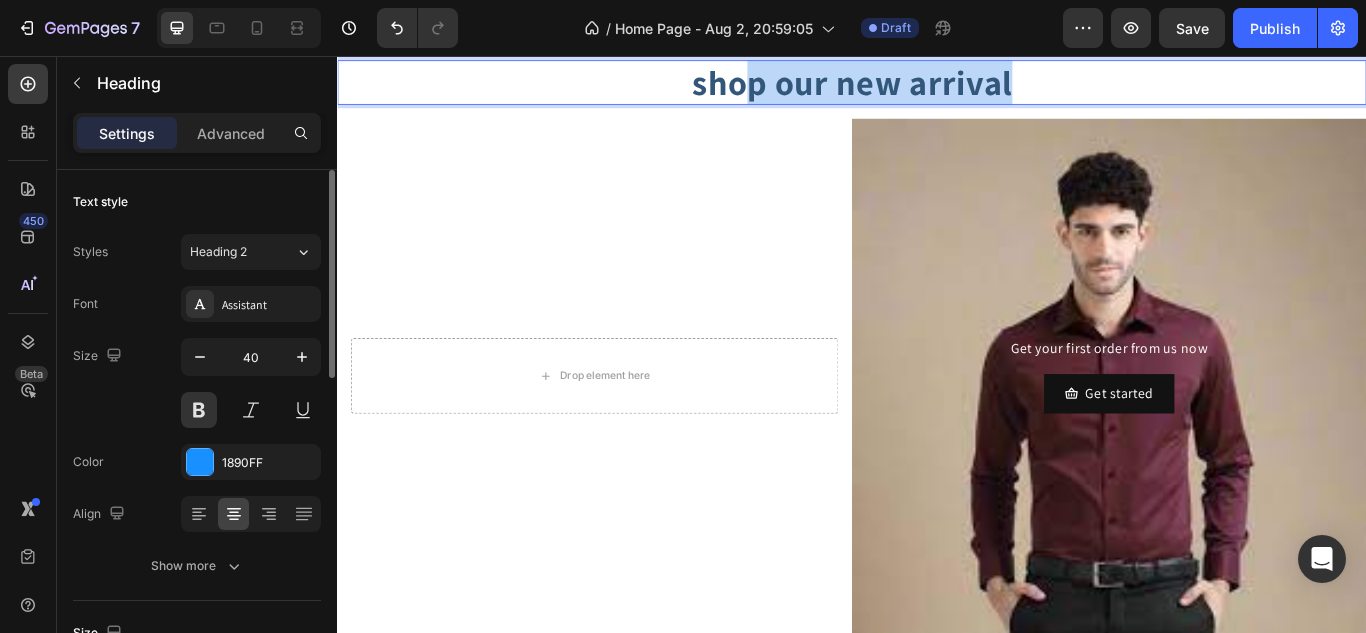 drag, startPoint x: 1139, startPoint y: 79, endPoint x: 817, endPoint y: 111, distance: 323.58615 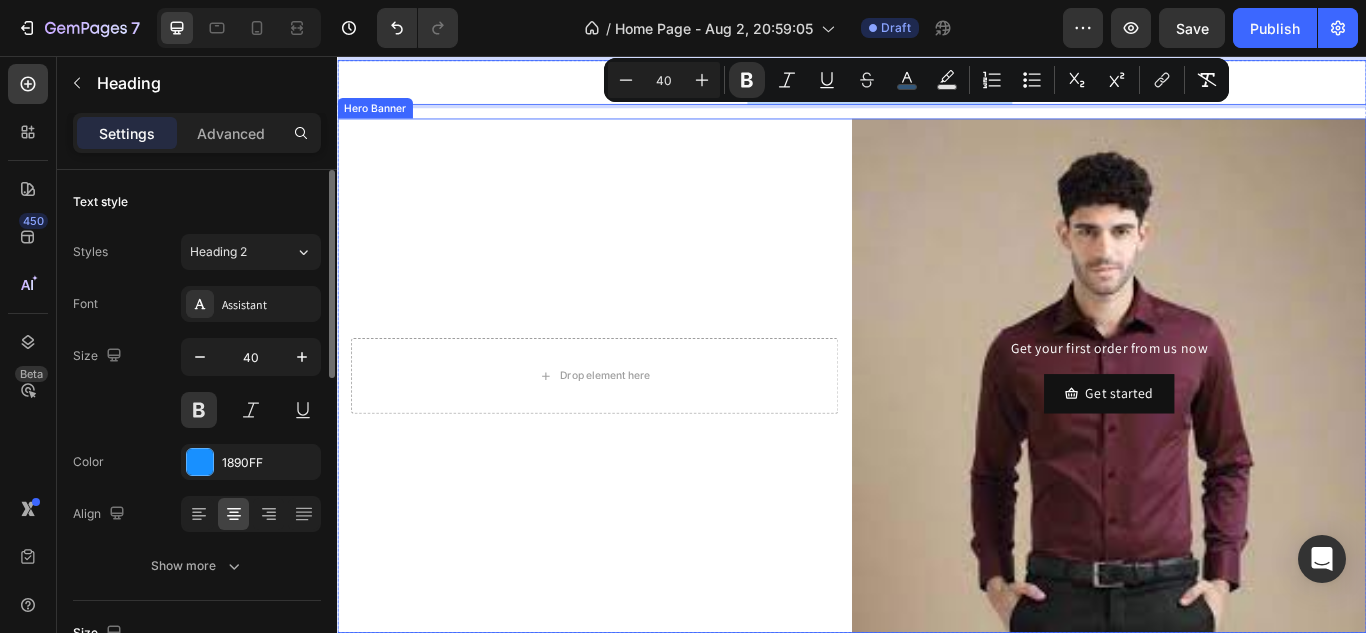 click at bounding box center (937, 429) 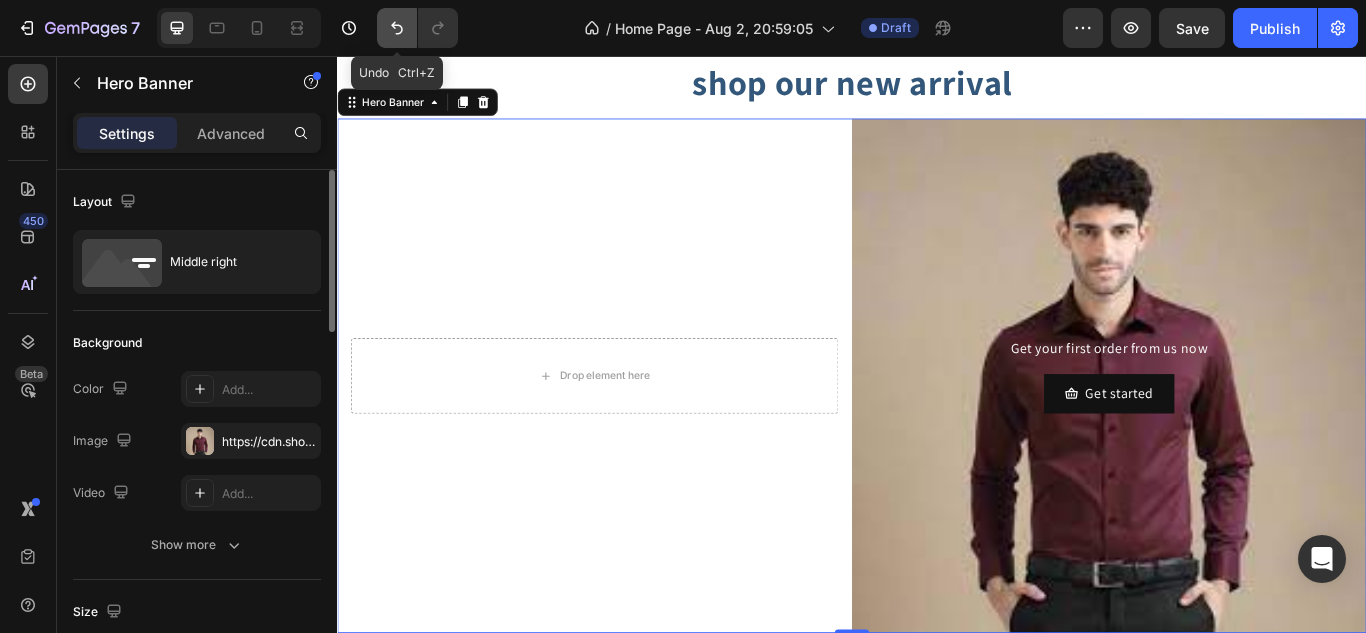 click 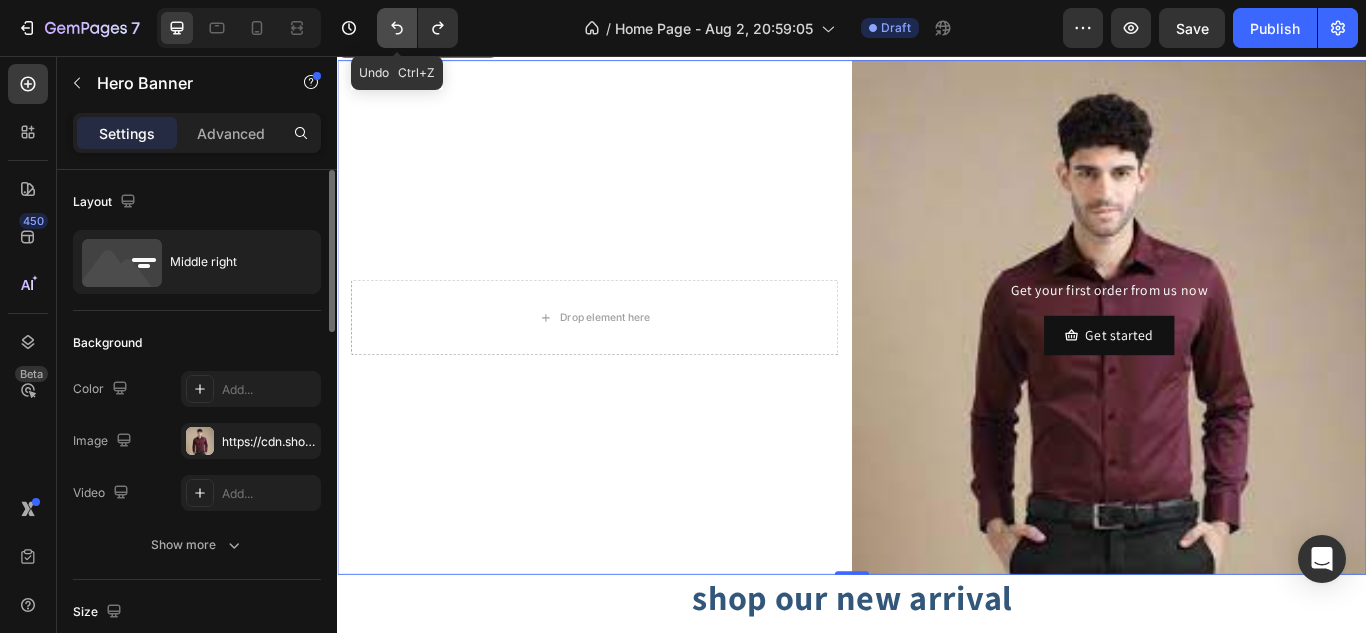 click 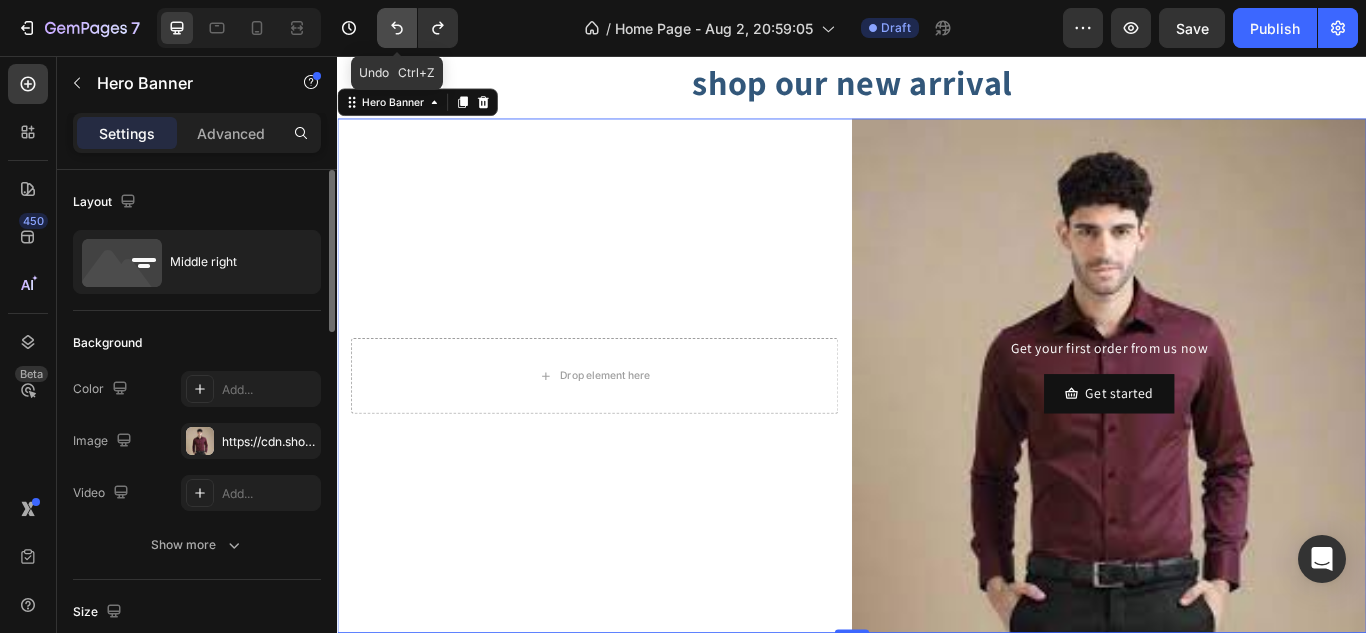 click 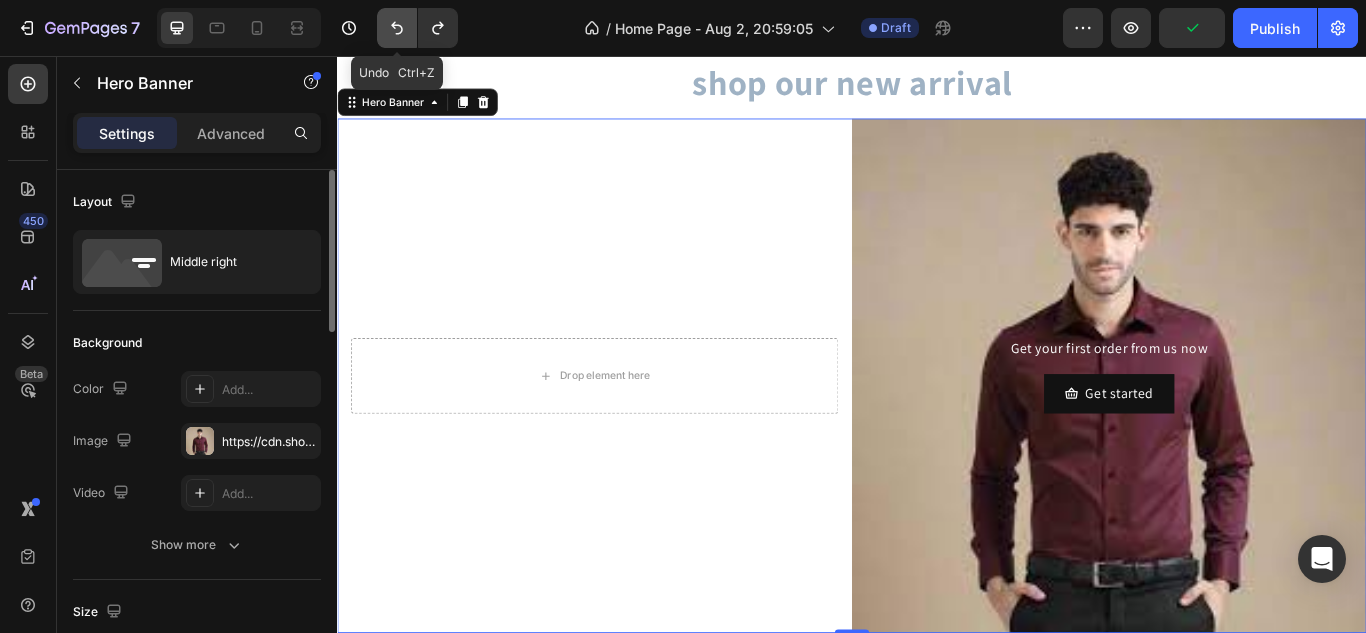 click 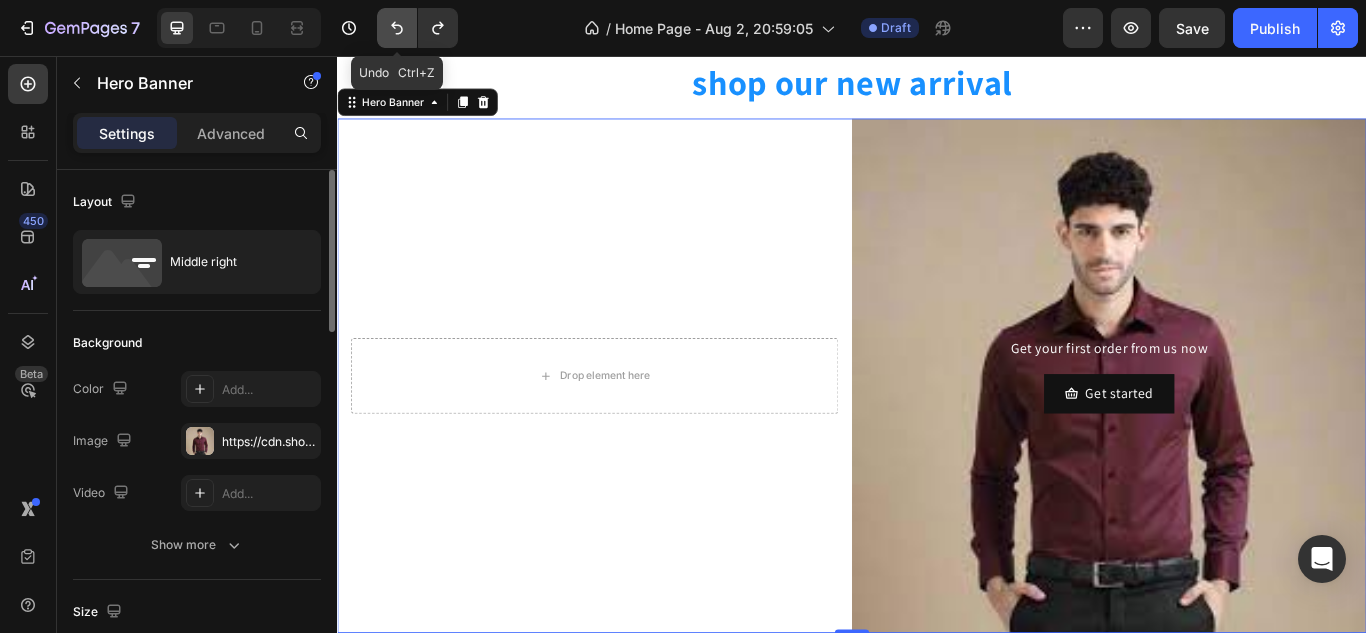 drag, startPoint x: 409, startPoint y: 3, endPoint x: 400, endPoint y: 28, distance: 26.57066 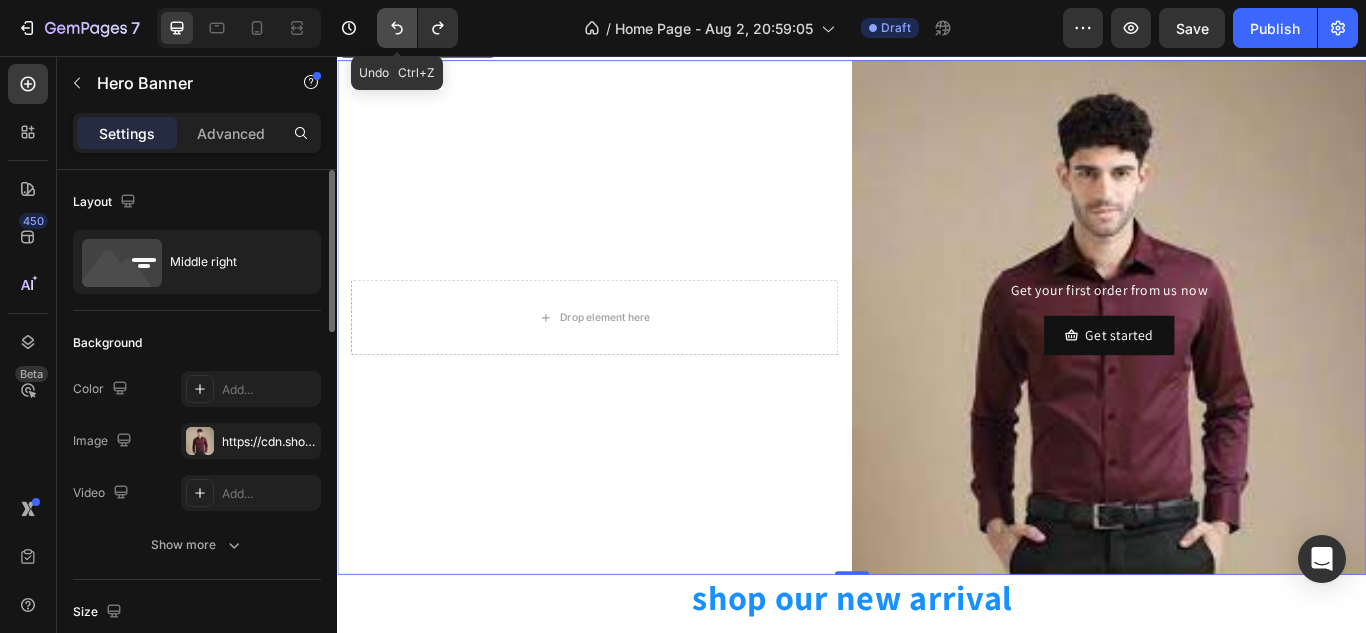 click 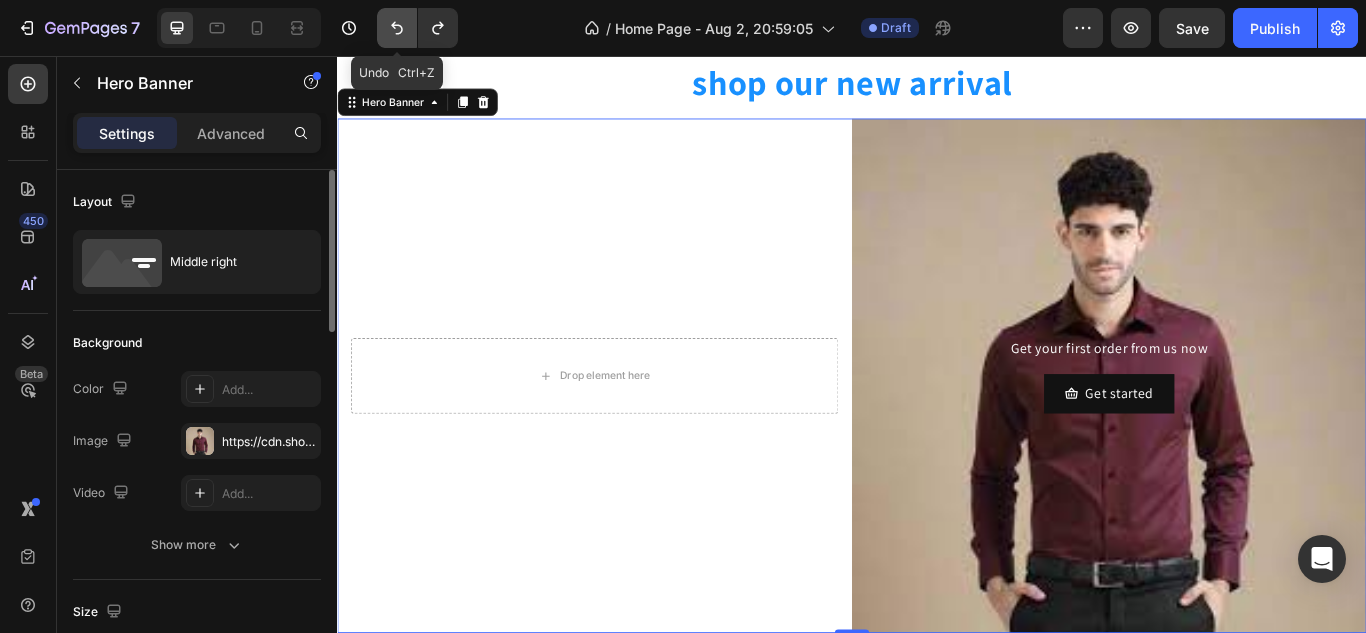 click 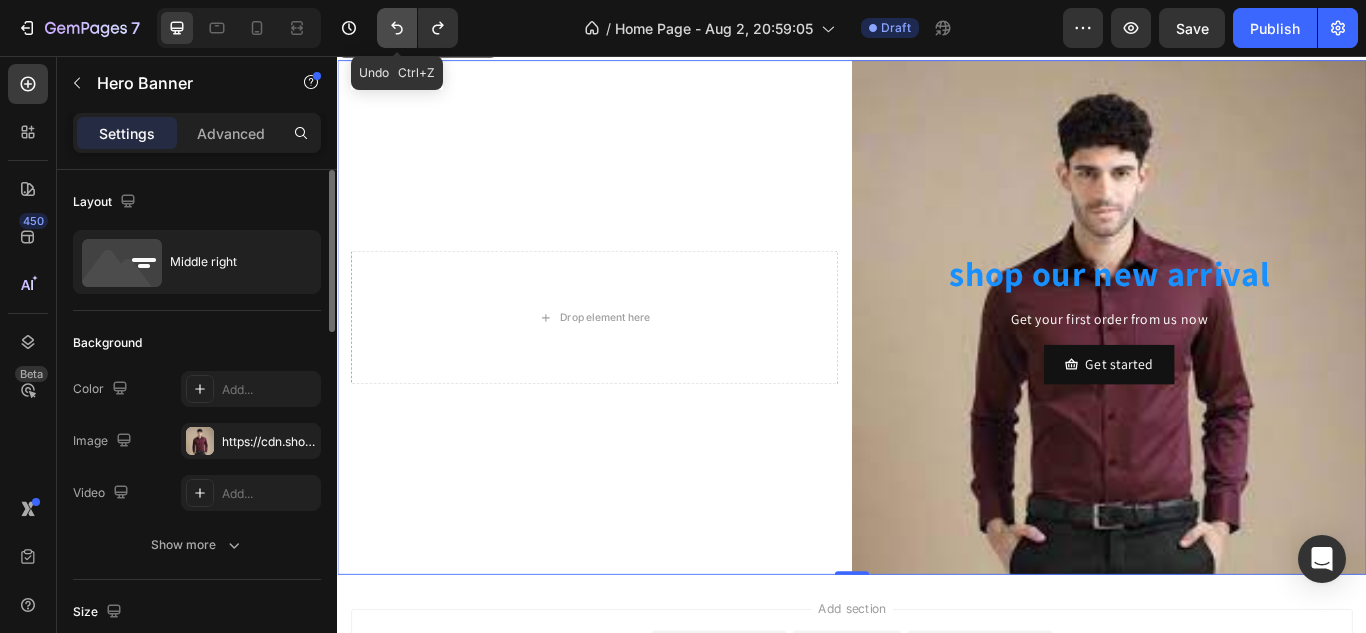 click 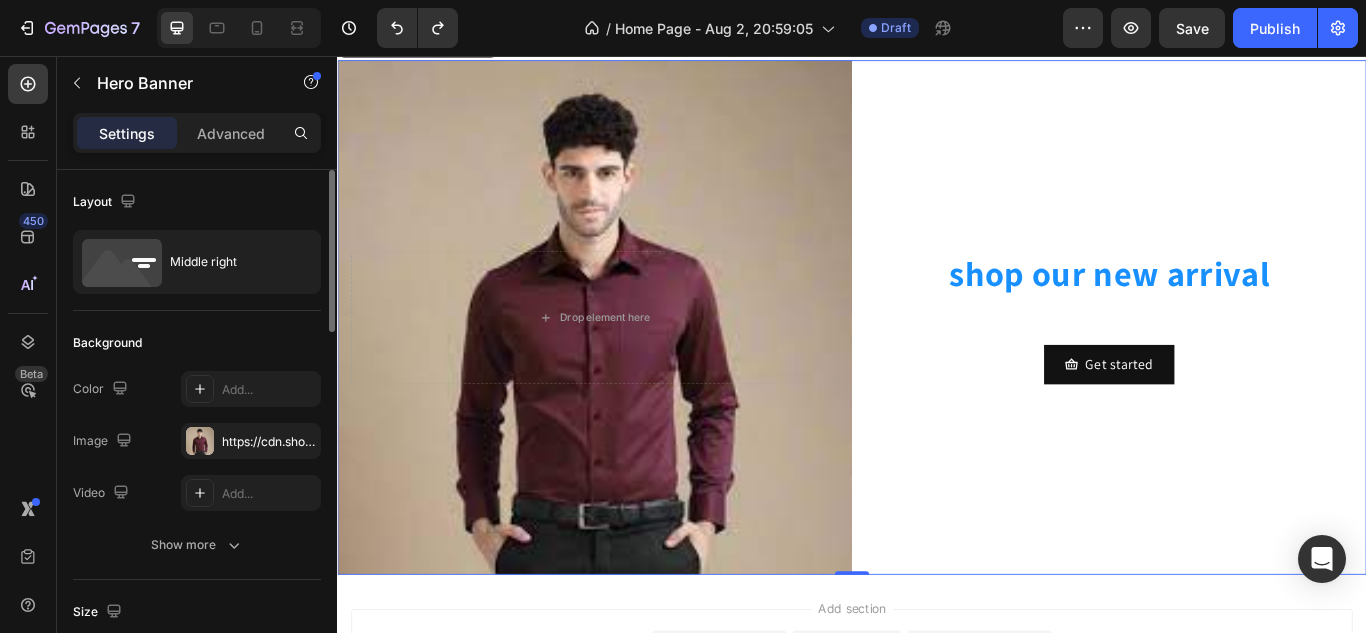click on "7   /  Home Page - Aug 2, 20:59:05 Draft Preview  Save   Publish" 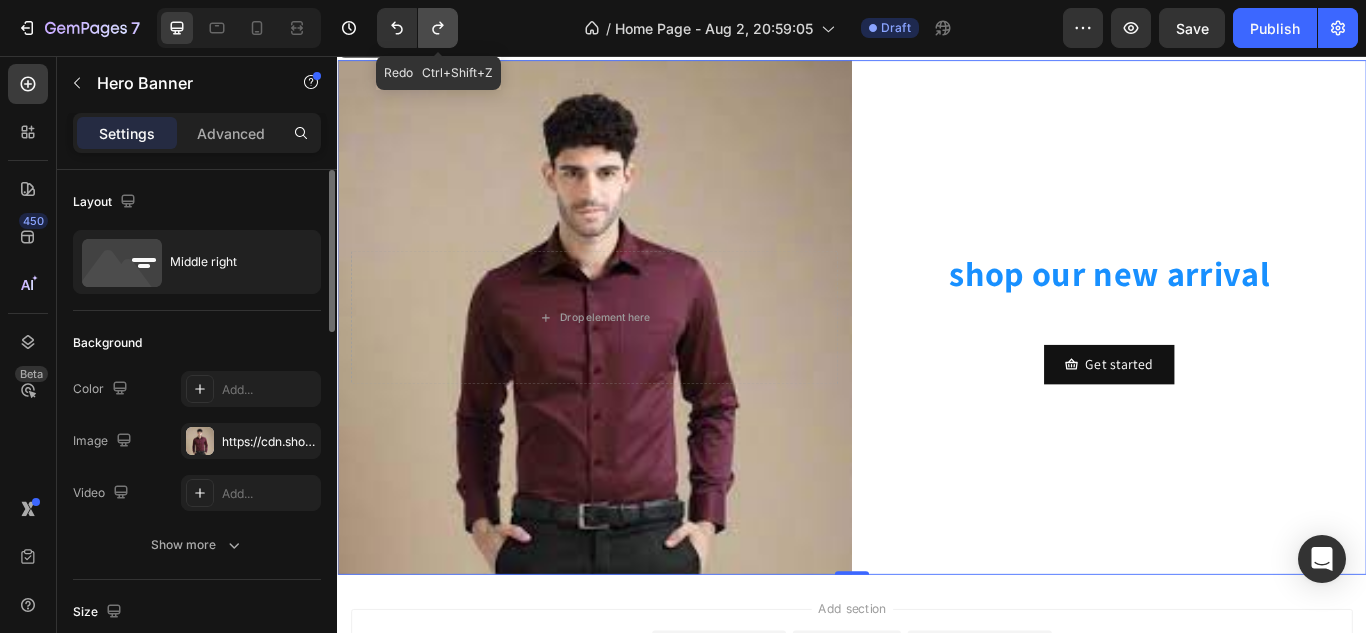 click 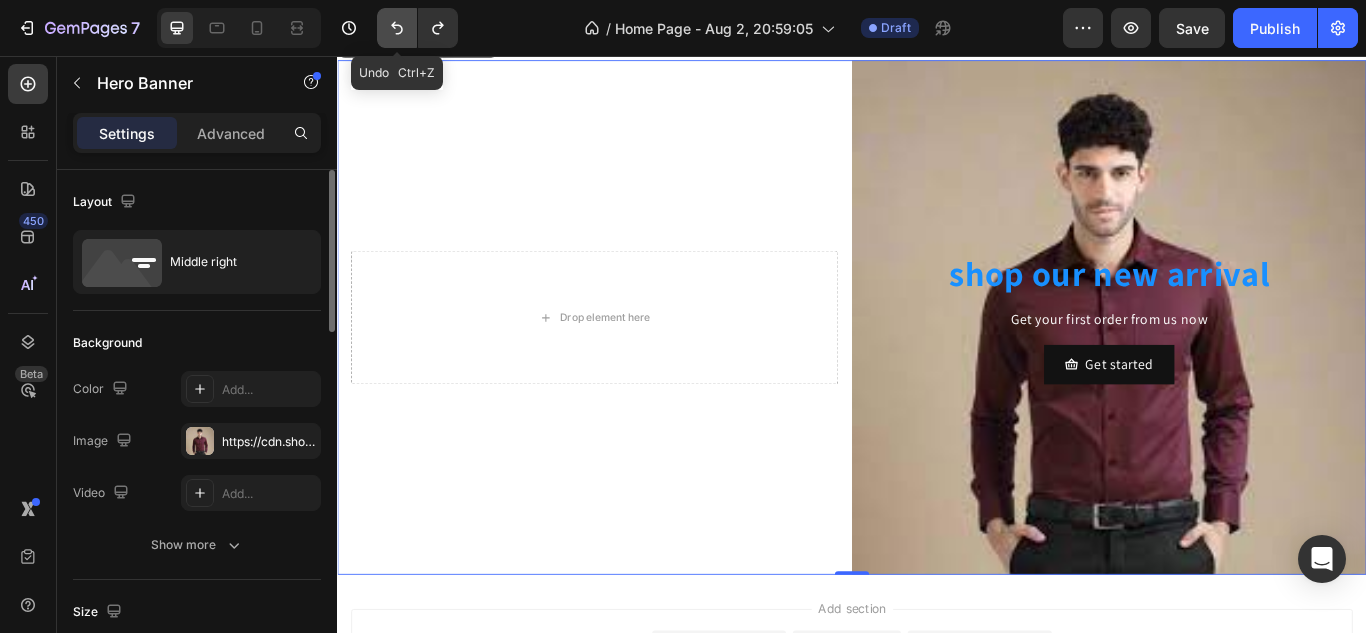 click 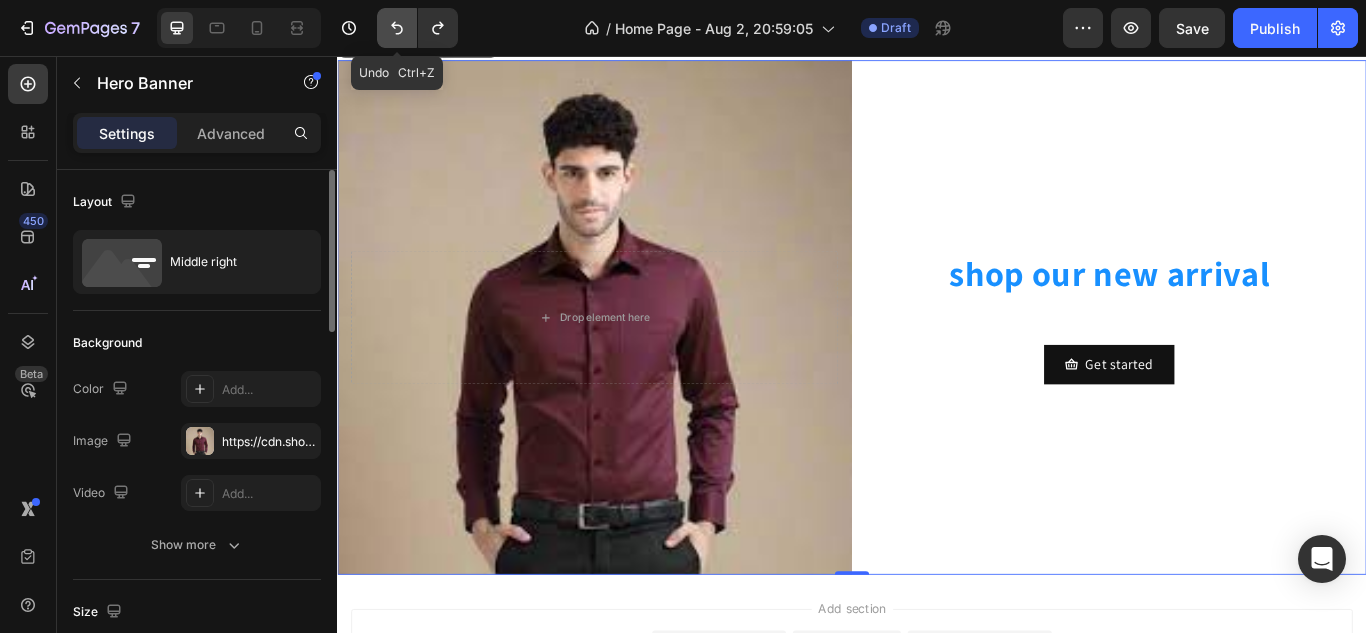 click 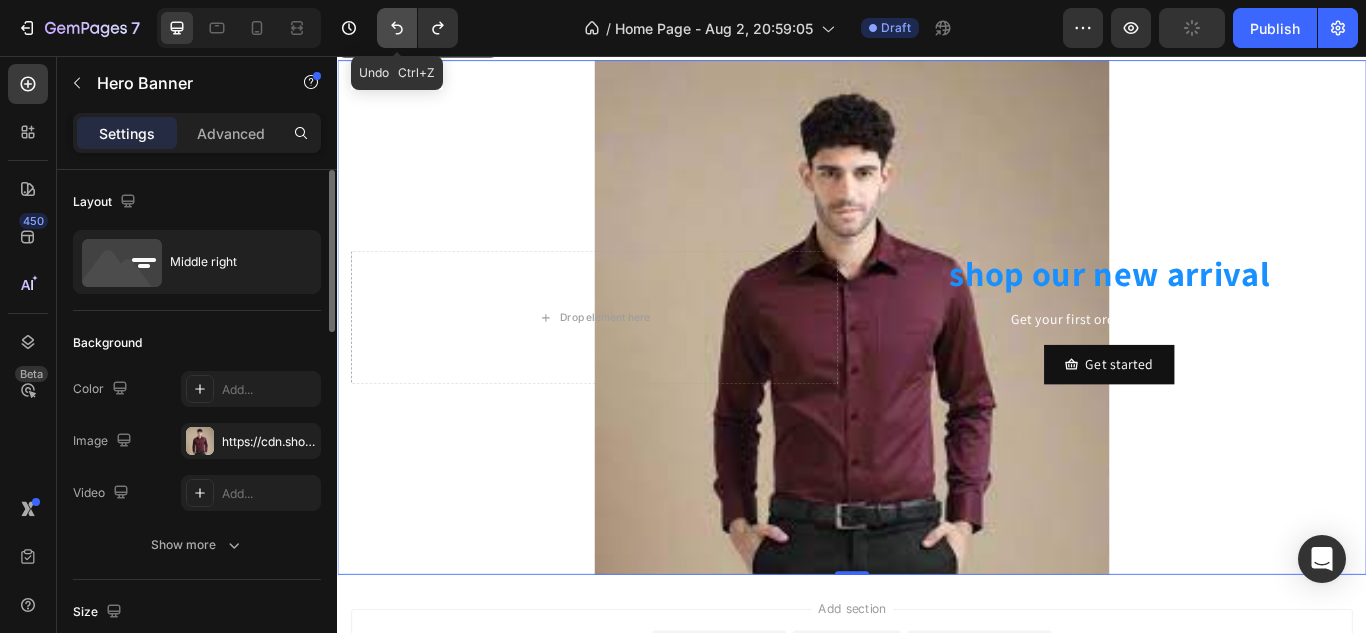 click 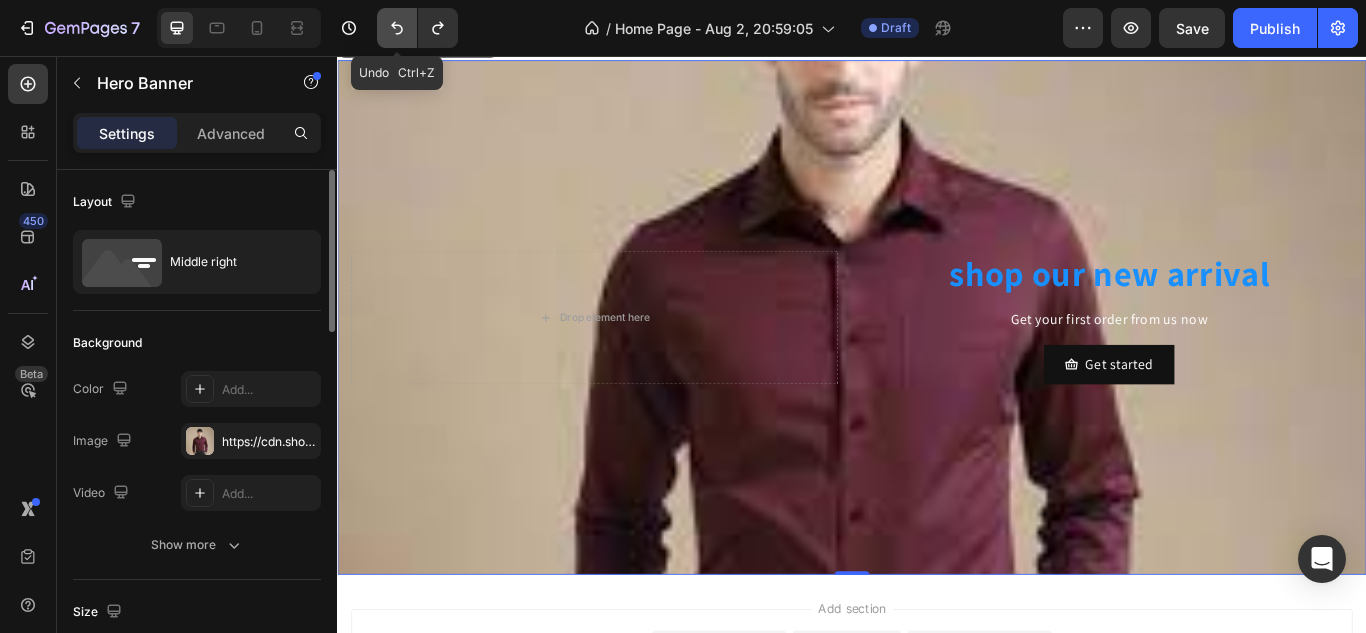 click 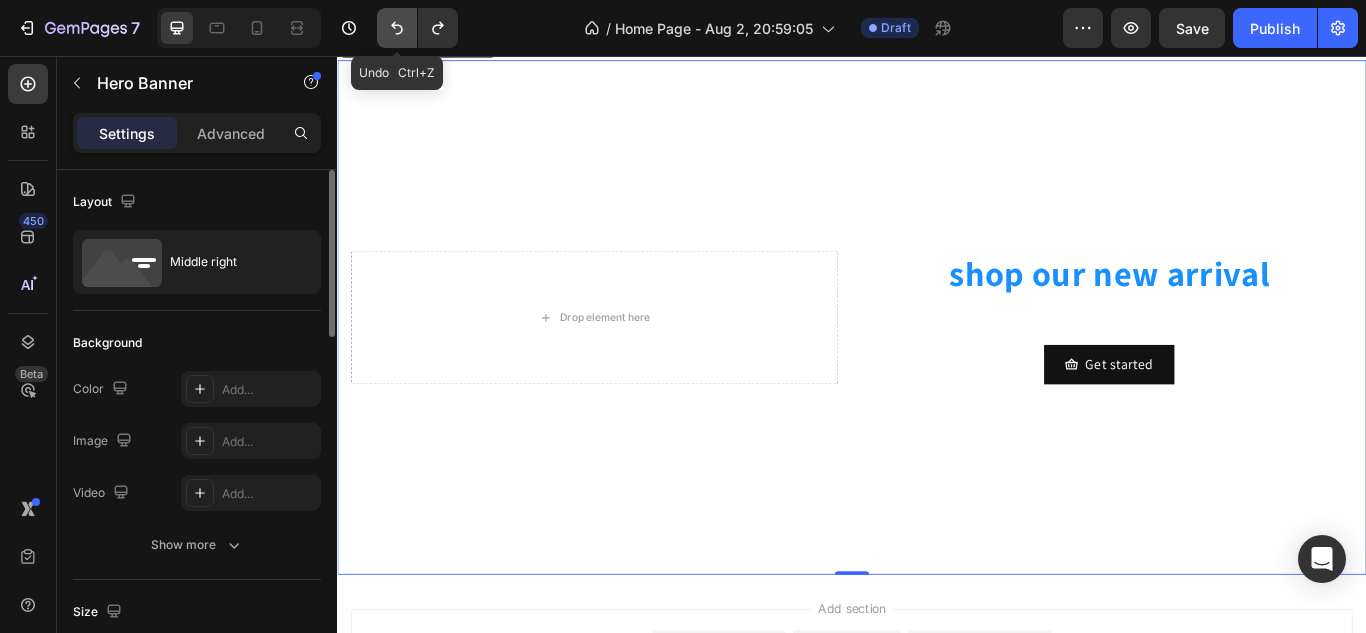 click 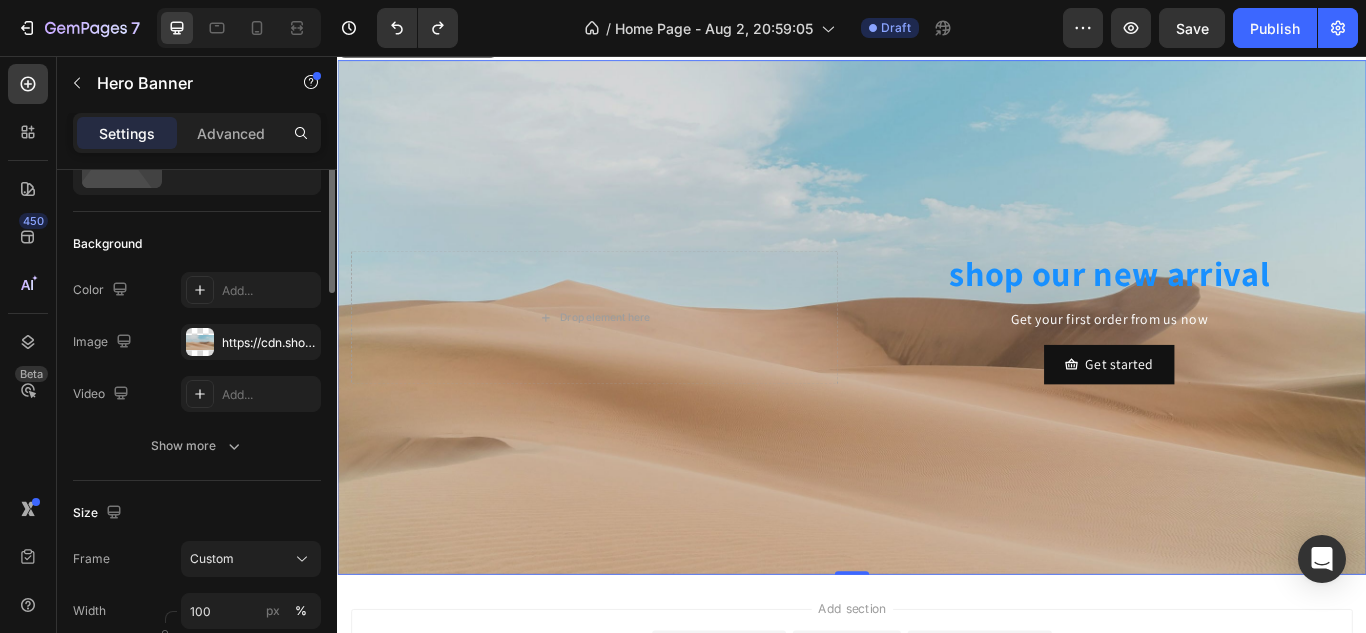scroll, scrollTop: 0, scrollLeft: 0, axis: both 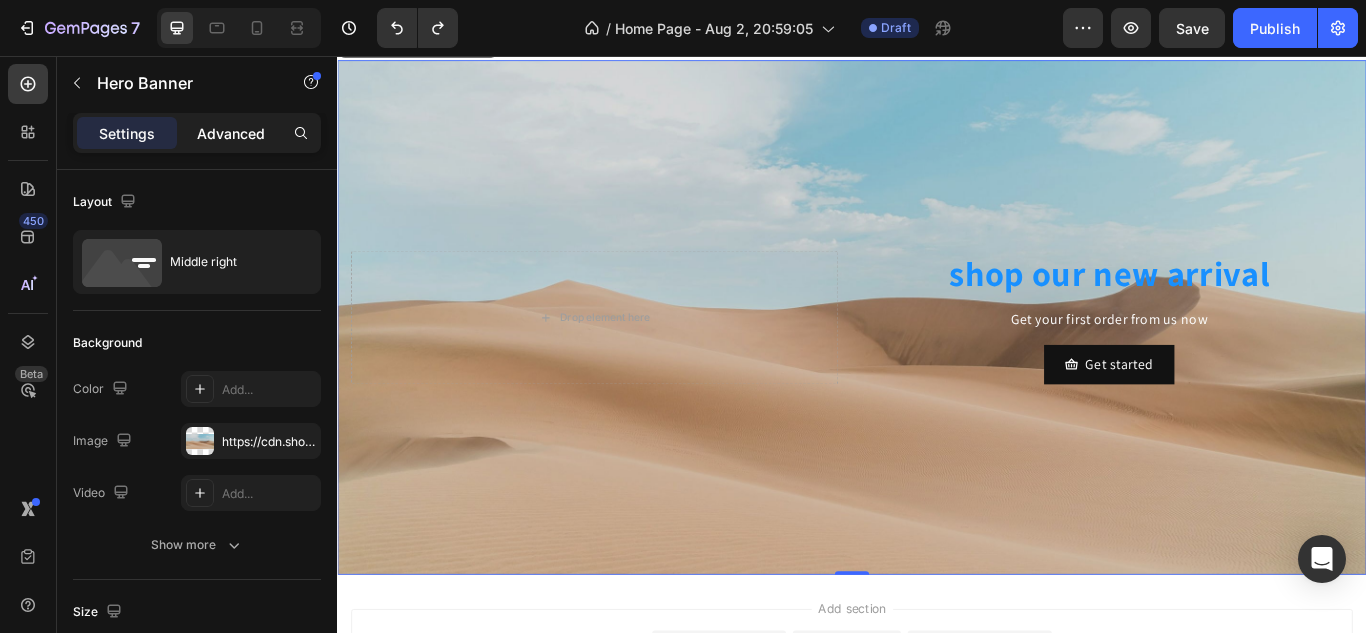 click on "Advanced" at bounding box center [231, 133] 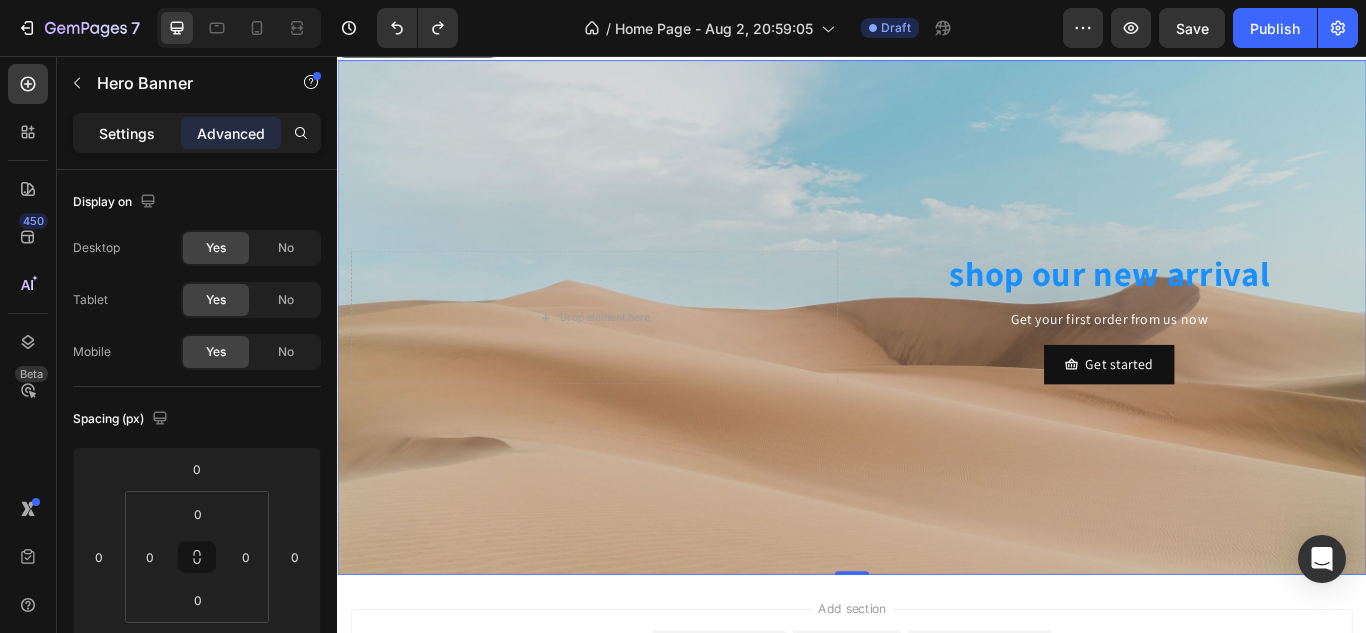 click on "Settings" at bounding box center (127, 133) 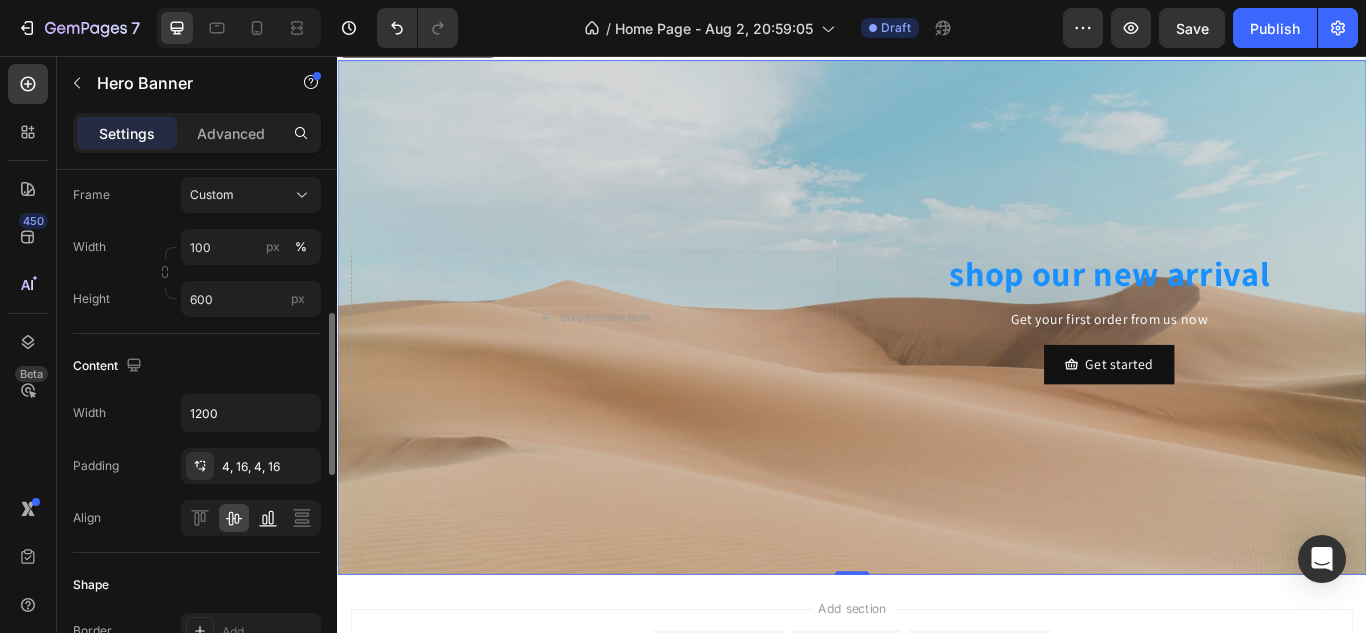 scroll, scrollTop: 462, scrollLeft: 0, axis: vertical 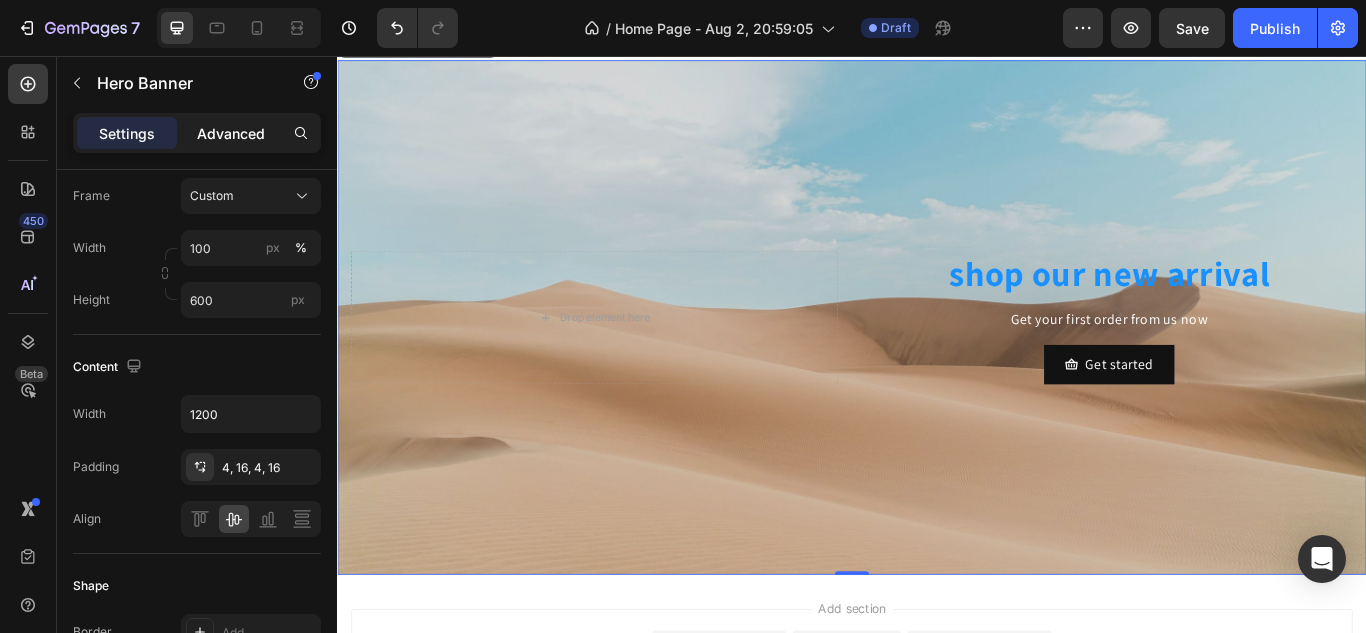 click on "Advanced" at bounding box center (231, 133) 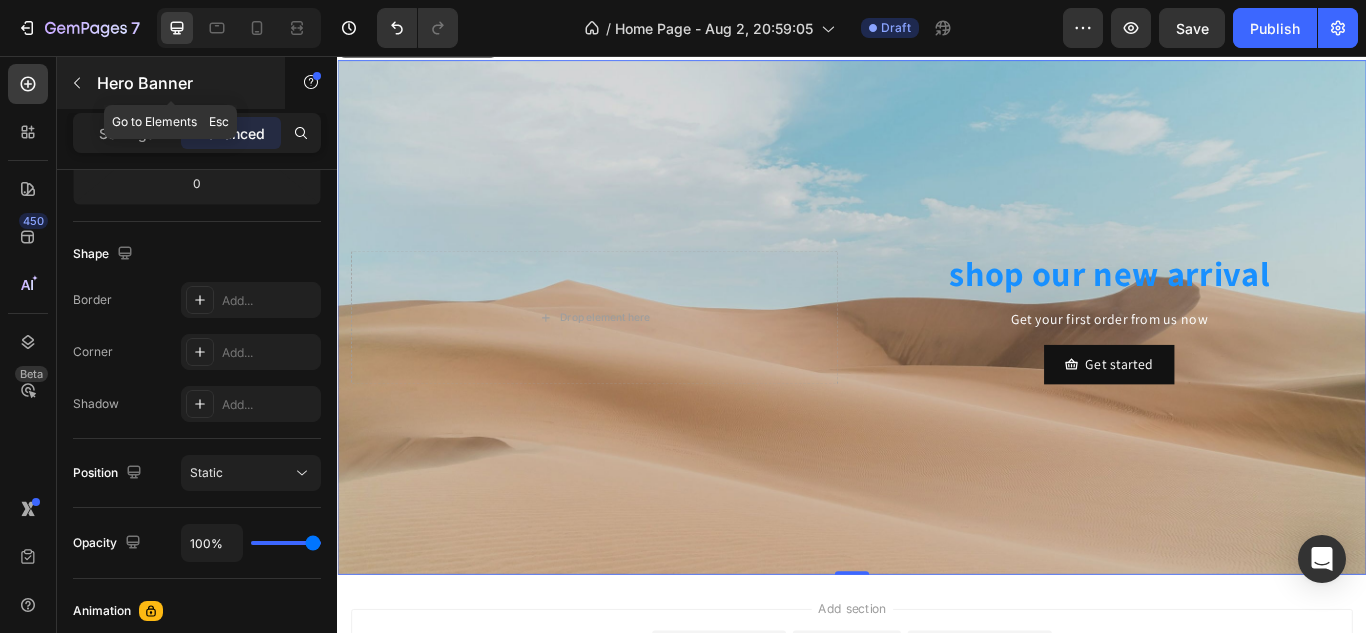 click at bounding box center (77, 83) 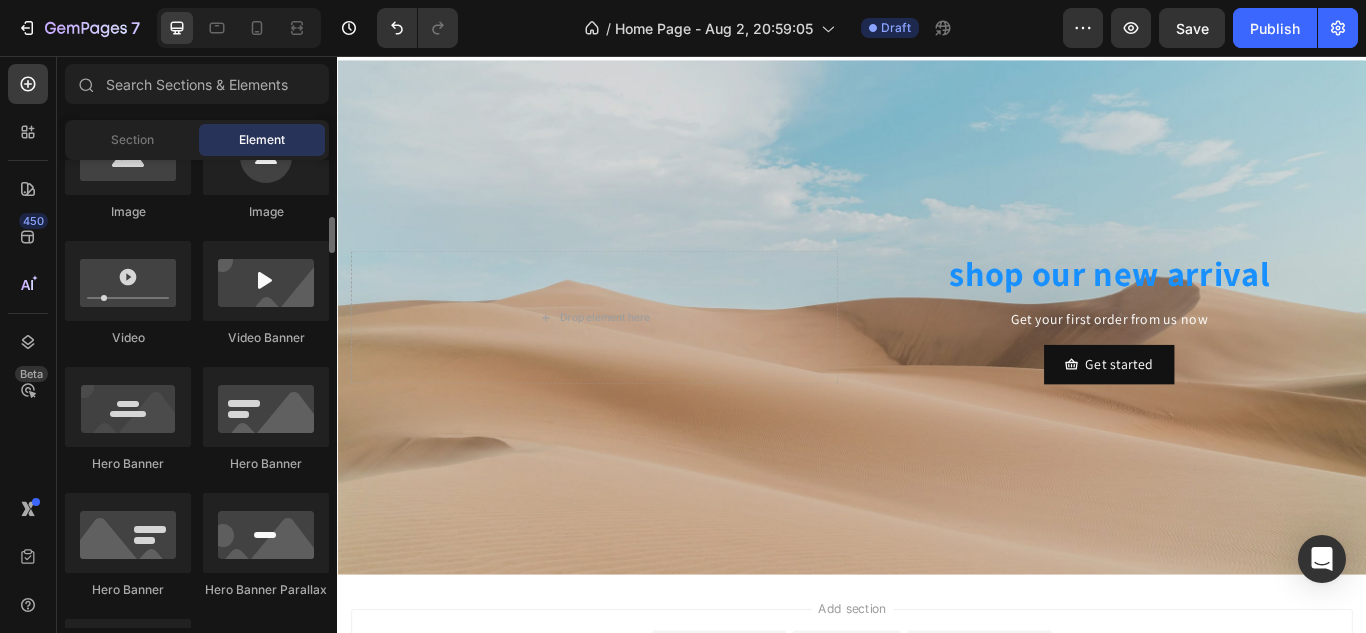 scroll, scrollTop: 708, scrollLeft: 0, axis: vertical 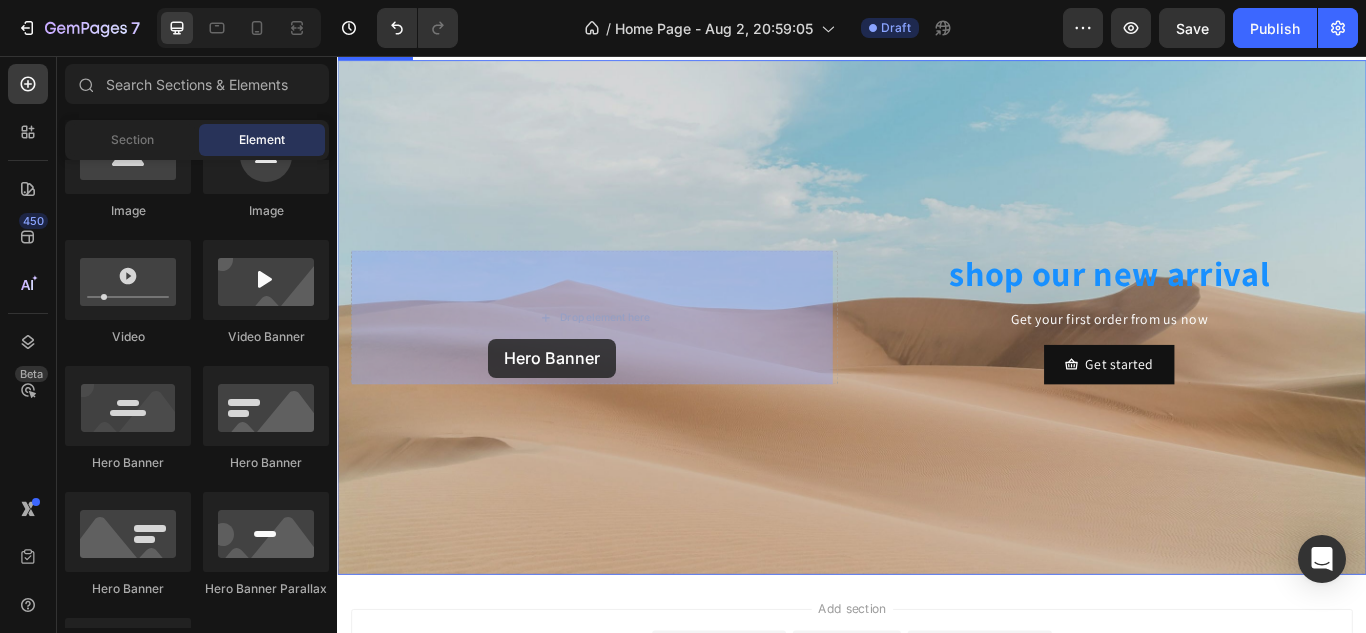 drag, startPoint x: 597, startPoint y: 470, endPoint x: 513, endPoint y: 386, distance: 118.79394 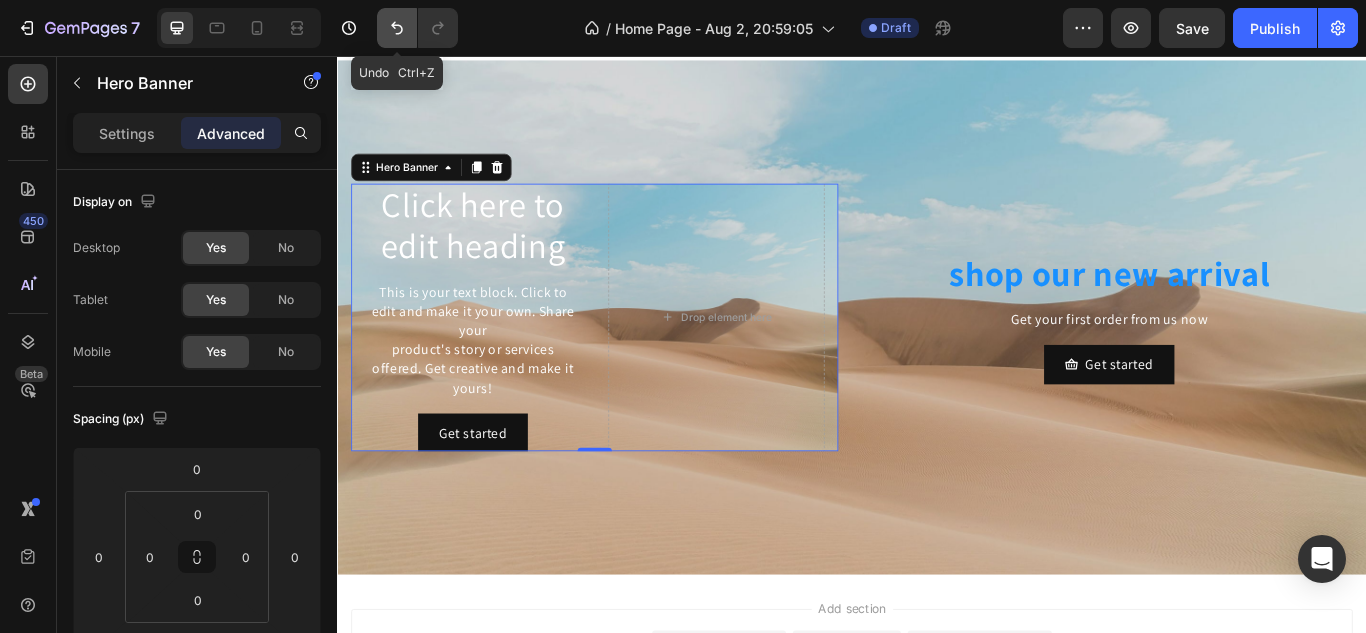 click 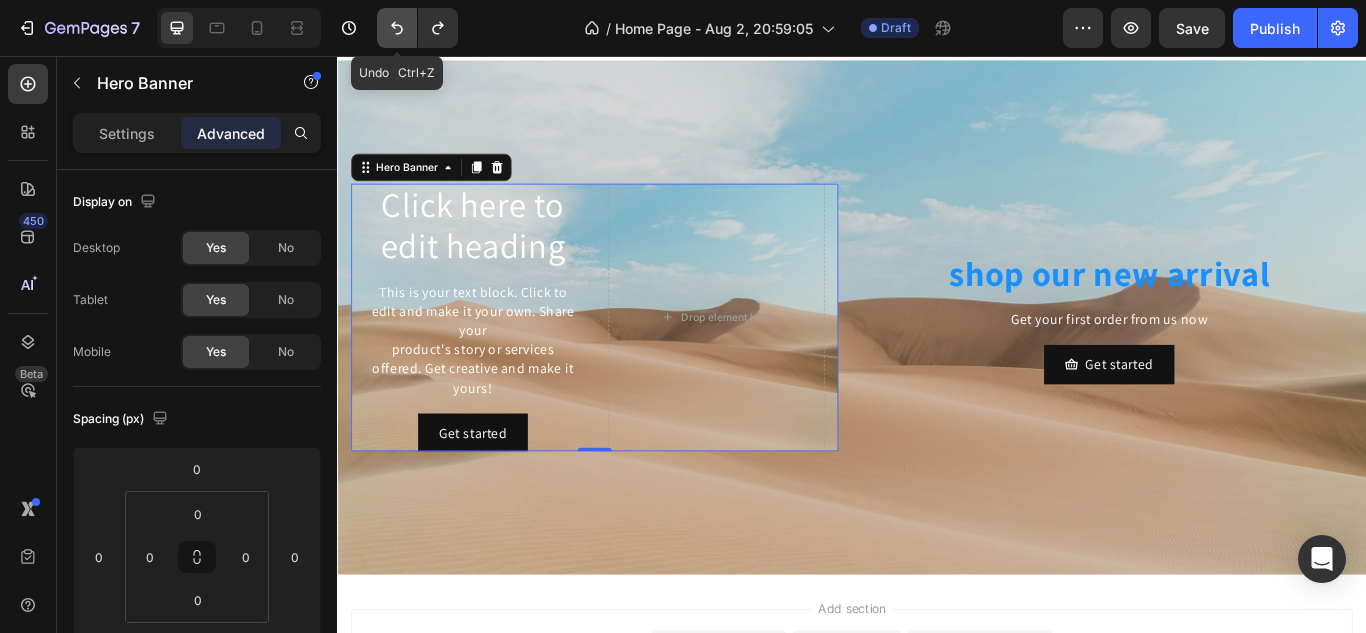 click 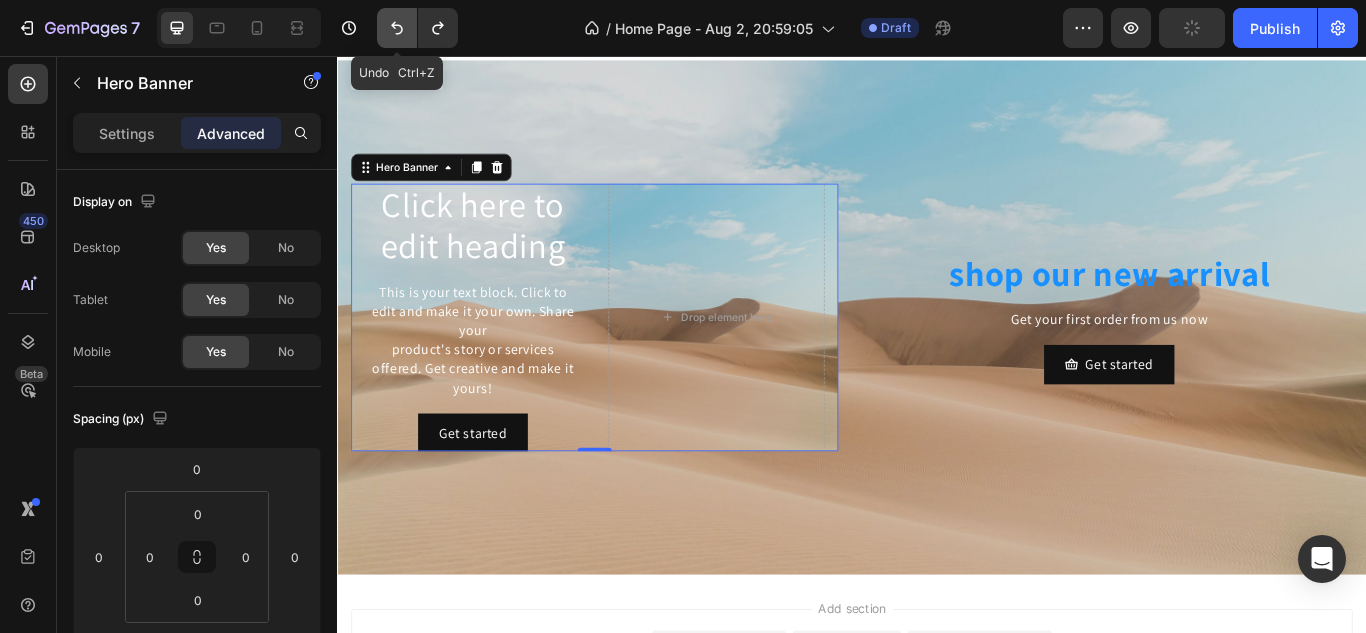 click 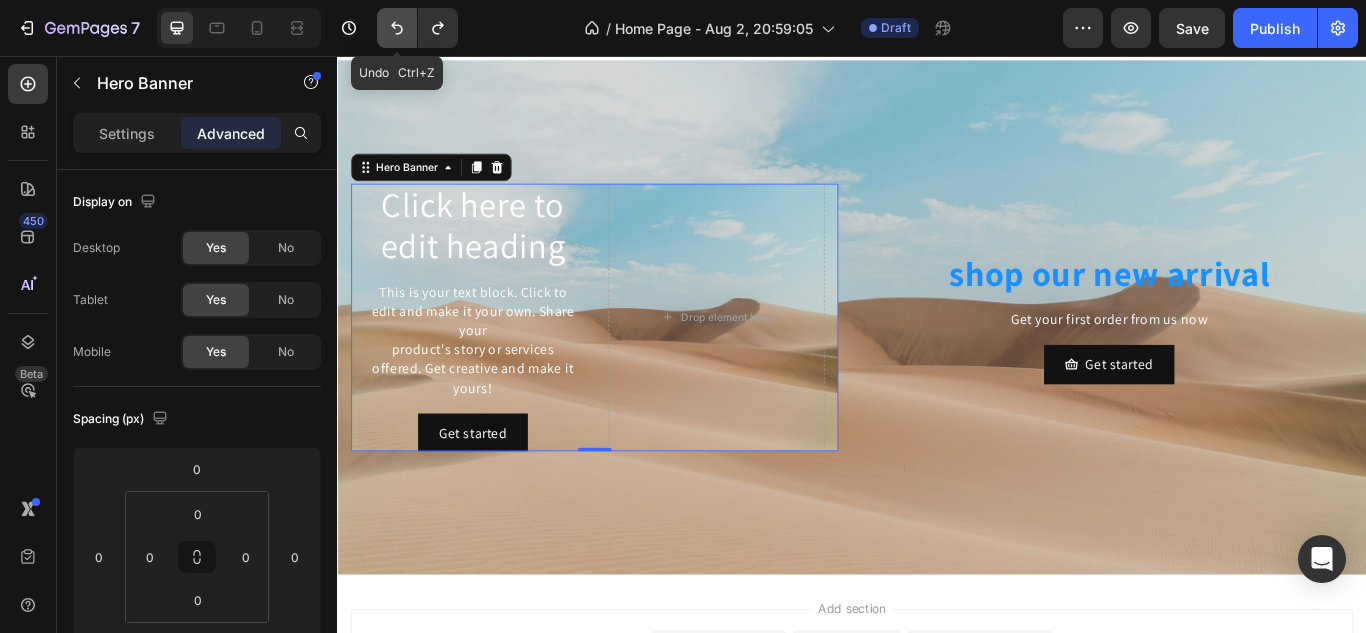 click 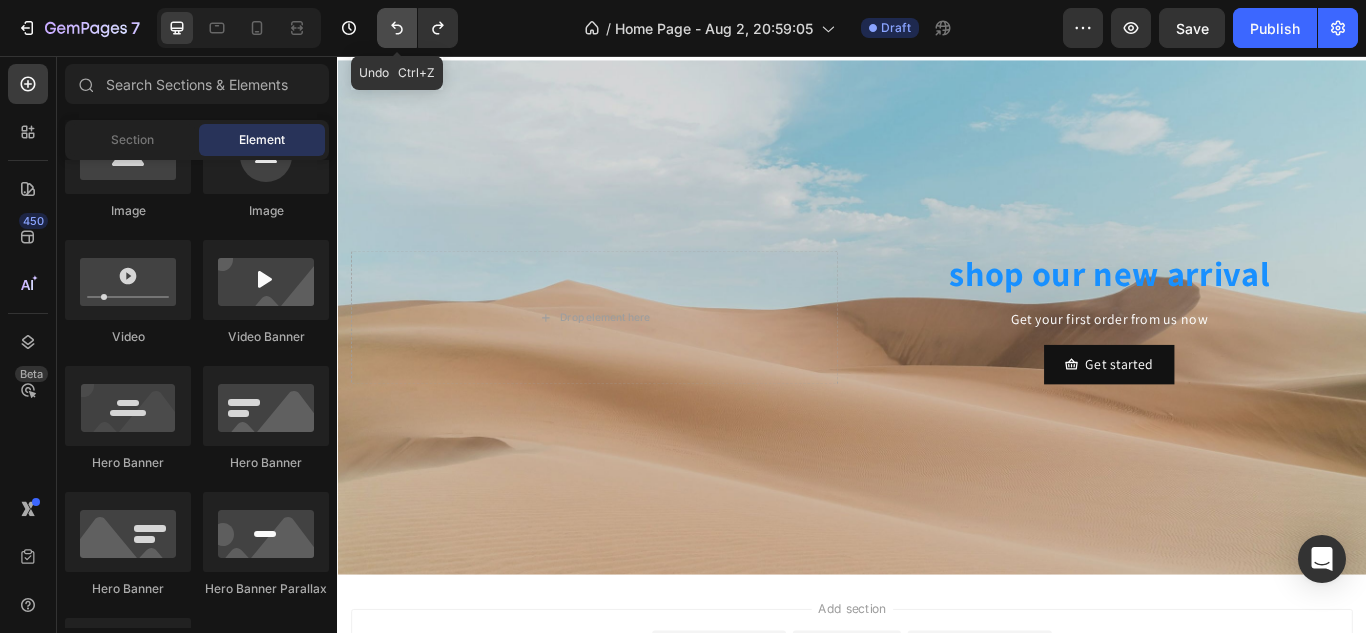 click 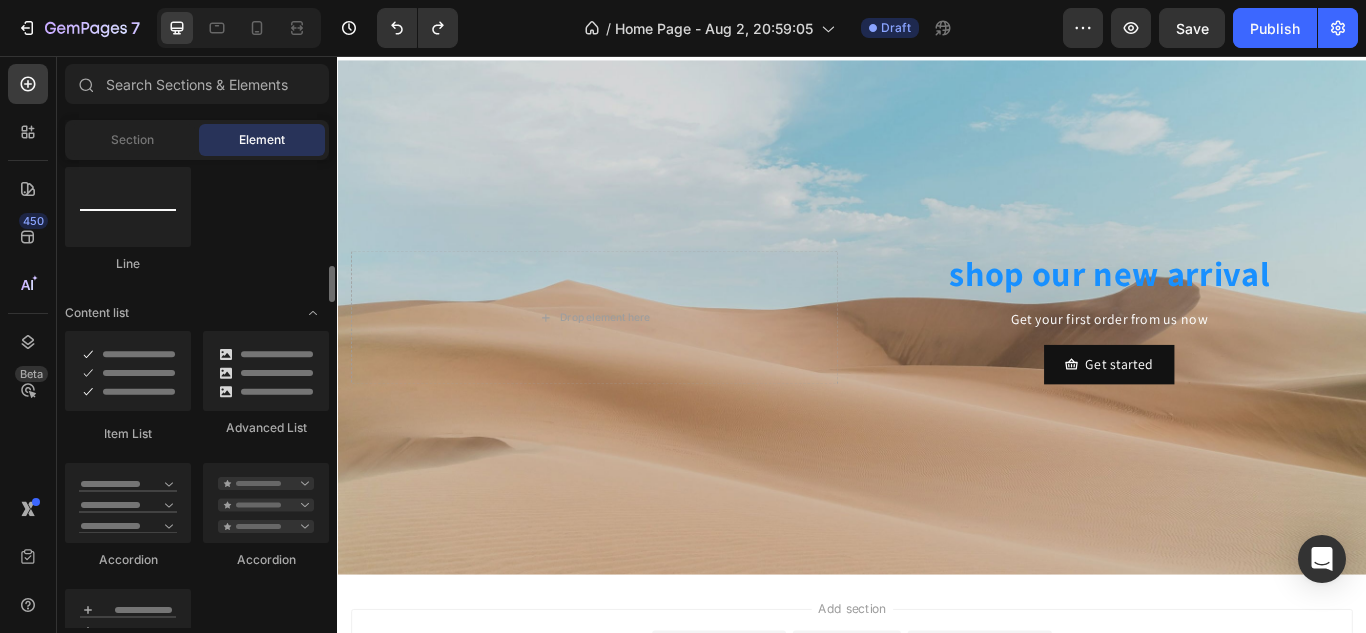scroll, scrollTop: 1450, scrollLeft: 0, axis: vertical 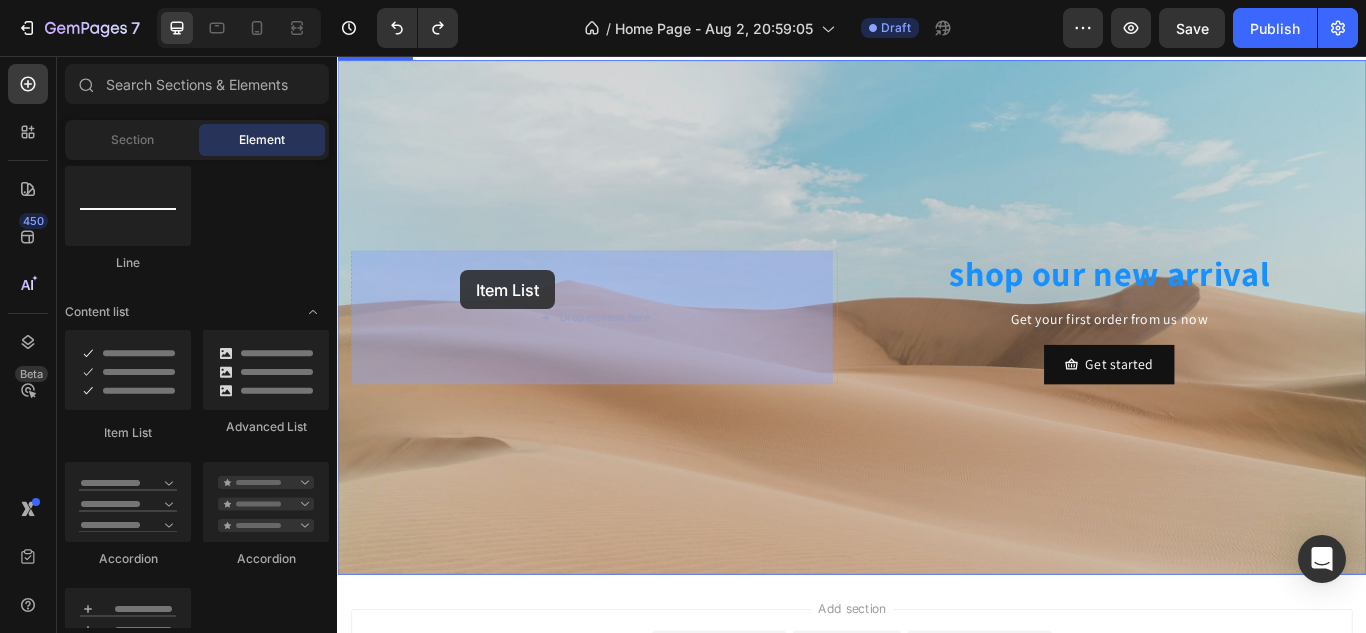 drag, startPoint x: 464, startPoint y: 450, endPoint x: 481, endPoint y: 306, distance: 145 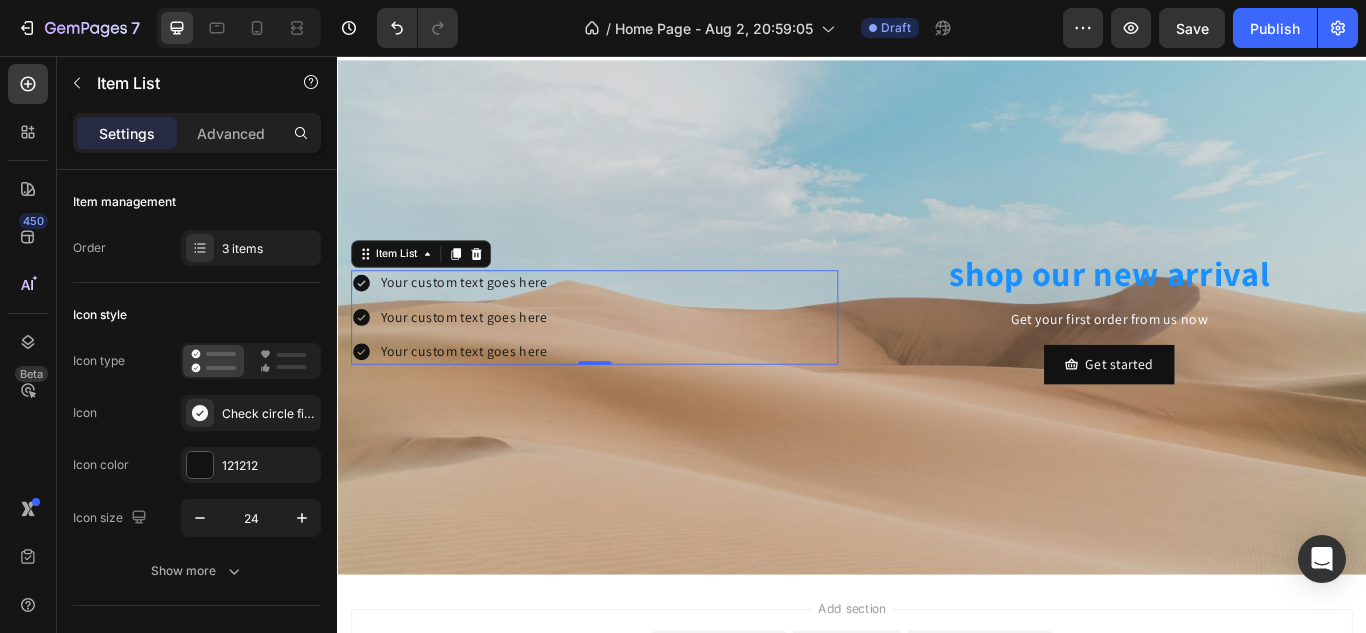 click on "Your custom text goes here" at bounding box center (485, 320) 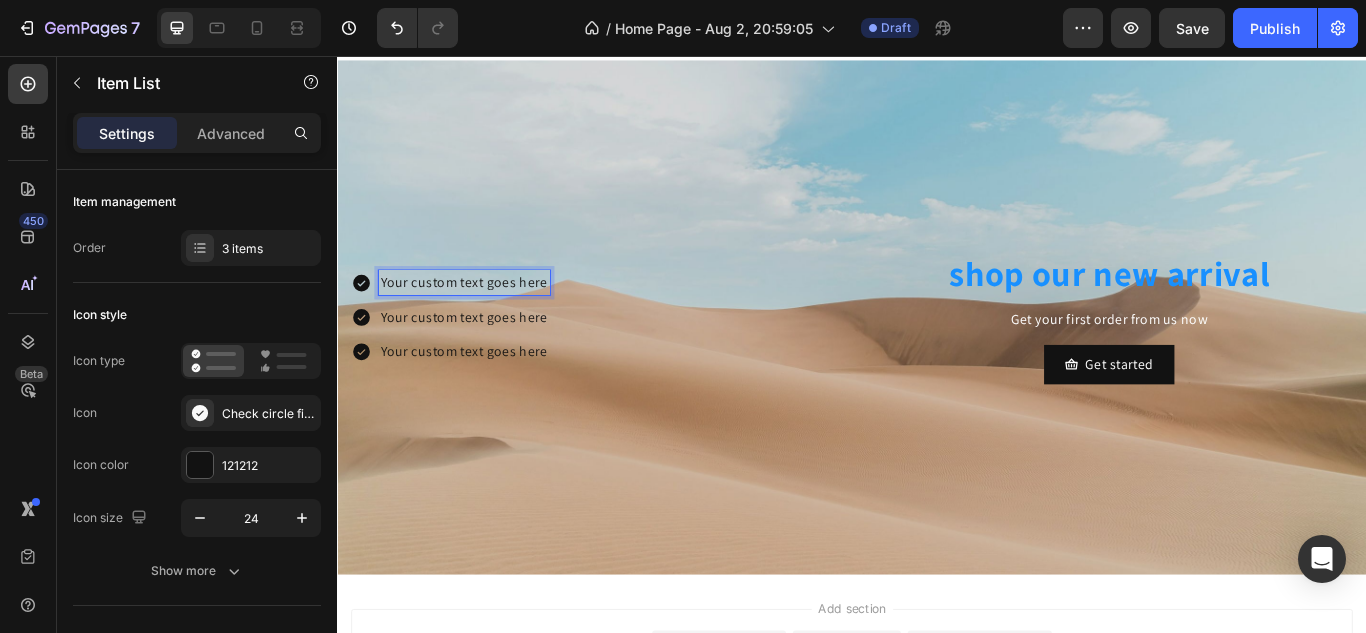 click on "Your custom text goes here" at bounding box center (485, 320) 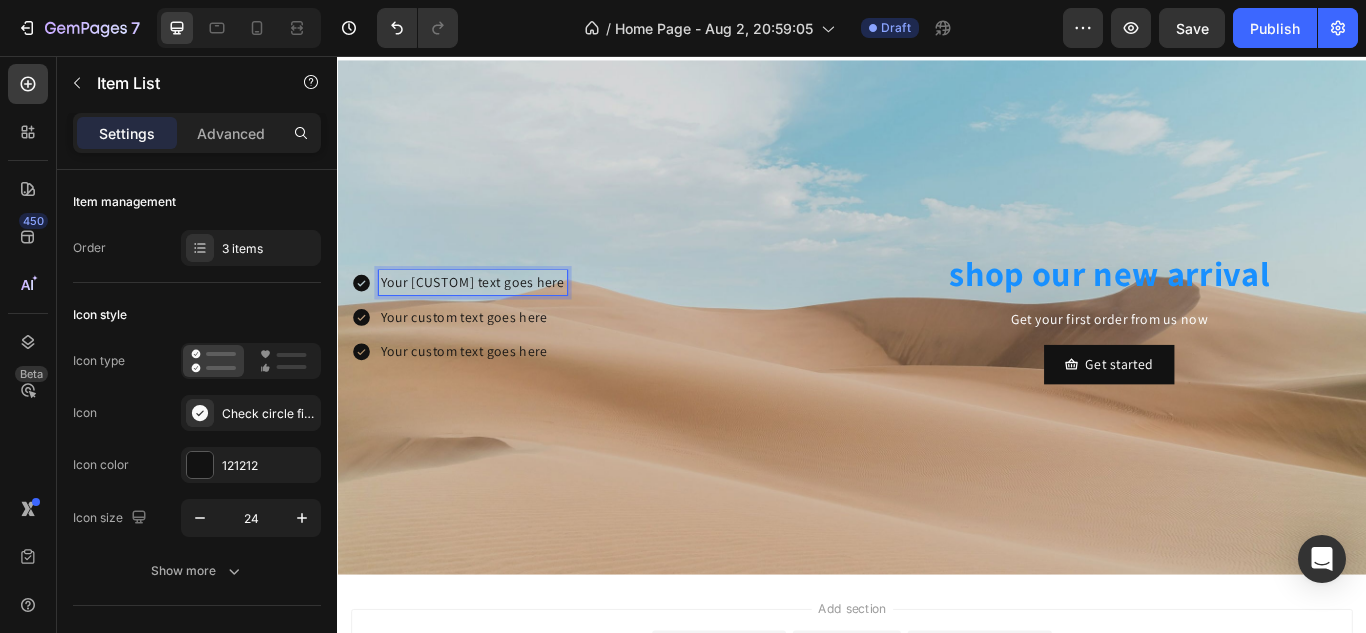 click on "Your [CUSTOM] text goes here" at bounding box center (495, 320) 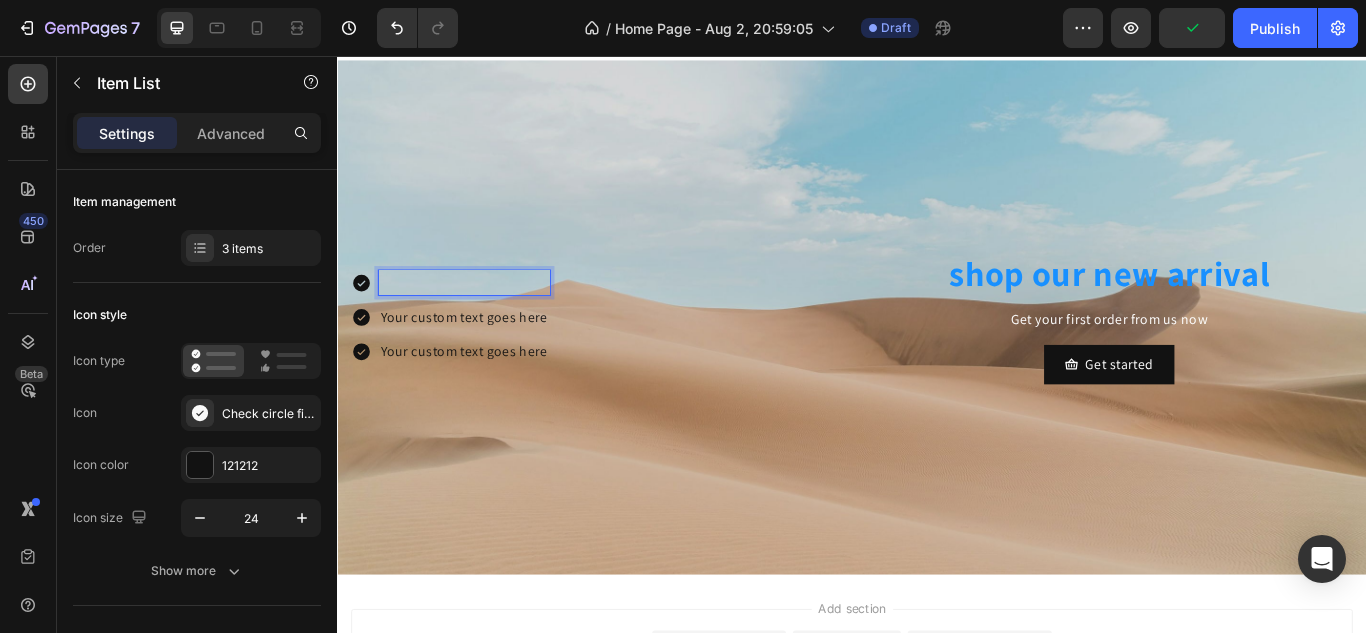 scroll, scrollTop: 164, scrollLeft: 0, axis: vertical 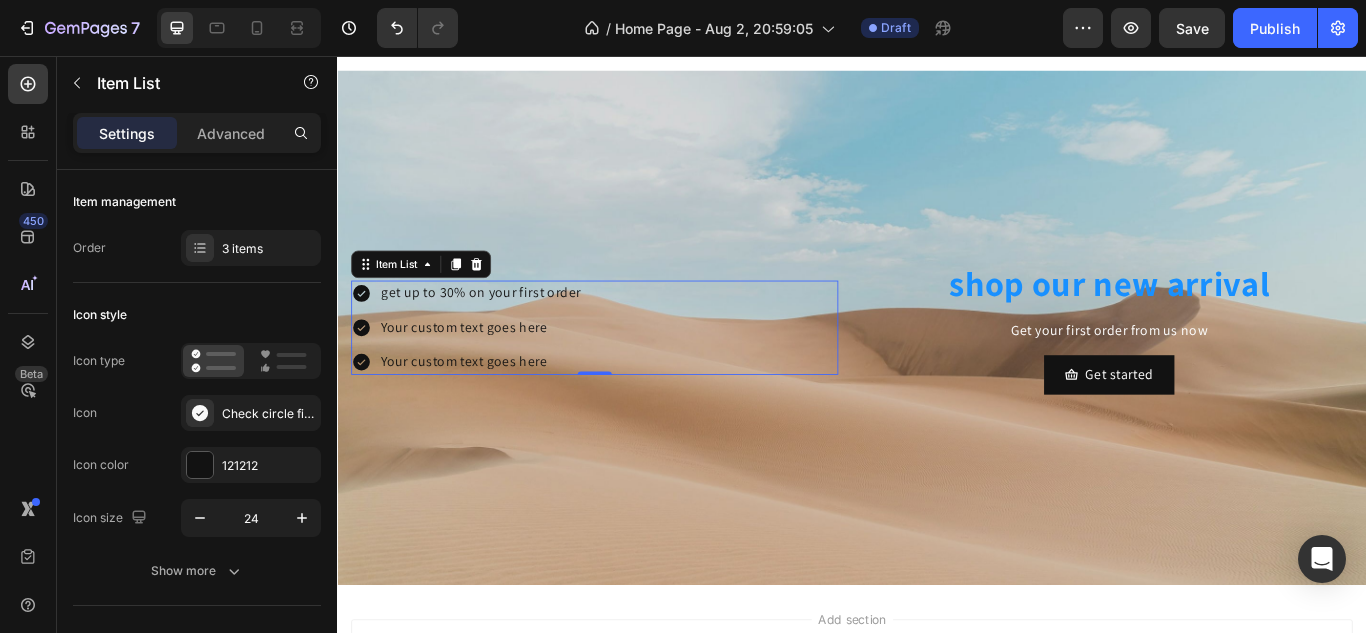 click 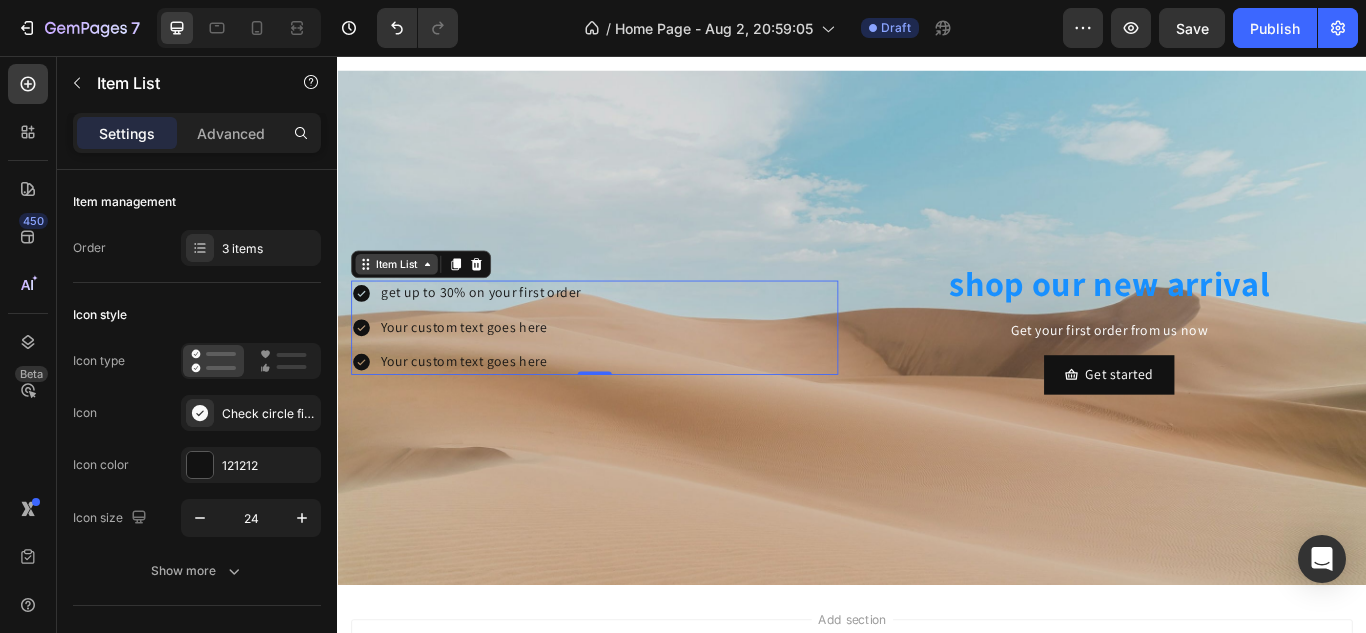 click on "Item List" at bounding box center [406, 299] 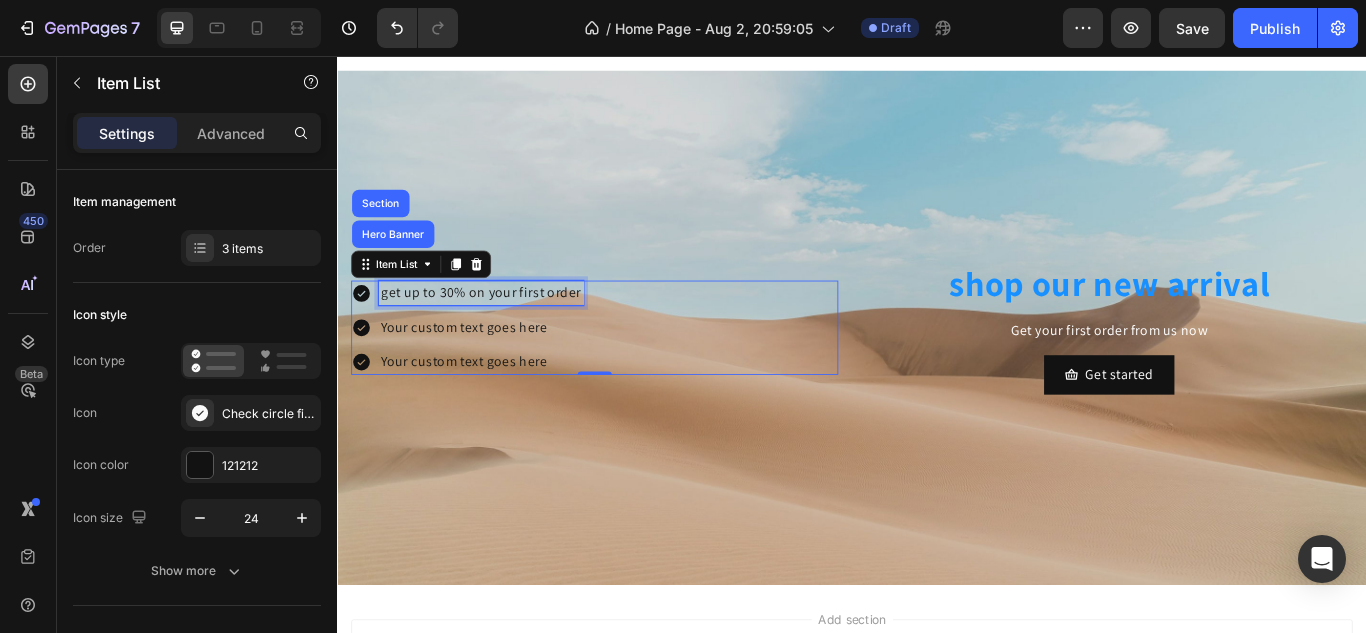 click on "get up to 30% on your first order" at bounding box center (504, 332) 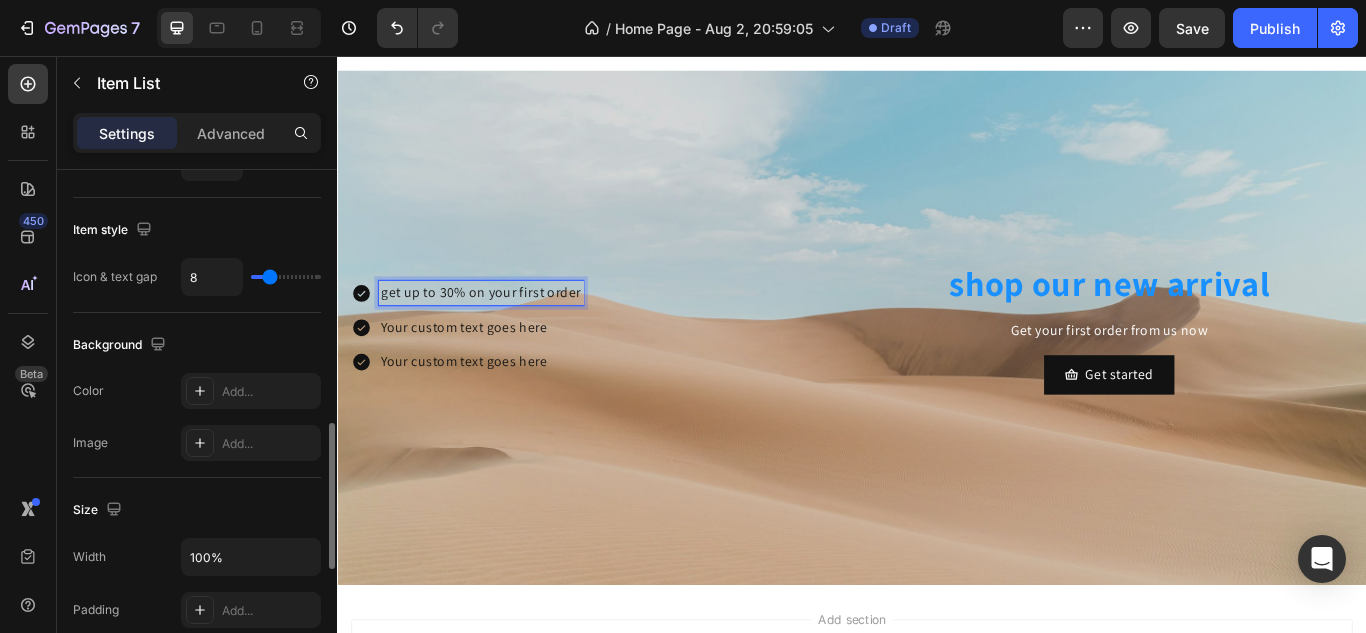 scroll, scrollTop: 899, scrollLeft: 0, axis: vertical 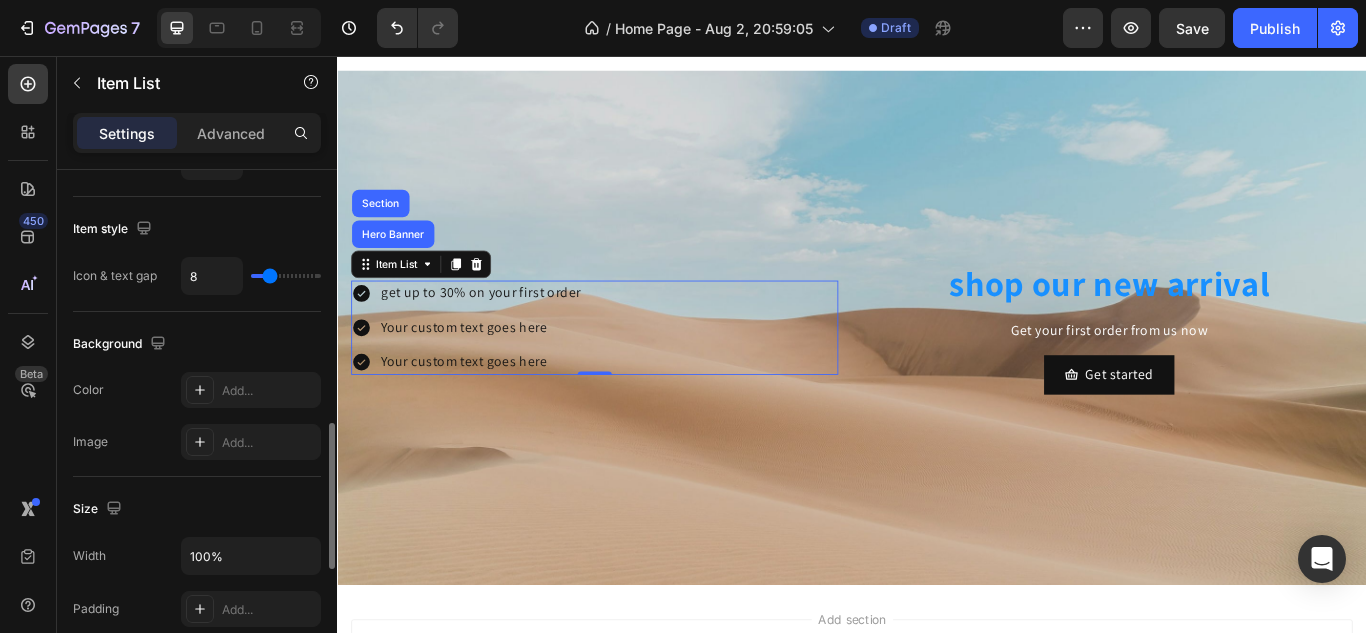 type on "23" 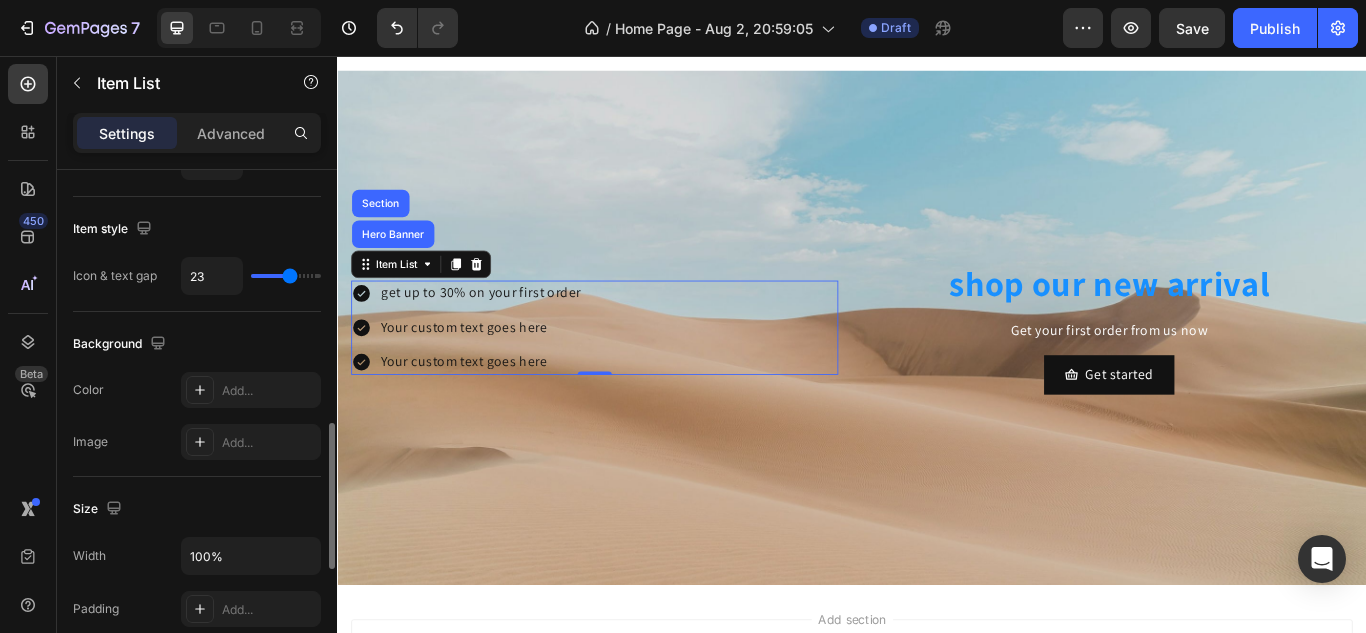type on "25" 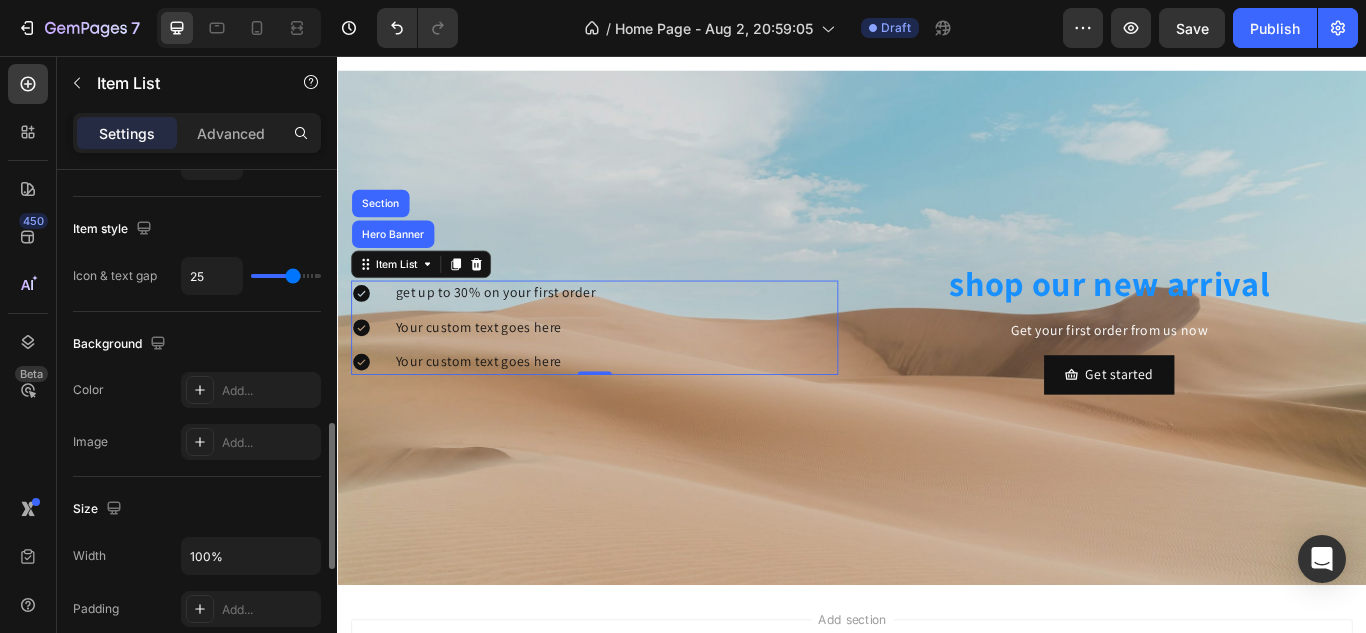 type on "27" 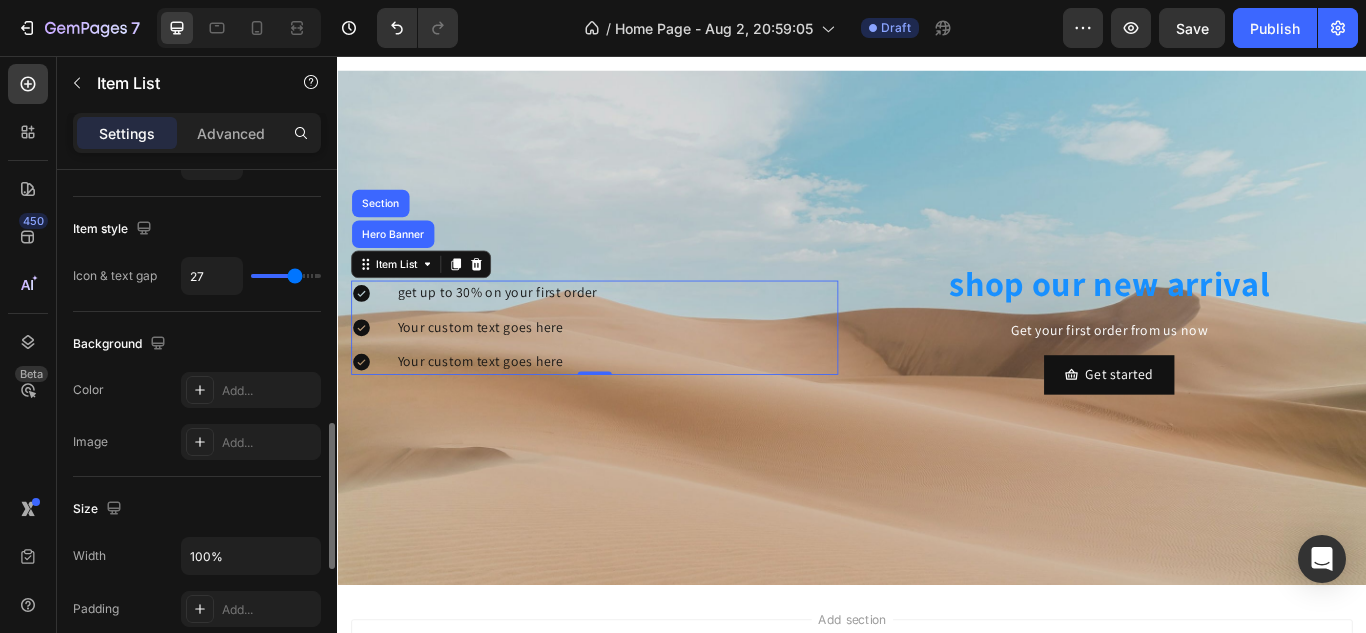type on "36" 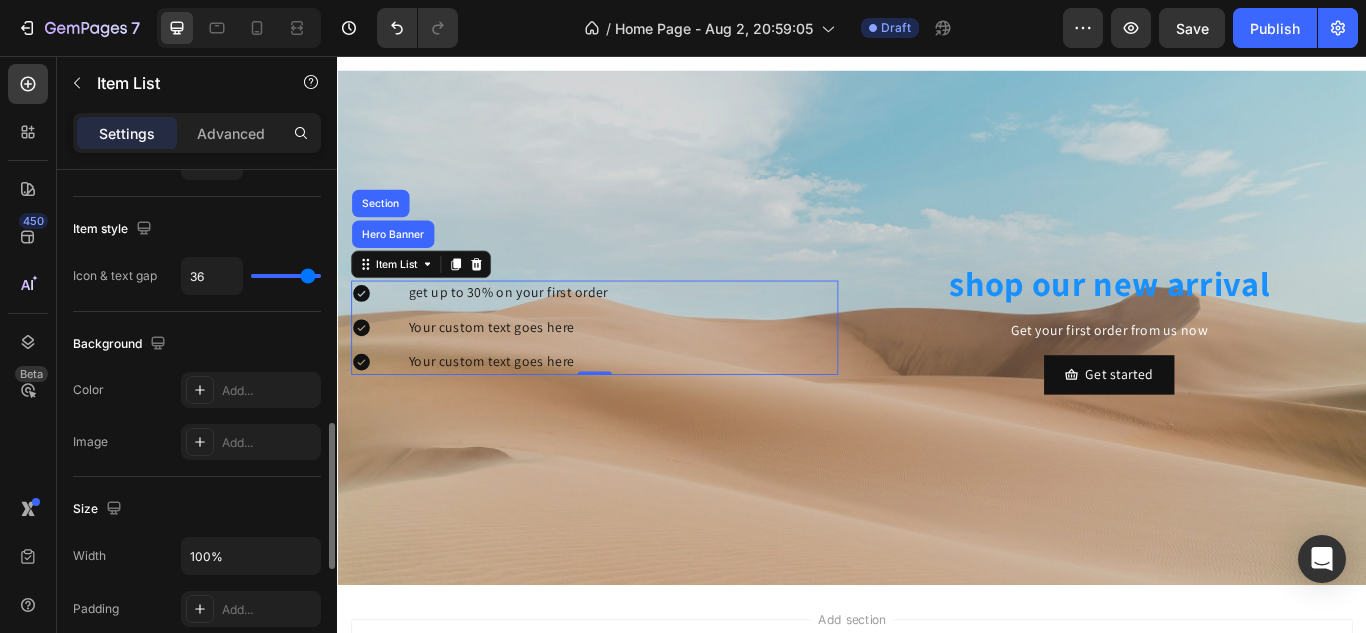 type on "40" 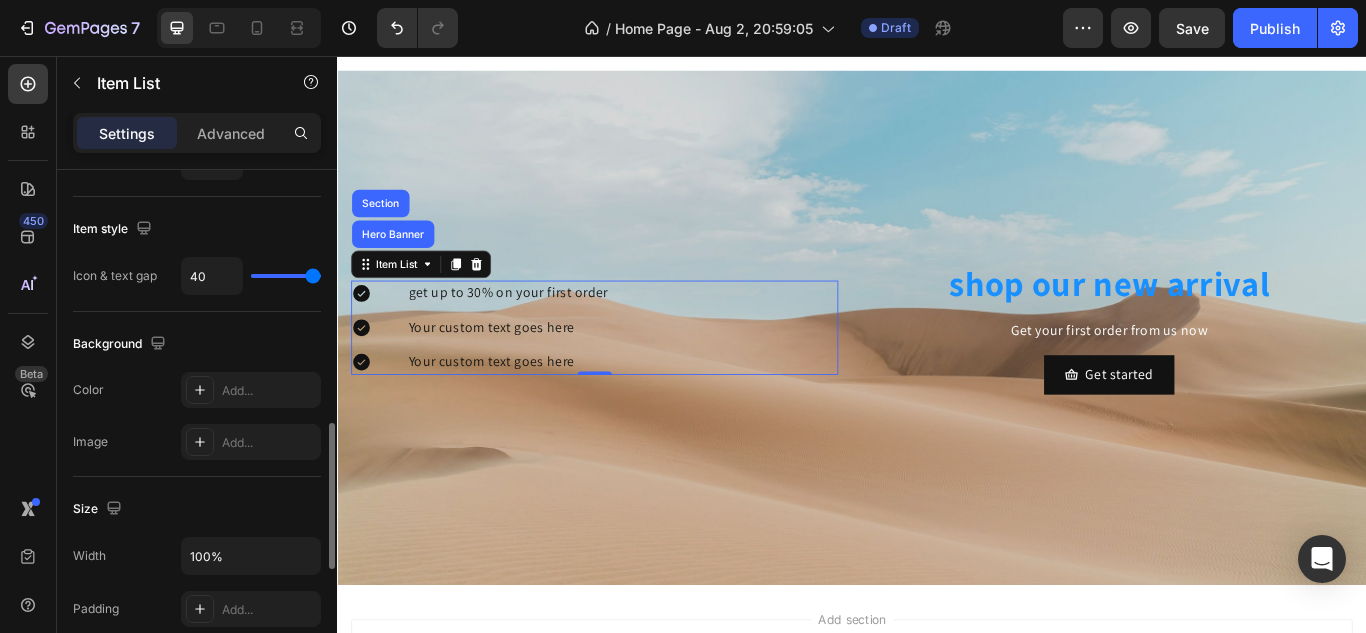 type on "24" 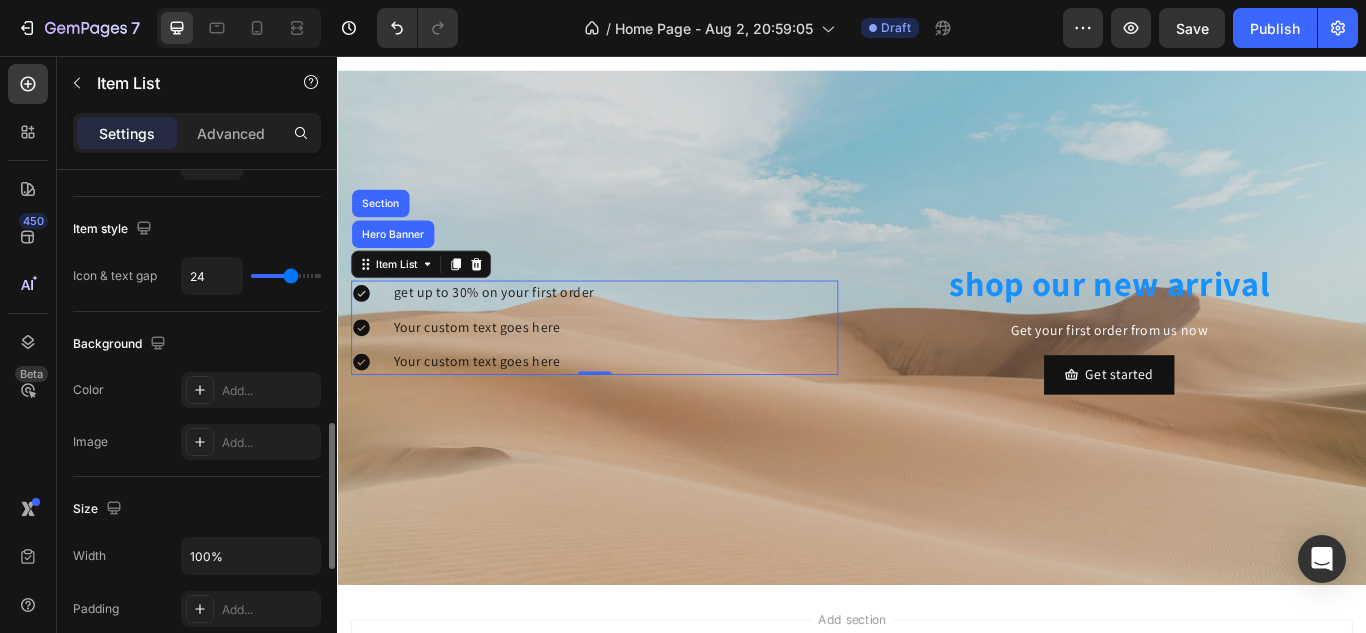 type on "23" 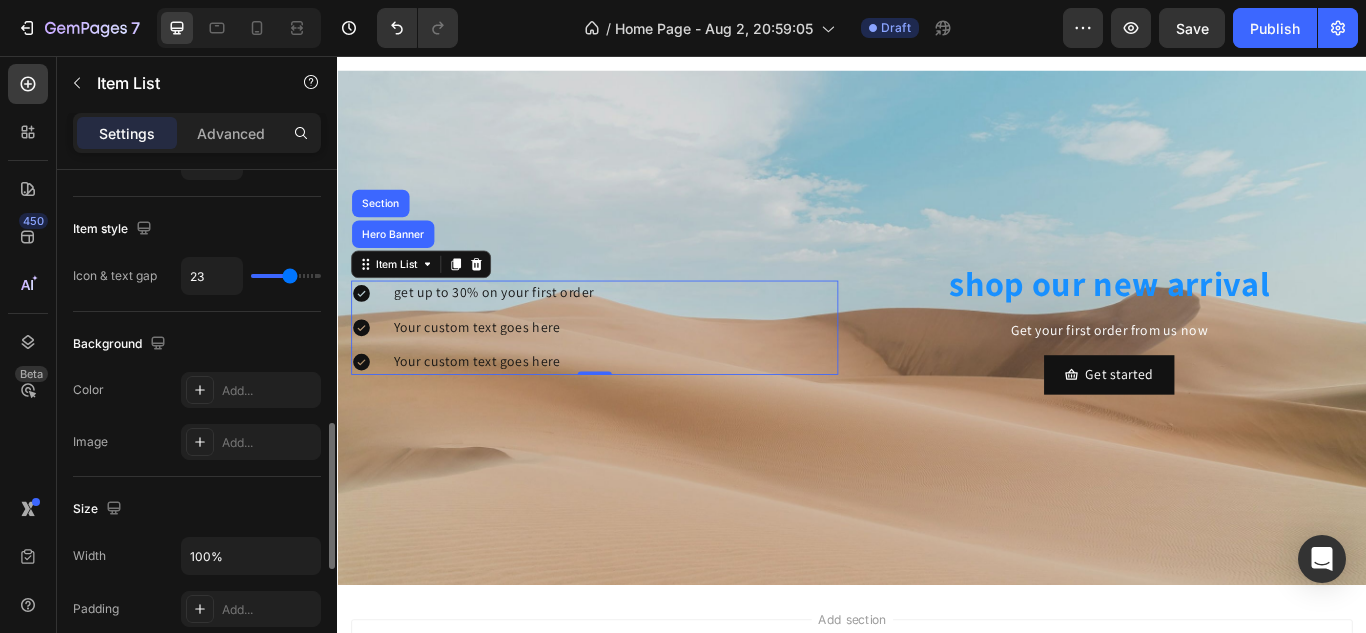 type on "13" 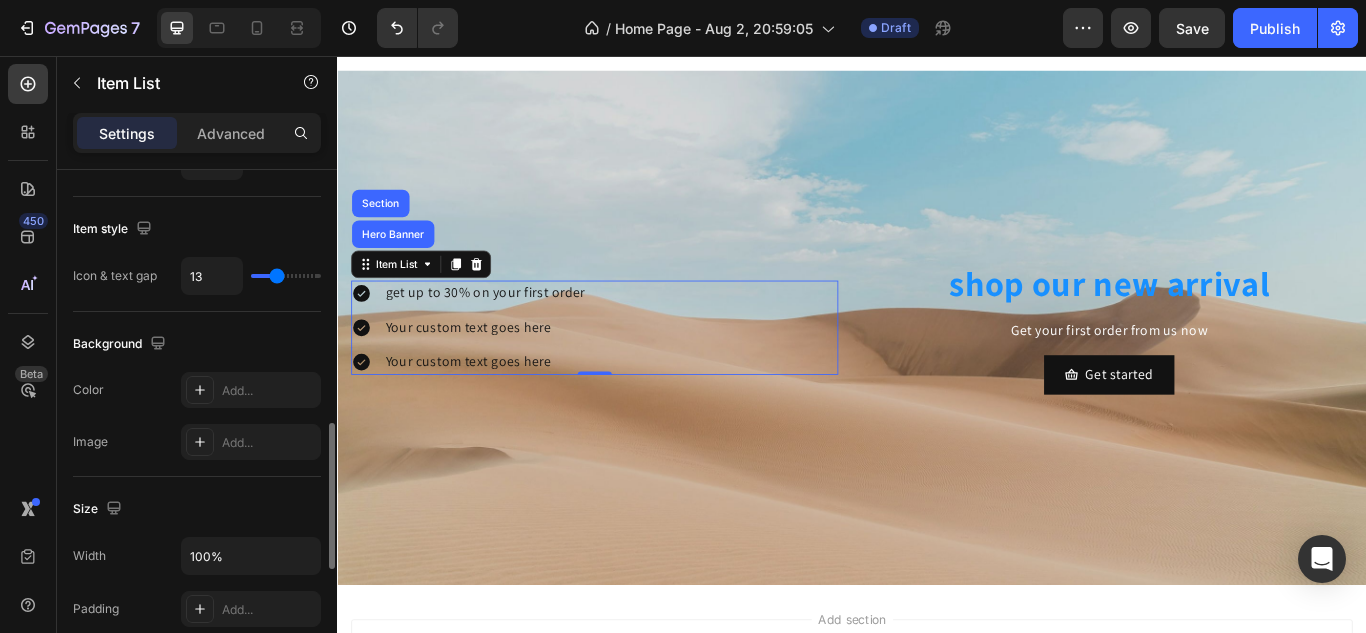 type on "10" 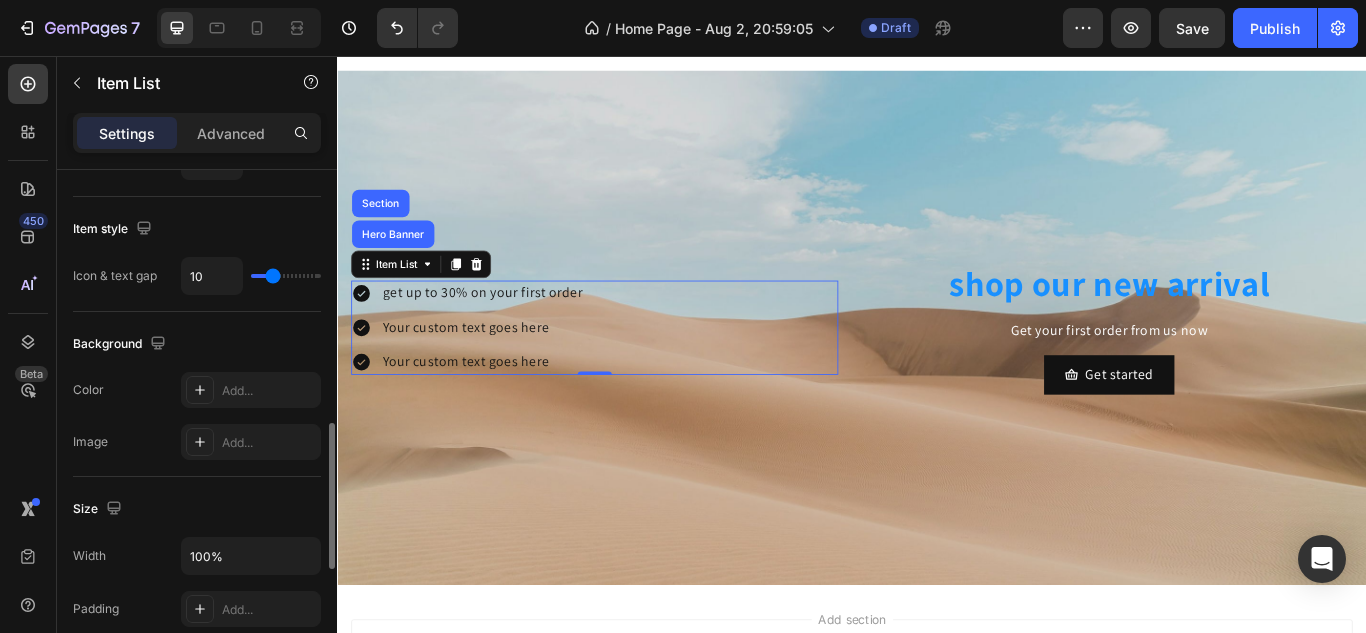 type on "9" 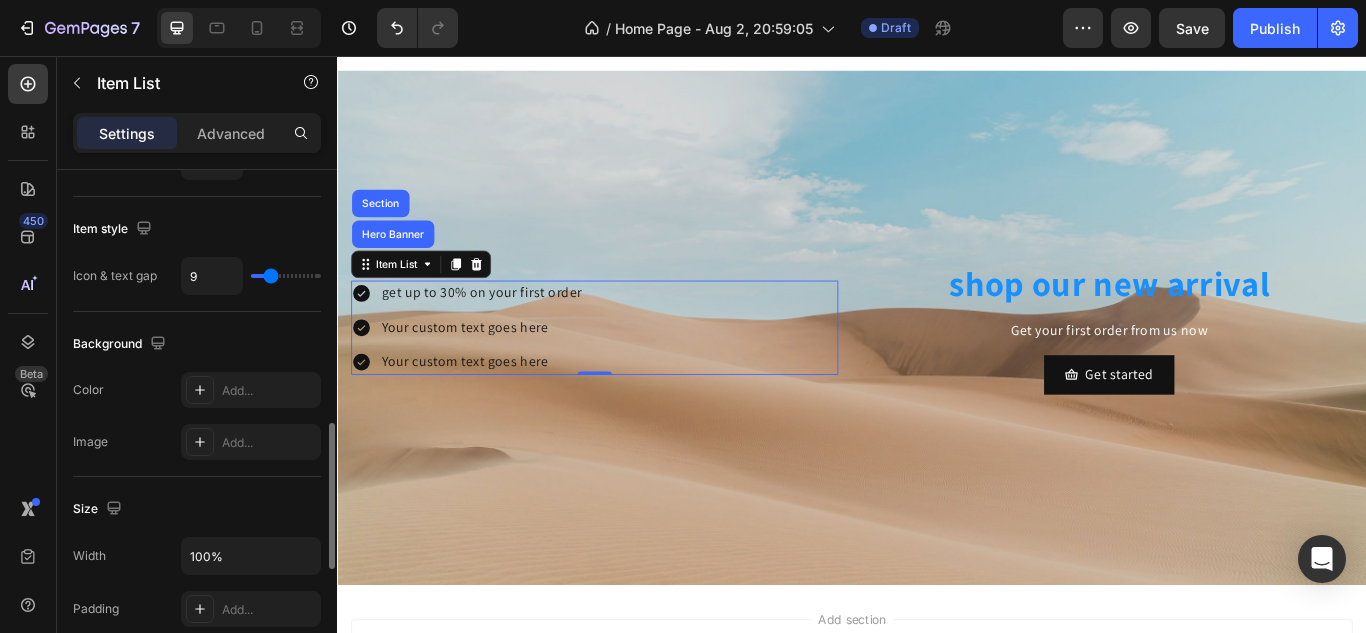 type on "0" 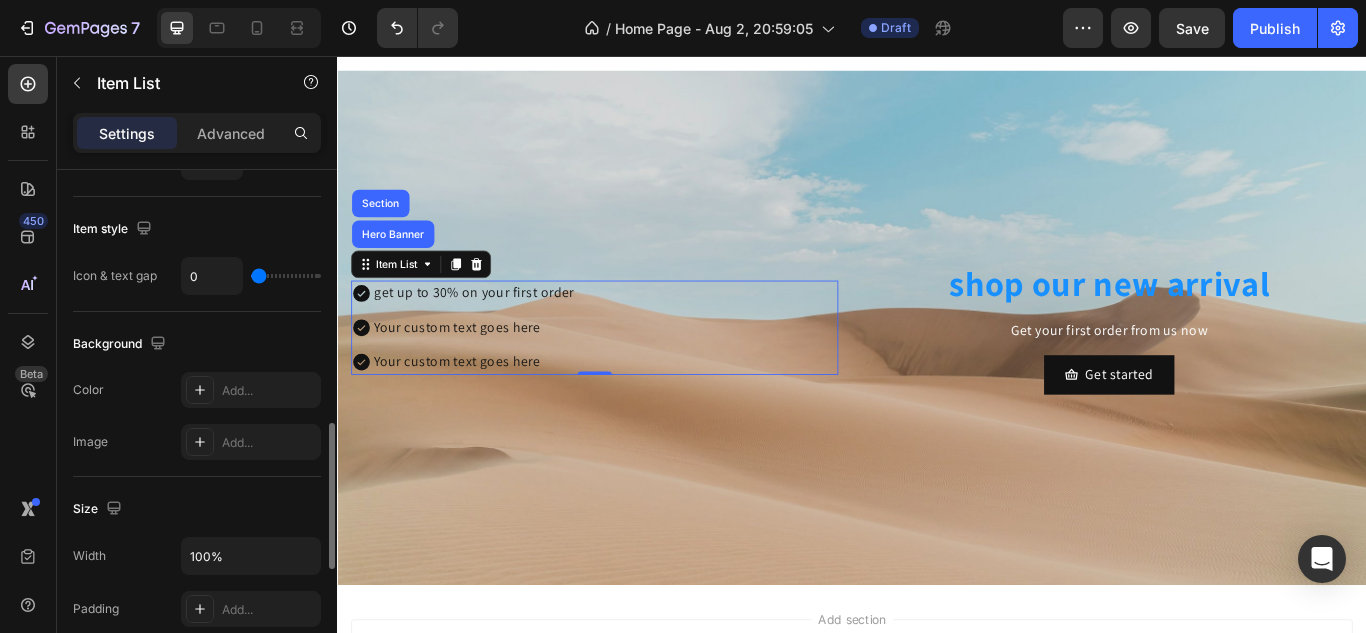type on "7" 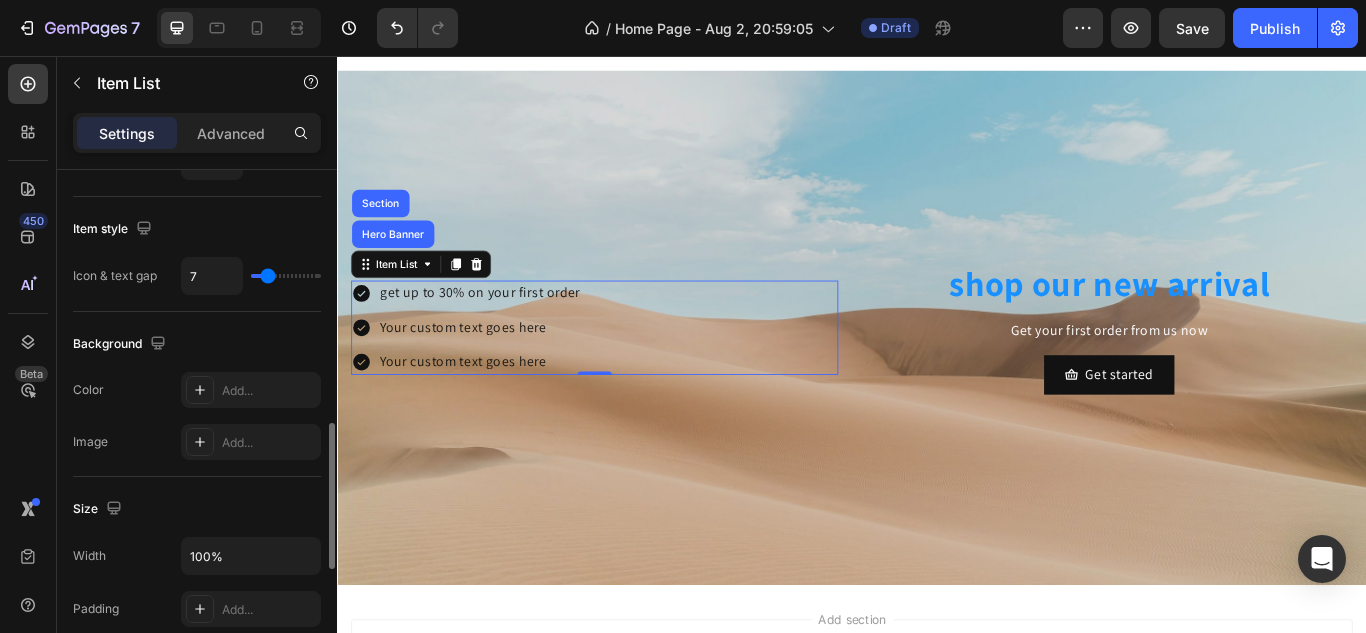 type on "6" 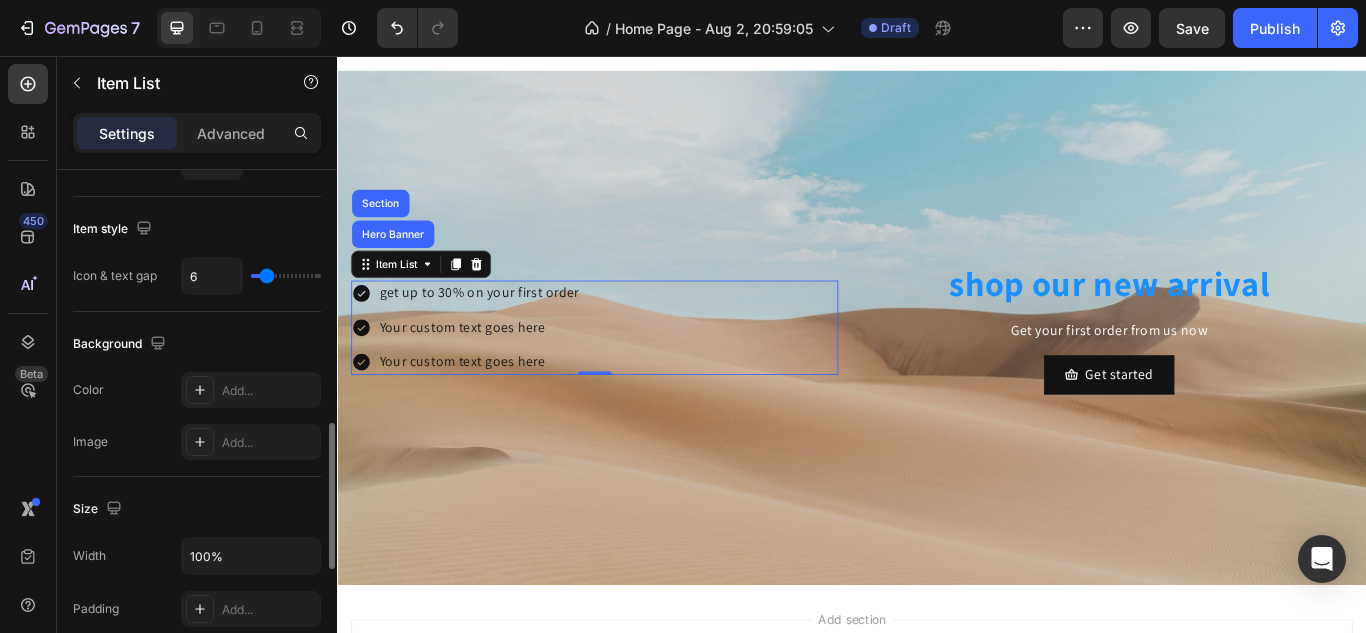 drag, startPoint x: 271, startPoint y: 280, endPoint x: 267, endPoint y: 296, distance: 16.492422 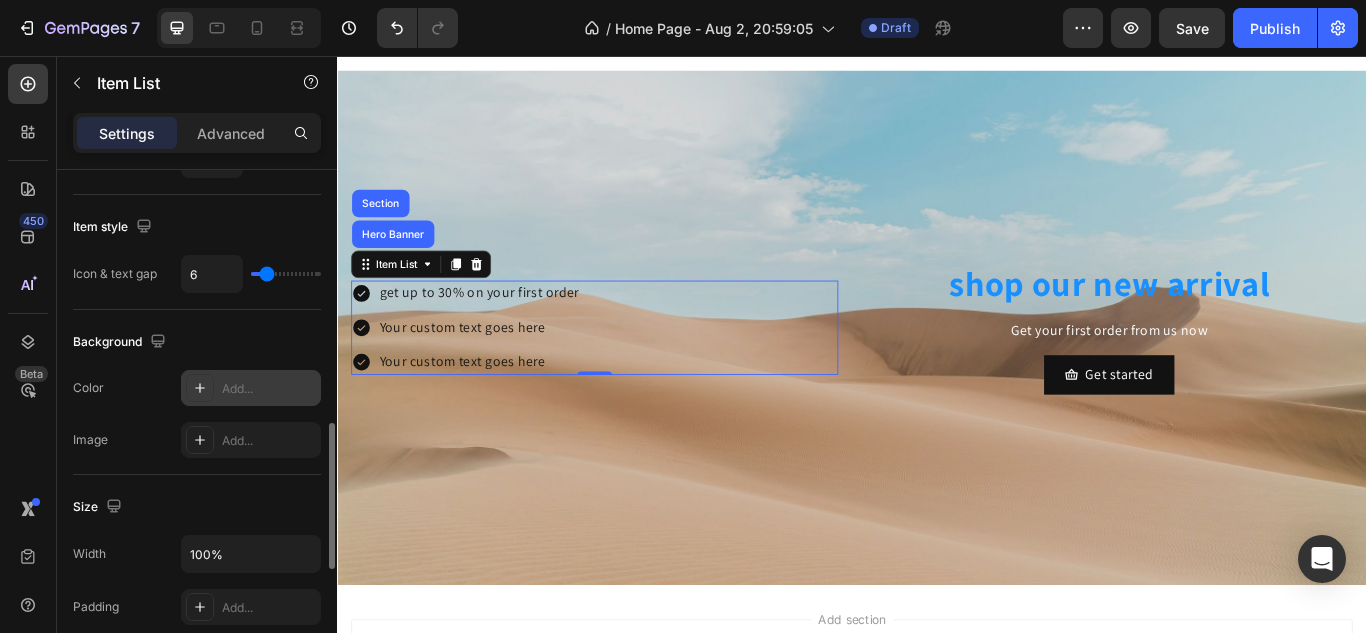 scroll, scrollTop: 899, scrollLeft: 0, axis: vertical 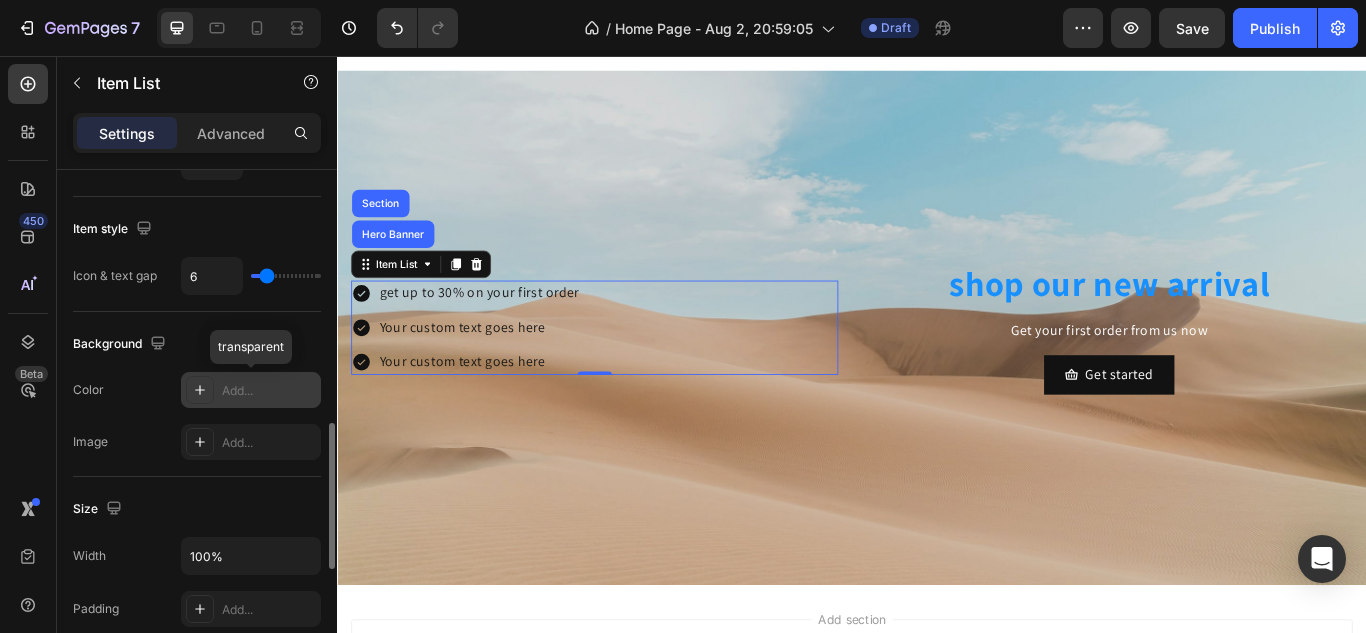 click 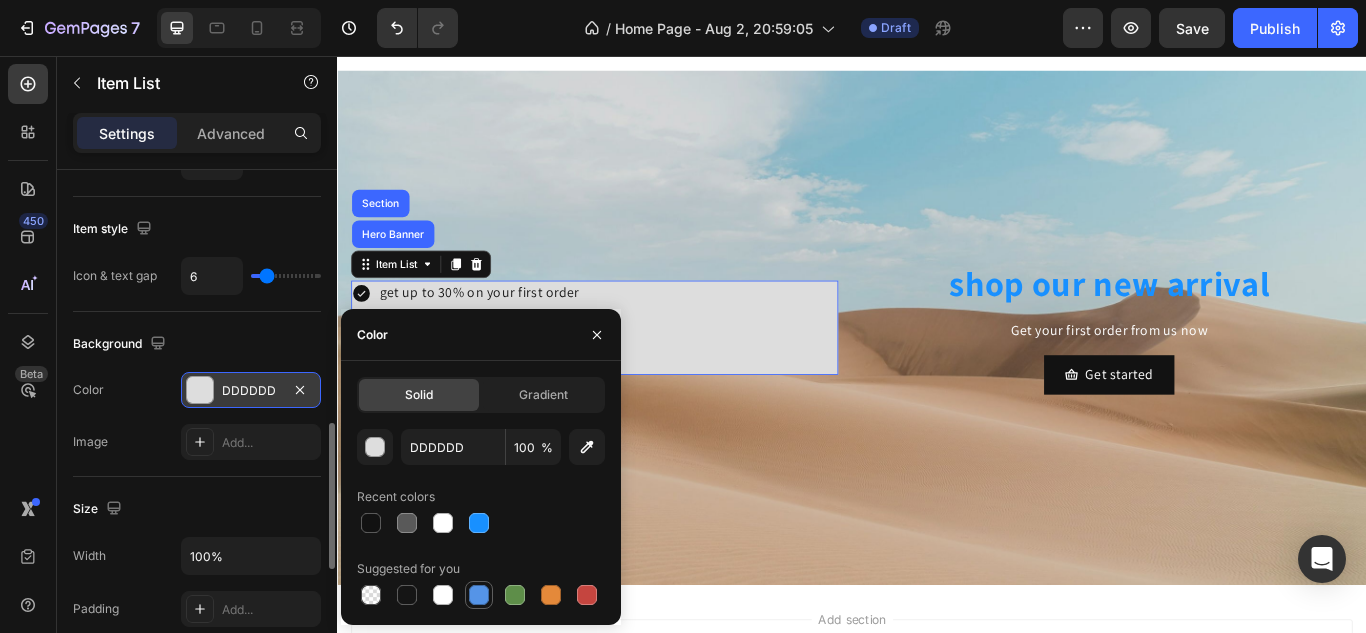 click at bounding box center [479, 595] 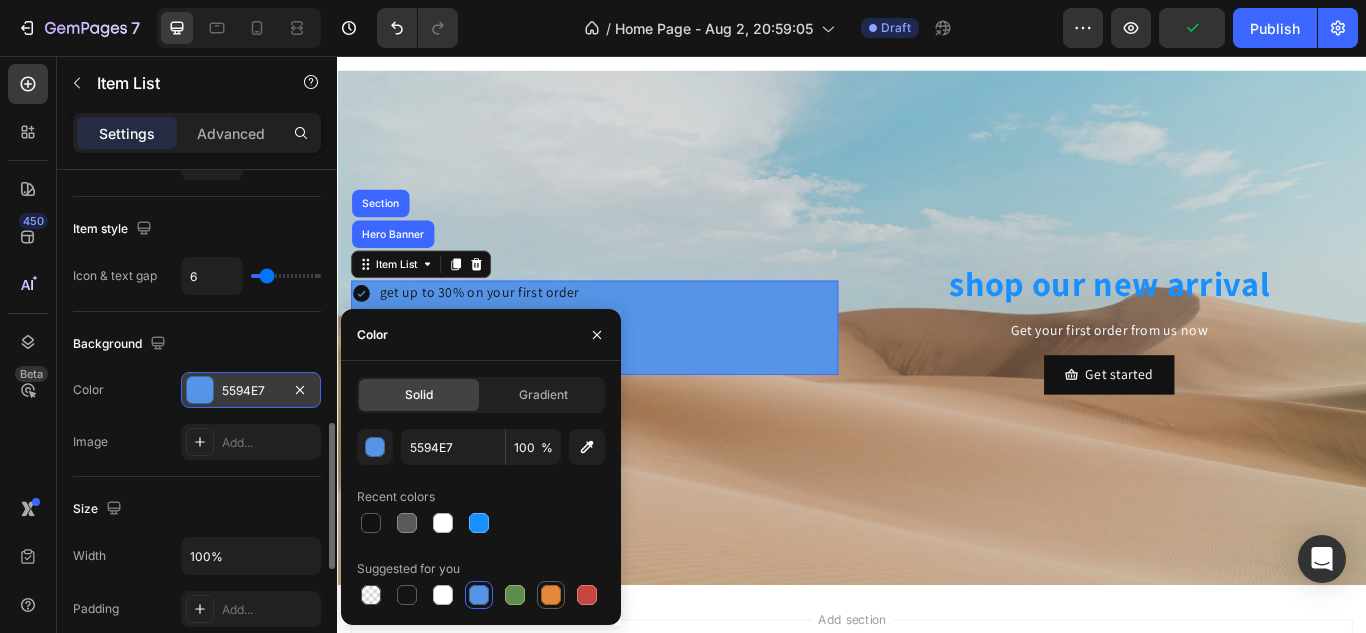 click at bounding box center (551, 595) 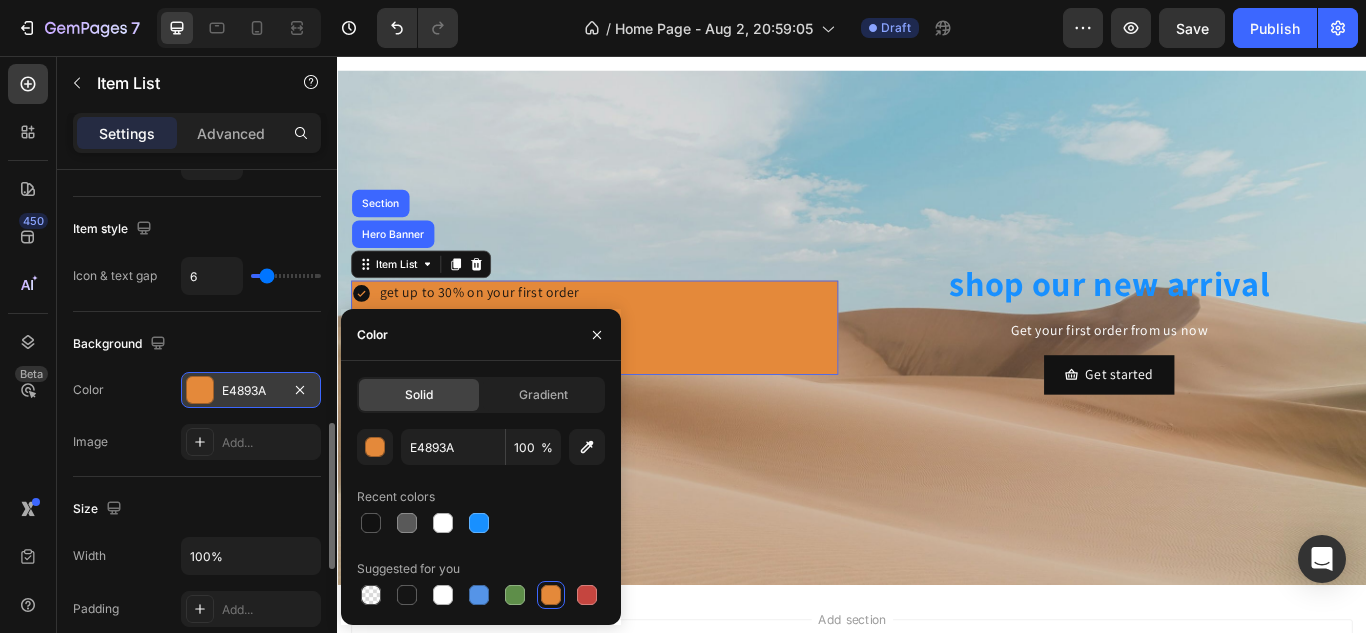 click on "E4893A 100 % Recent colors Suggested for you" at bounding box center [481, 519] 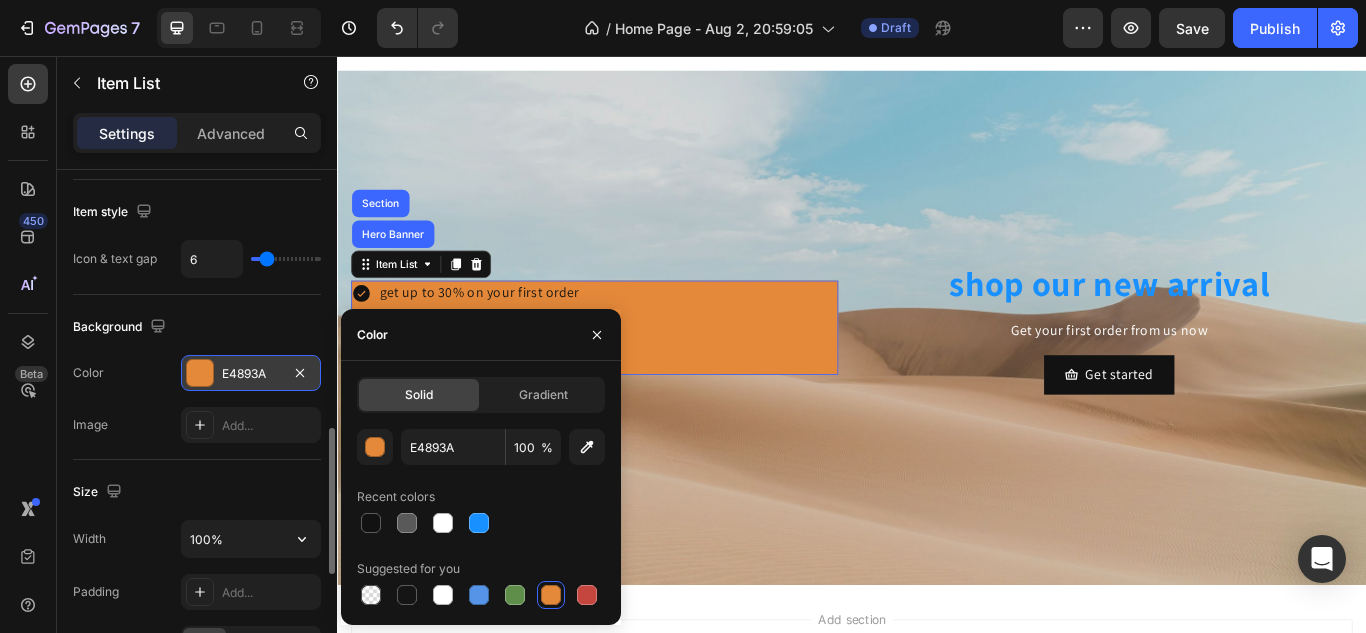 scroll, scrollTop: 925, scrollLeft: 0, axis: vertical 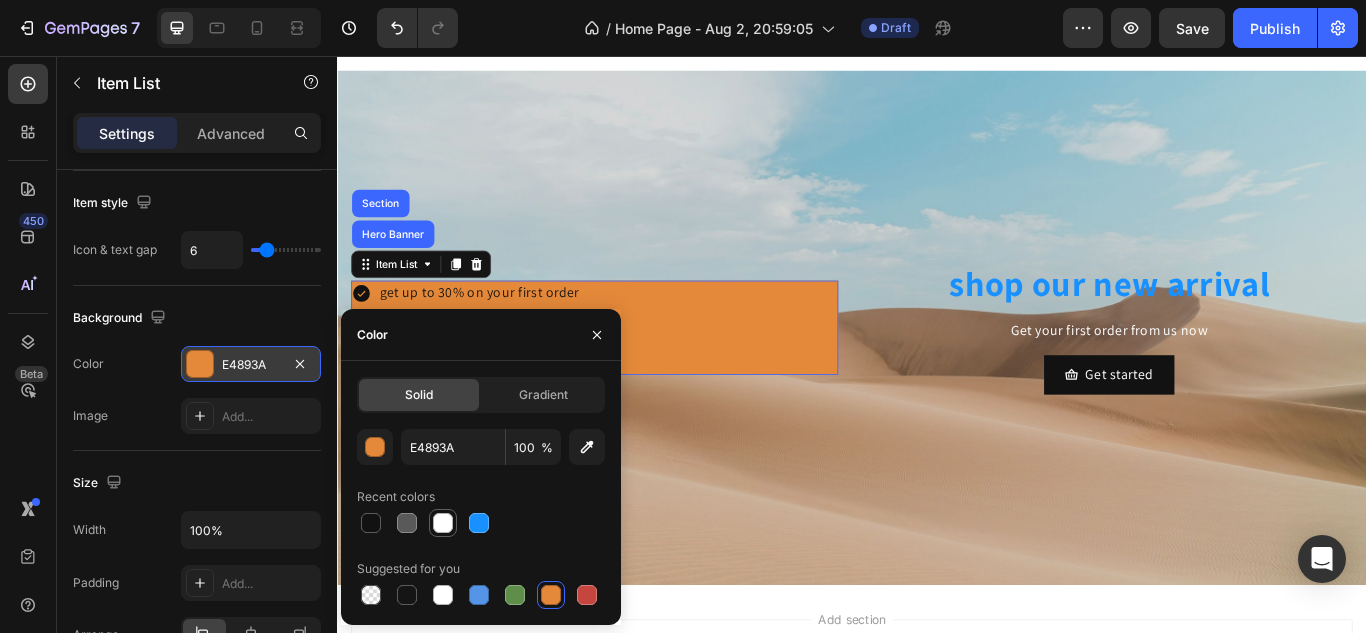 click at bounding box center [443, 523] 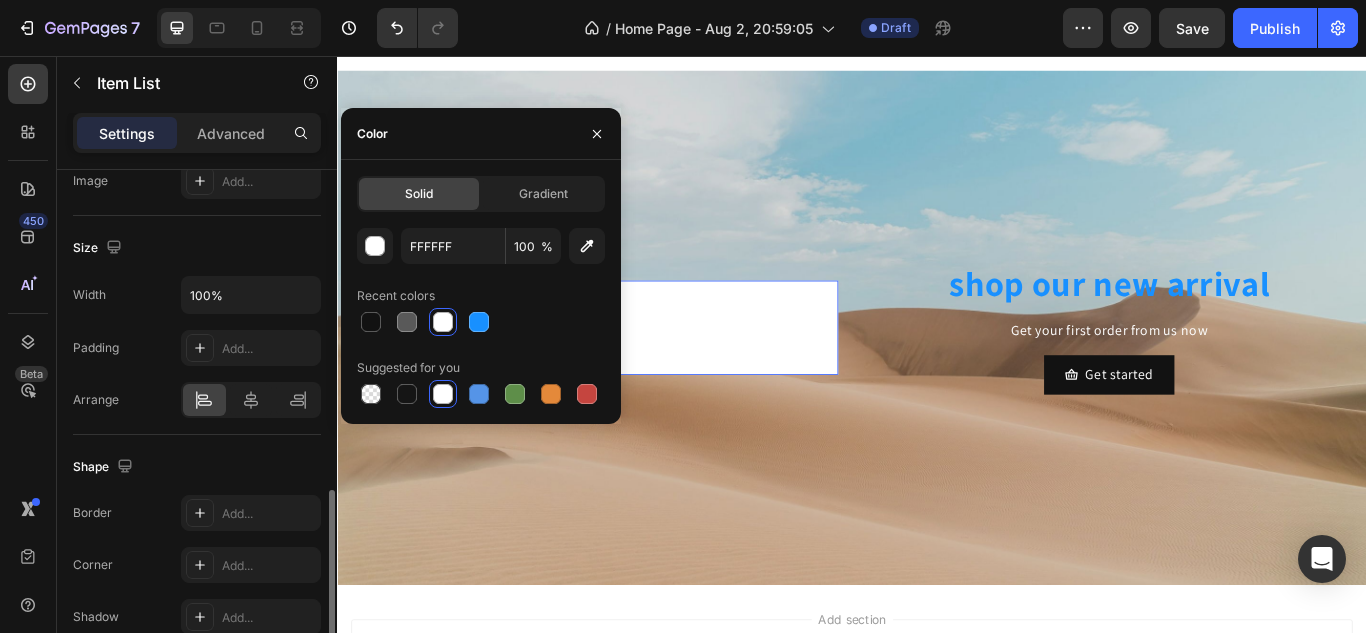 scroll, scrollTop: 1150, scrollLeft: 0, axis: vertical 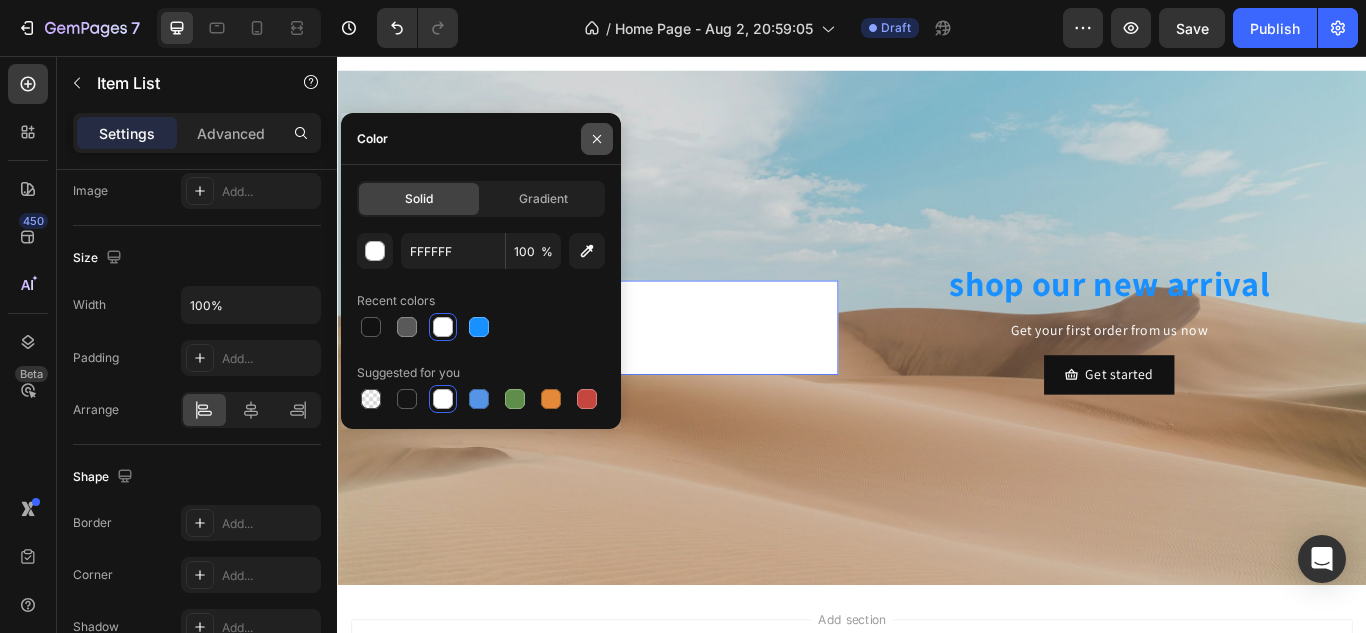 click at bounding box center (597, 139) 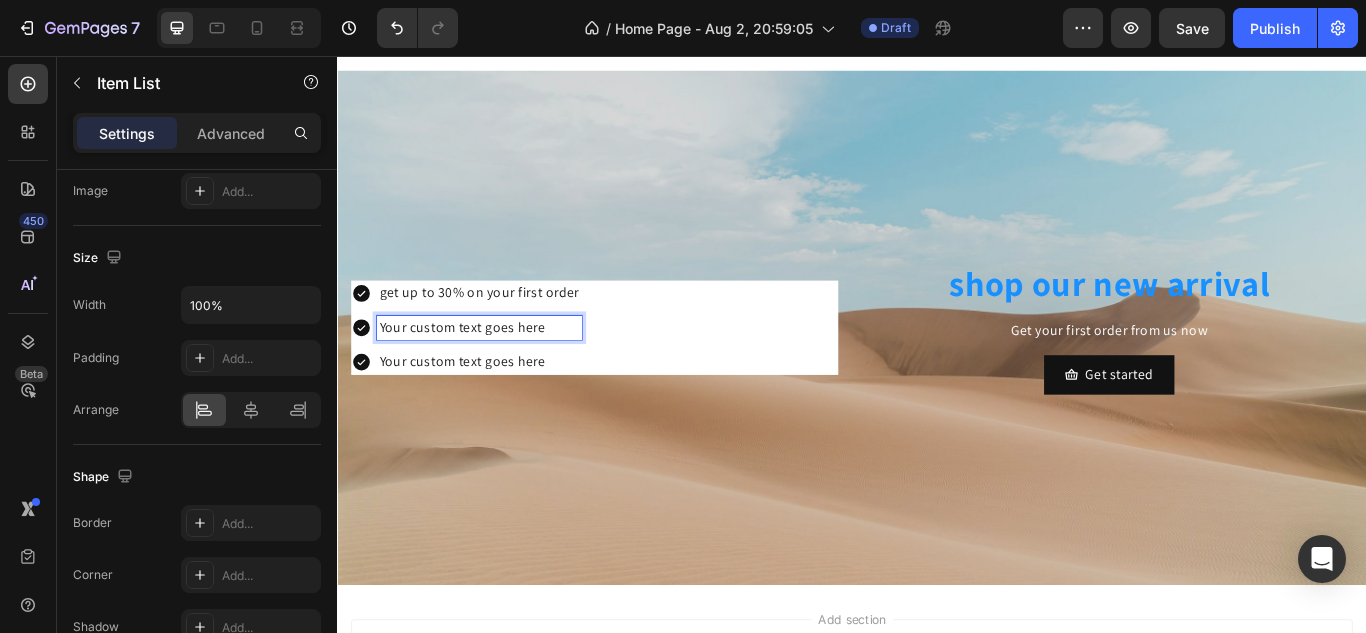 click on "Your custom text goes here" at bounding box center (502, 373) 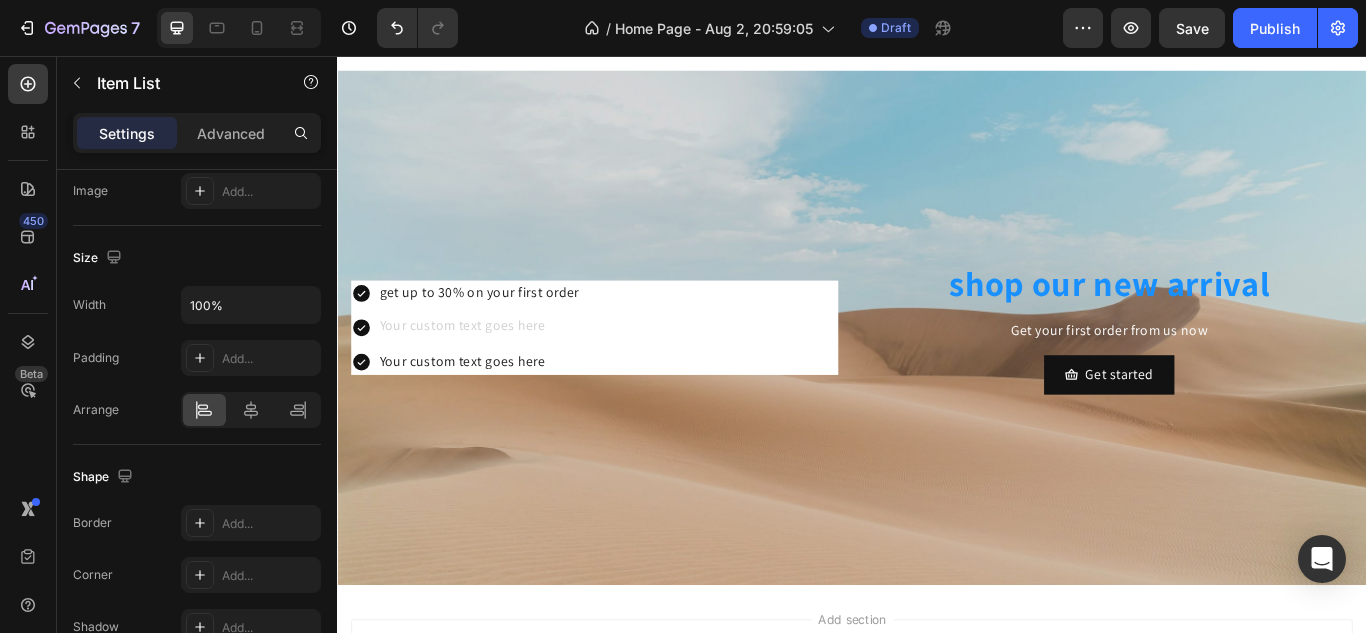 scroll, scrollTop: 153, scrollLeft: 0, axis: vertical 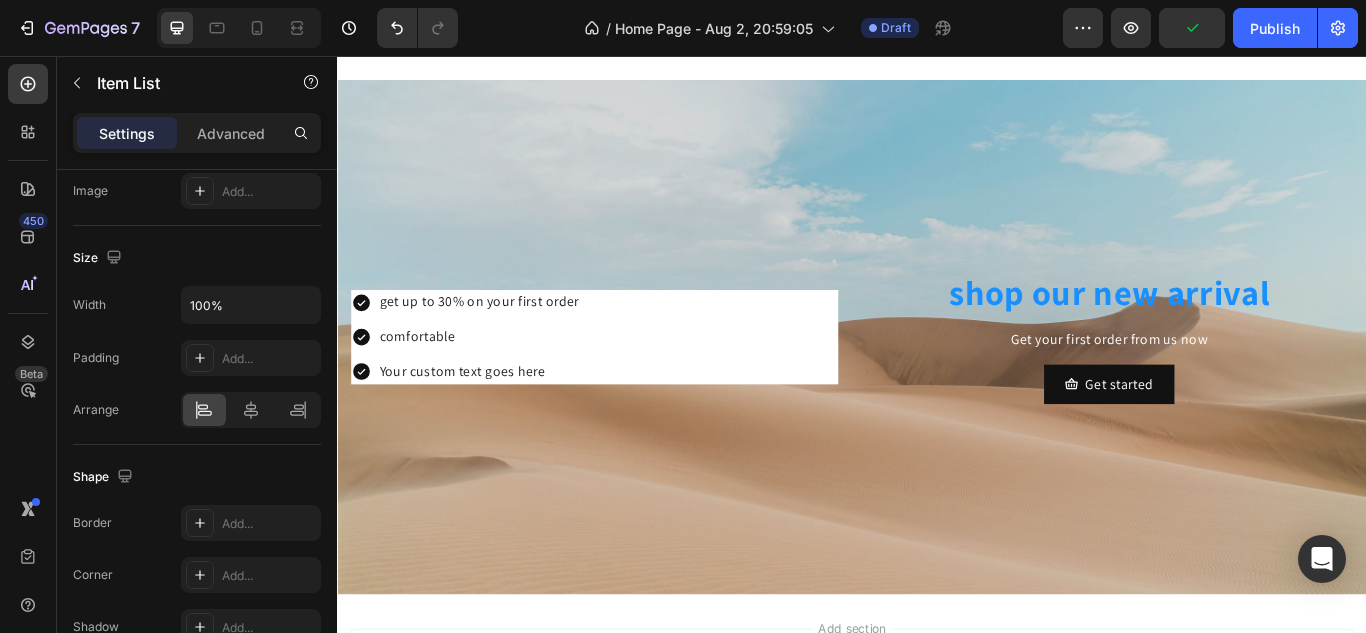 click on "get up to 30% on your first order comfortable Your [CUSTOM] text goes here" at bounding box center (637, 383) 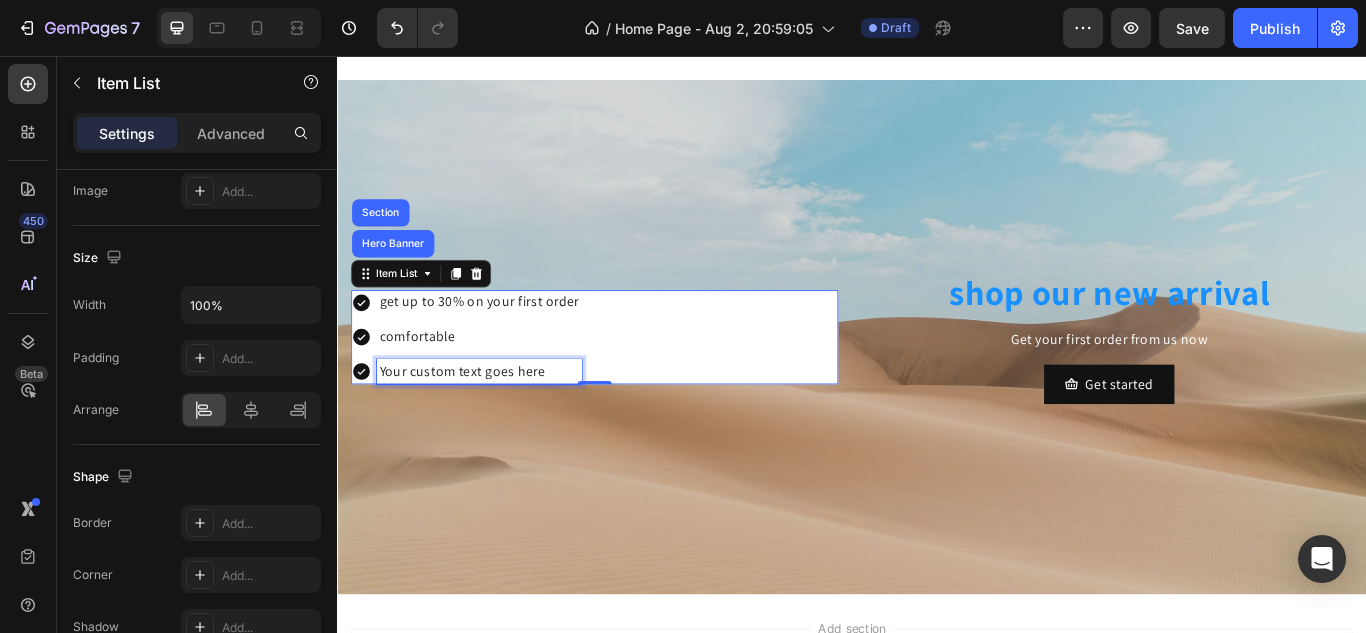 click on "Your custom text goes here" at bounding box center (502, 424) 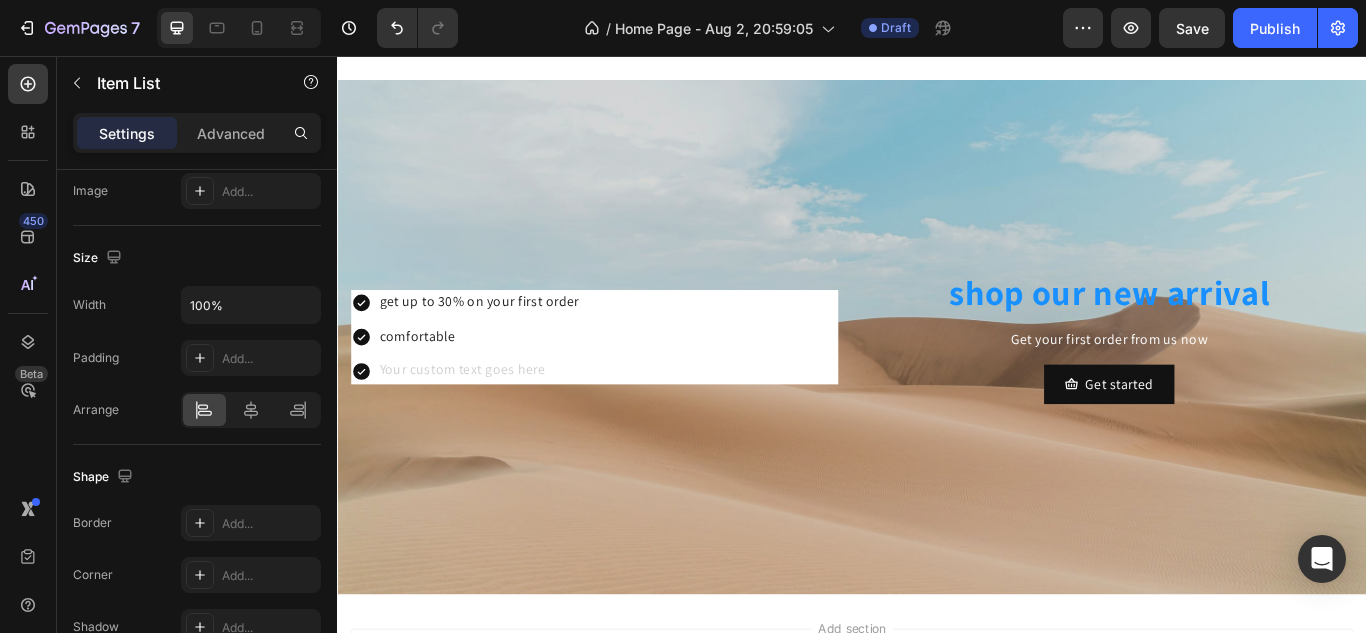 scroll, scrollTop: 142, scrollLeft: 0, axis: vertical 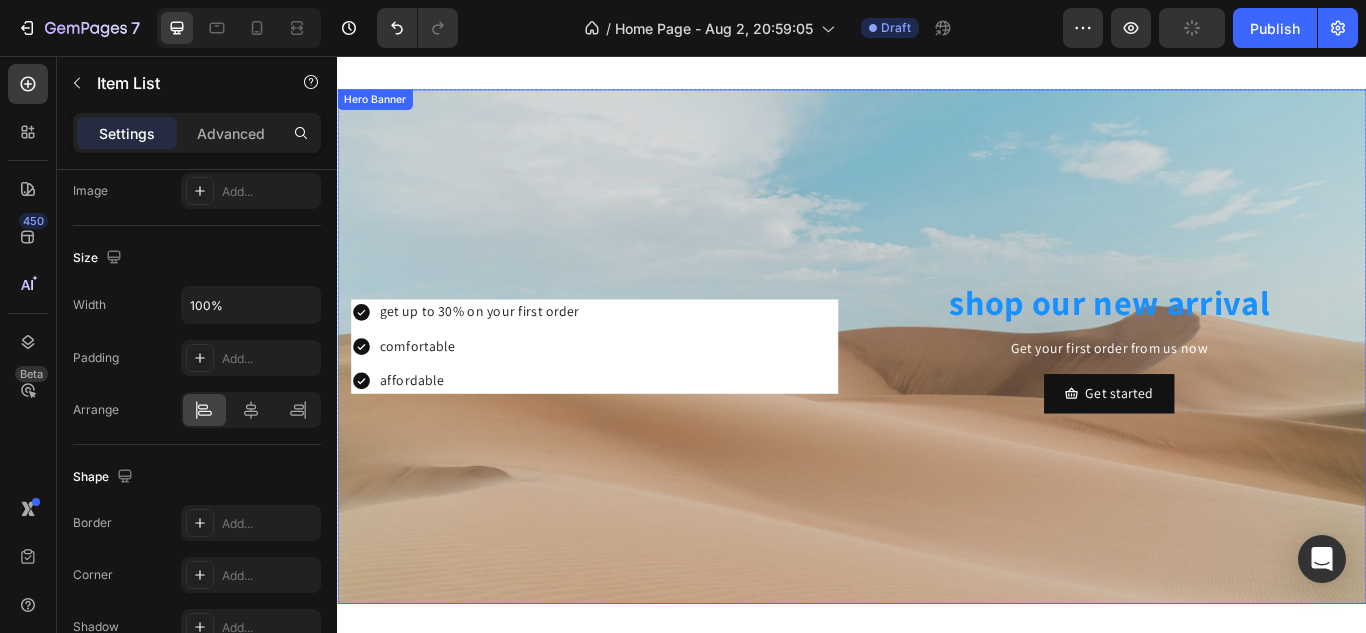 click at bounding box center (937, 395) 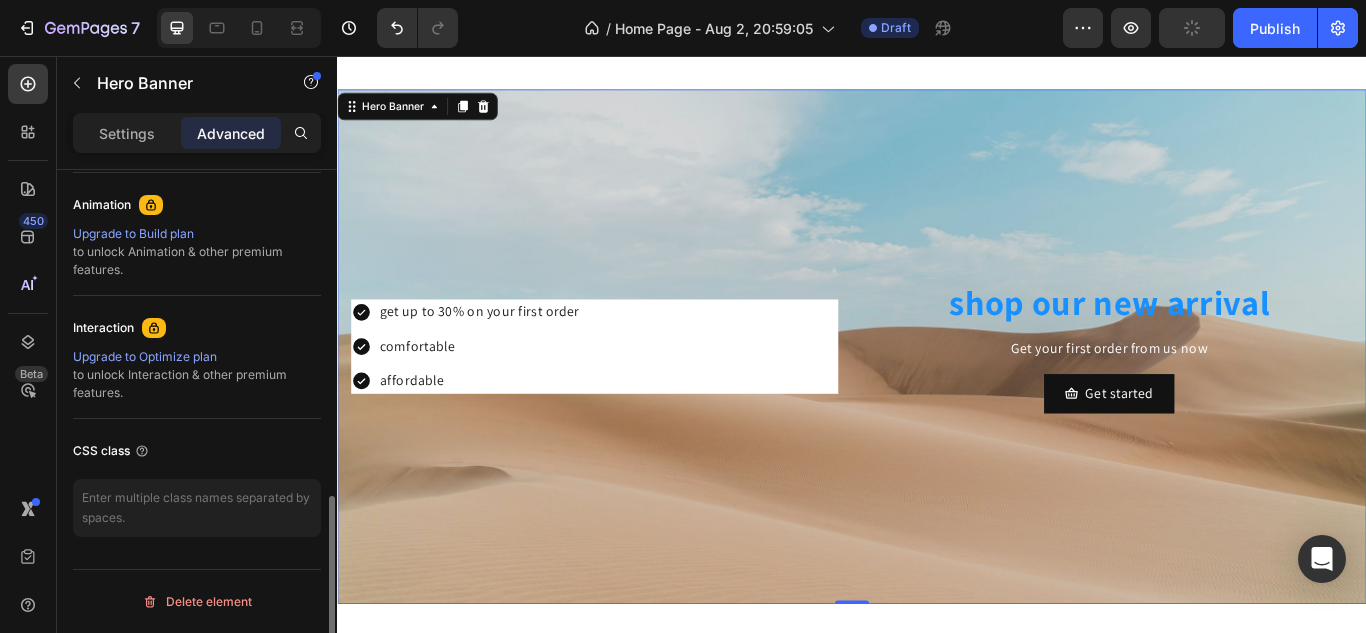 scroll, scrollTop: 0, scrollLeft: 0, axis: both 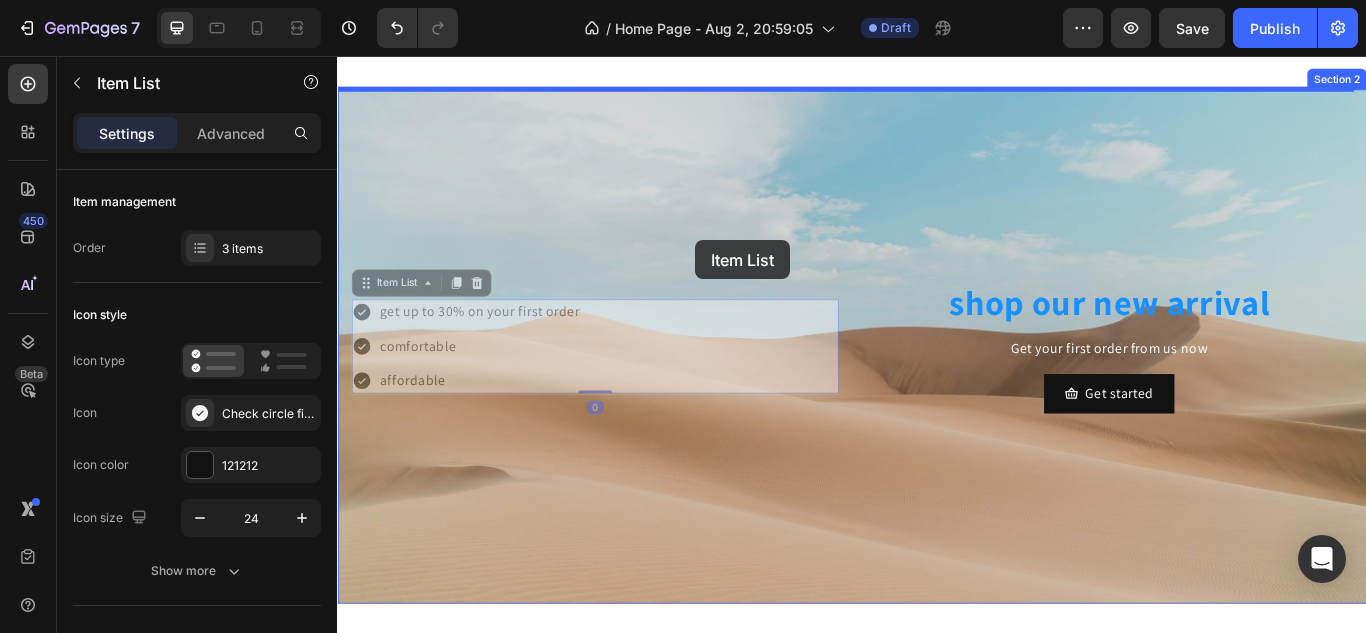drag, startPoint x: 771, startPoint y: 402, endPoint x: 755, endPoint y: 271, distance: 131.97348 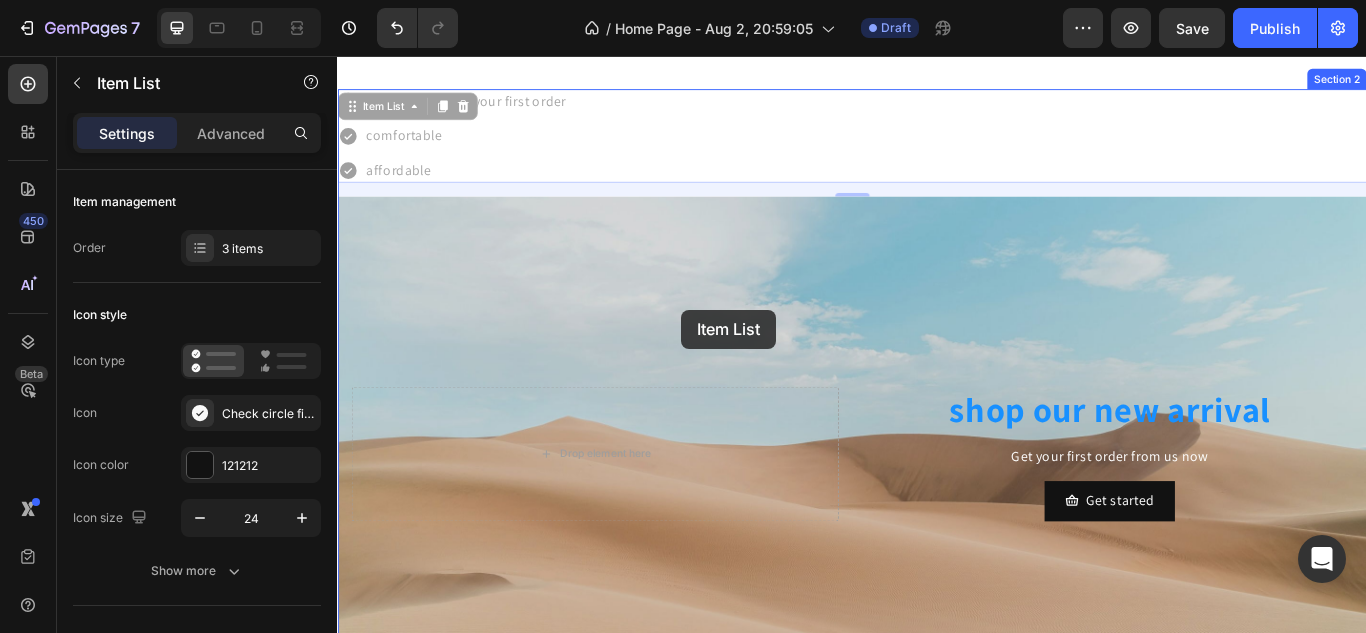 drag, startPoint x: 739, startPoint y: 174, endPoint x: 738, endPoint y: 352, distance: 178.0028 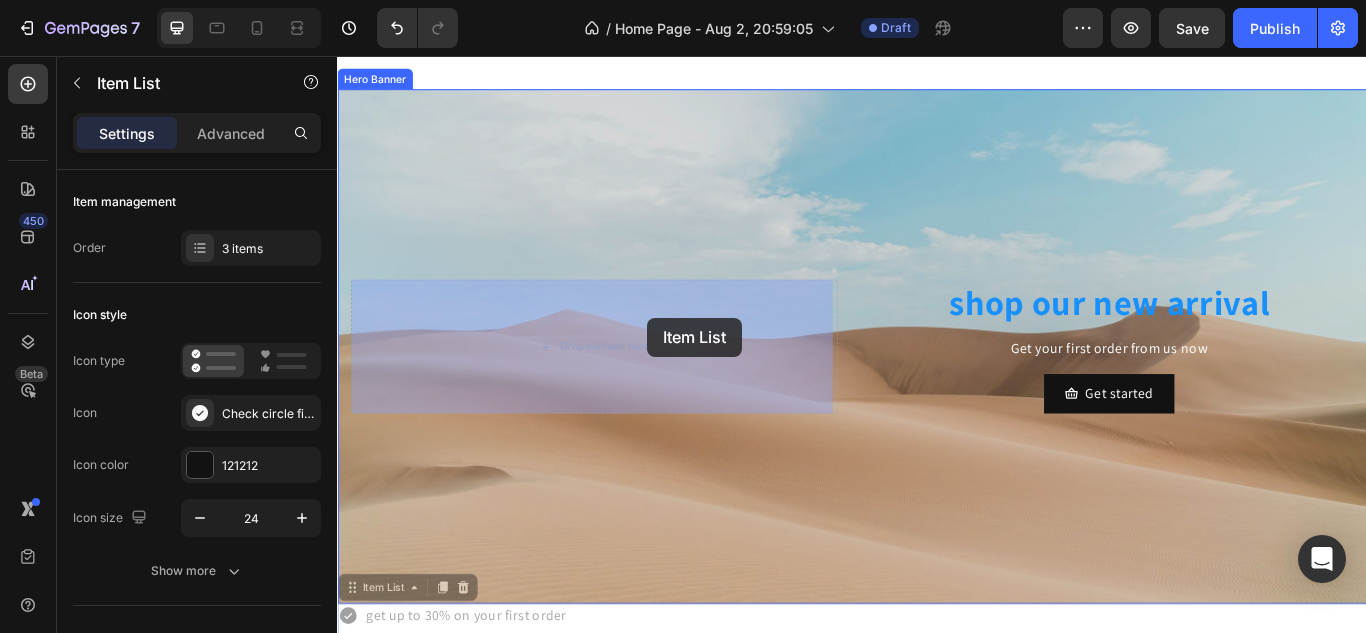 drag, startPoint x: 705, startPoint y: 705, endPoint x: 703, endPoint y: 448, distance: 257.00778 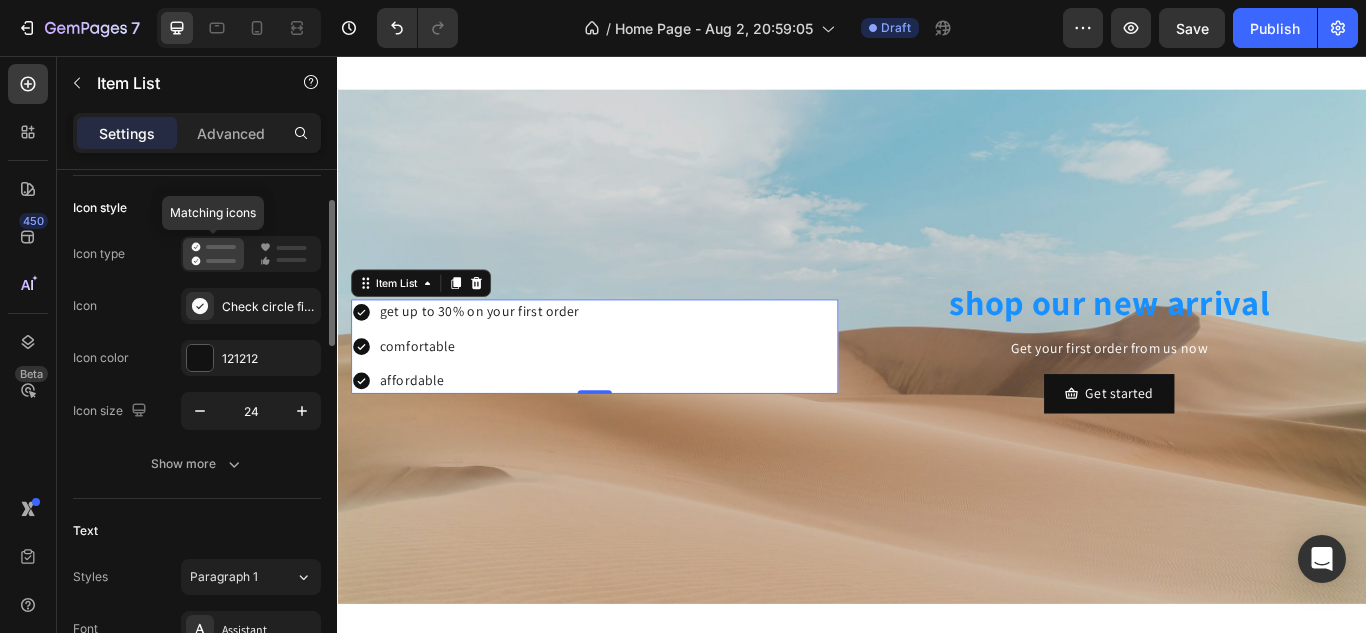 scroll, scrollTop: 106, scrollLeft: 0, axis: vertical 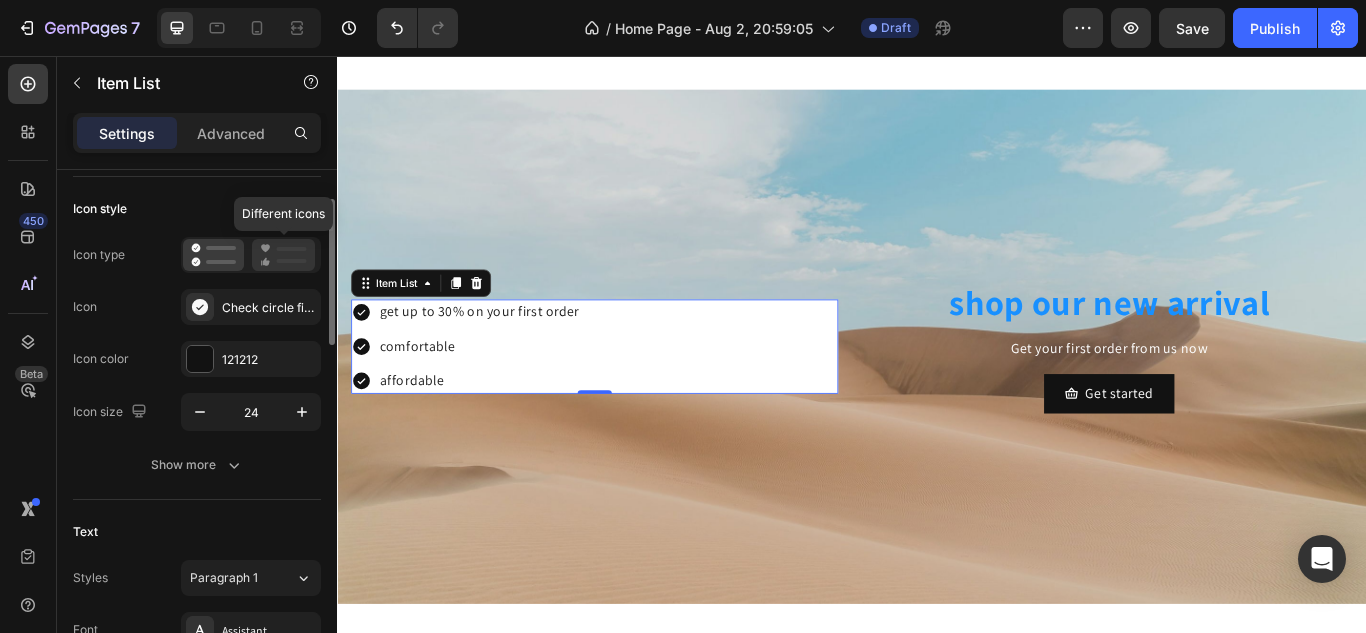 click 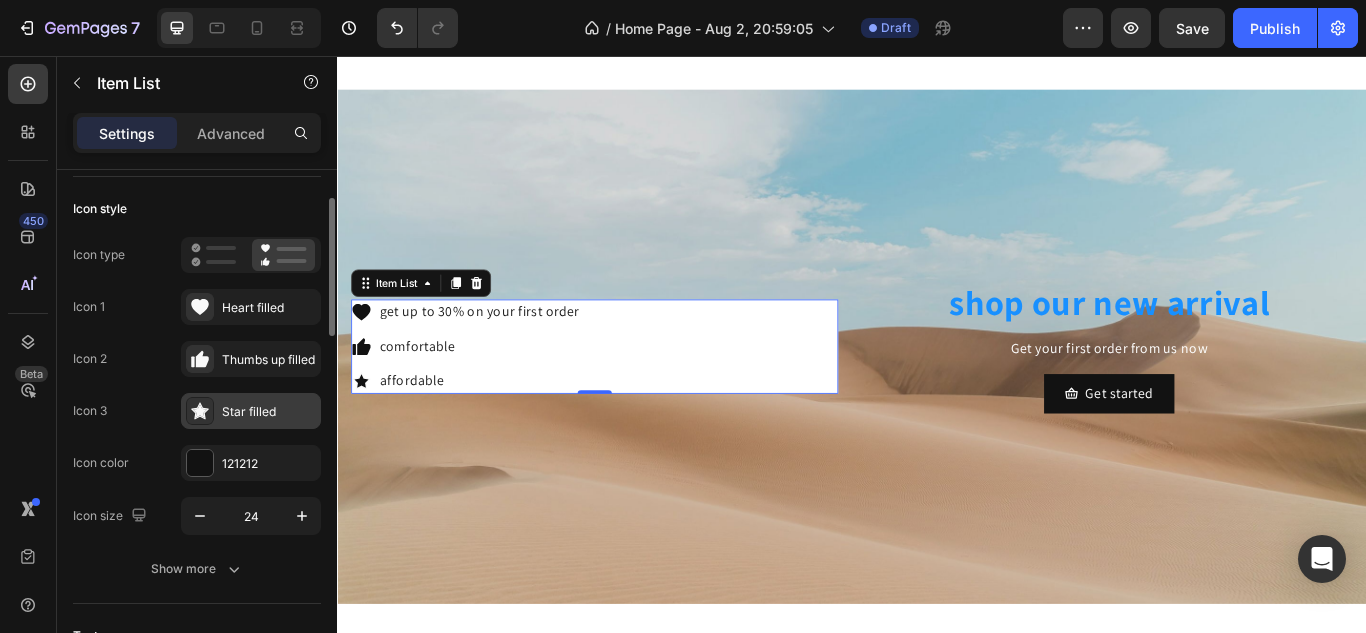 click 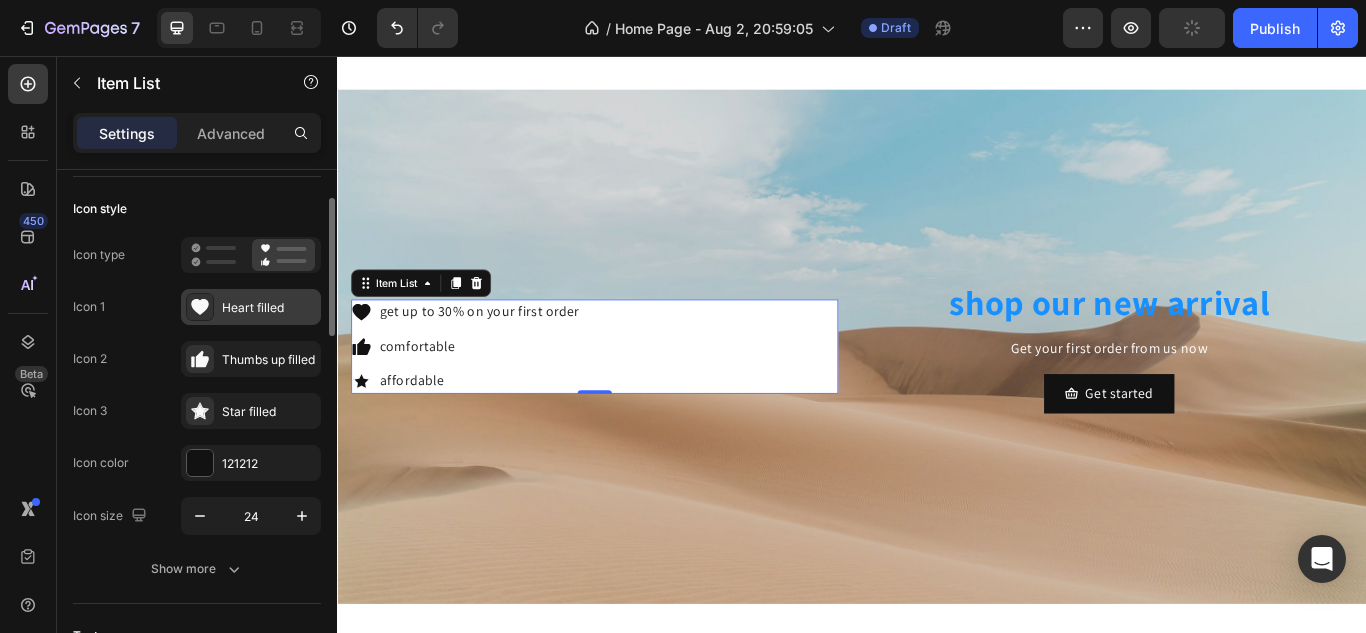 click 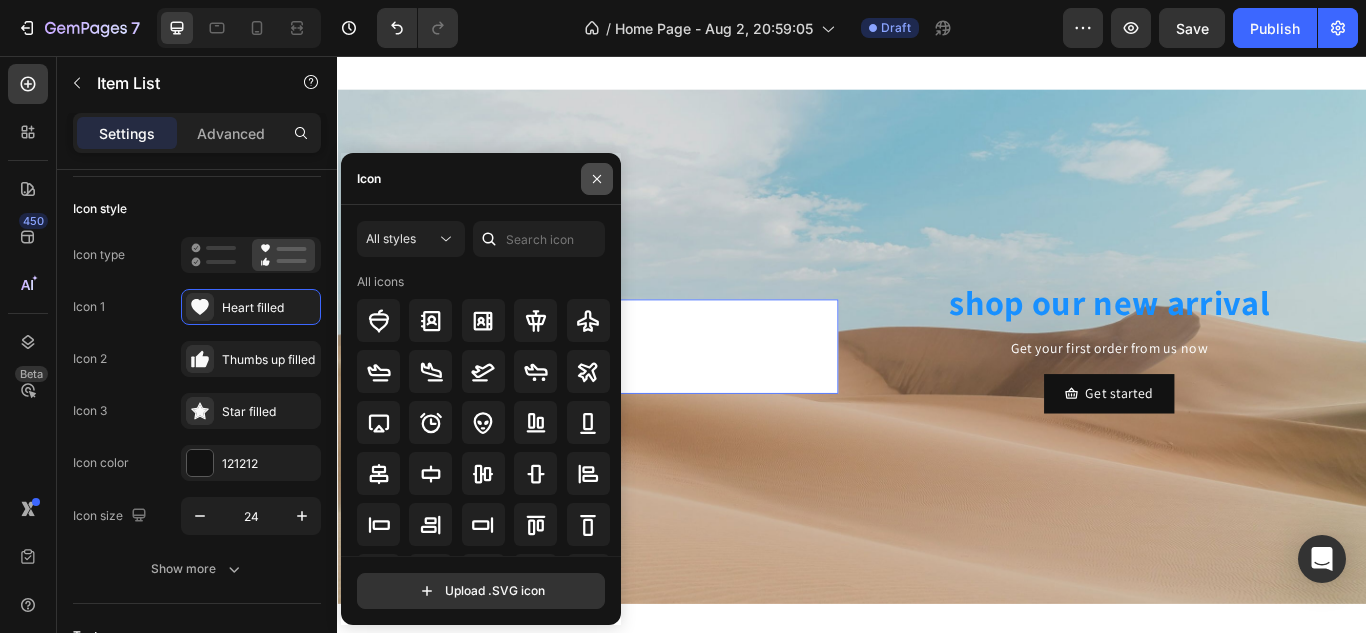 click 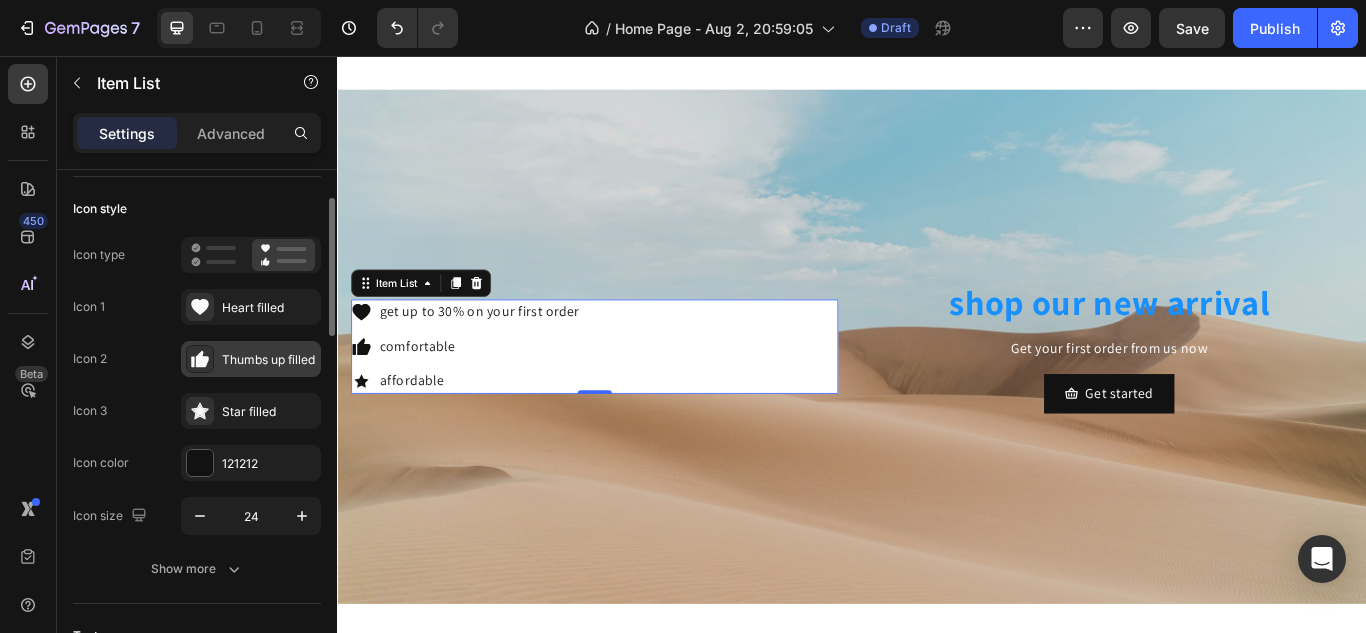 click on "Thumbs up filled" at bounding box center [269, 360] 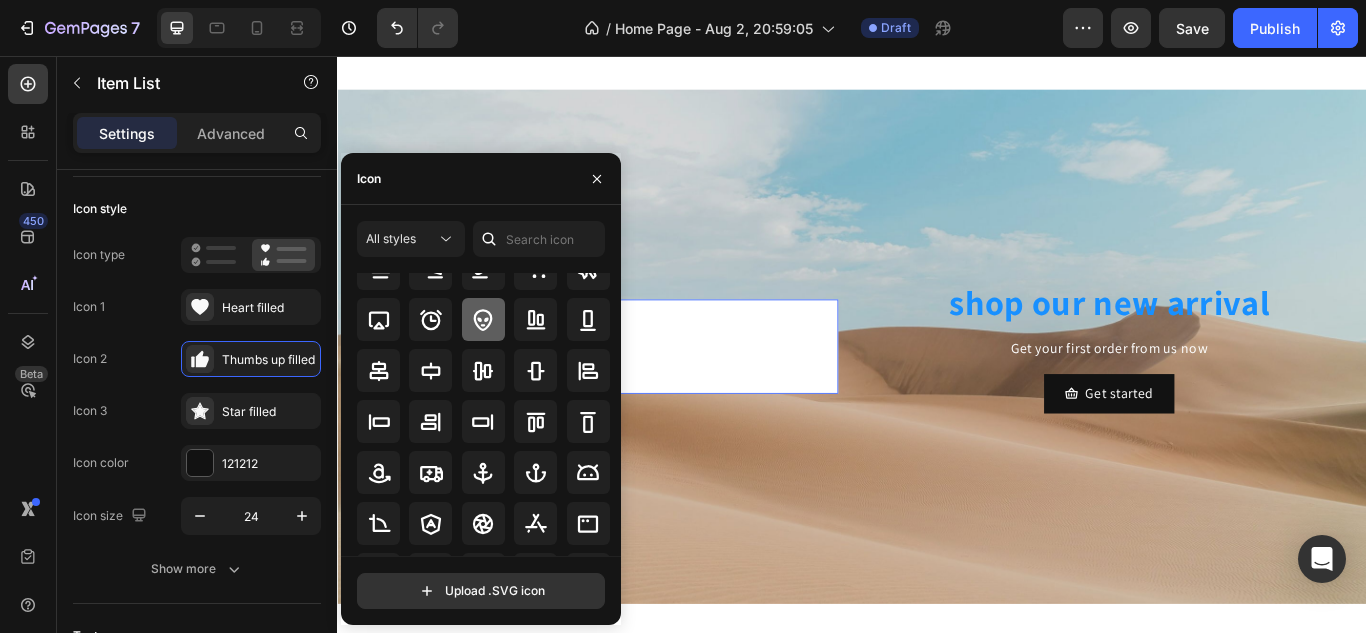 scroll, scrollTop: 237, scrollLeft: 0, axis: vertical 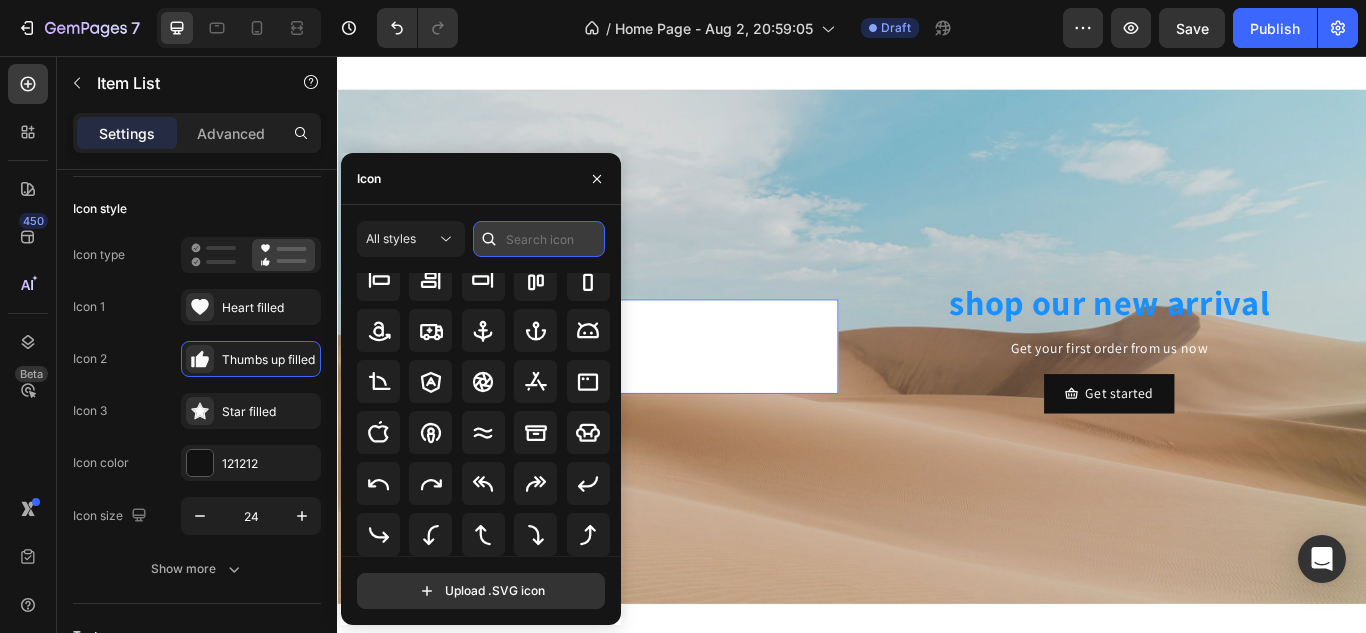 click at bounding box center (539, 239) 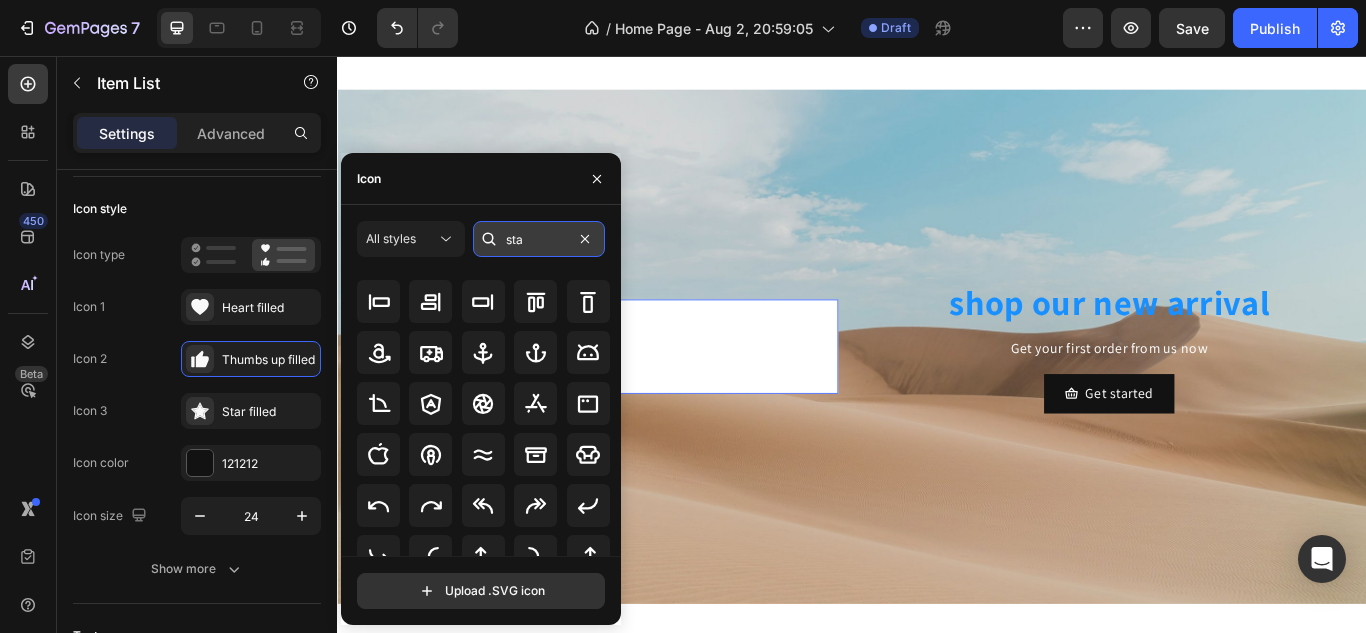 scroll, scrollTop: 0, scrollLeft: 0, axis: both 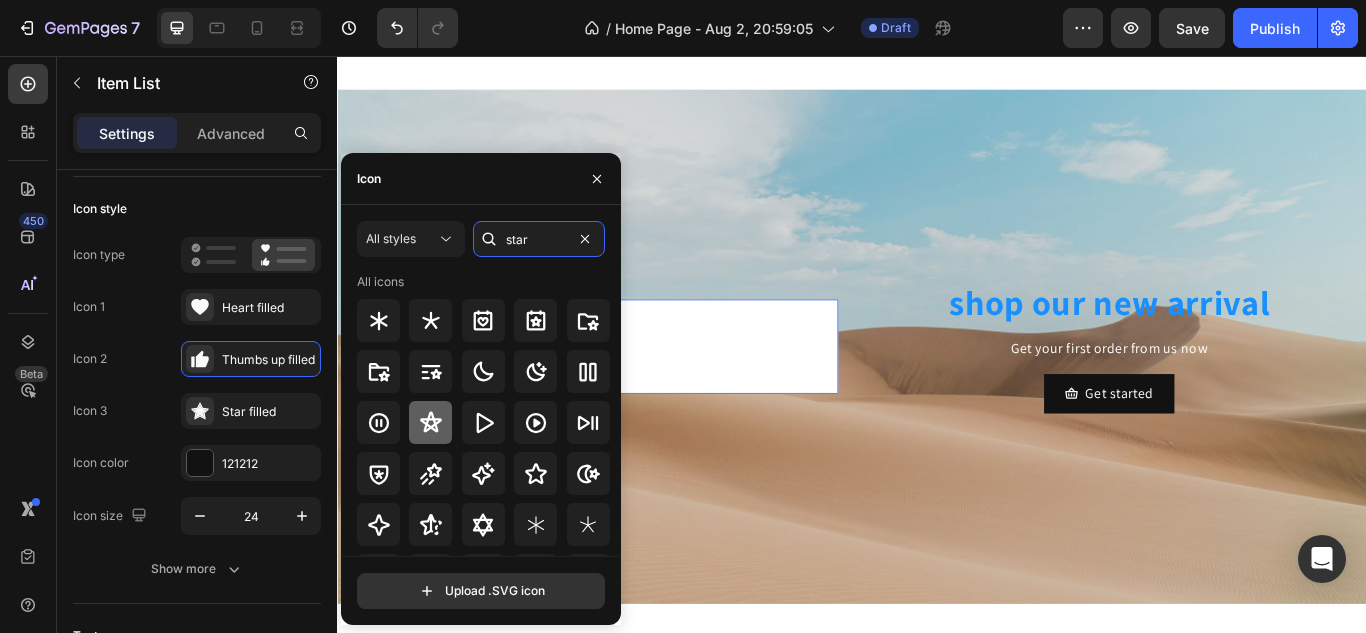 type on "star" 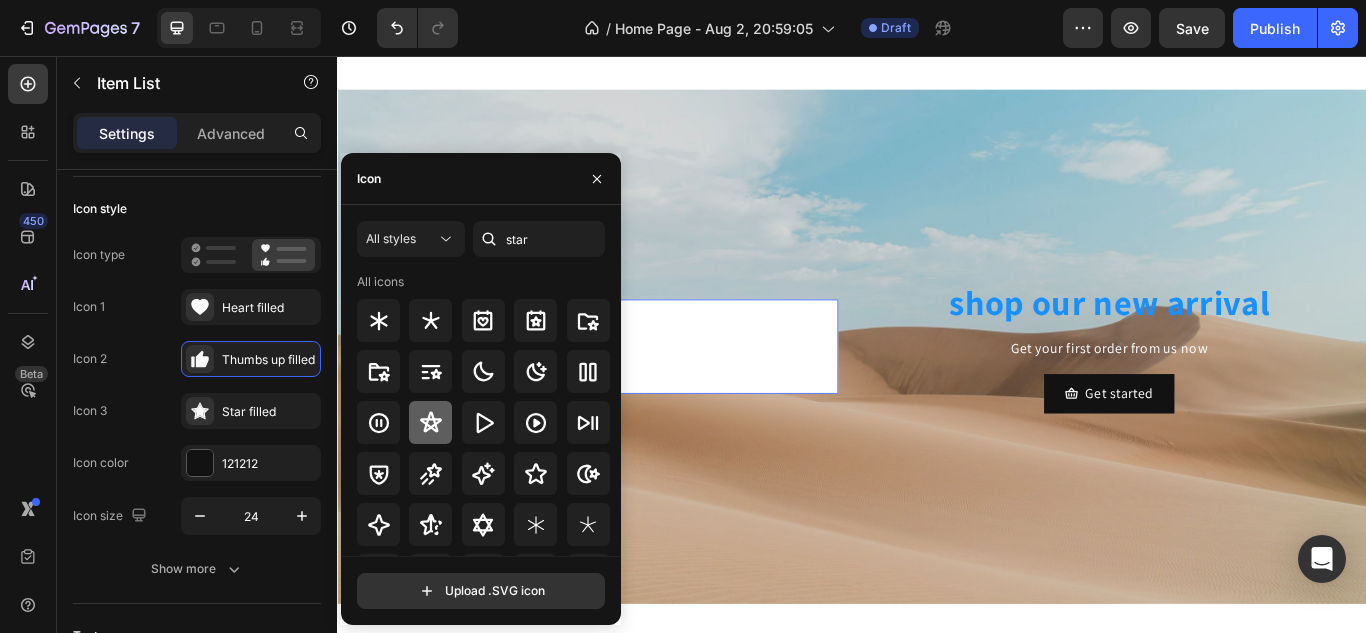 click 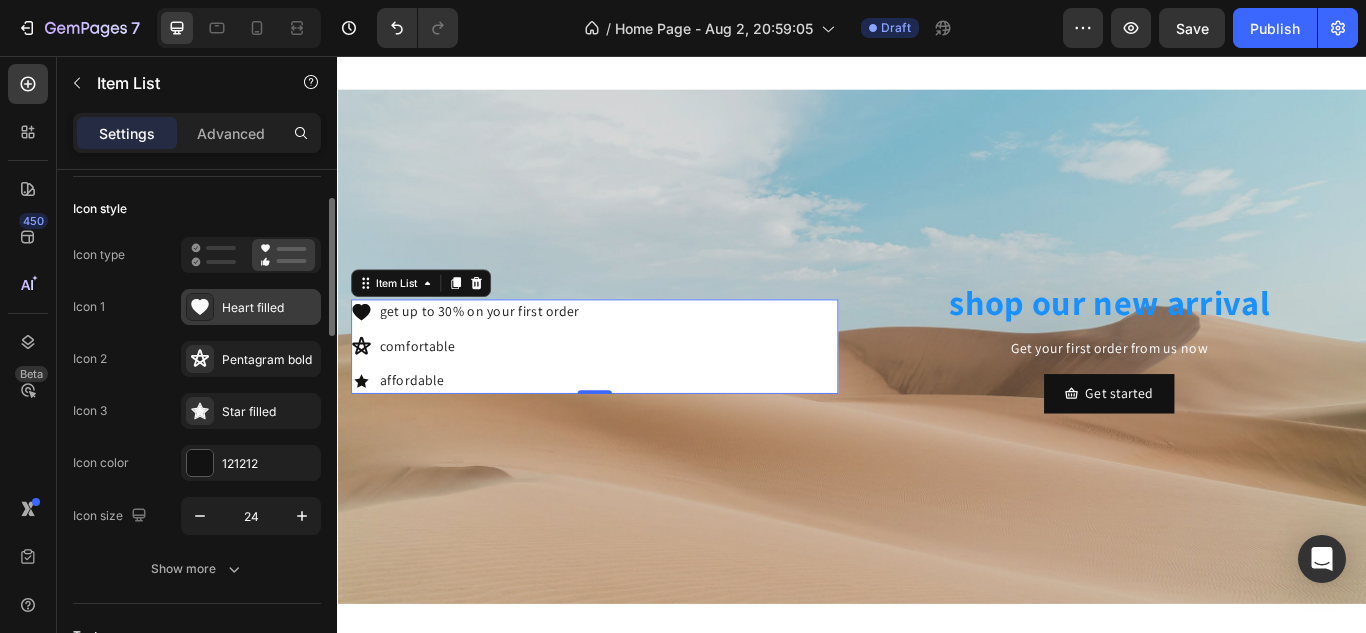 click on "Heart filled" at bounding box center [269, 308] 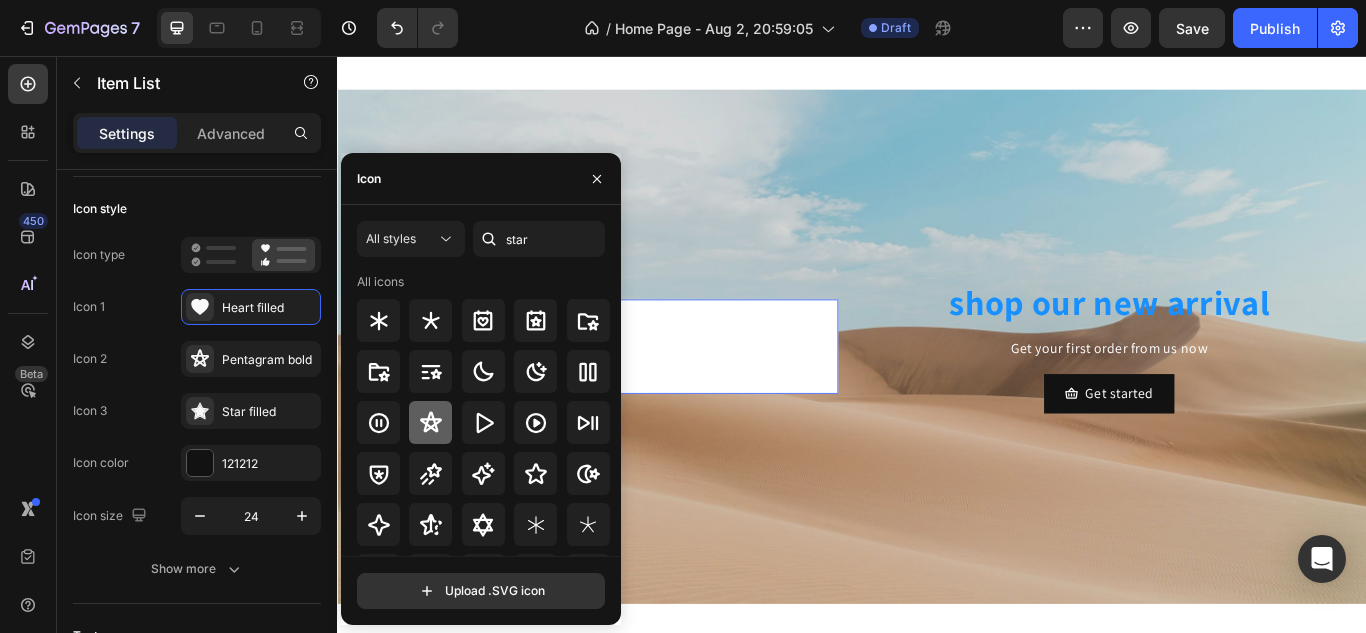 click 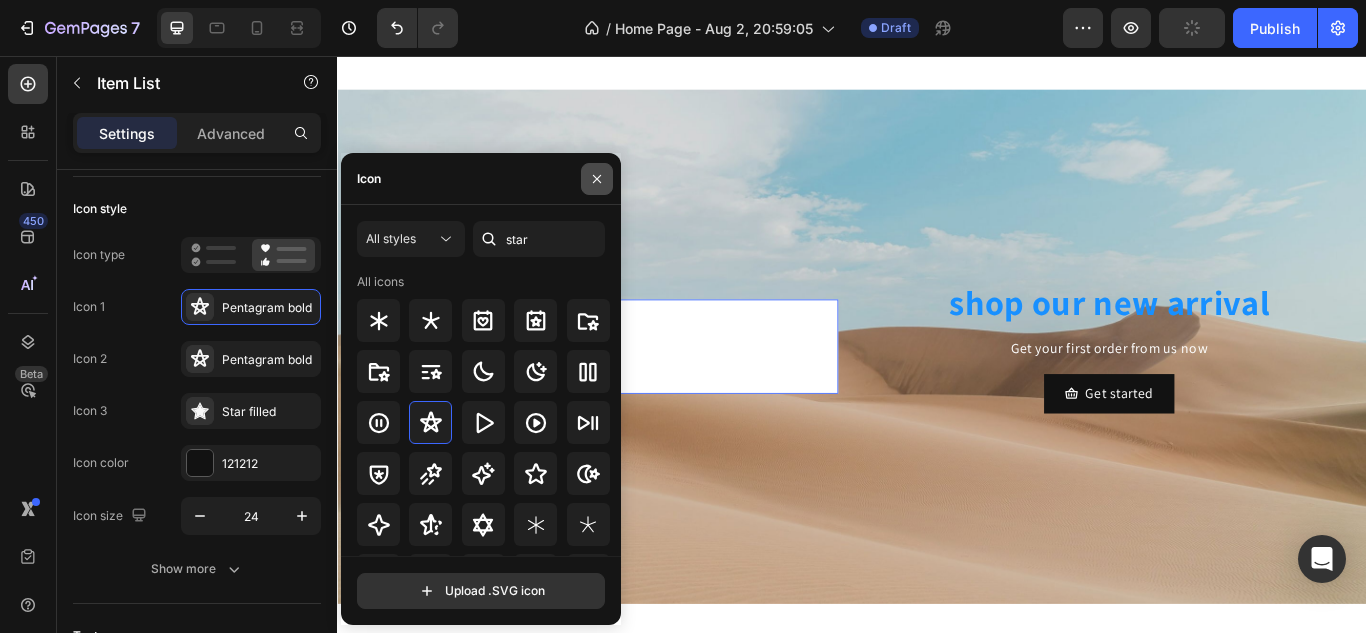 click 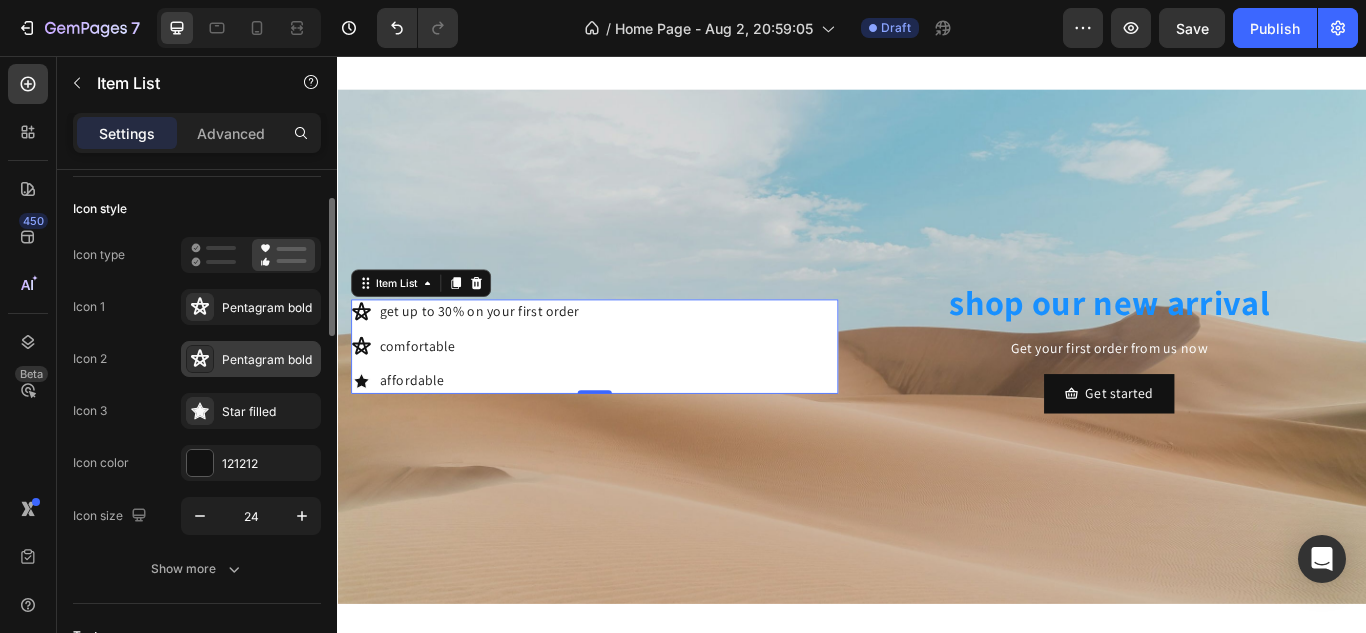 click on "Pentagram bold" at bounding box center (269, 360) 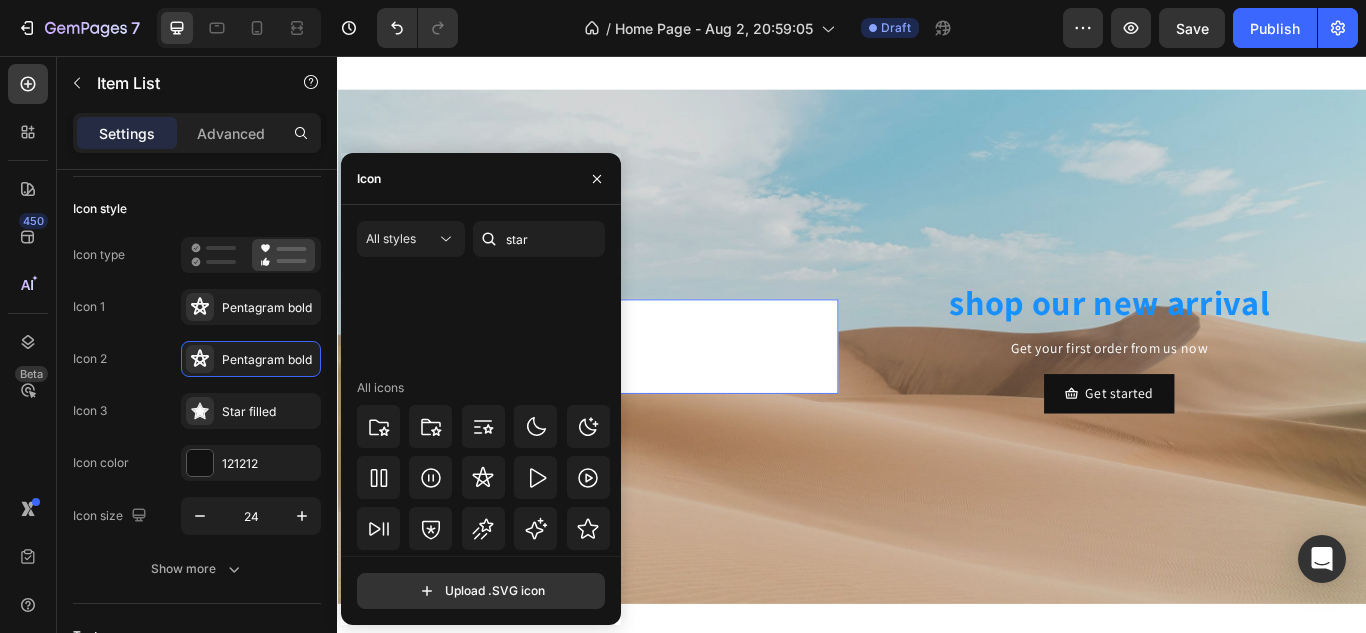 scroll, scrollTop: 624, scrollLeft: 0, axis: vertical 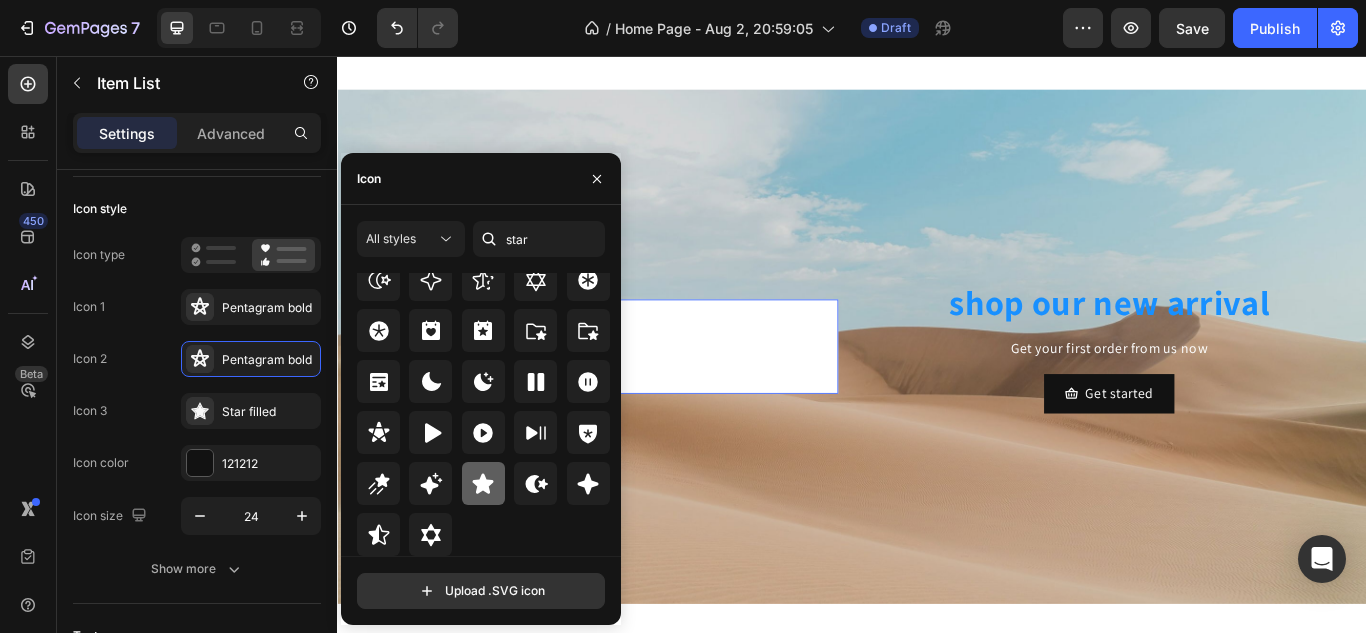 click 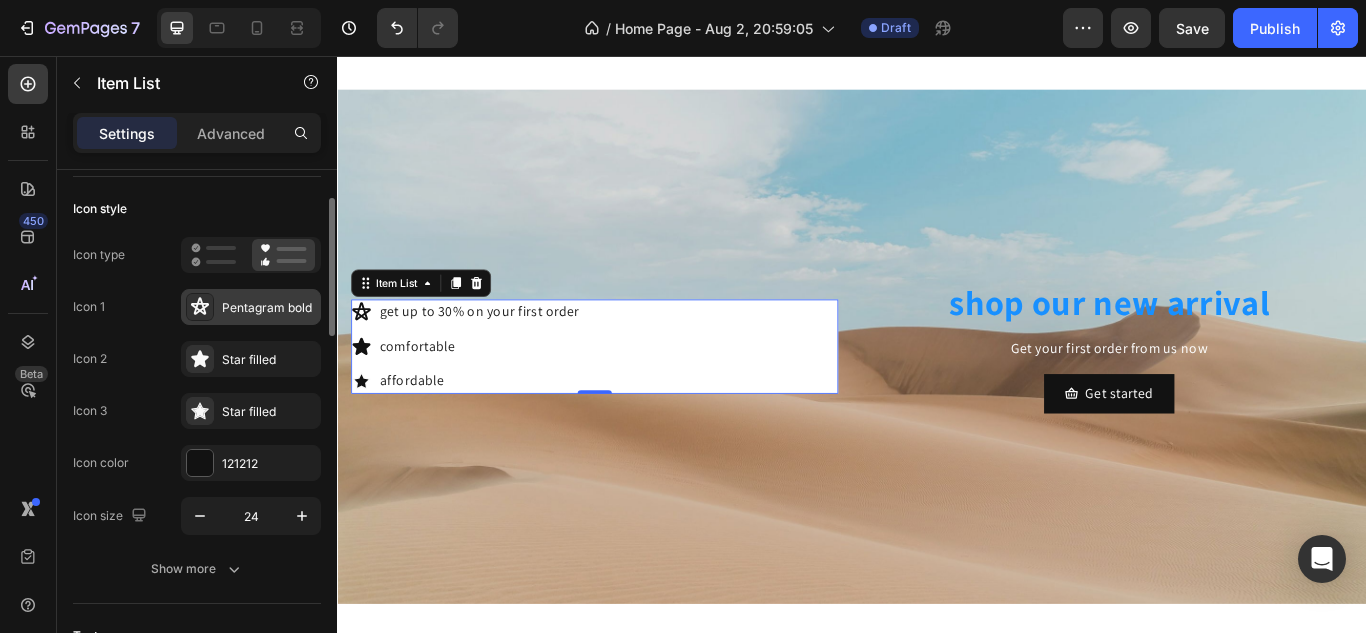click on "Pentagram bold" at bounding box center [269, 308] 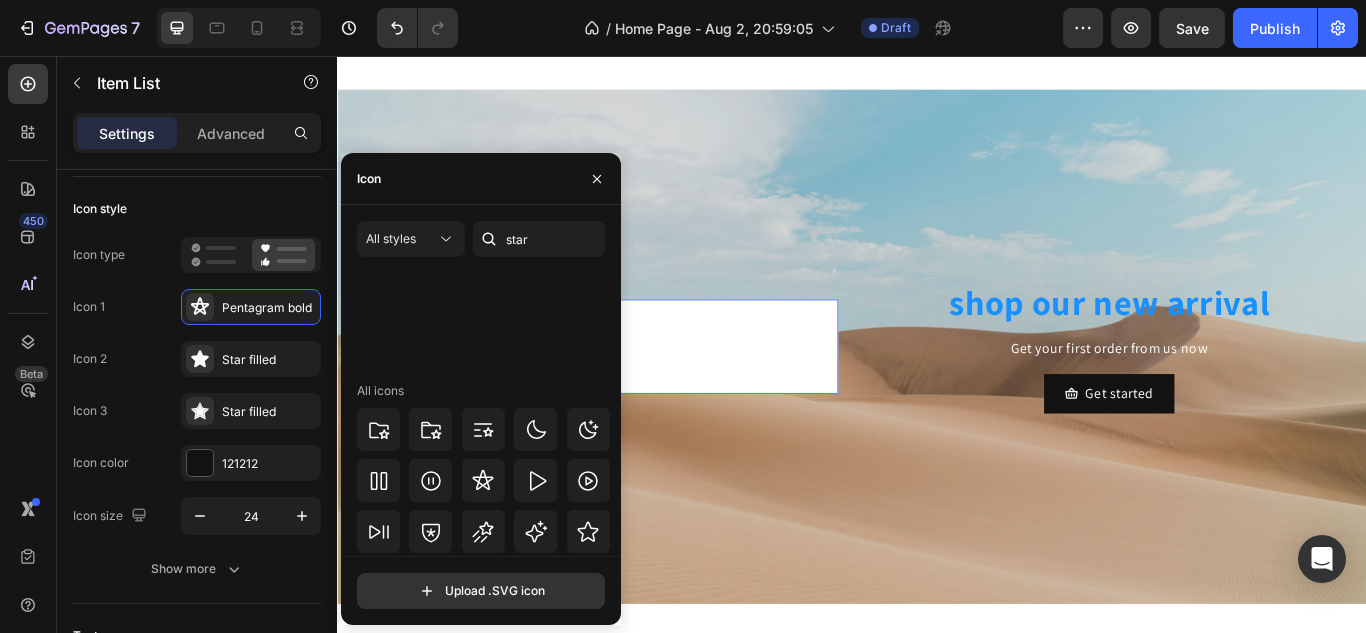 scroll, scrollTop: 624, scrollLeft: 0, axis: vertical 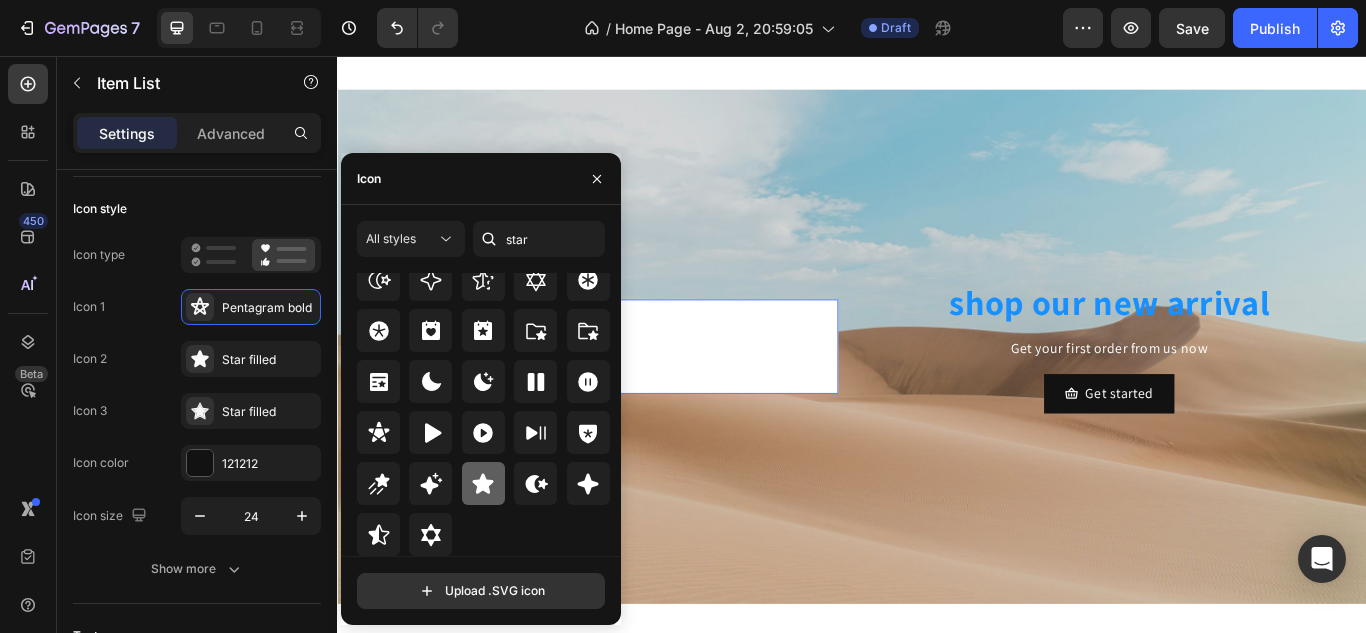 click 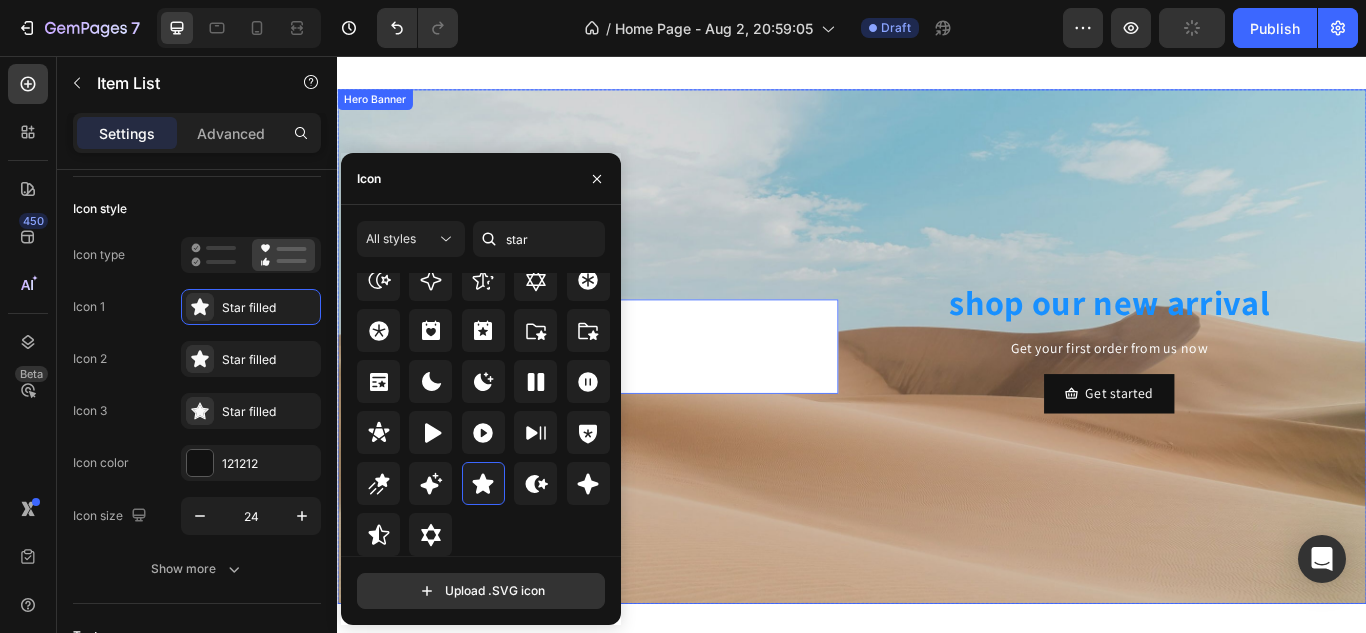 click at bounding box center (937, 395) 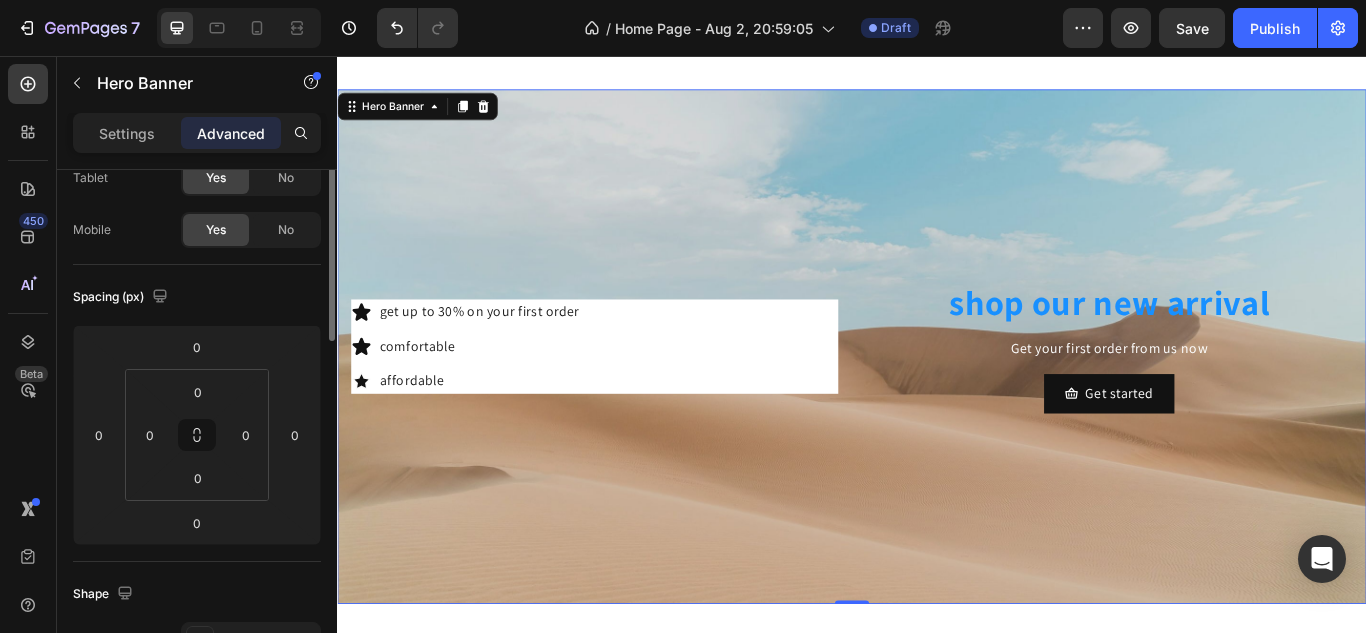 scroll, scrollTop: 69, scrollLeft: 0, axis: vertical 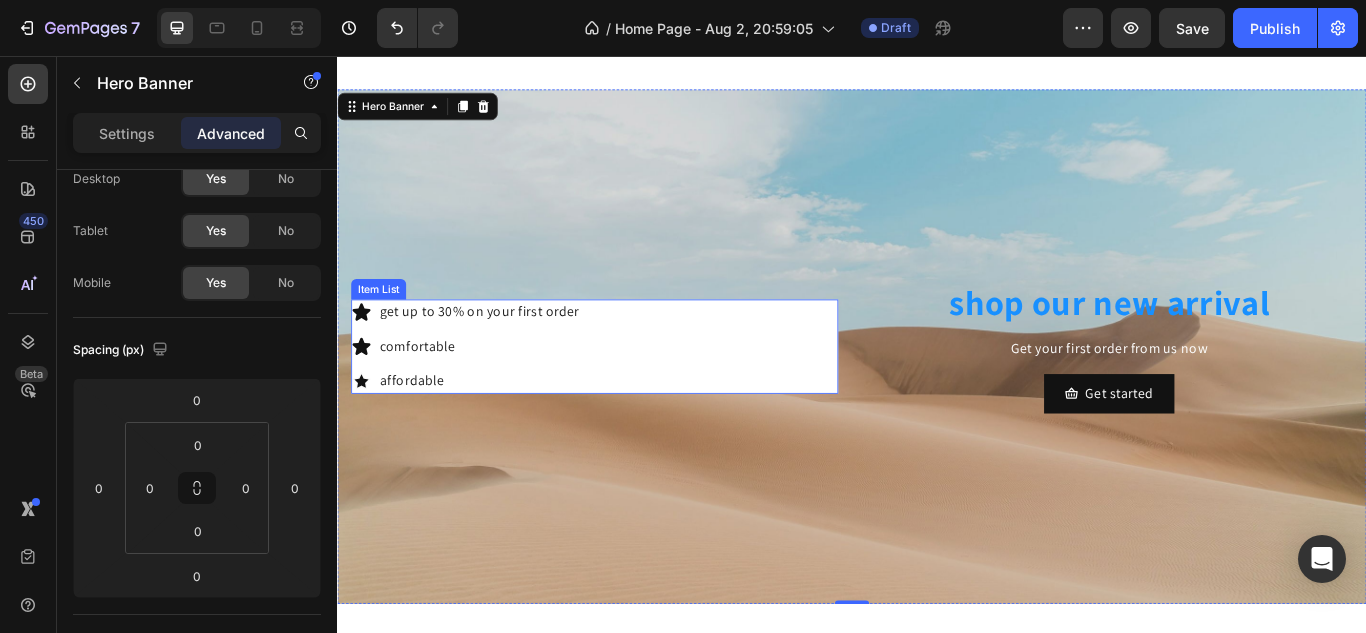 click on "affordable" at bounding box center [502, 435] 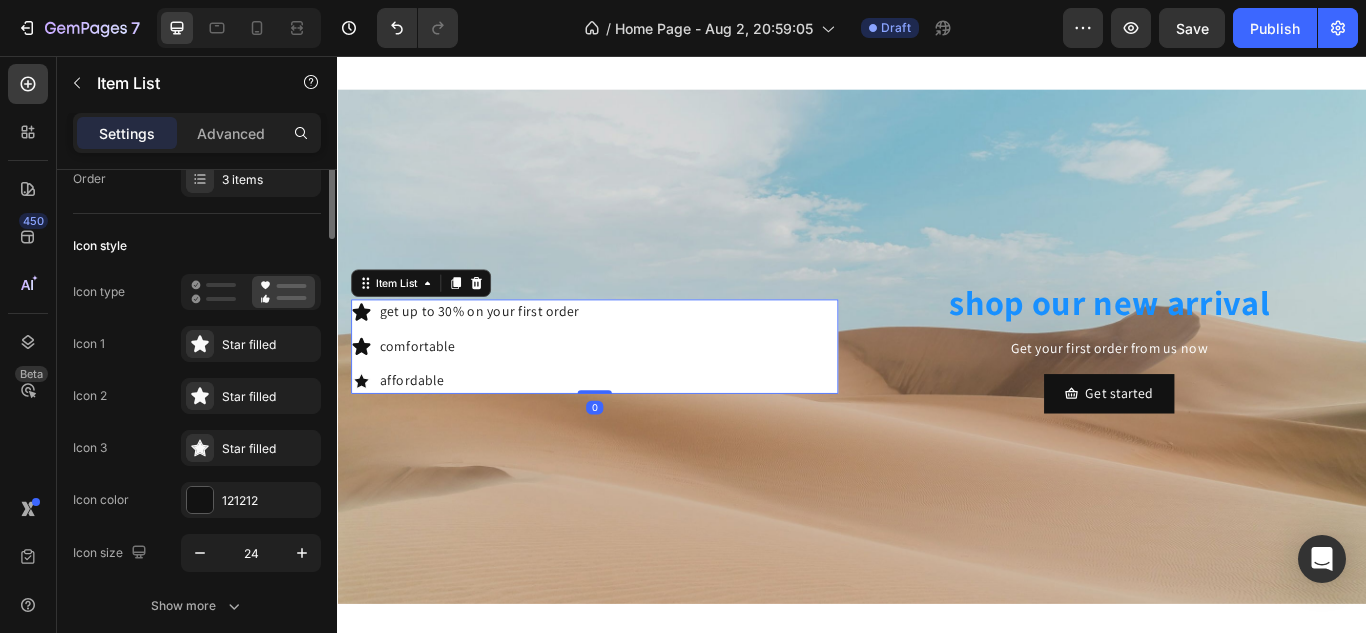 scroll, scrollTop: 0, scrollLeft: 0, axis: both 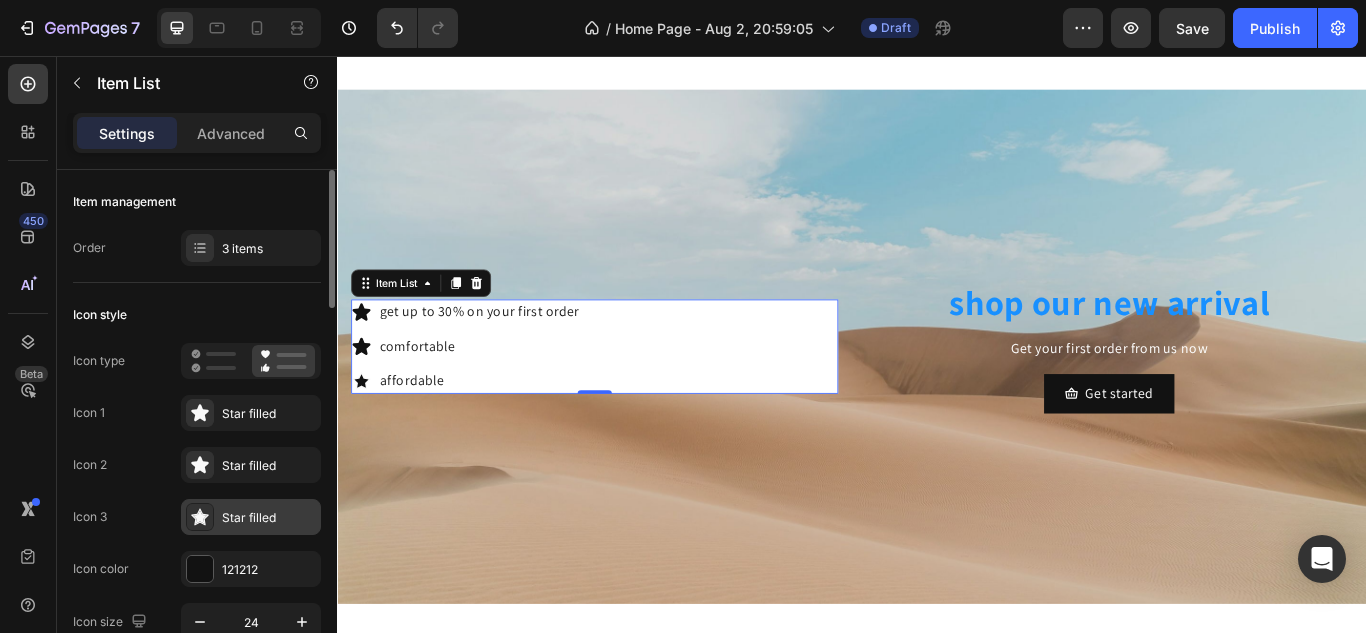click on "Star filled" at bounding box center [269, 518] 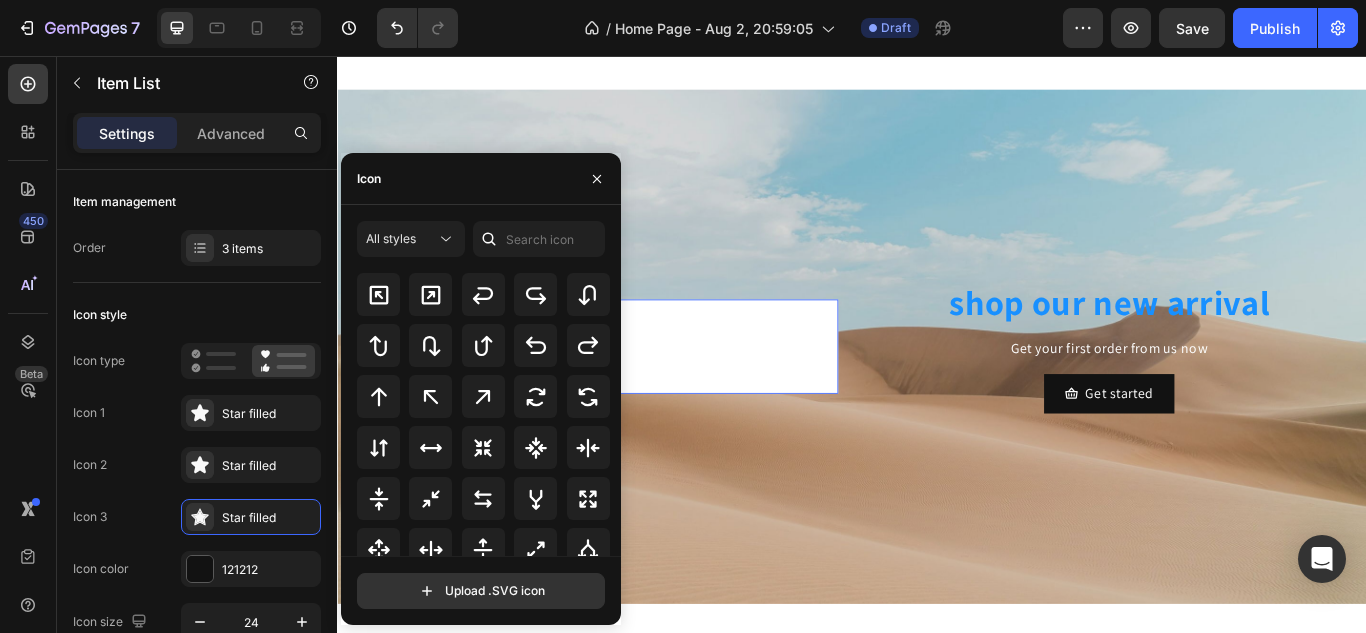 scroll, scrollTop: 1097, scrollLeft: 0, axis: vertical 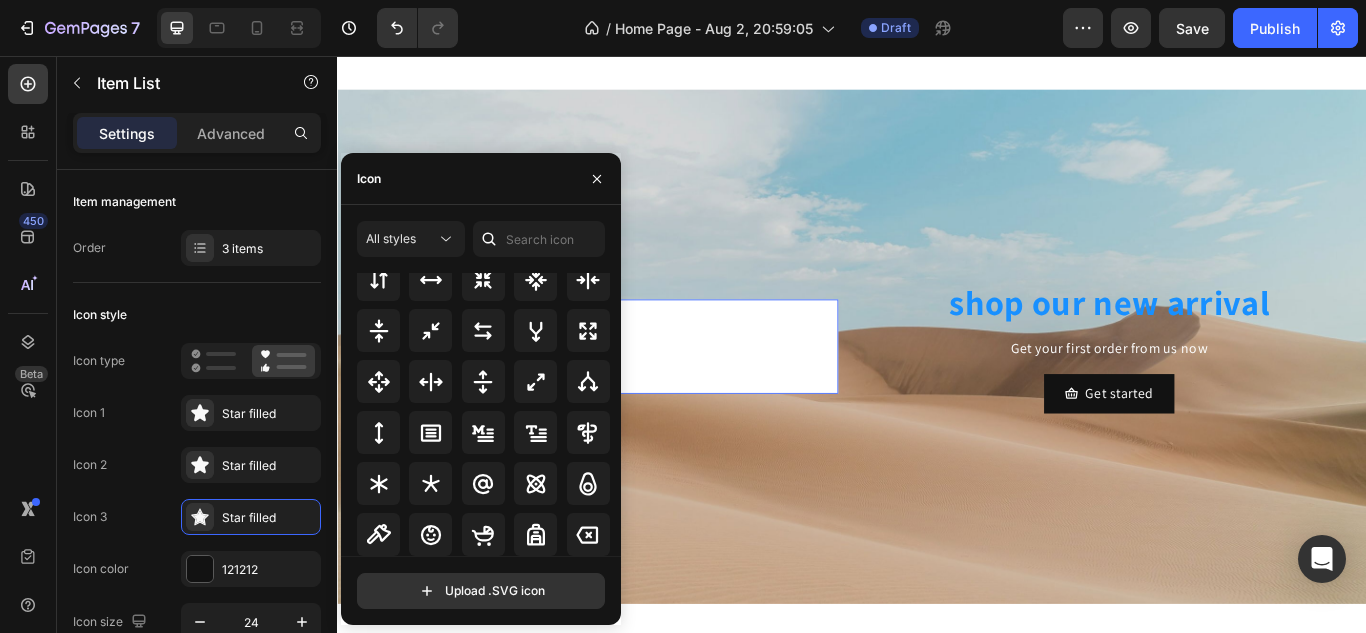 drag, startPoint x: 404, startPoint y: 500, endPoint x: 434, endPoint y: 166, distance: 335.3446 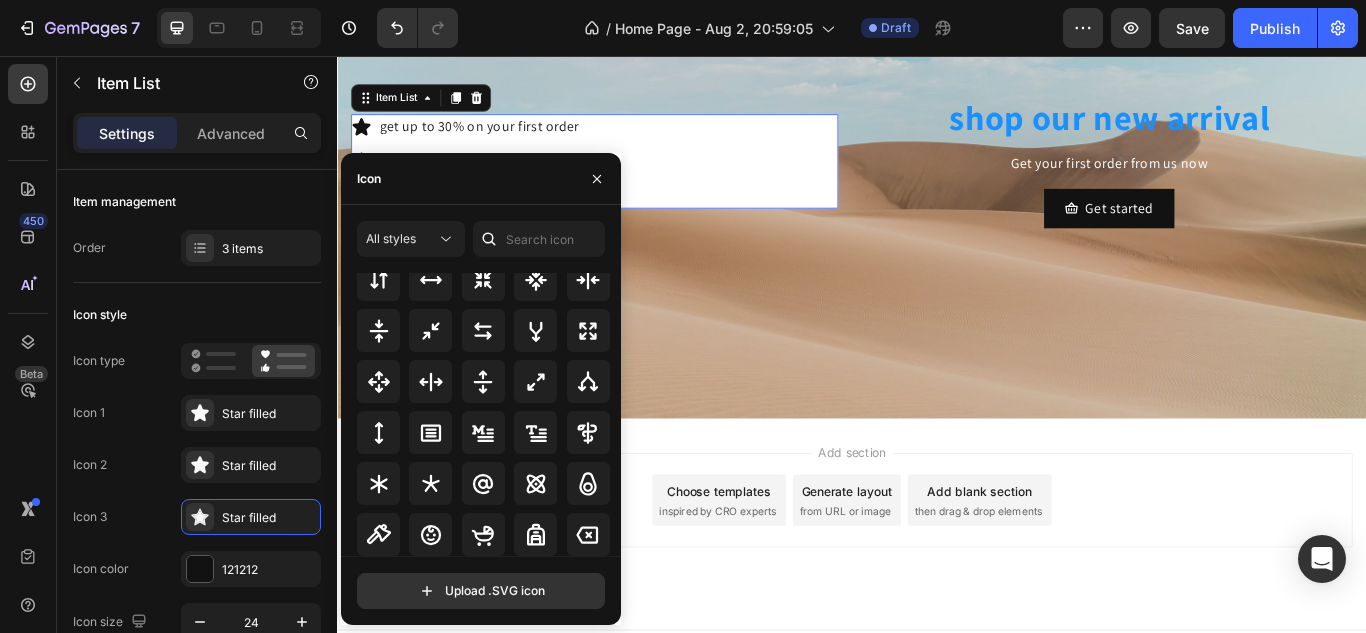 scroll, scrollTop: 359, scrollLeft: 0, axis: vertical 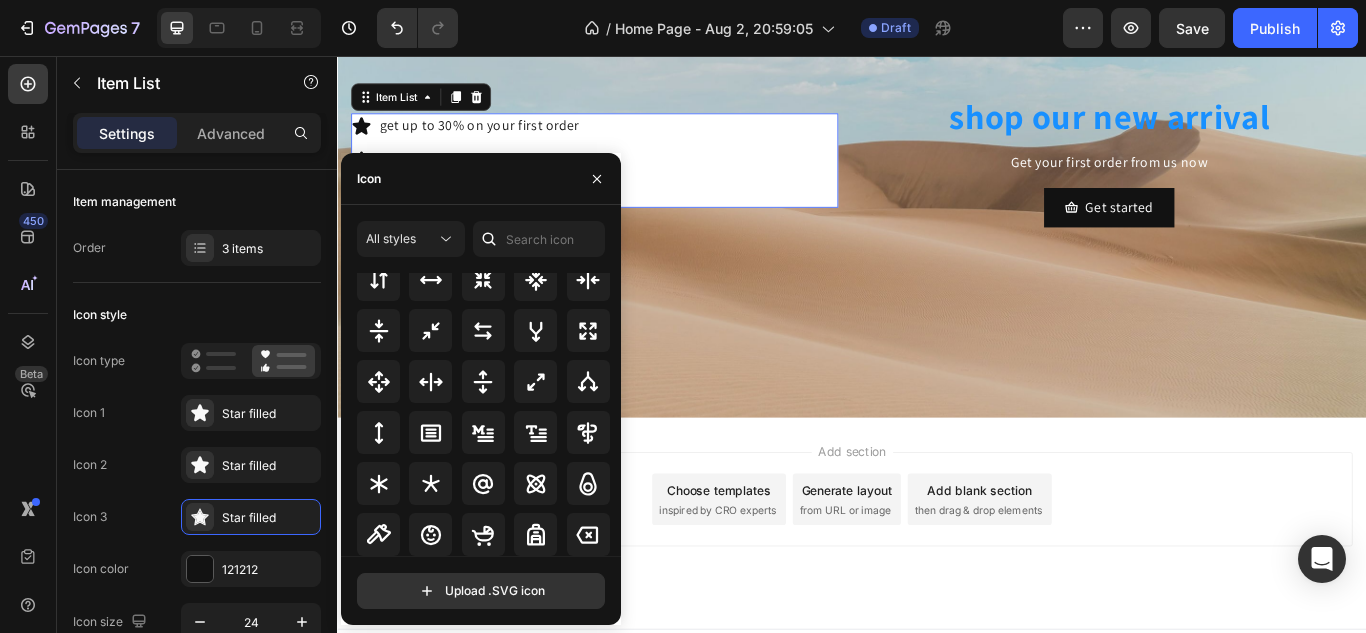 drag, startPoint x: 434, startPoint y: 166, endPoint x: 404, endPoint y: 258, distance: 96.76776 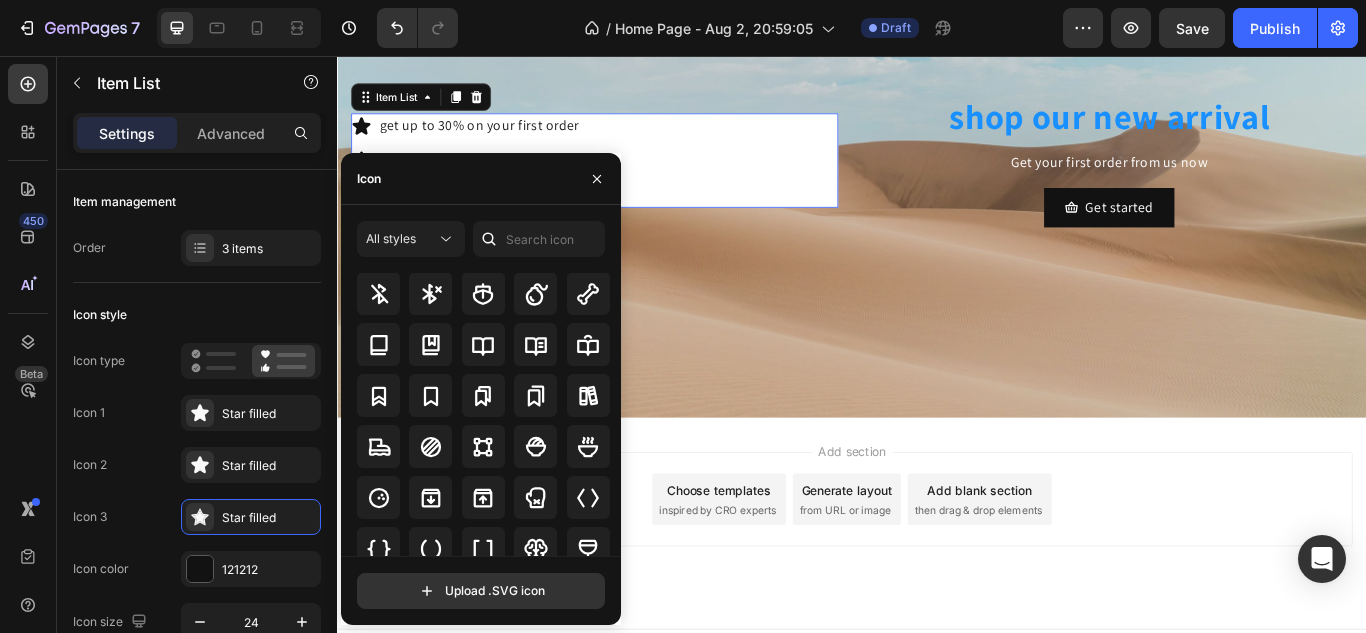 scroll, scrollTop: 1957, scrollLeft: 0, axis: vertical 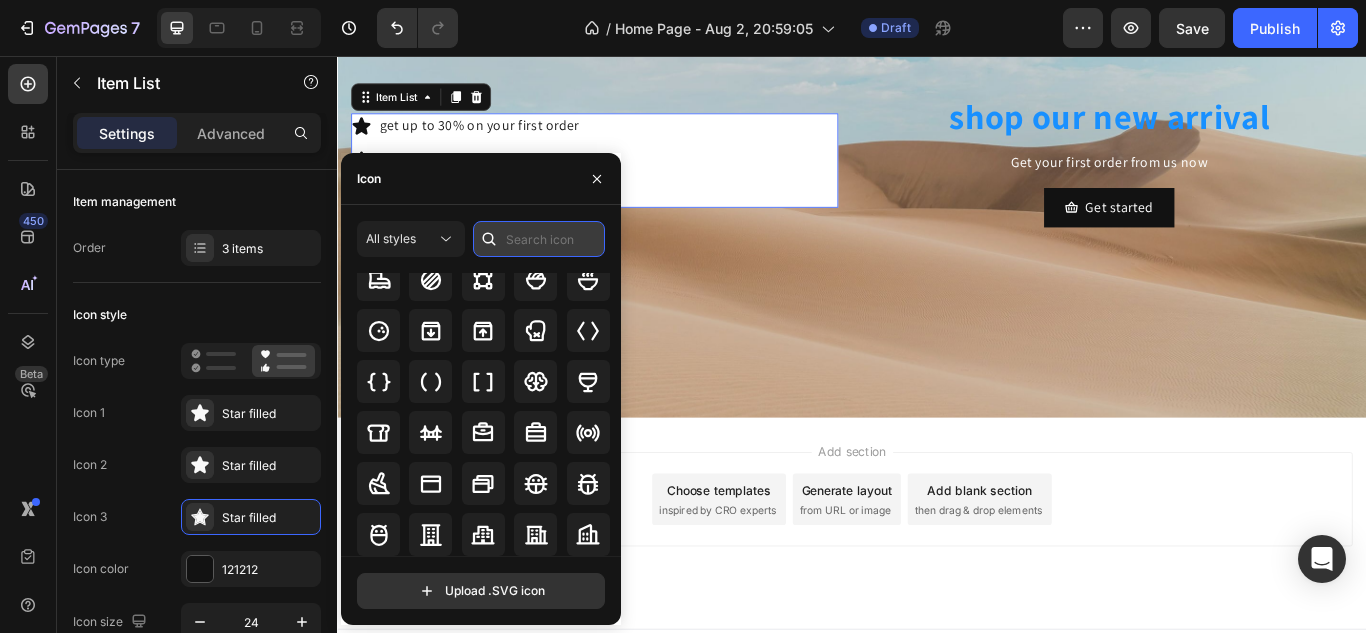 click at bounding box center [539, 239] 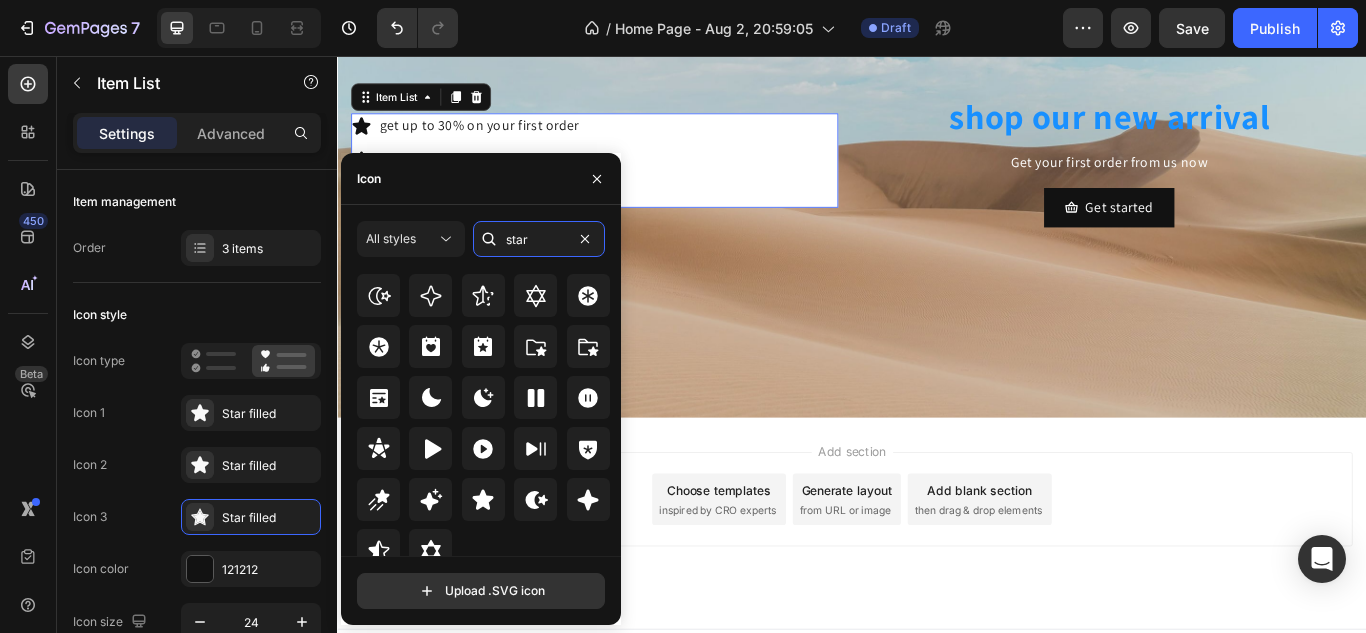 scroll, scrollTop: 624, scrollLeft: 0, axis: vertical 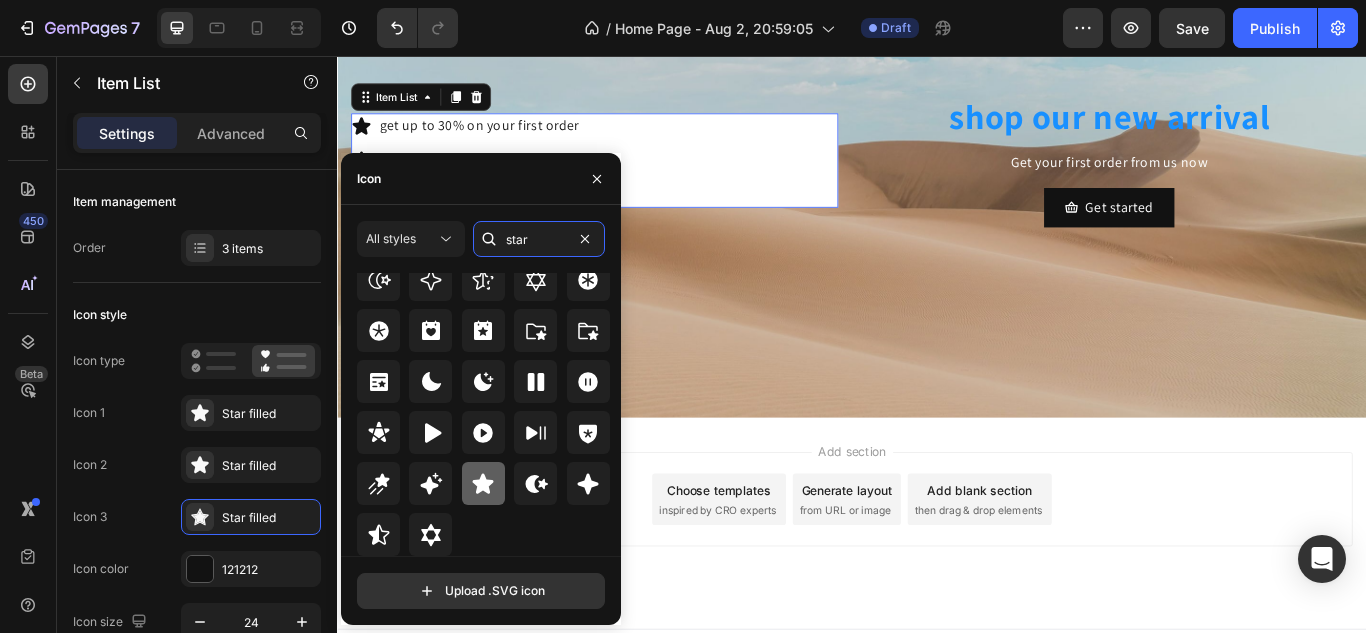 type on "star" 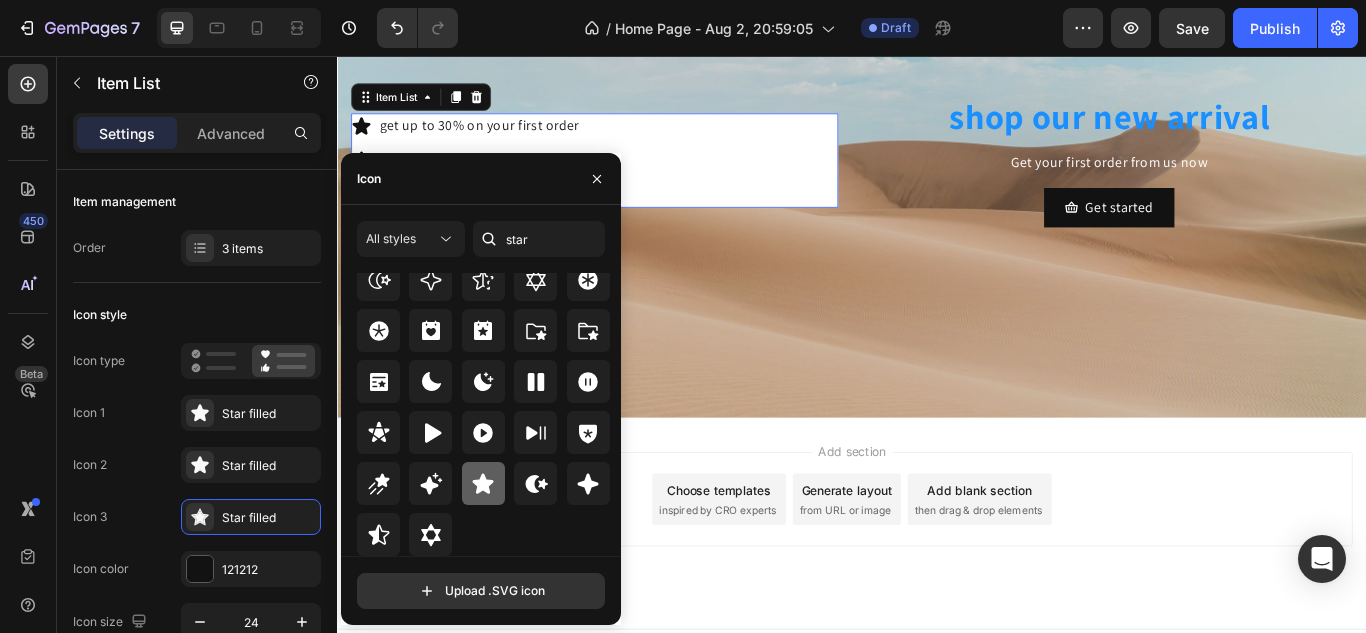 click 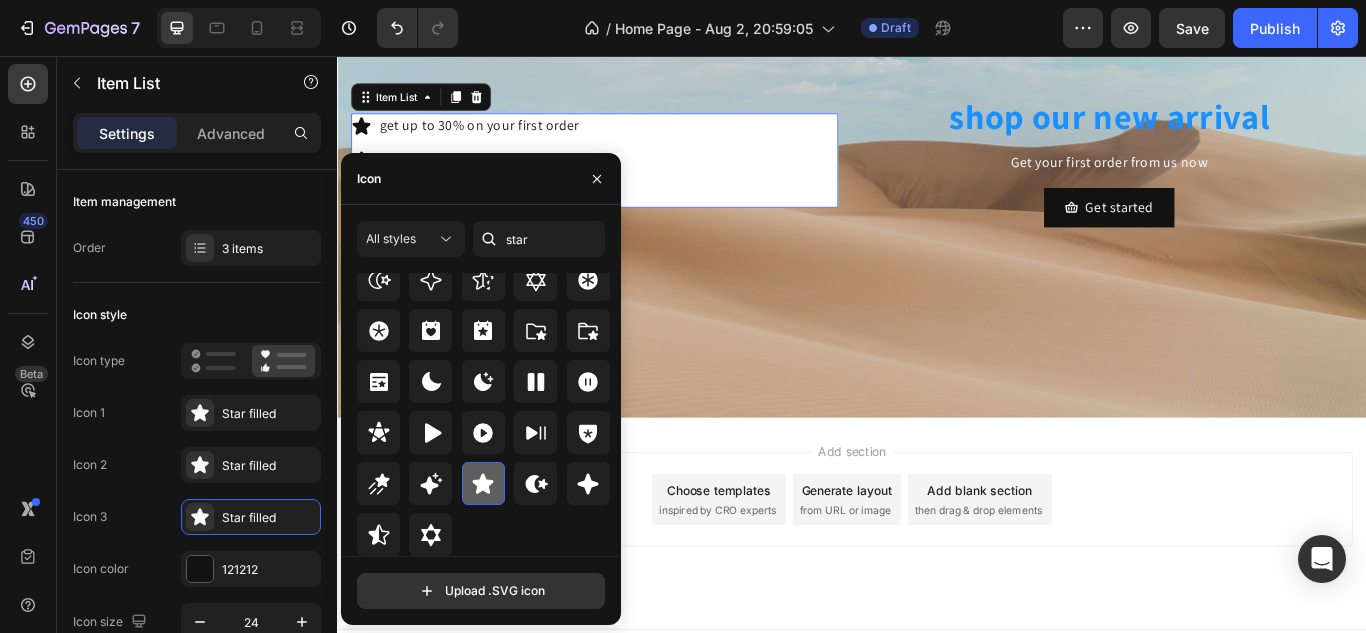 click 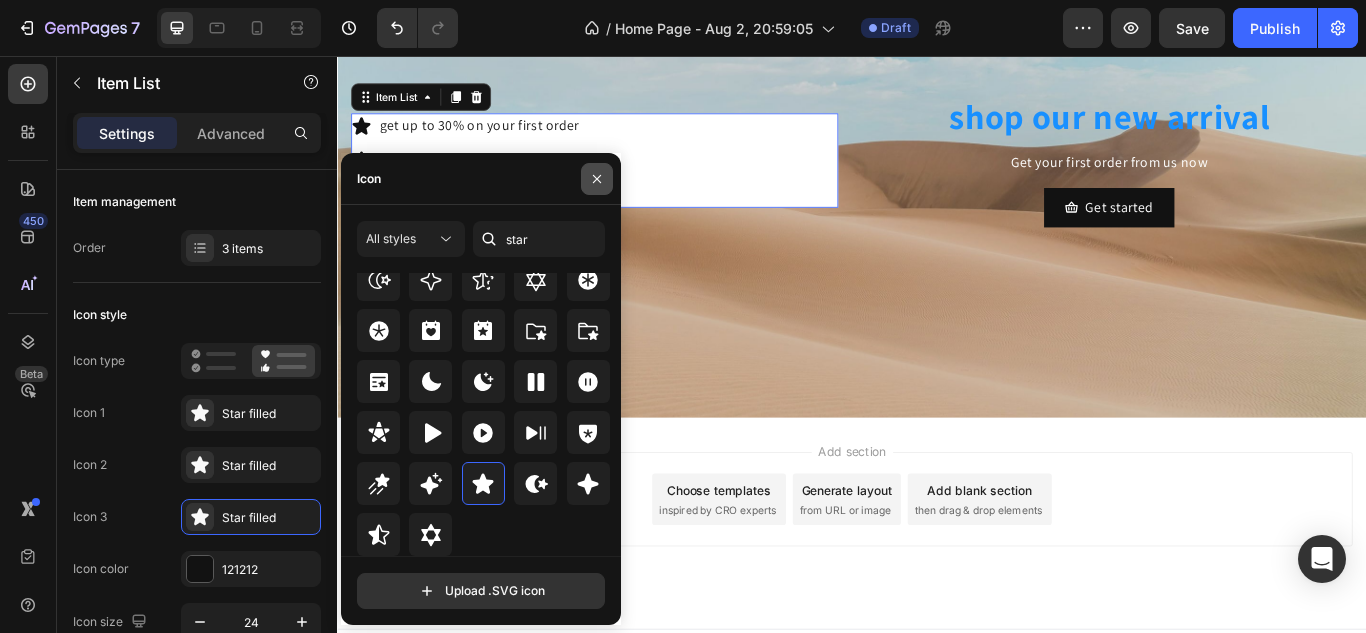 click at bounding box center [597, 179] 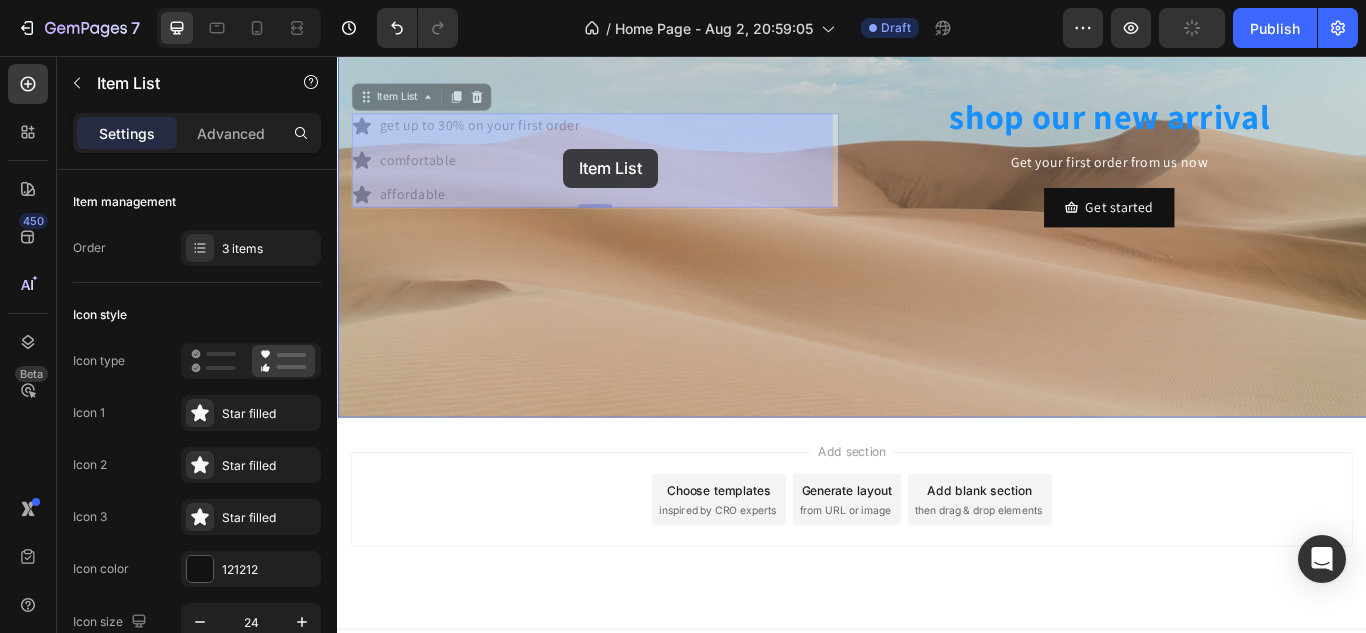 drag, startPoint x: 670, startPoint y: 199, endPoint x: 600, endPoint y: 164, distance: 78.26238 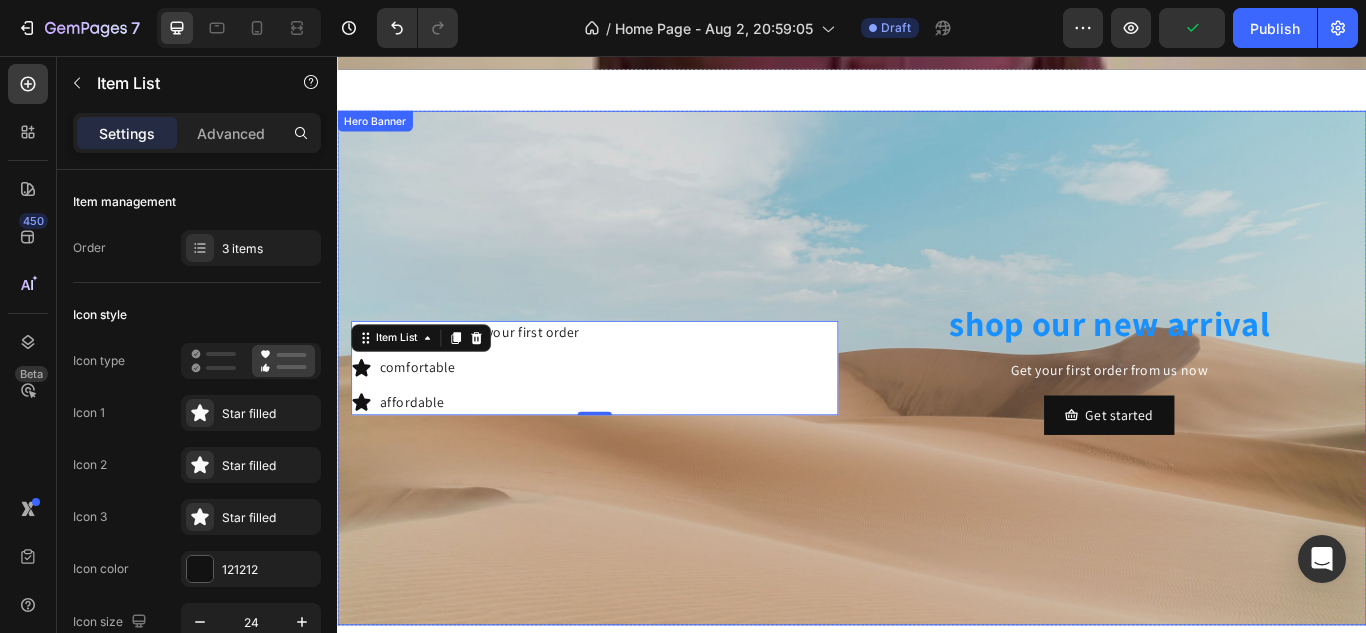 scroll, scrollTop: 112, scrollLeft: 0, axis: vertical 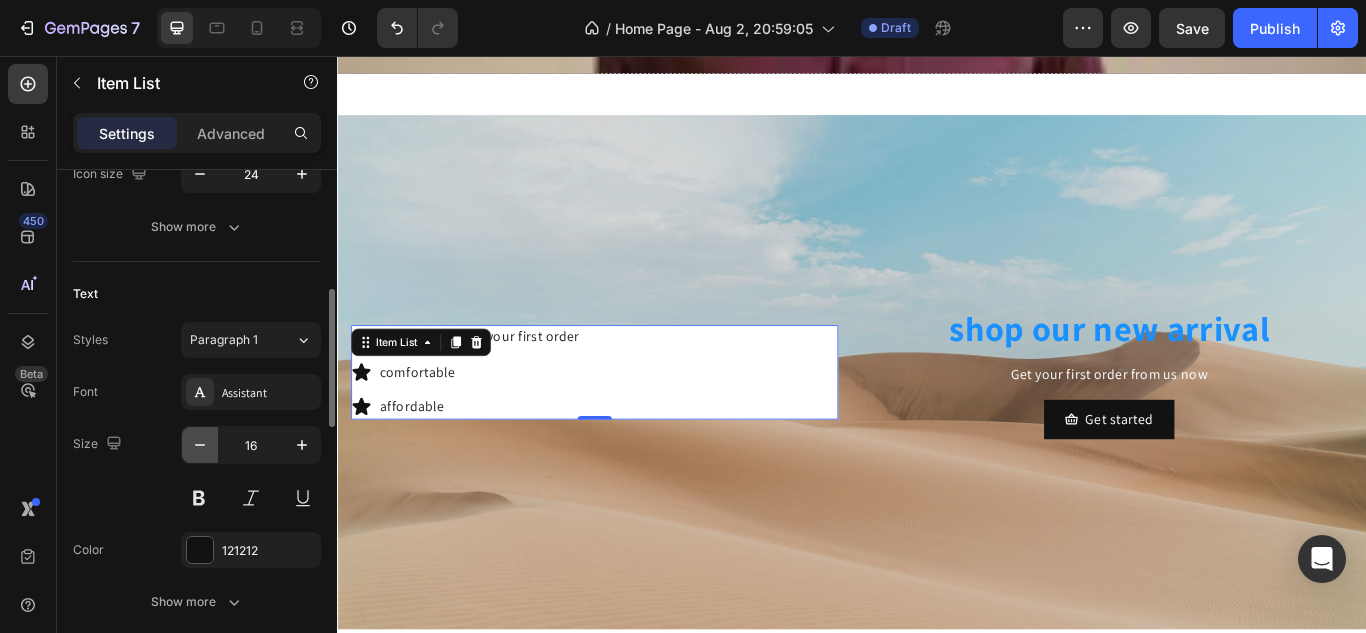 click at bounding box center [200, 445] 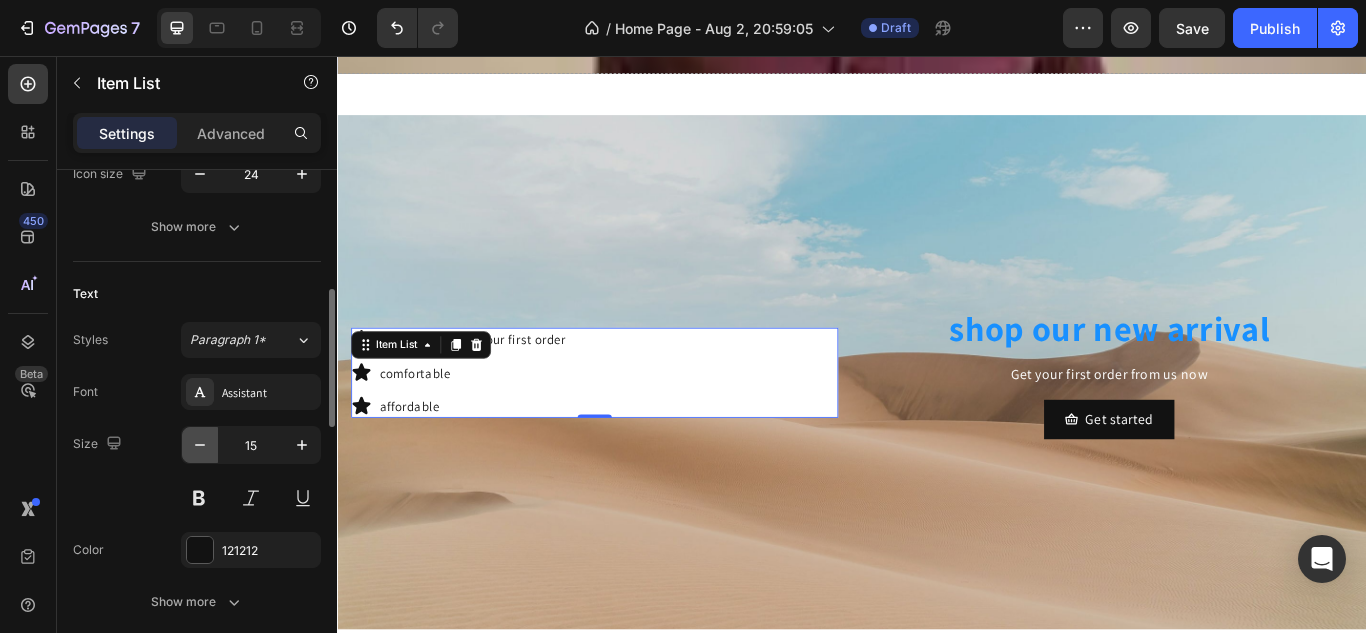 click 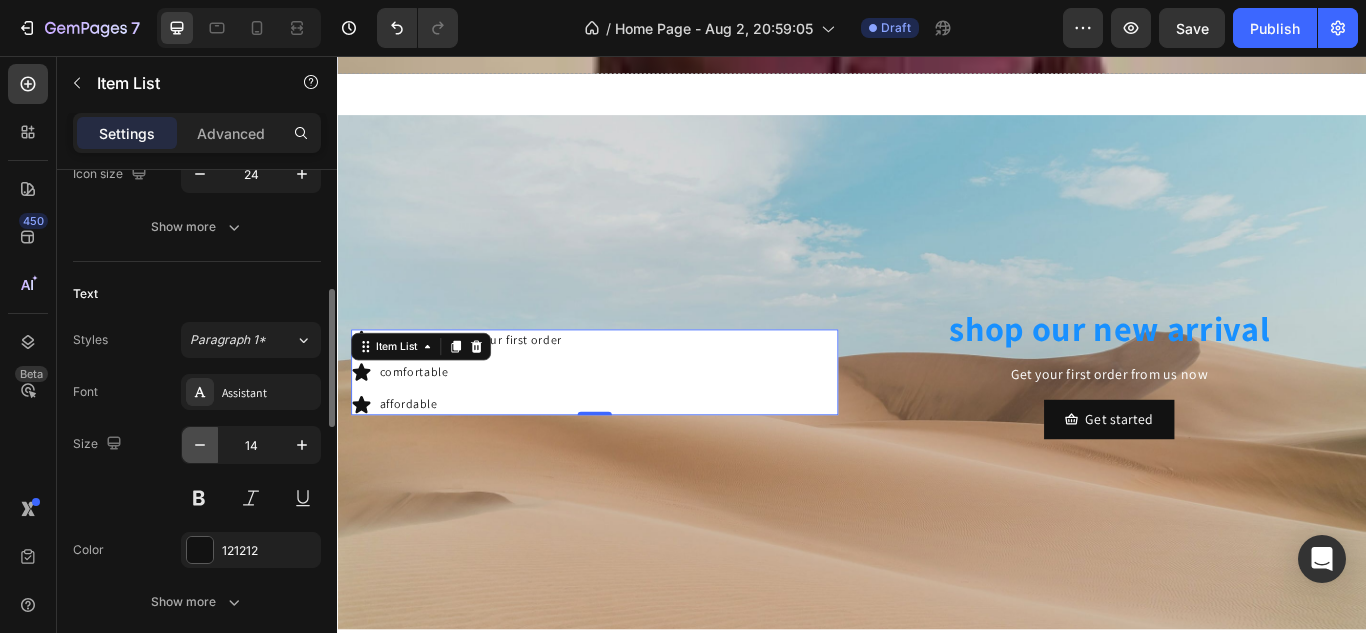 click 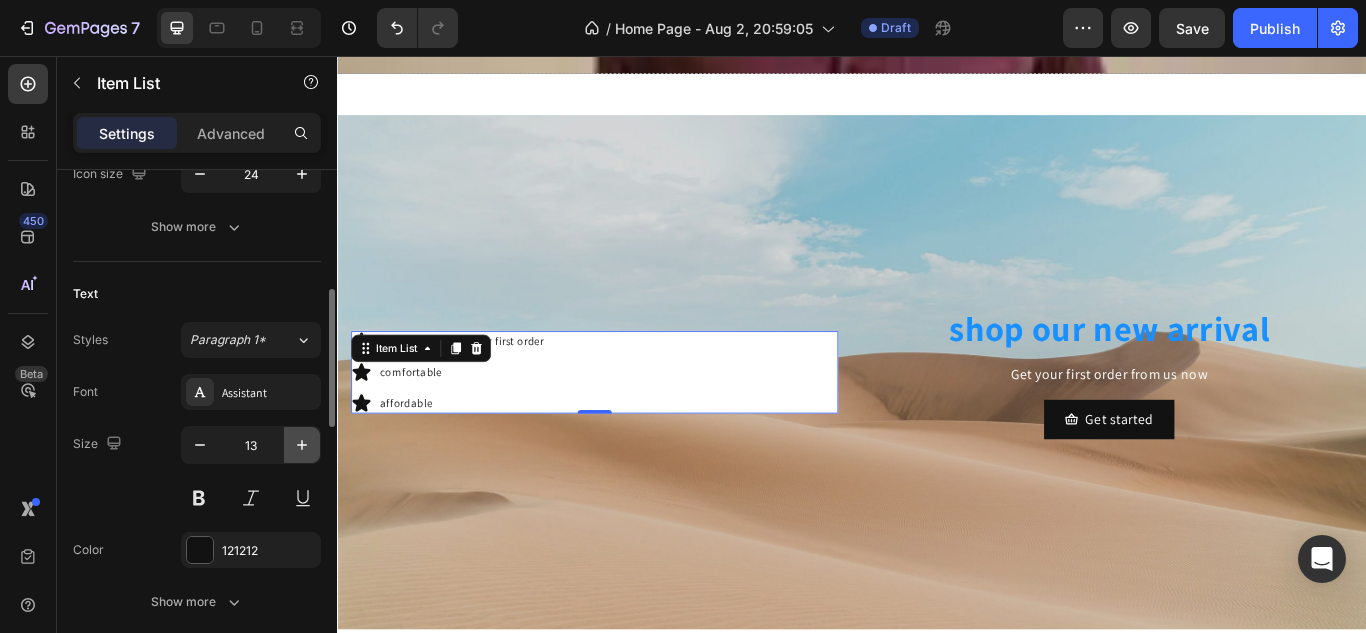 click at bounding box center (302, 445) 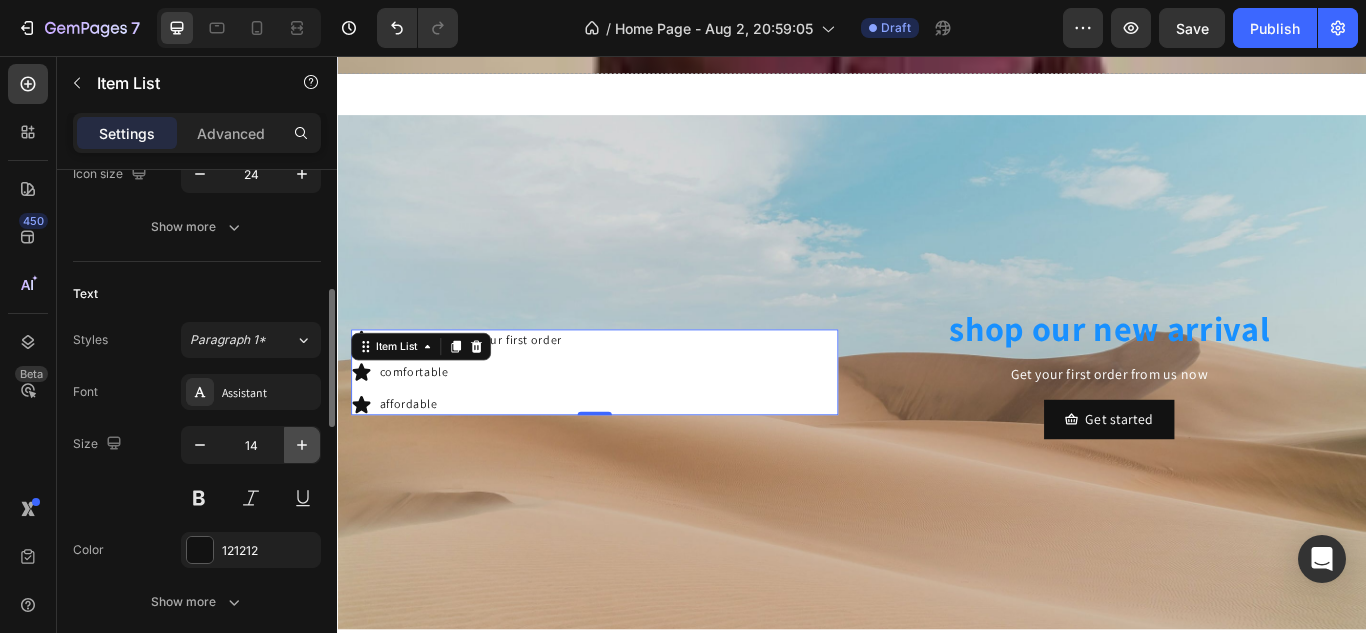 click at bounding box center [302, 445] 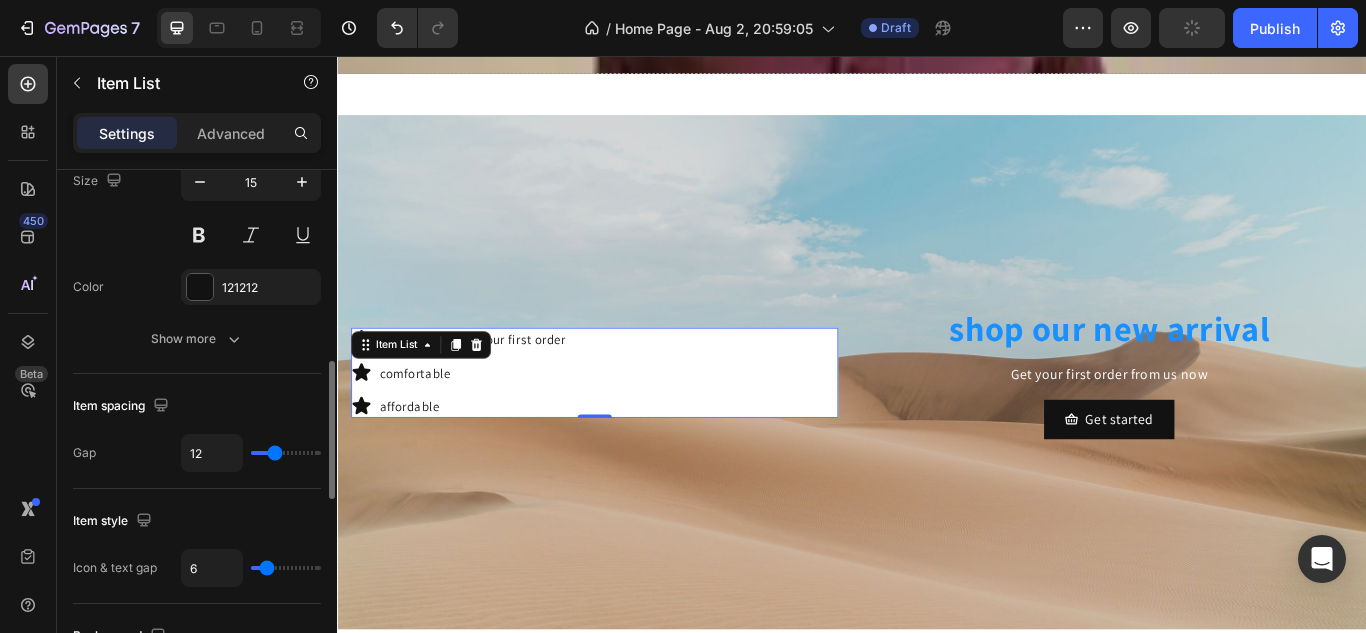 scroll, scrollTop: 712, scrollLeft: 0, axis: vertical 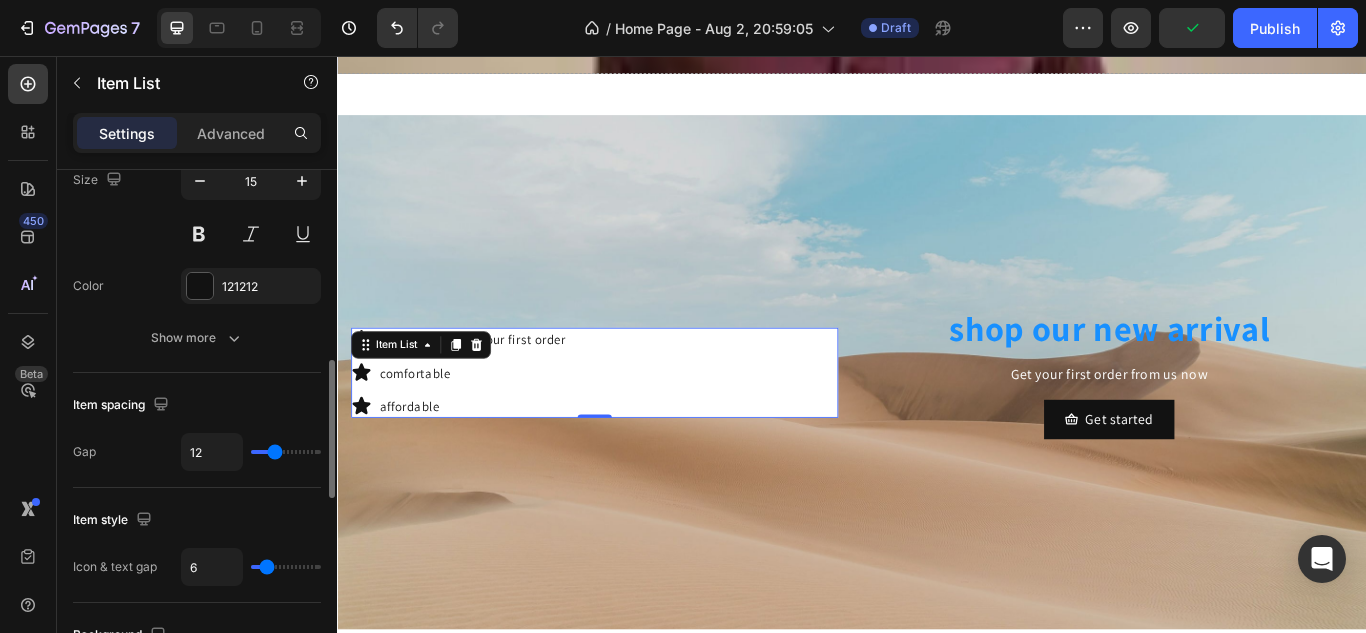 type on "0" 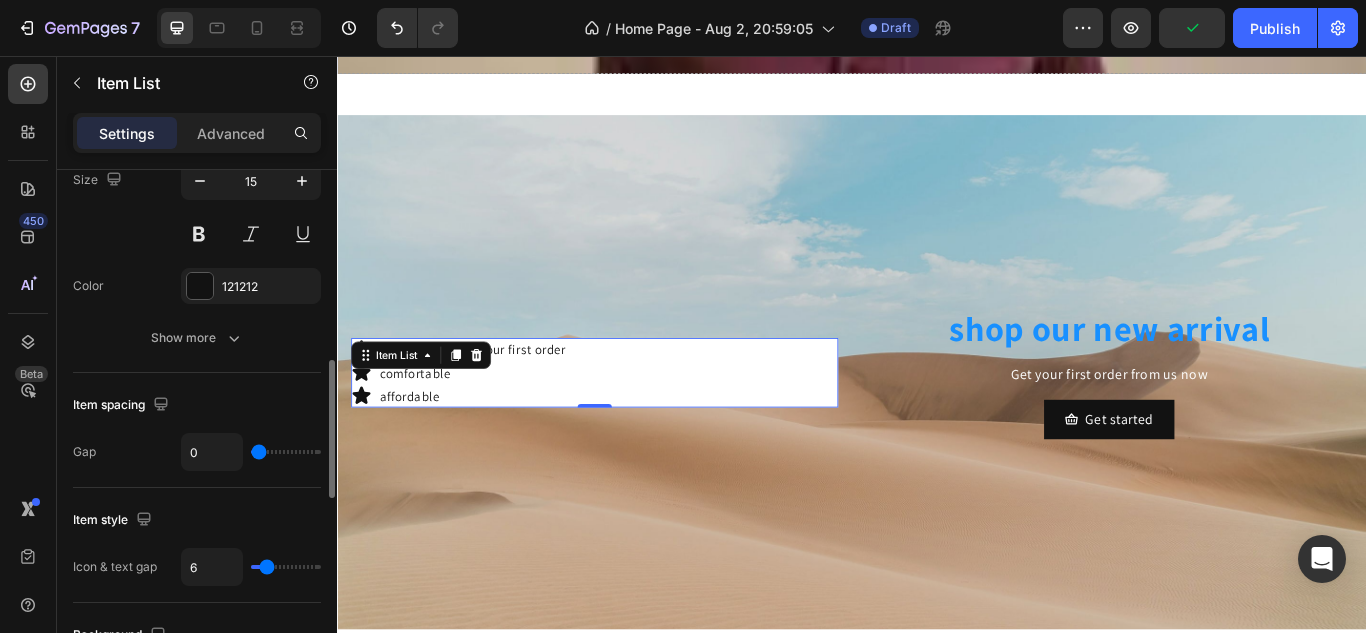 type on "2" 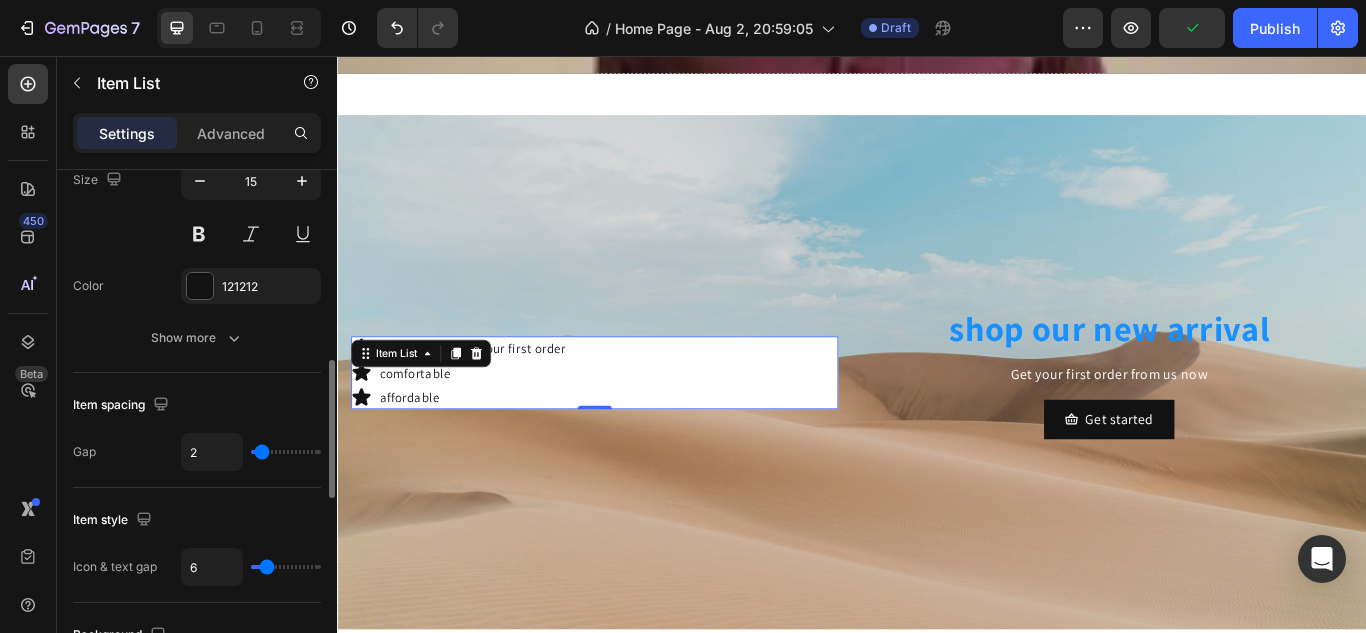 type on "4" 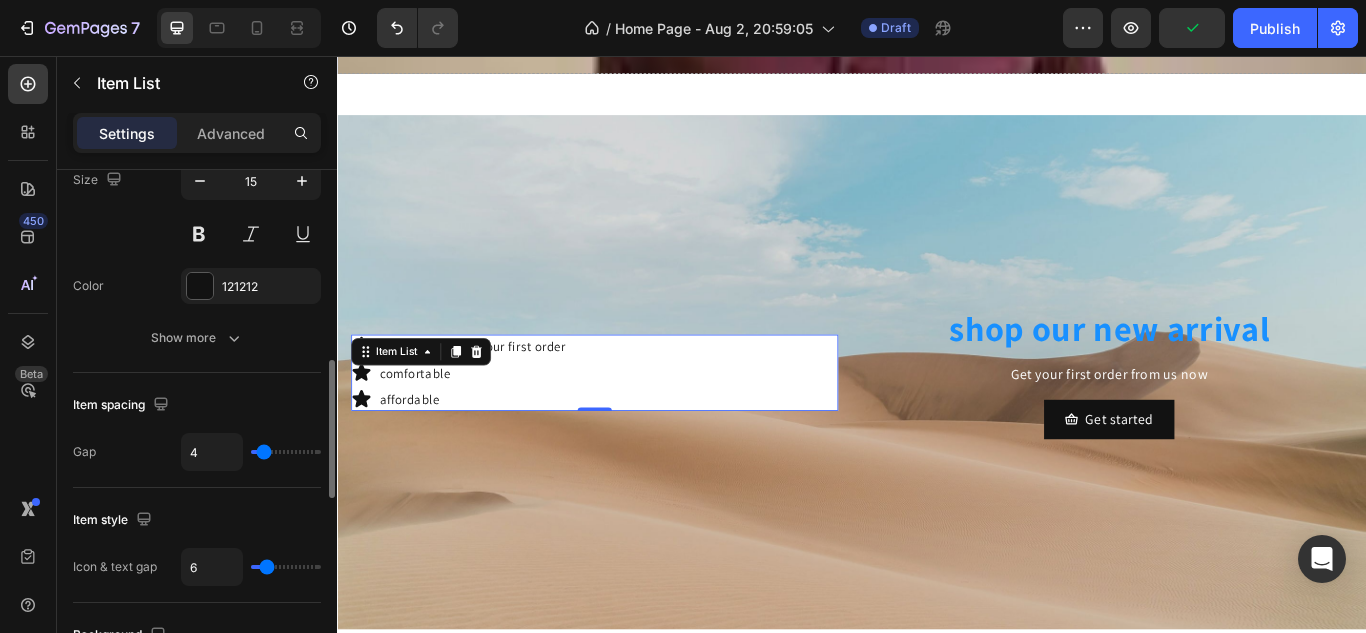 type on "7" 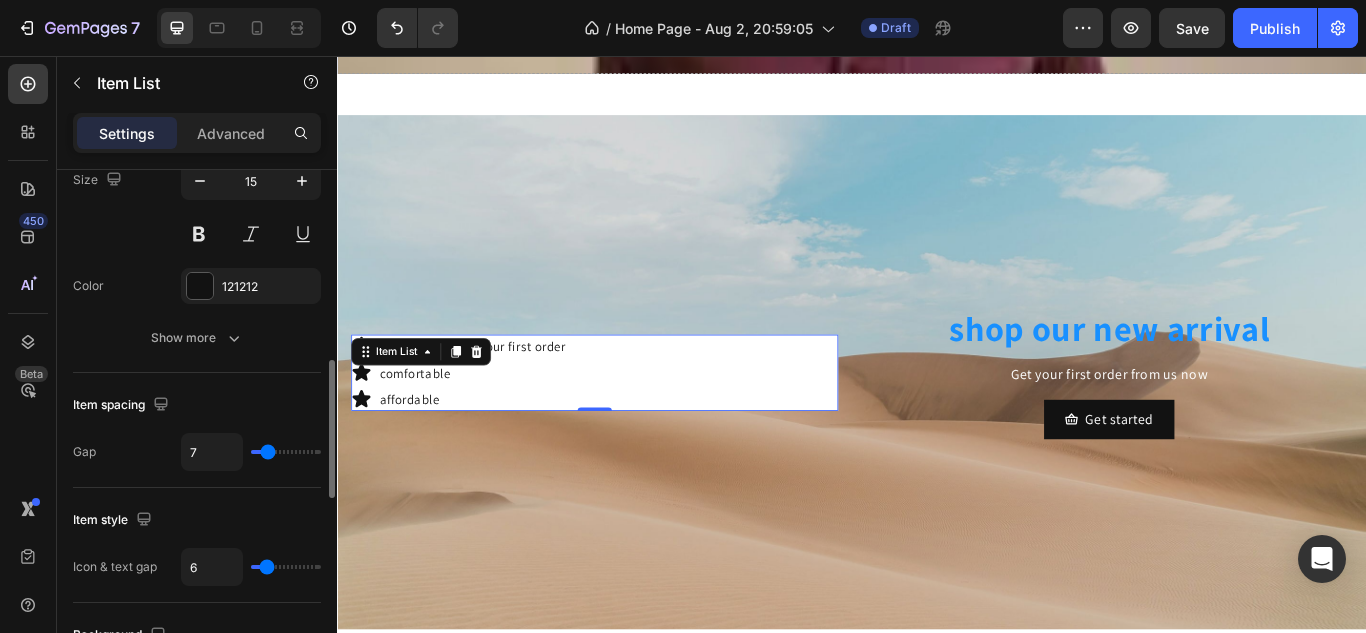 type on "10" 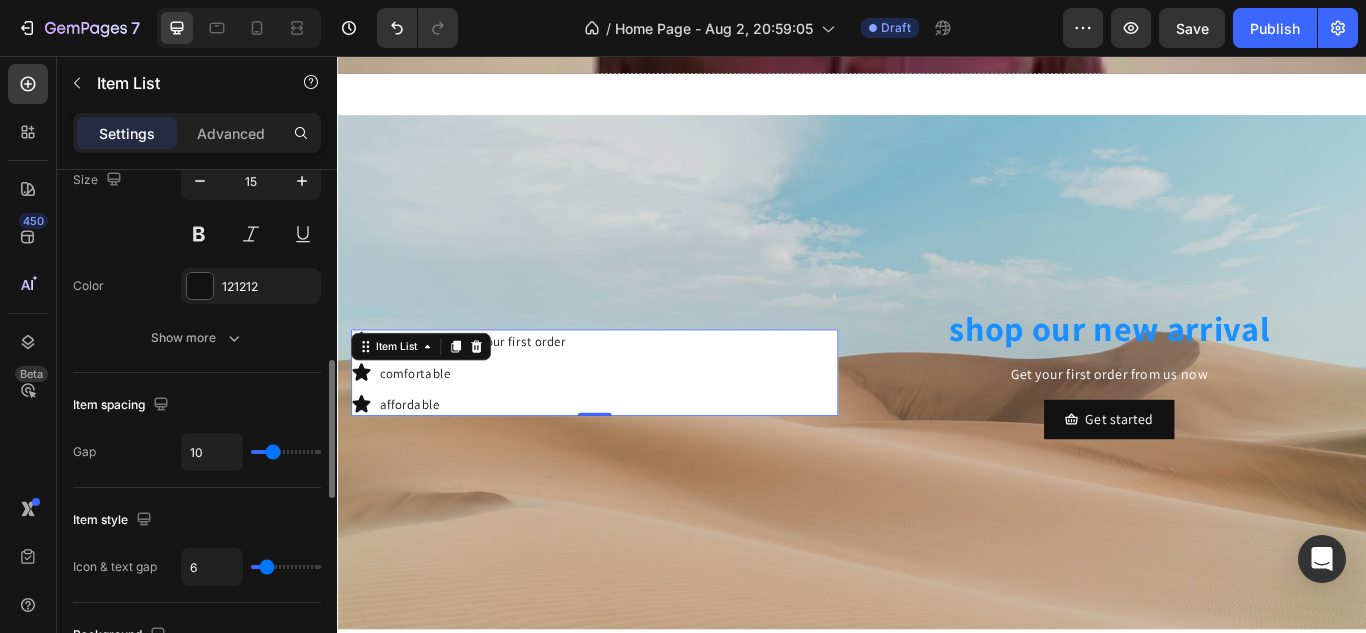 type on "14" 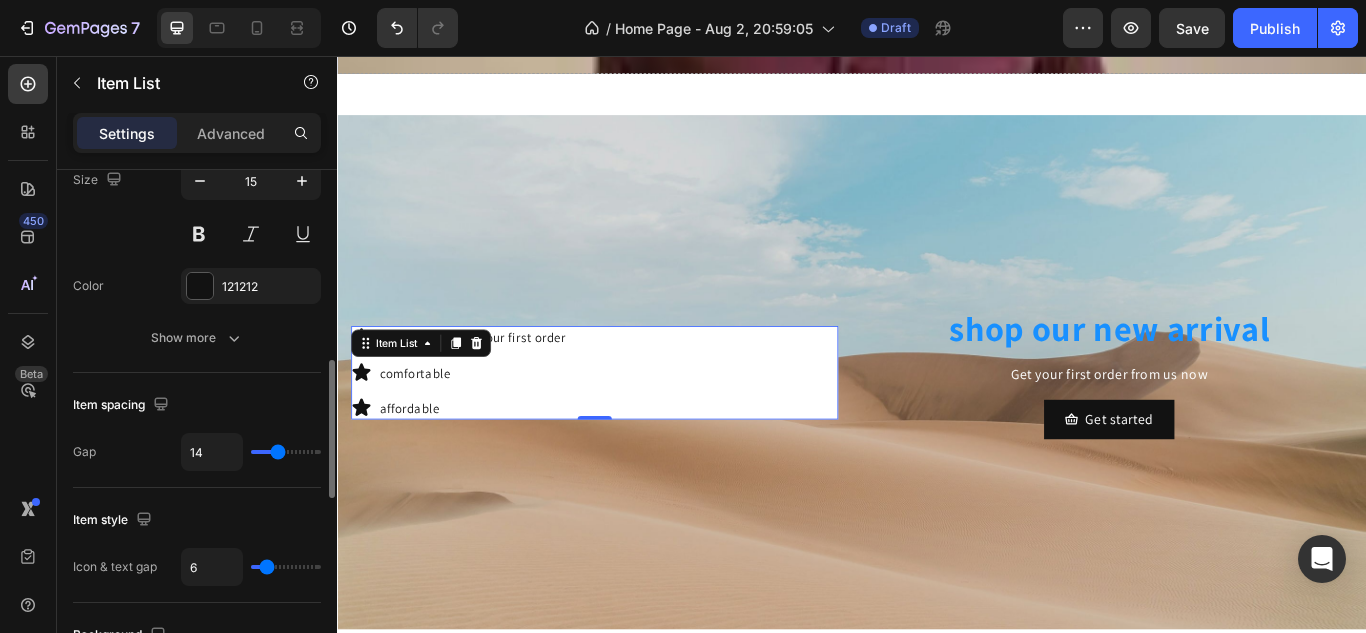 type on "15" 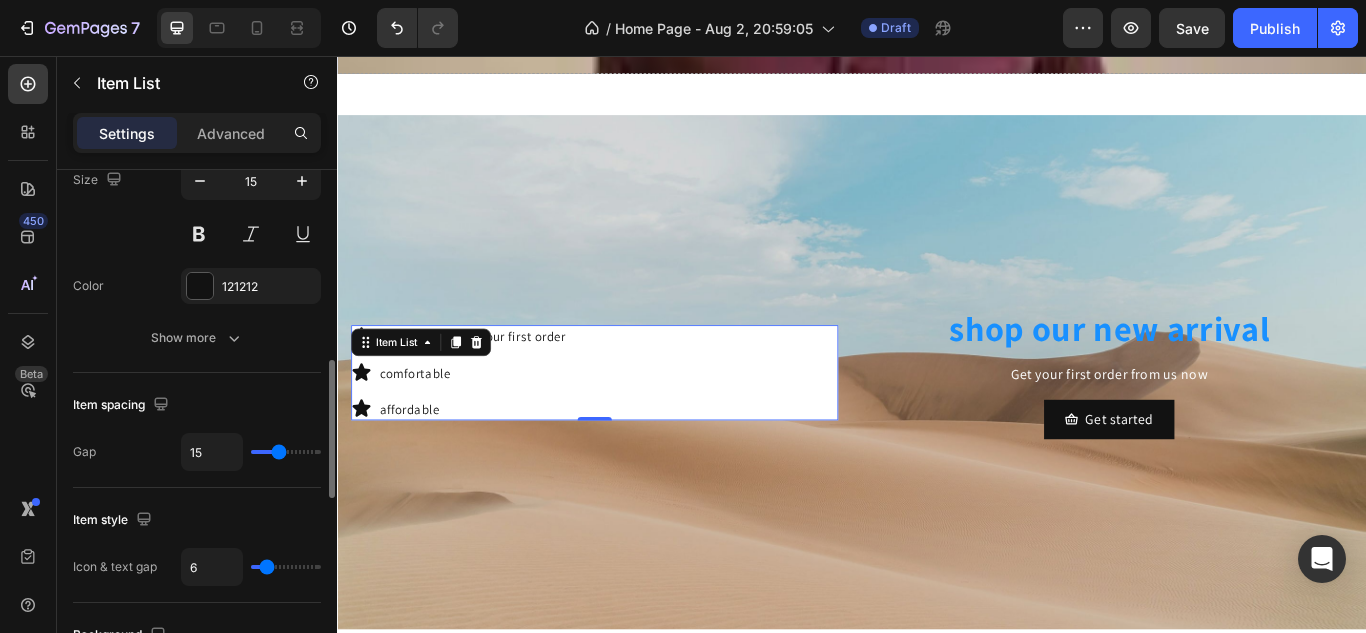 type on "16" 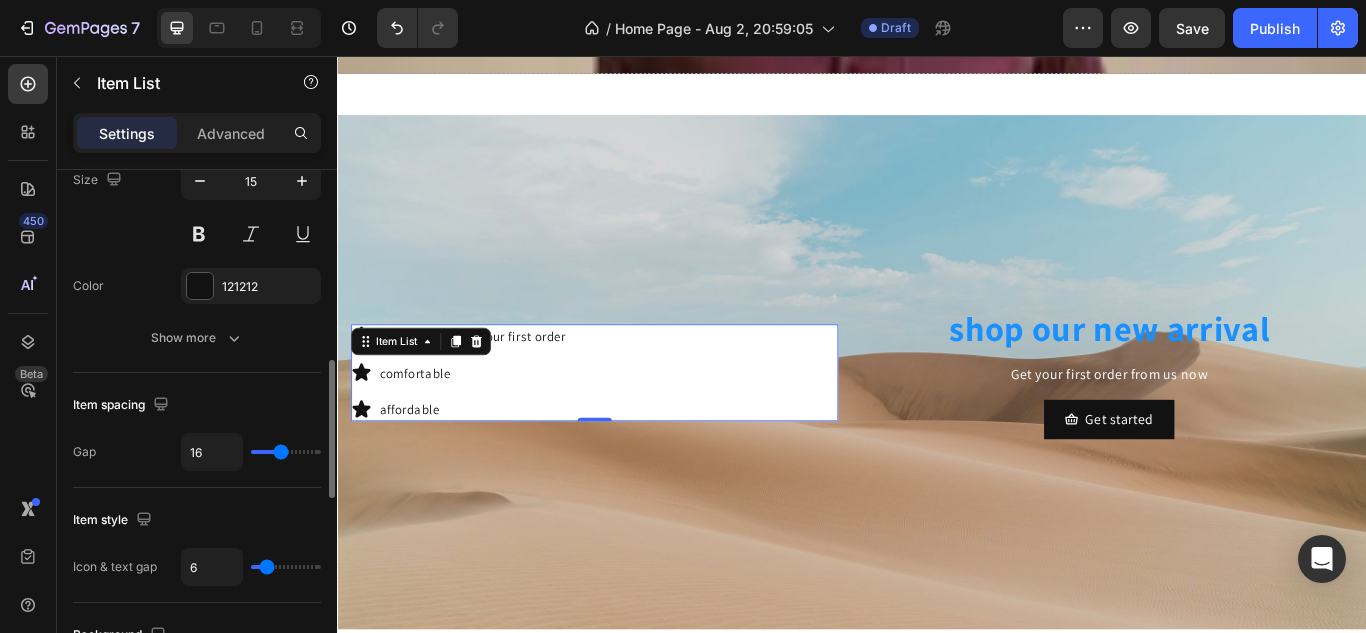 type on "13" 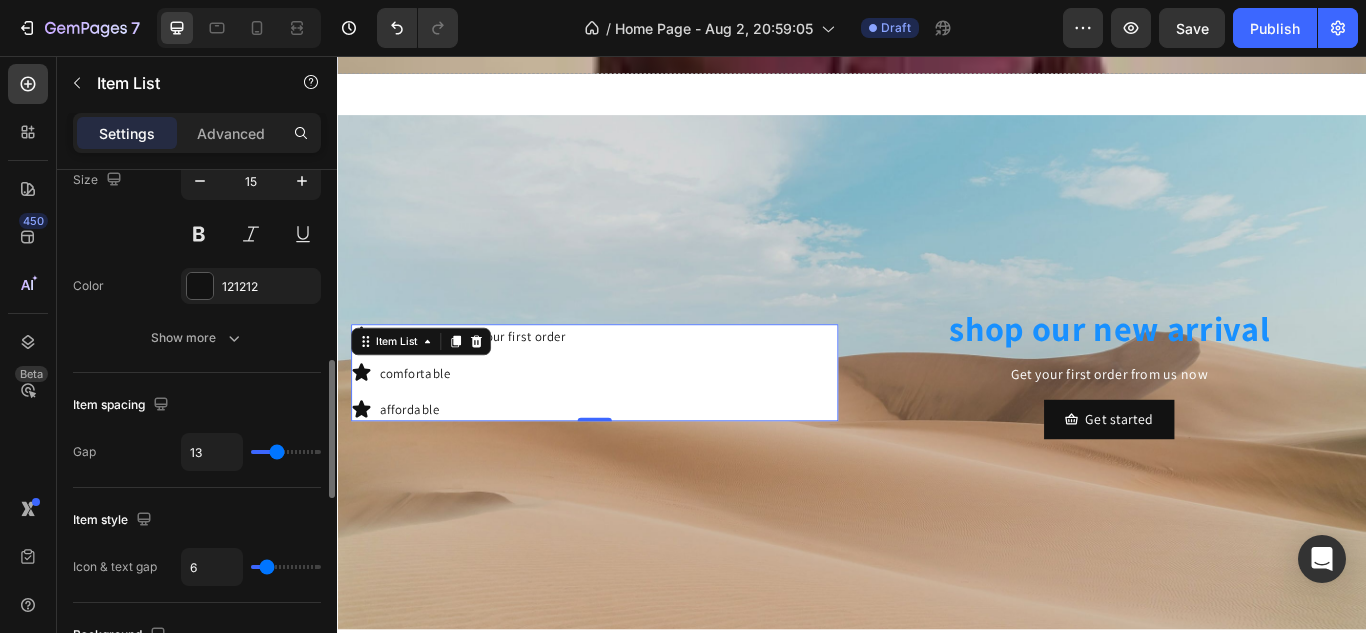type on "12" 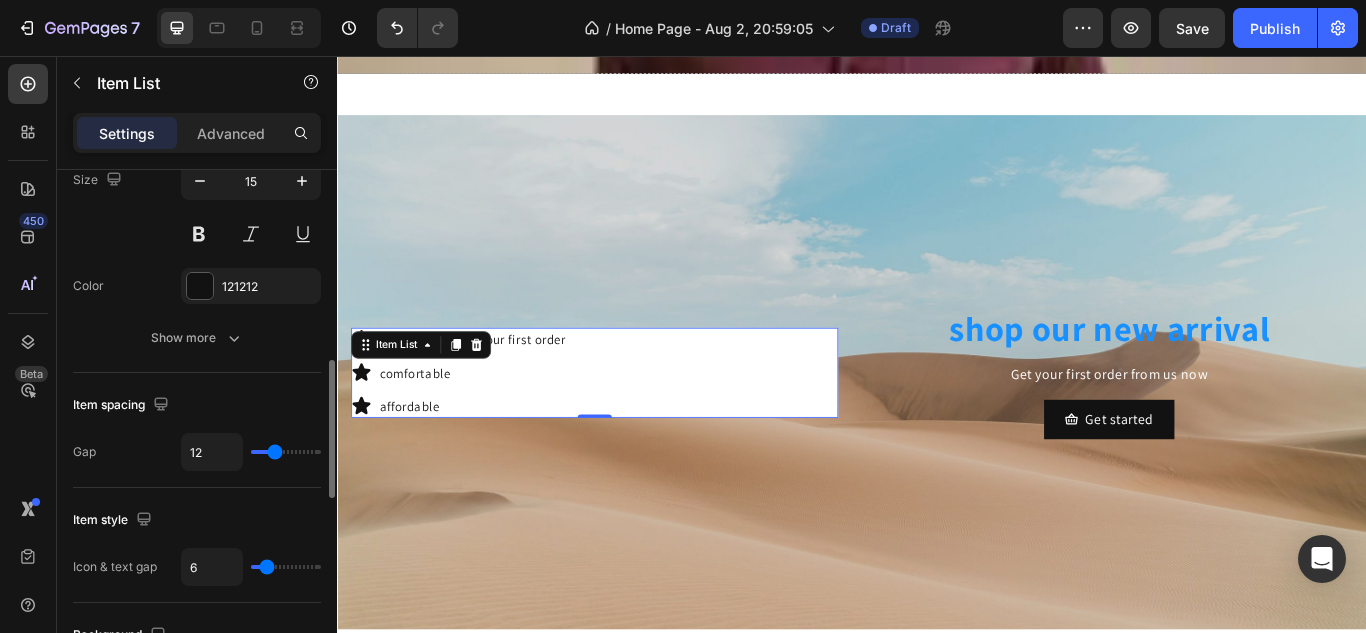 type on "11" 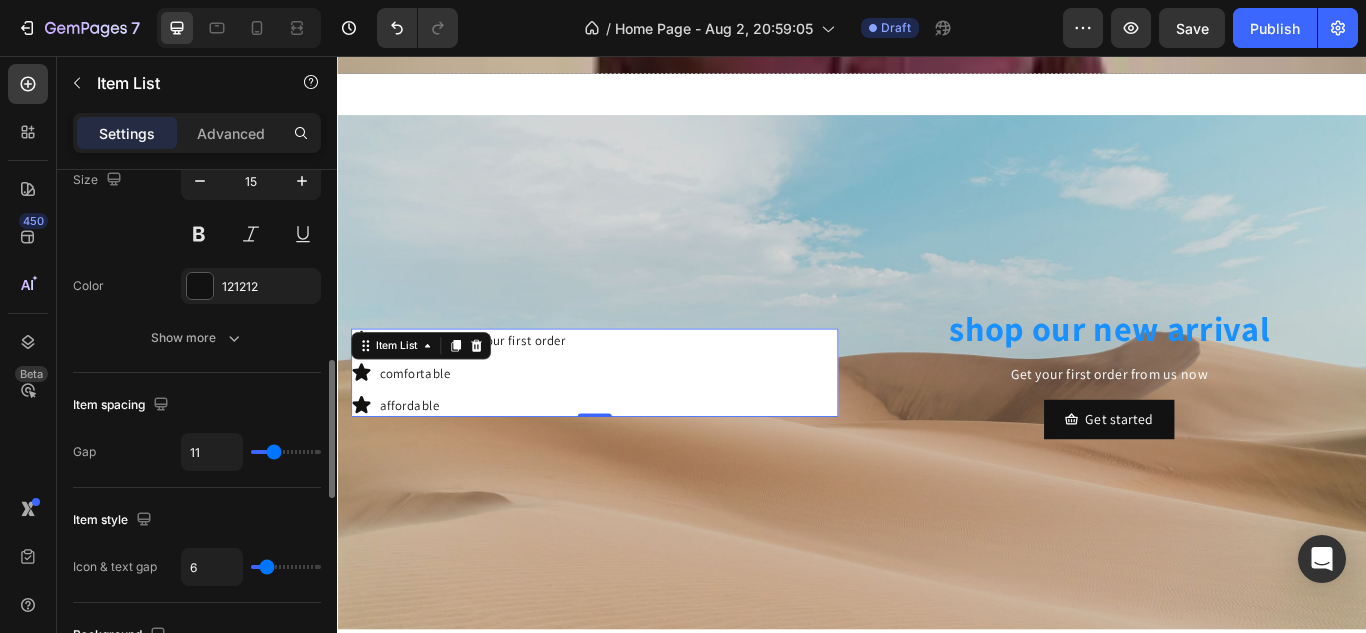 type on "10" 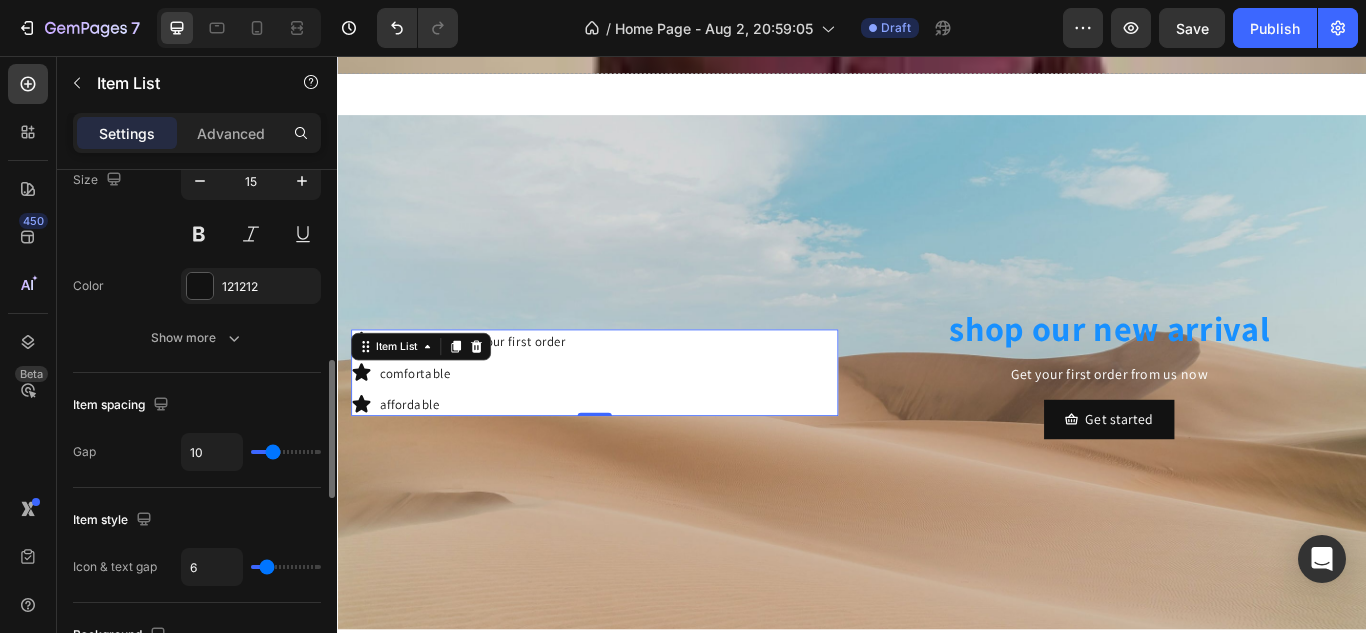 drag, startPoint x: 277, startPoint y: 457, endPoint x: 272, endPoint y: 469, distance: 13 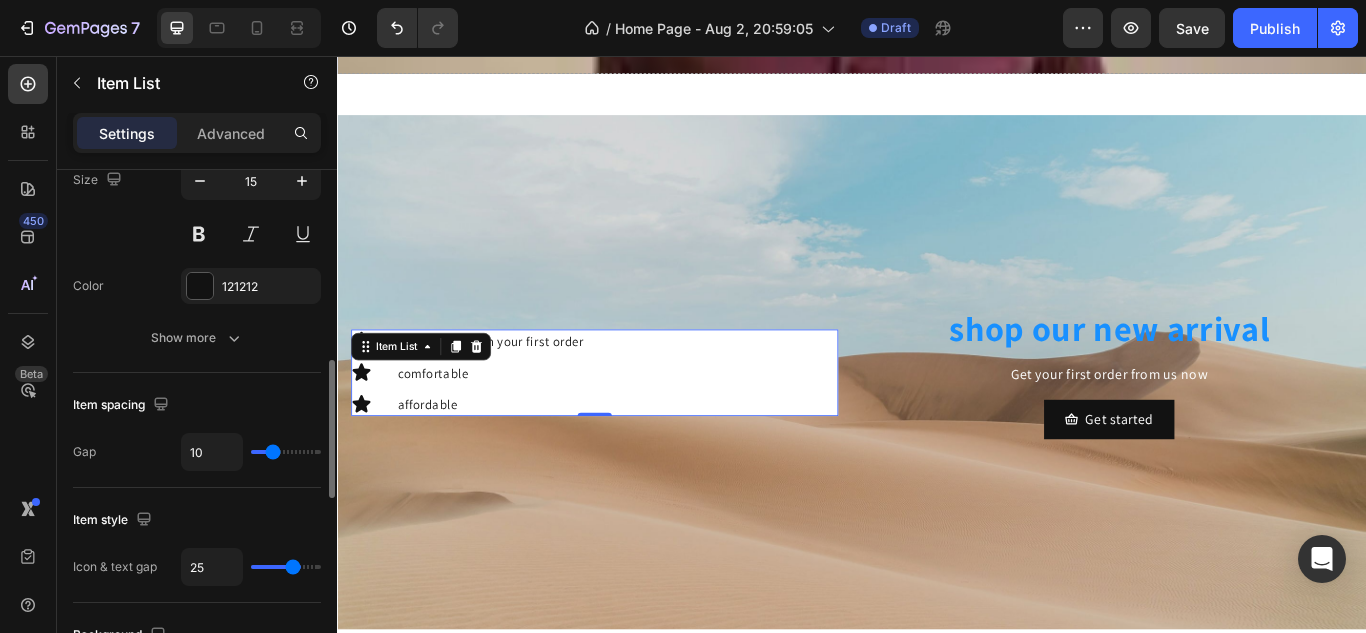 type on "27" 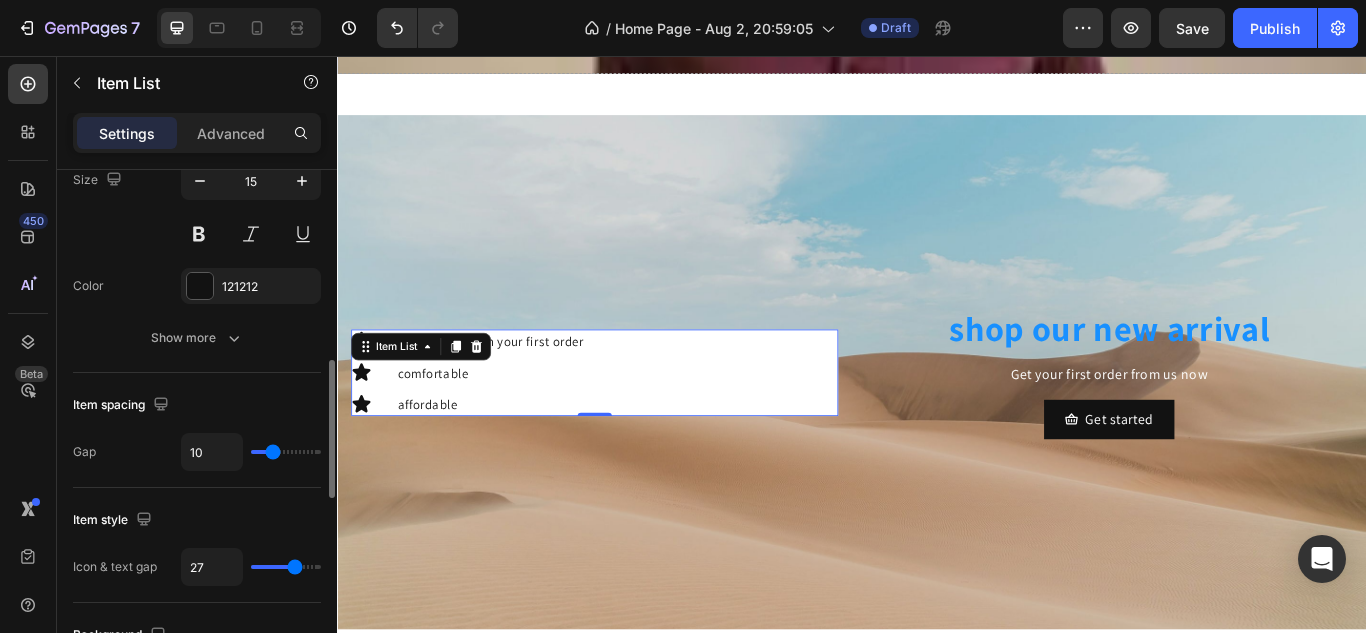 type on "39" 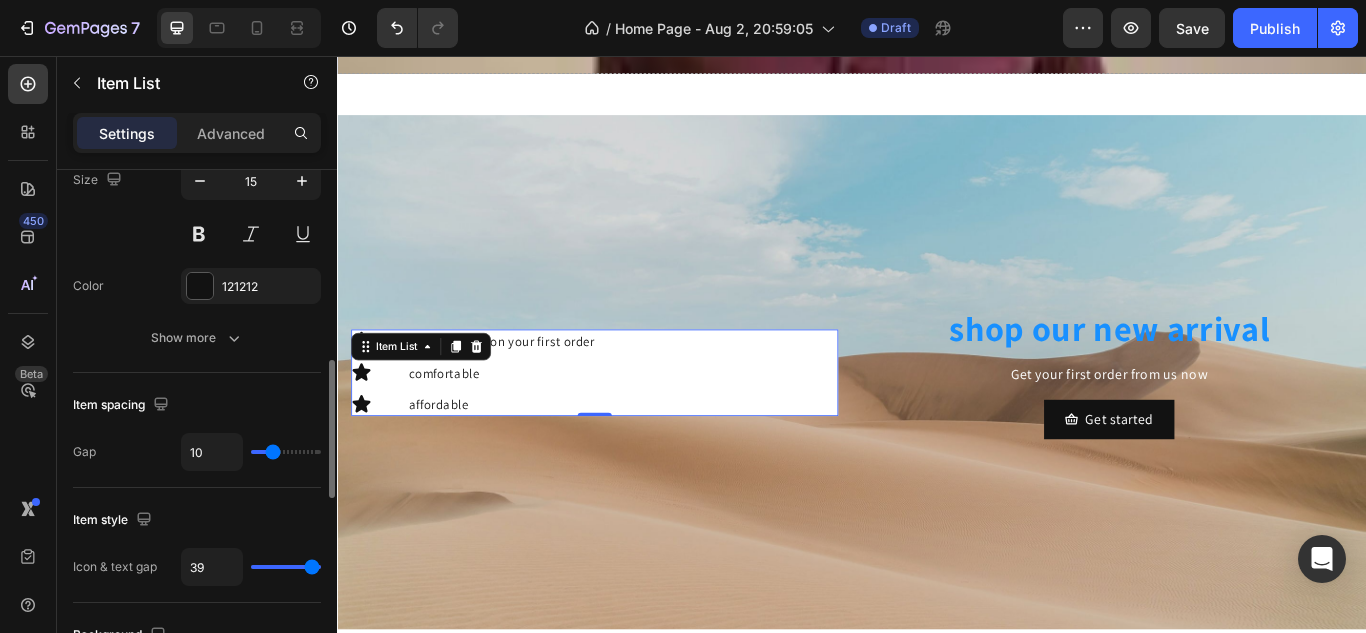 type on "40" 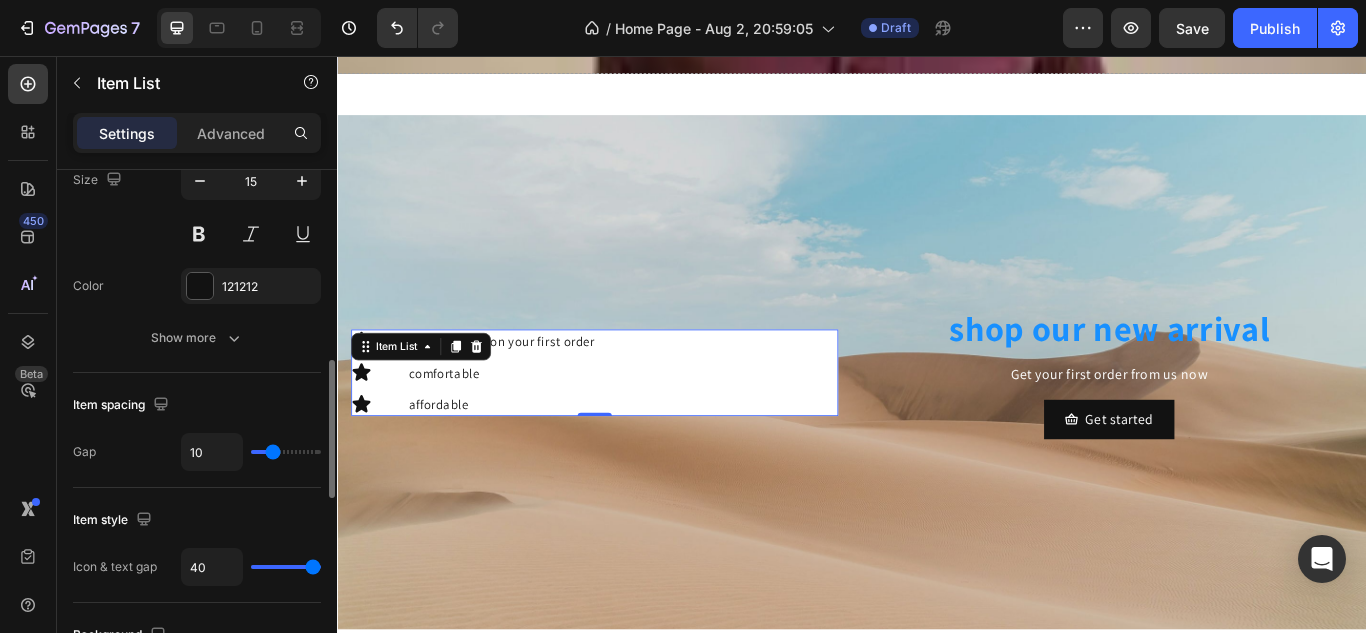 type on "38" 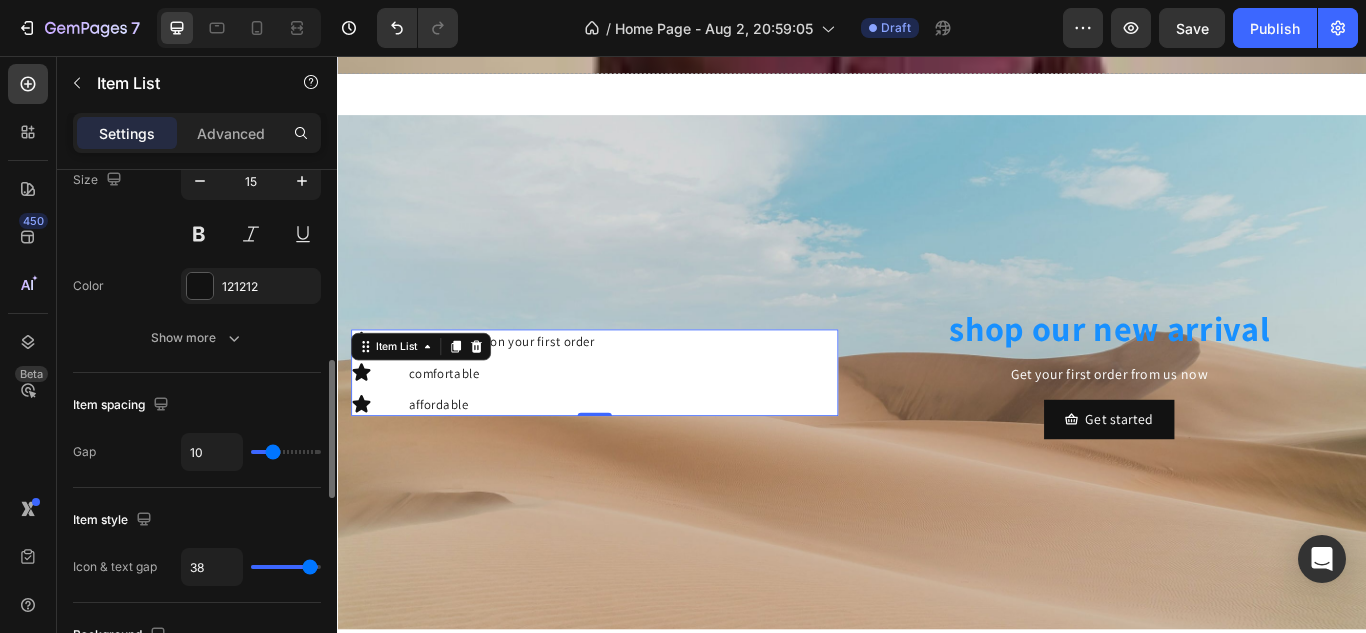 type on "26" 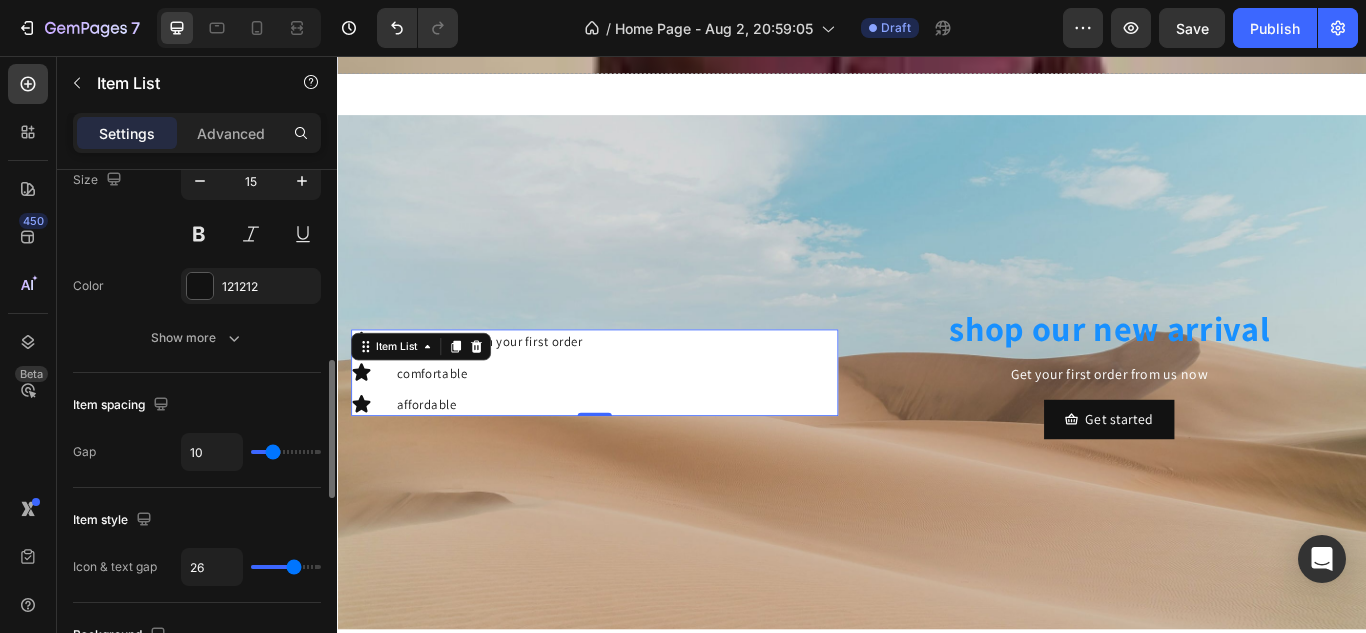 type on "5" 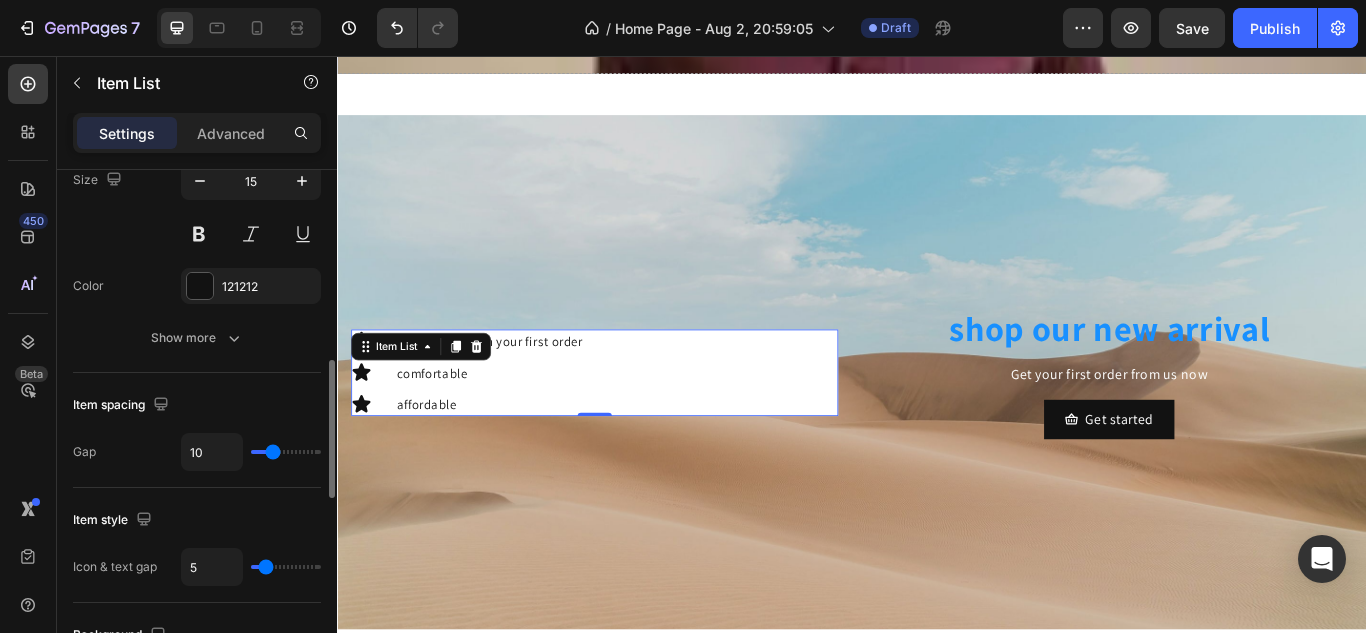 type on "3" 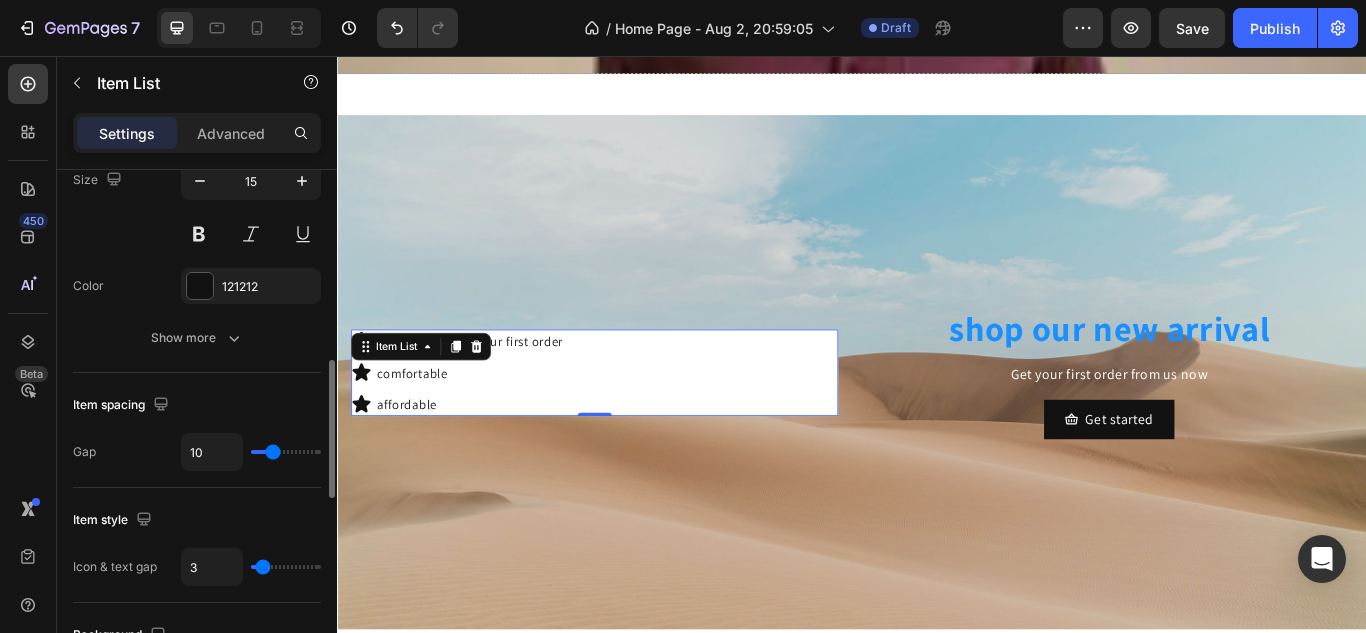 type on "5" 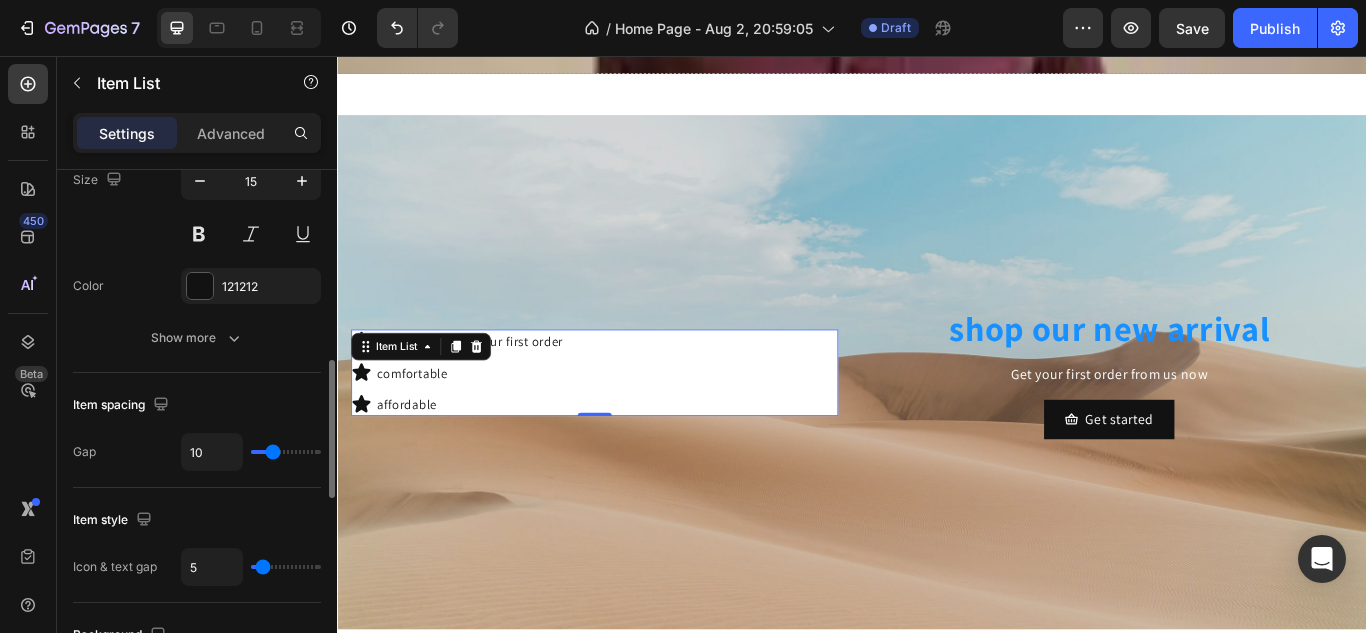 type on "5" 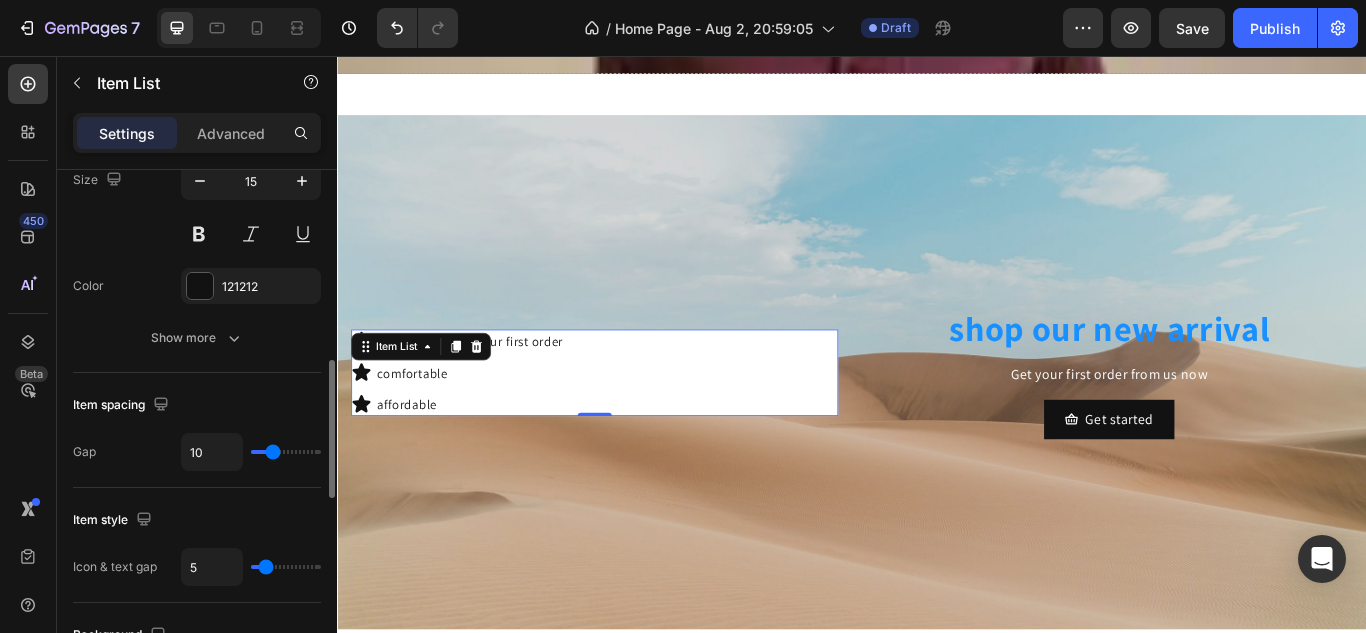 type on "8" 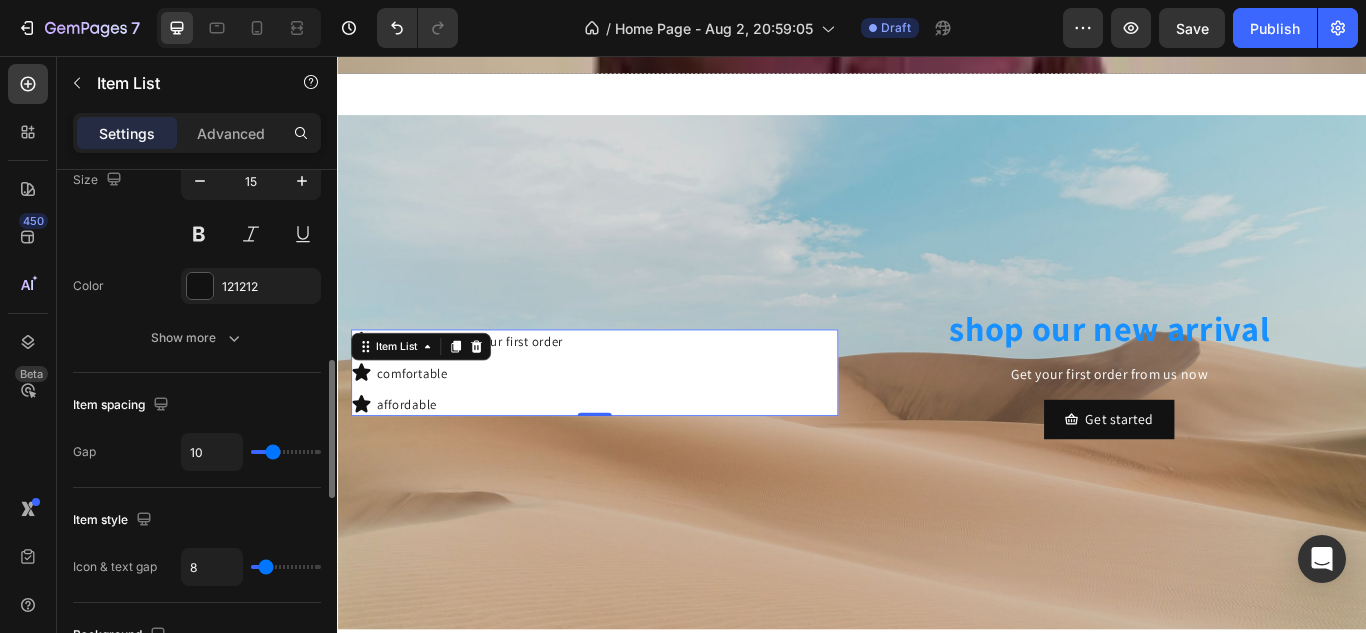 type on "8" 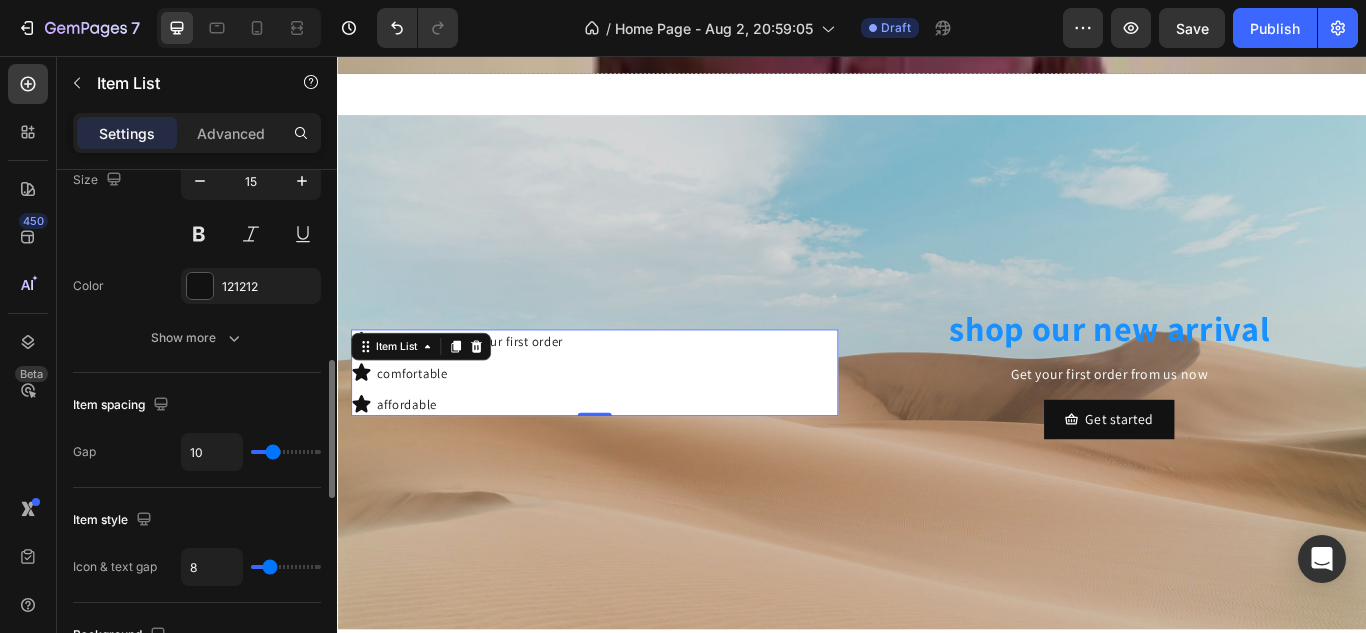 type on "15" 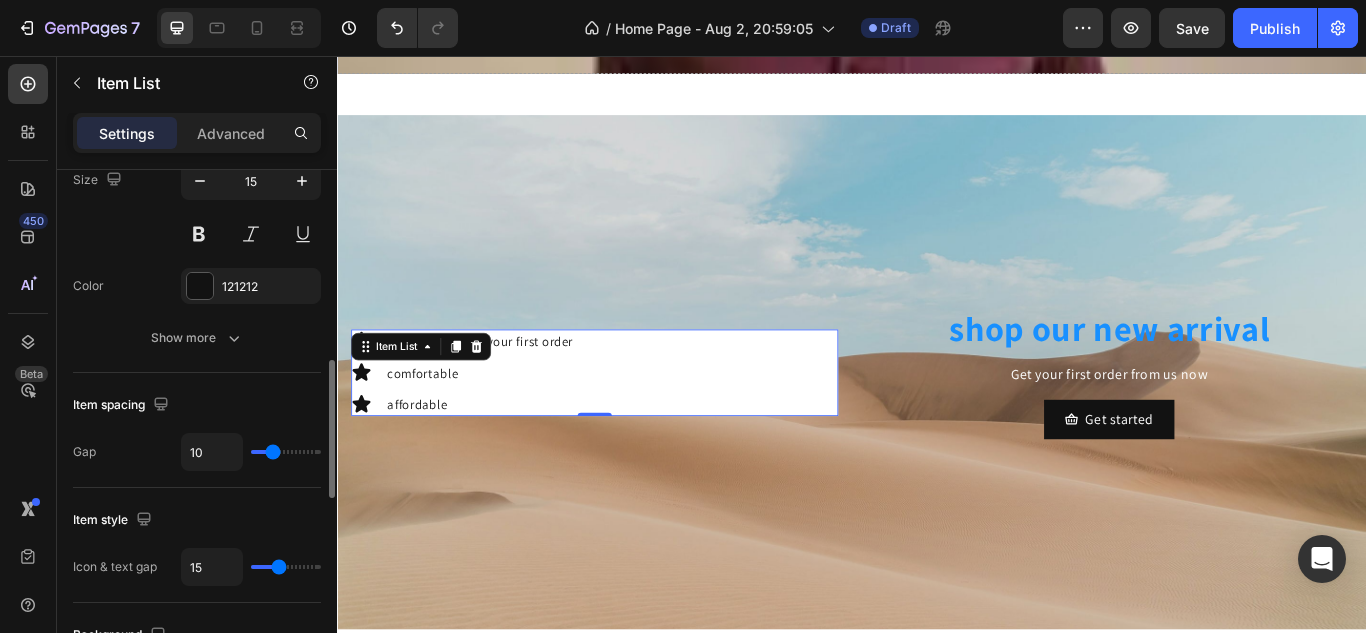 drag, startPoint x: 266, startPoint y: 561, endPoint x: 279, endPoint y: 571, distance: 16.40122 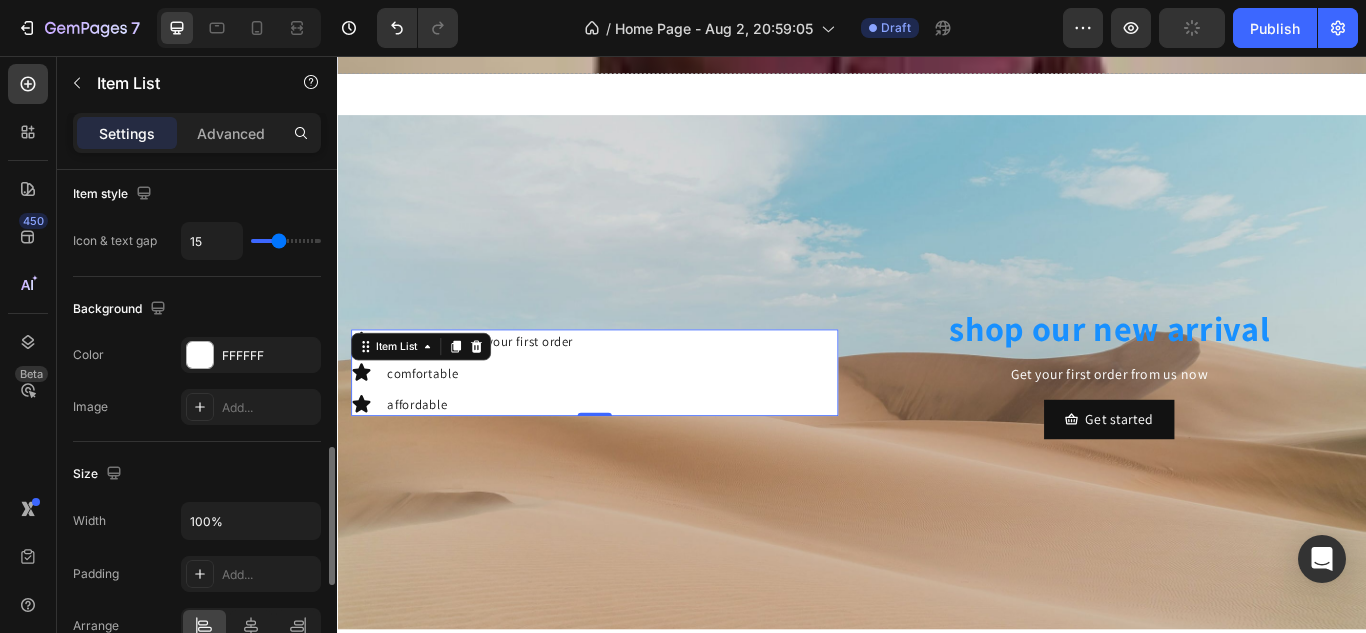 scroll, scrollTop: 1039, scrollLeft: 0, axis: vertical 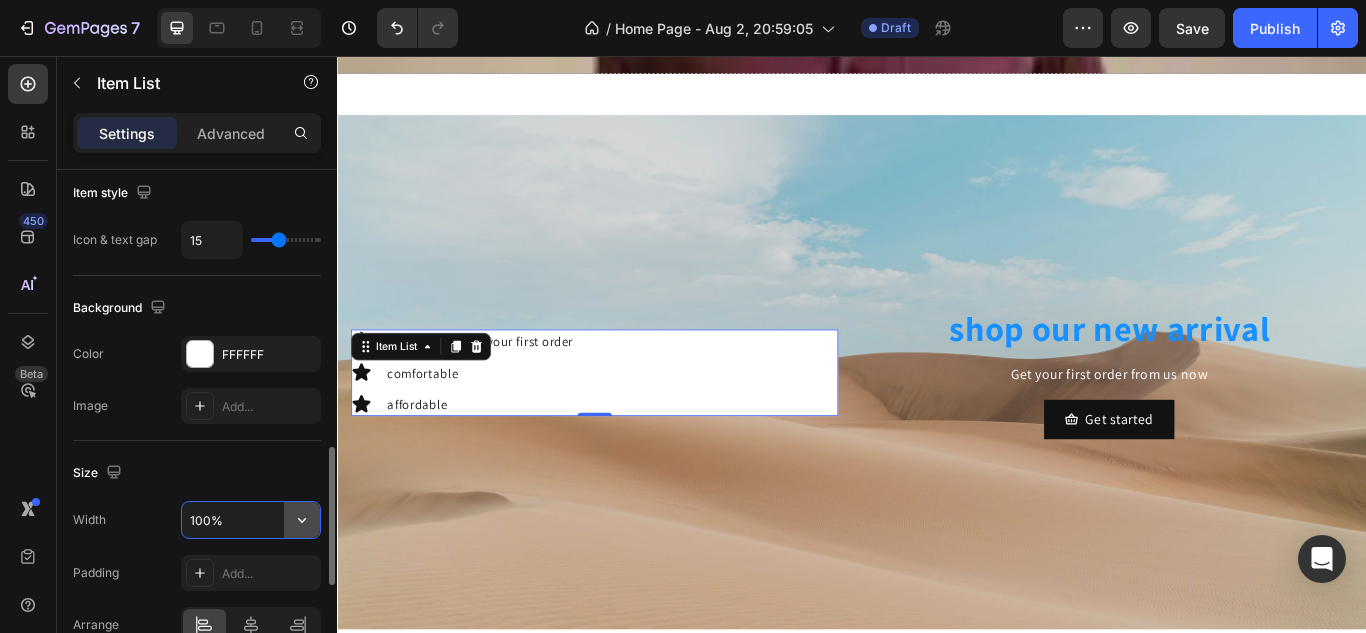 drag, startPoint x: 232, startPoint y: 522, endPoint x: 297, endPoint y: 523, distance: 65.00769 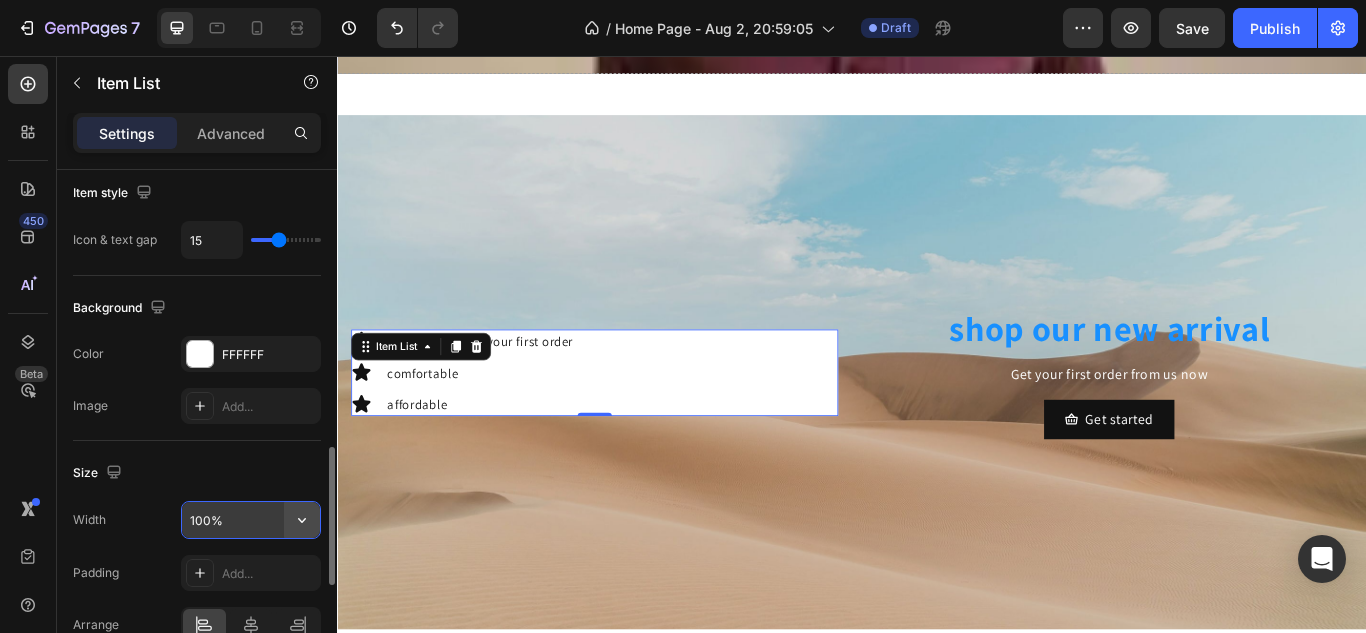 click 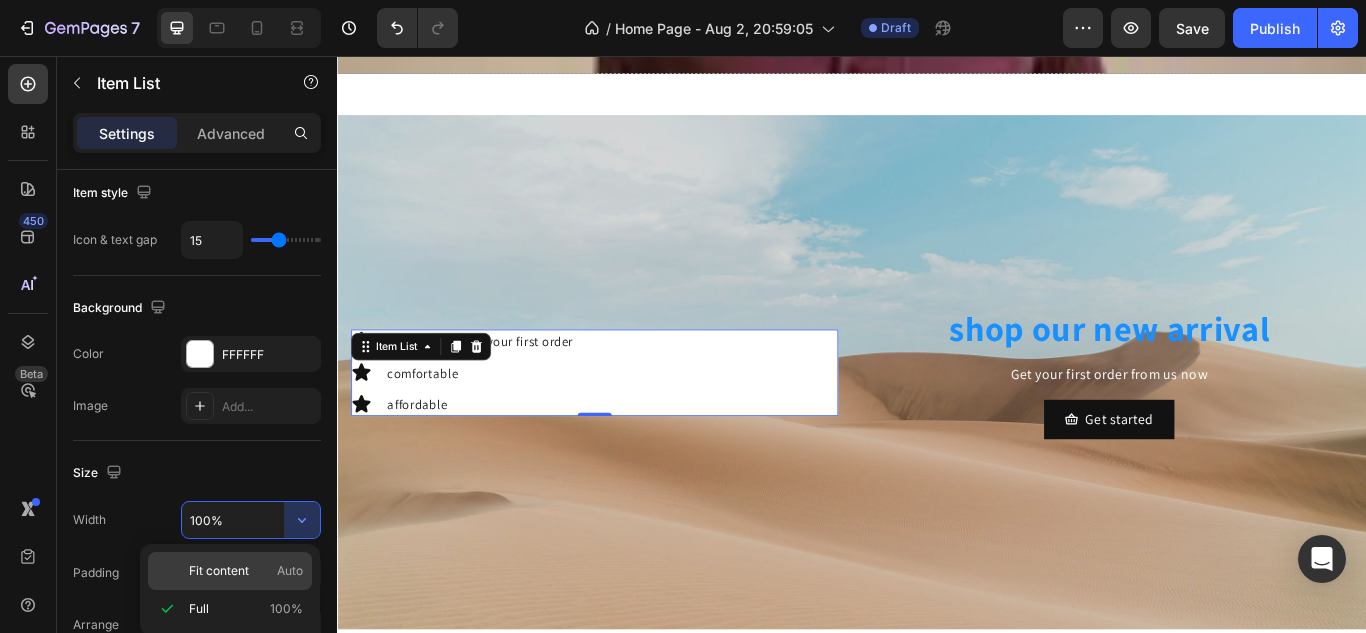 click on "Fit content Auto" 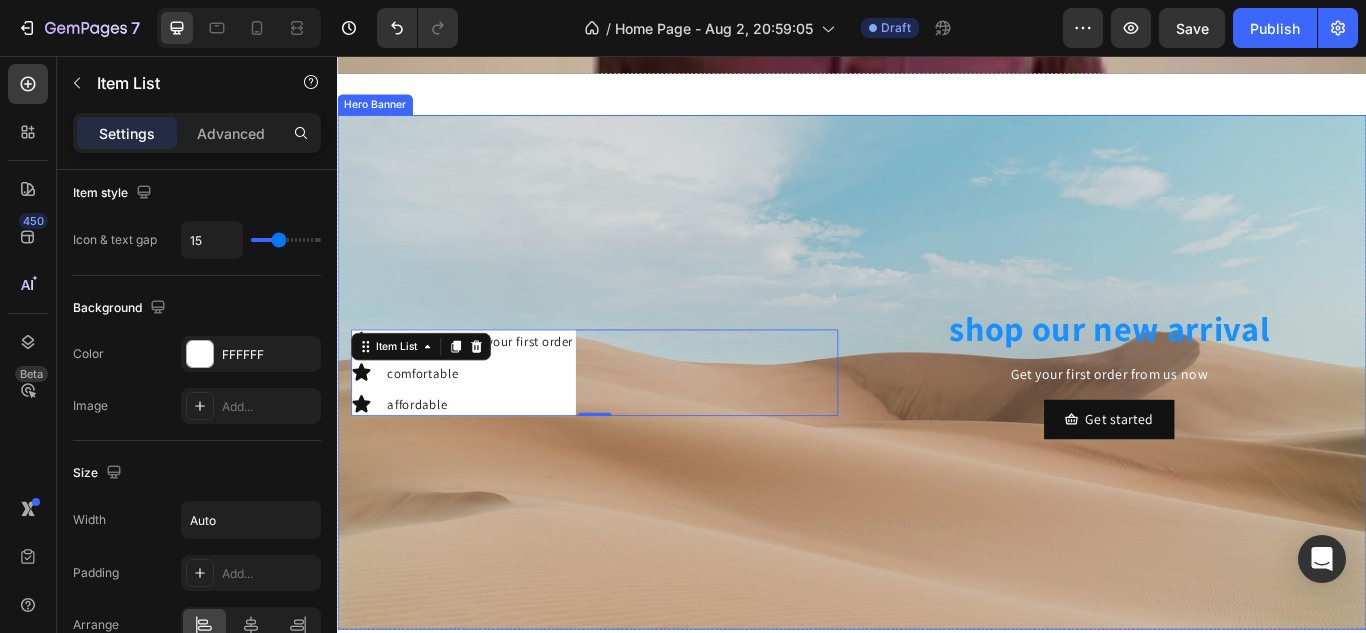 click at bounding box center [937, 425] 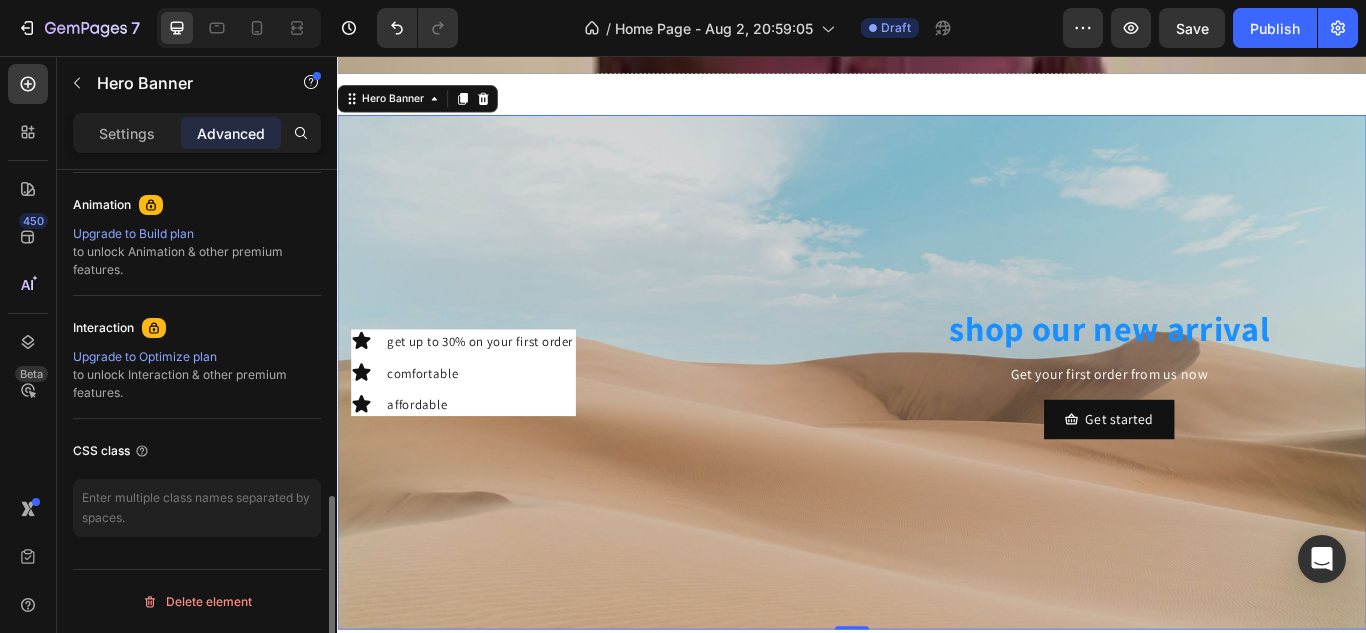 scroll, scrollTop: 0, scrollLeft: 0, axis: both 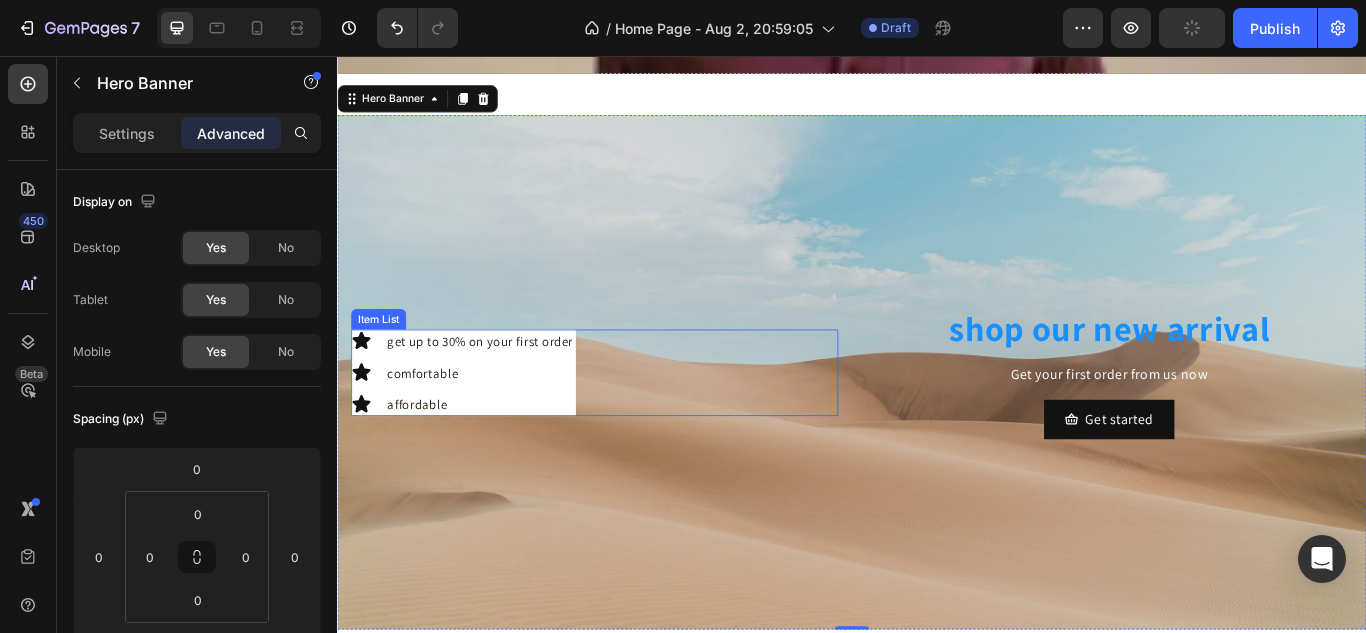 click on "affordable" at bounding box center [503, 462] 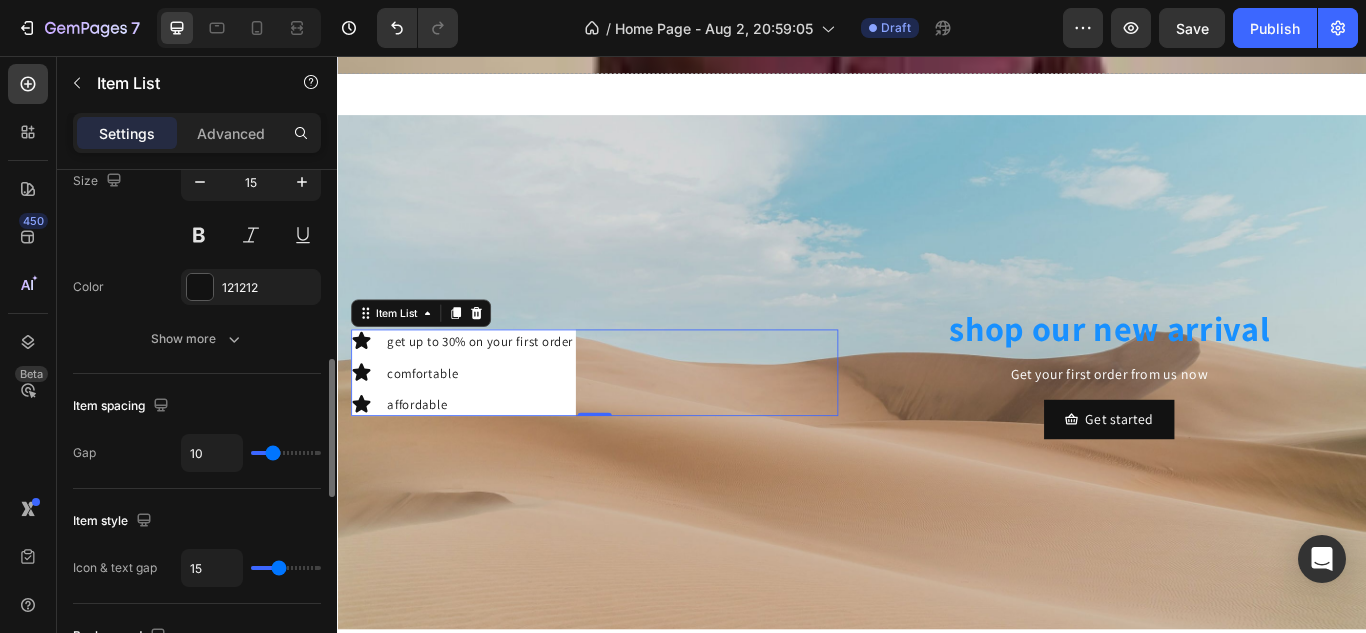 scroll, scrollTop: 713, scrollLeft: 0, axis: vertical 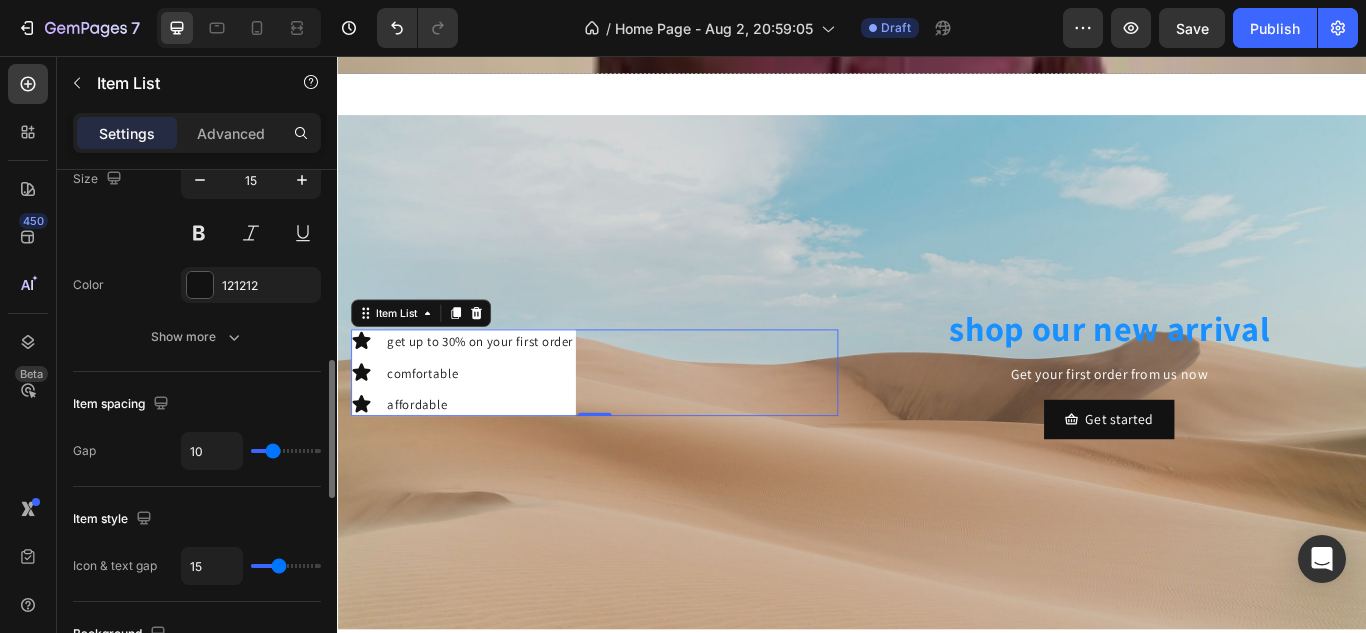 type on "37" 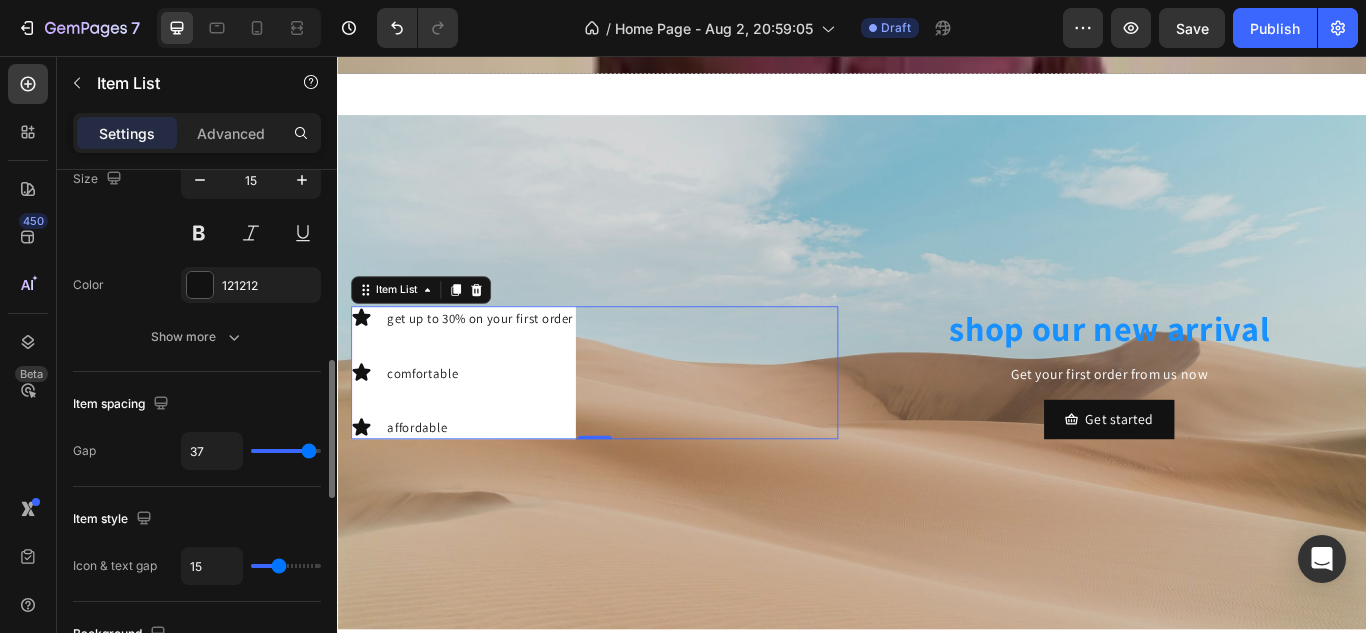 type on "20" 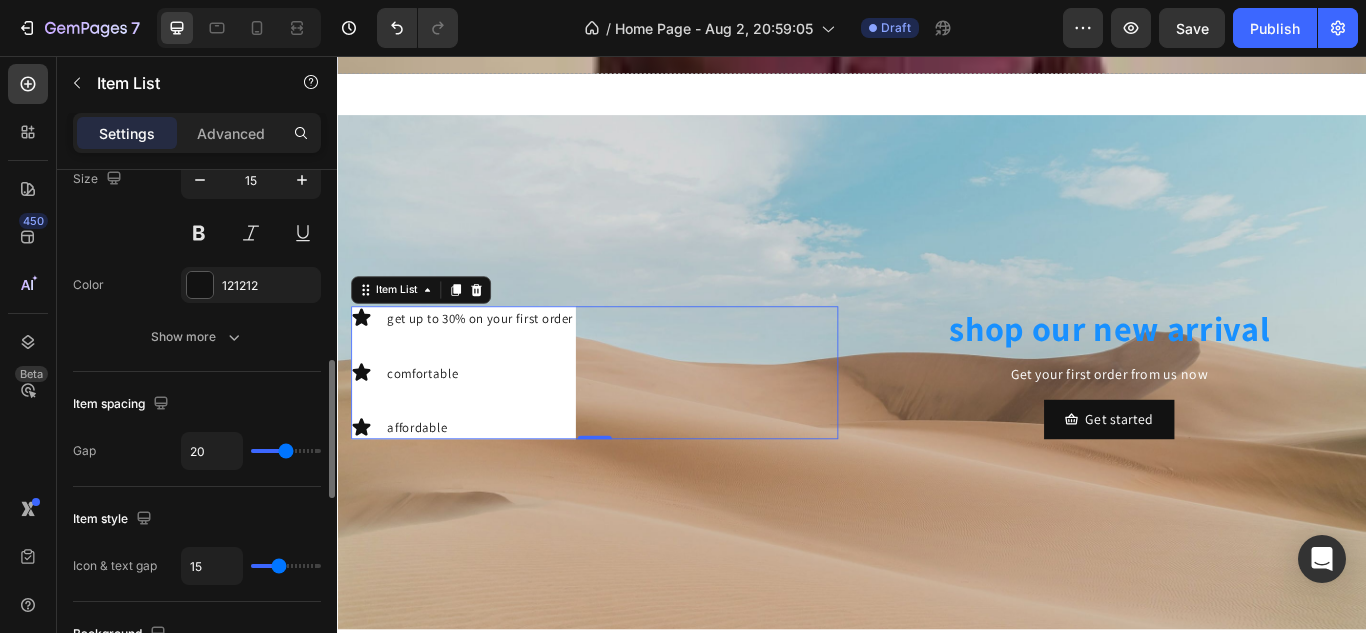 type on "16" 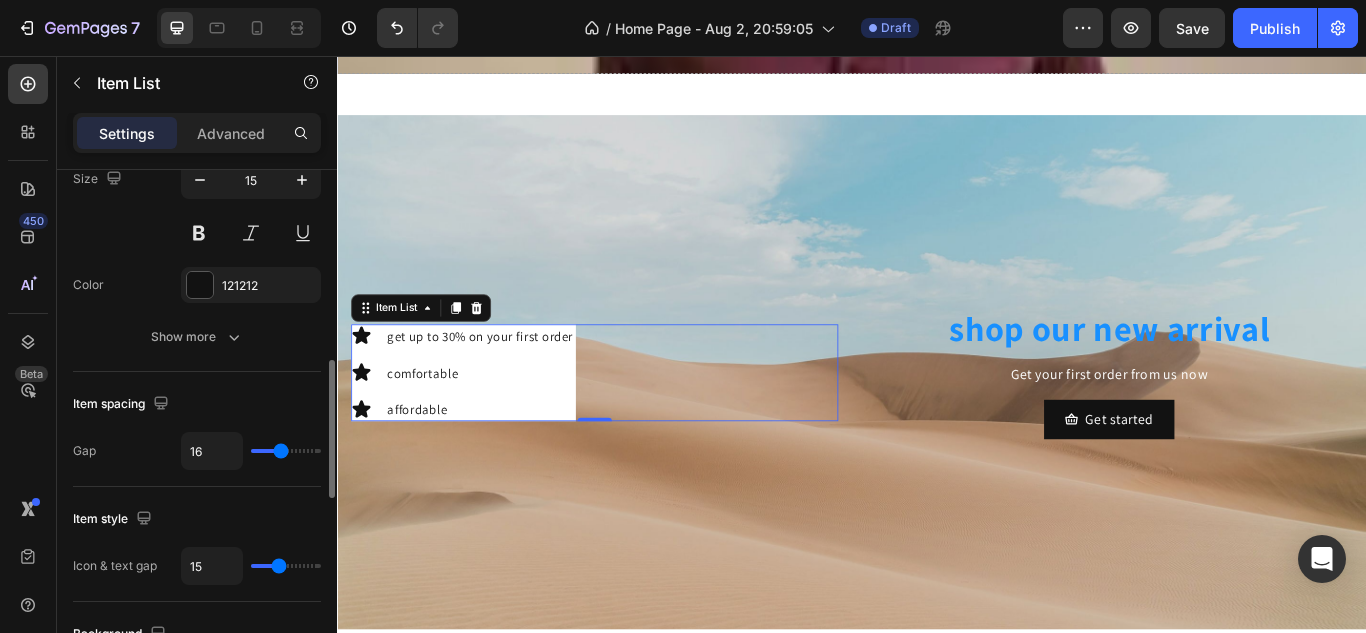 type on "11" 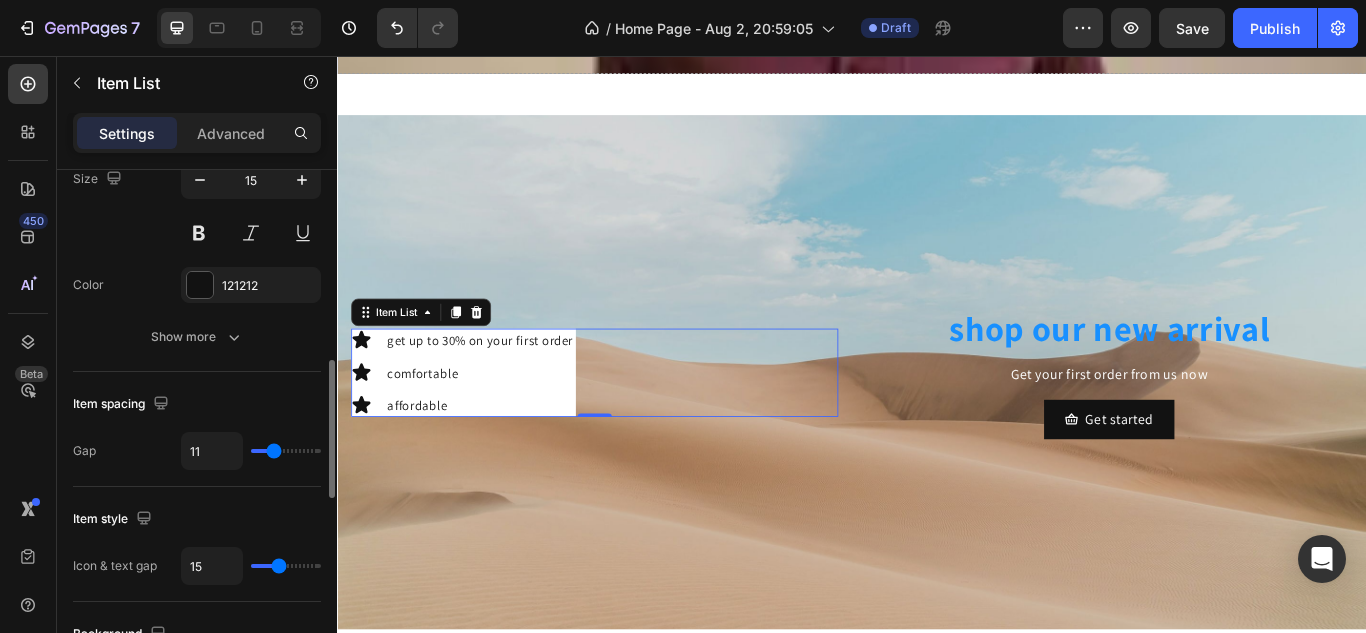 type on "10" 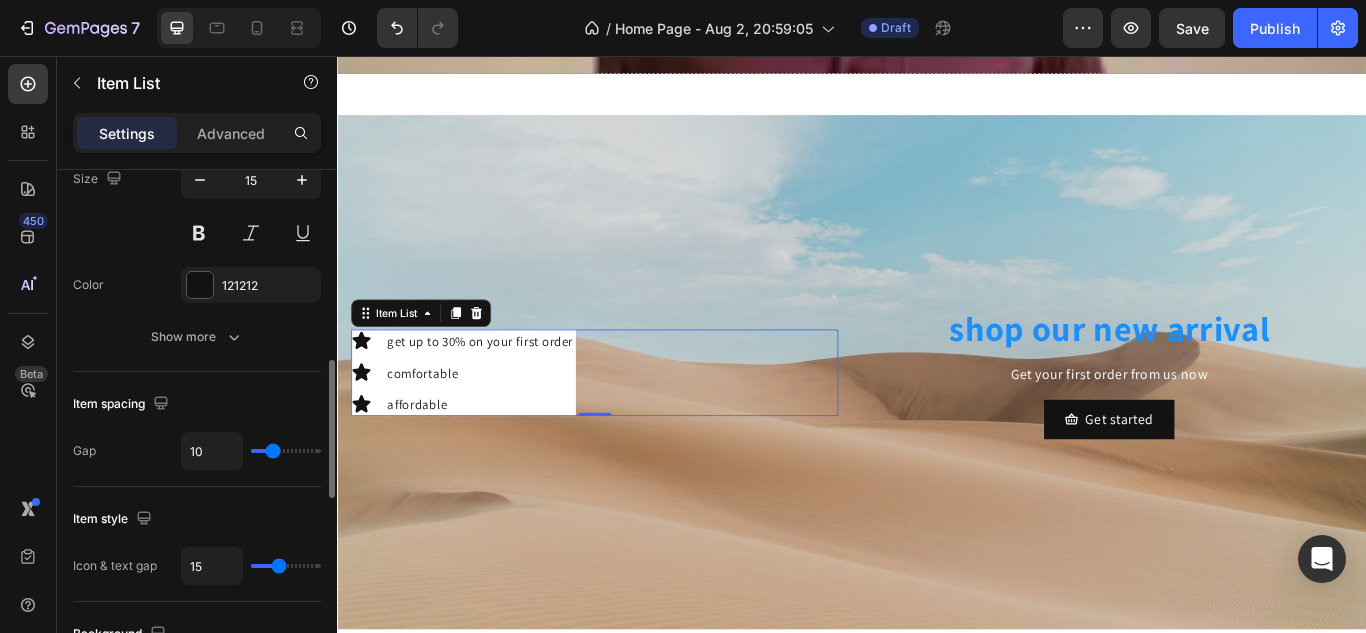 type on "9" 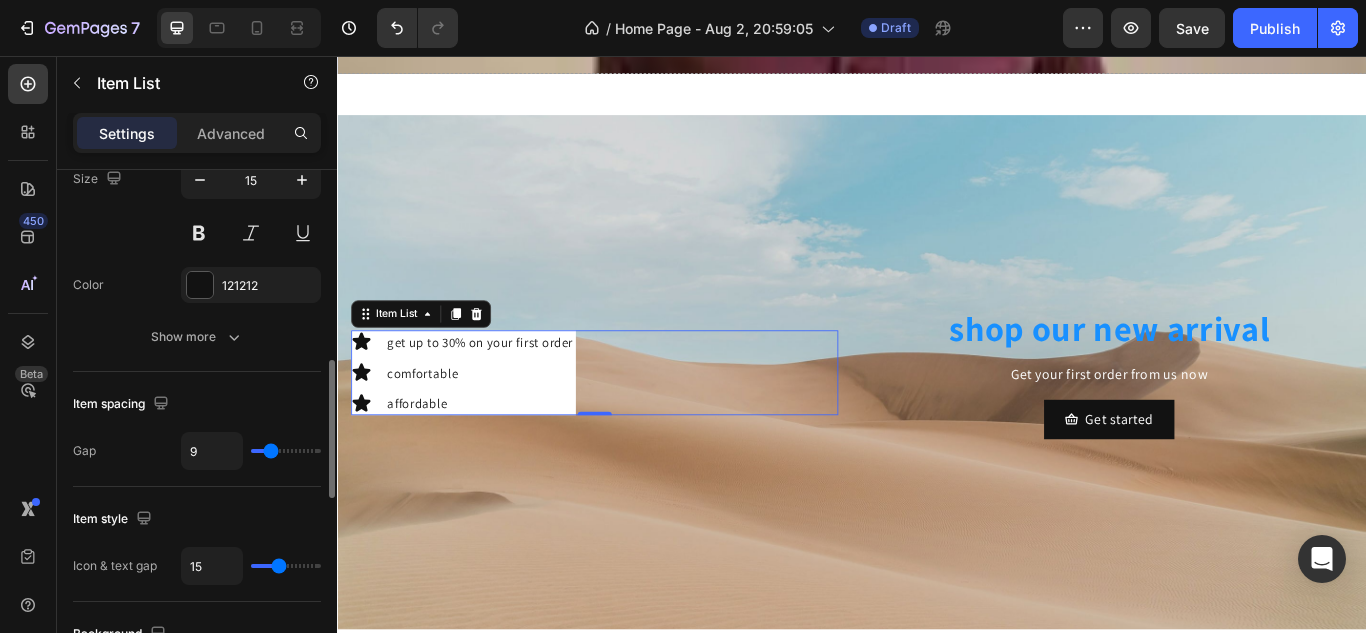 type on "6" 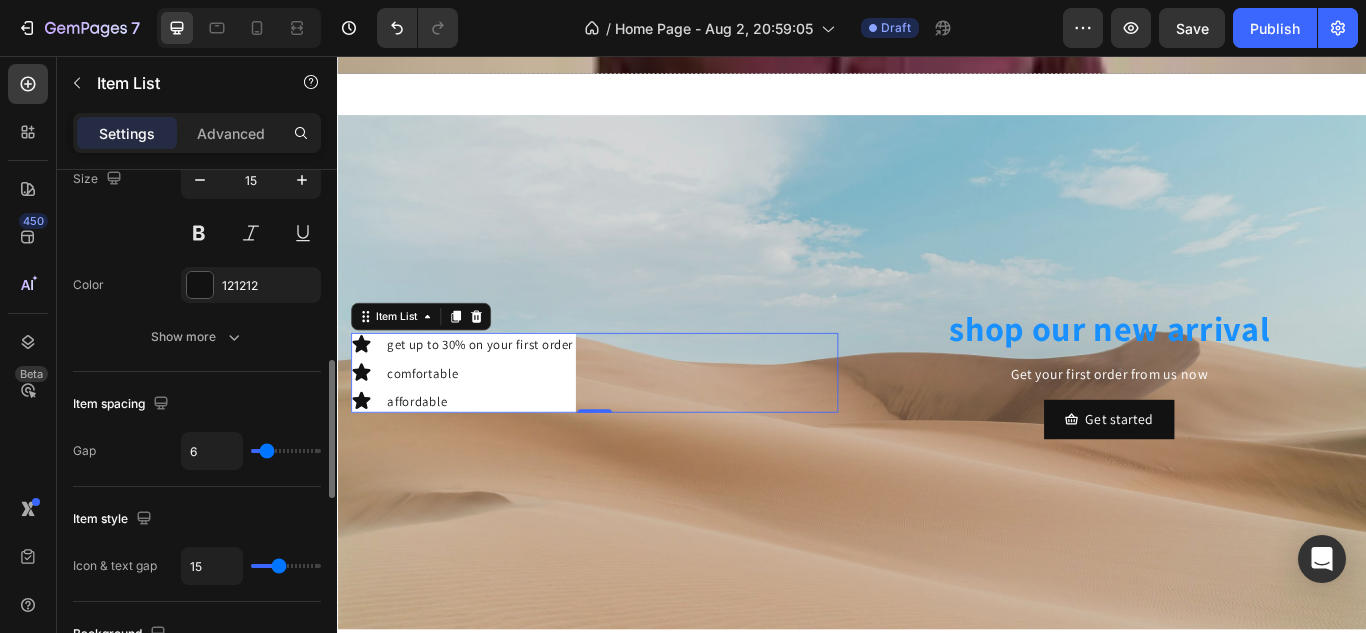 type on "4" 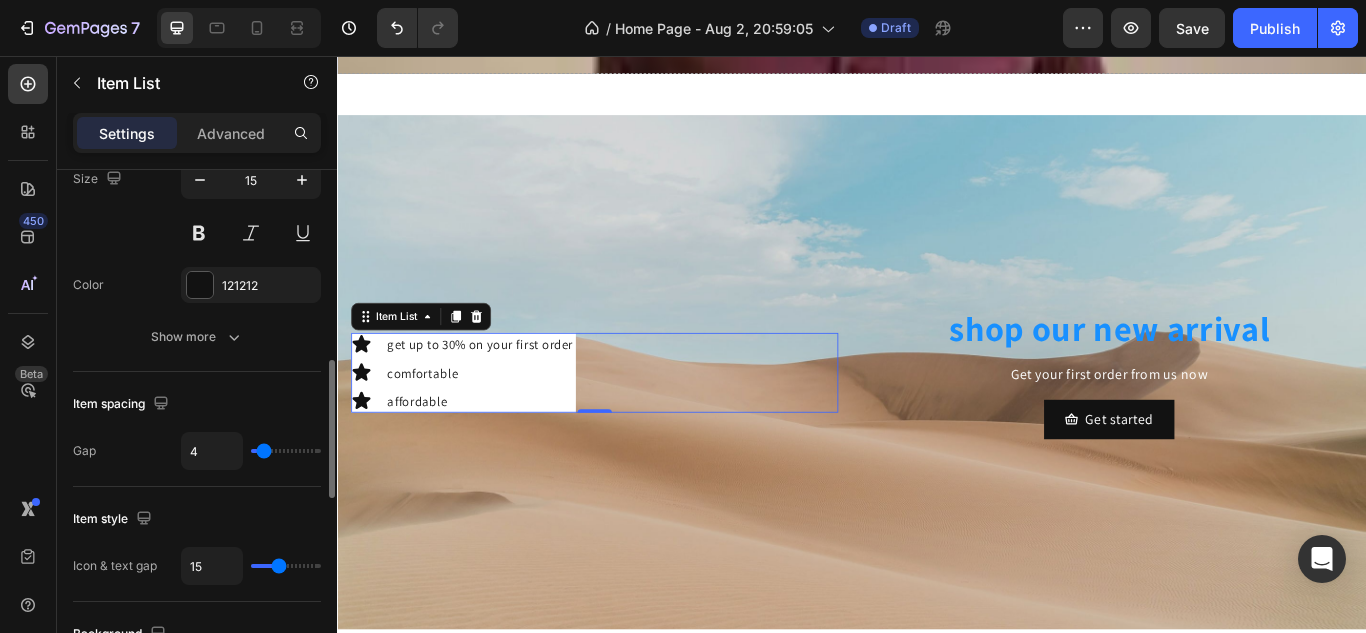 type on "0" 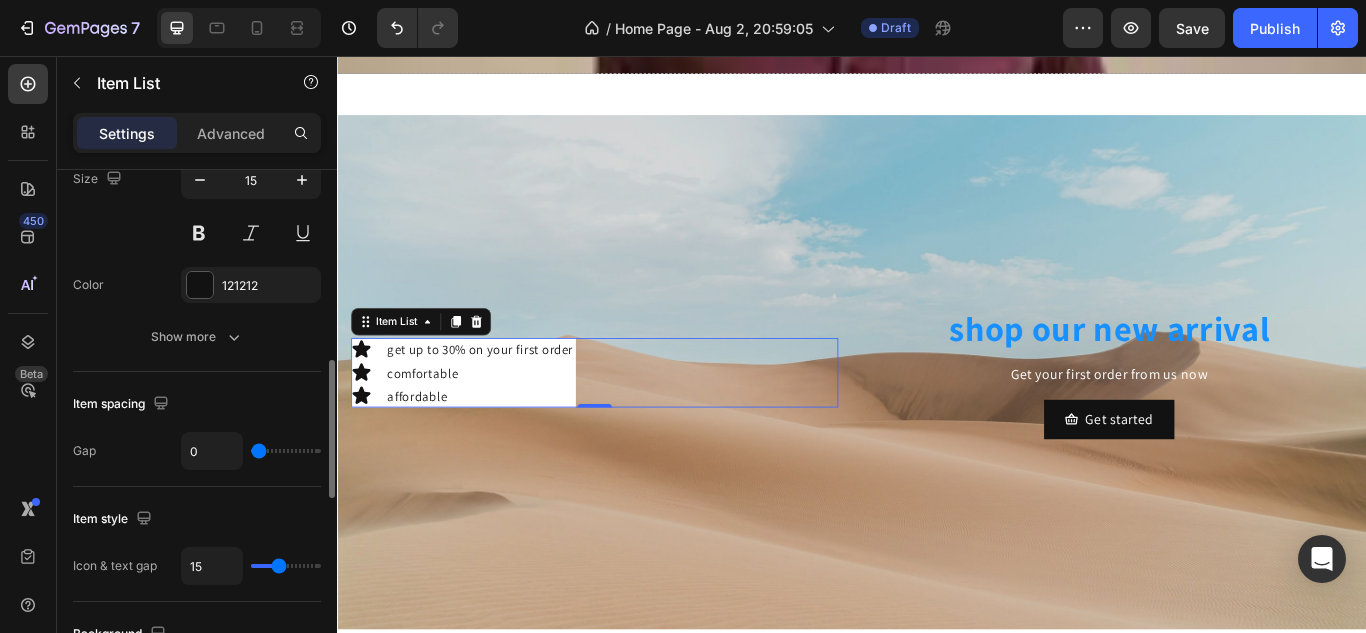 drag, startPoint x: 272, startPoint y: 453, endPoint x: 253, endPoint y: 451, distance: 19.104973 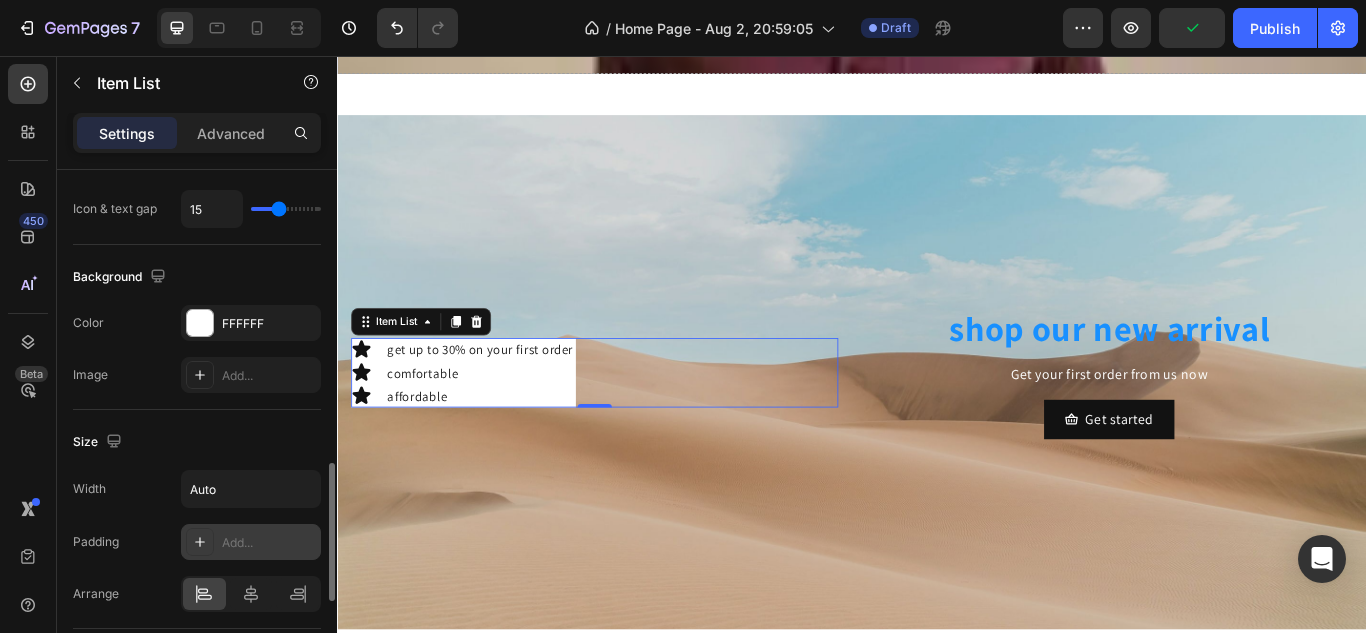 scroll, scrollTop: 1053, scrollLeft: 0, axis: vertical 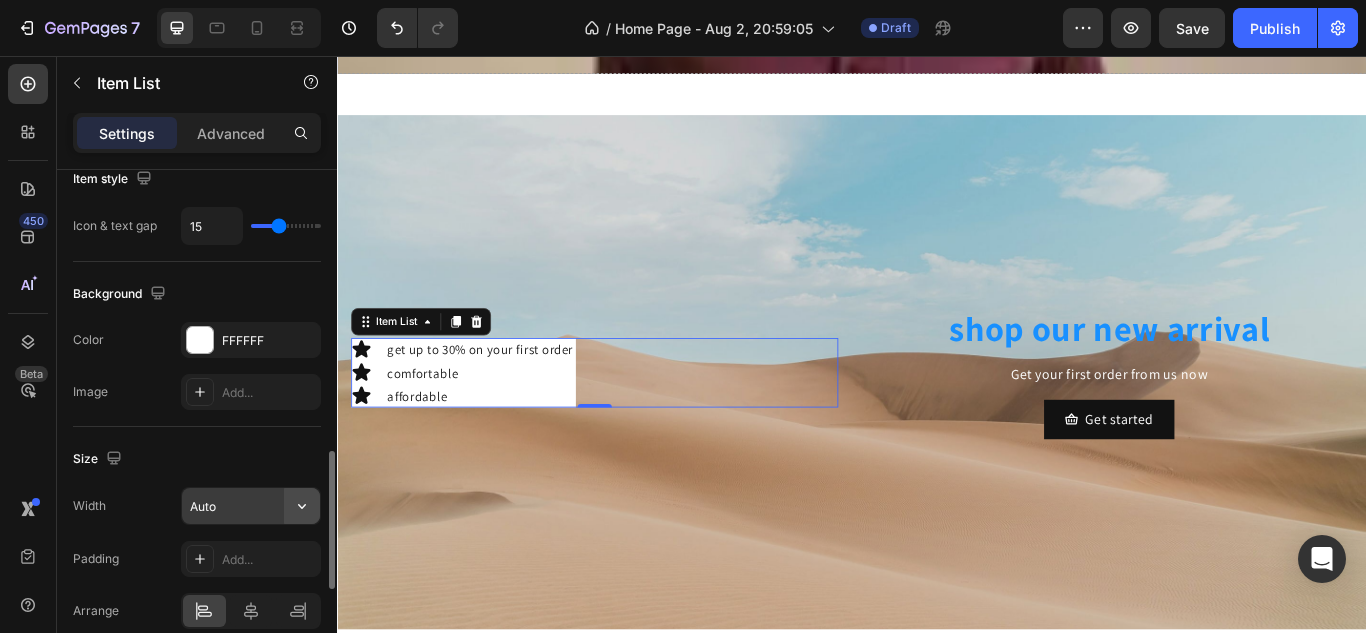click 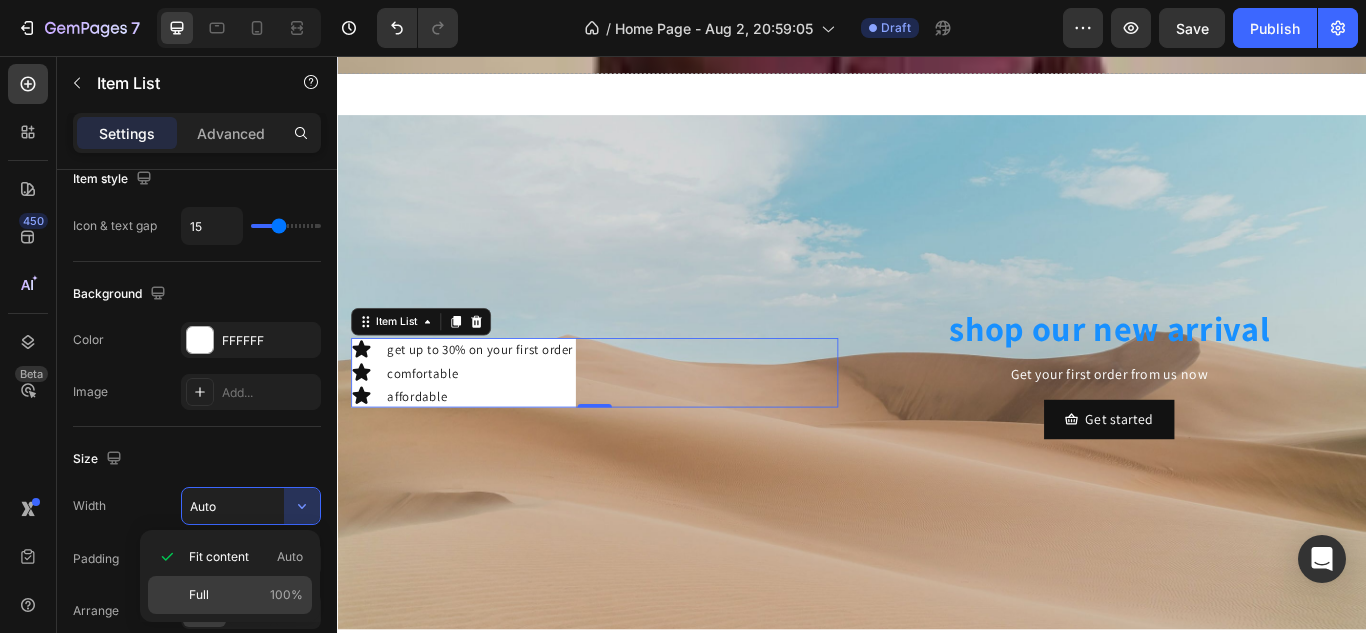 click on "Full 100%" 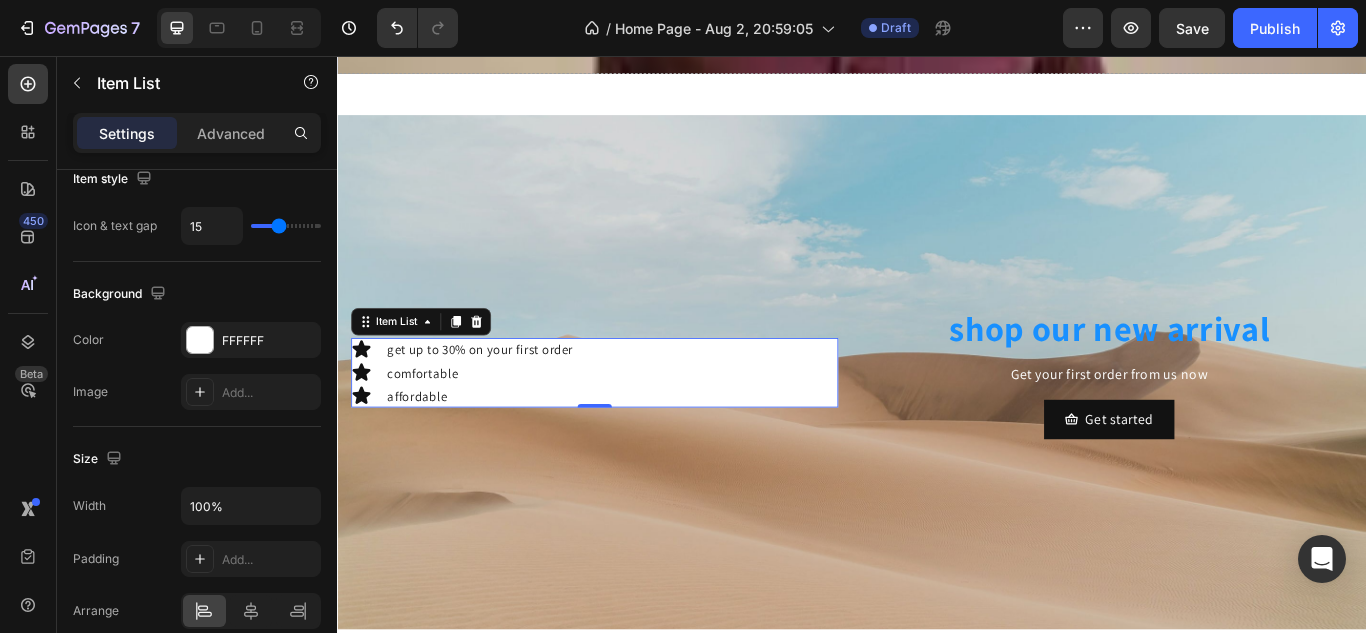 click on "Width 100% Padding Add... Arrange" at bounding box center (197, 558) 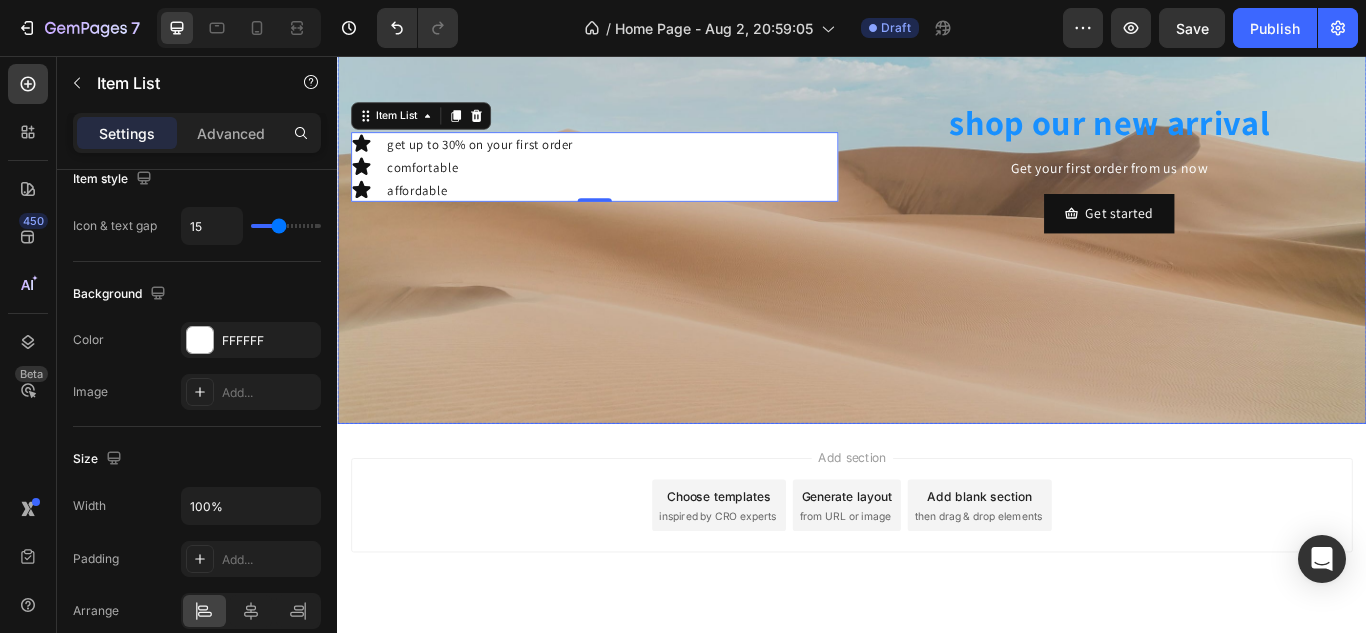 scroll, scrollTop: 396, scrollLeft: 0, axis: vertical 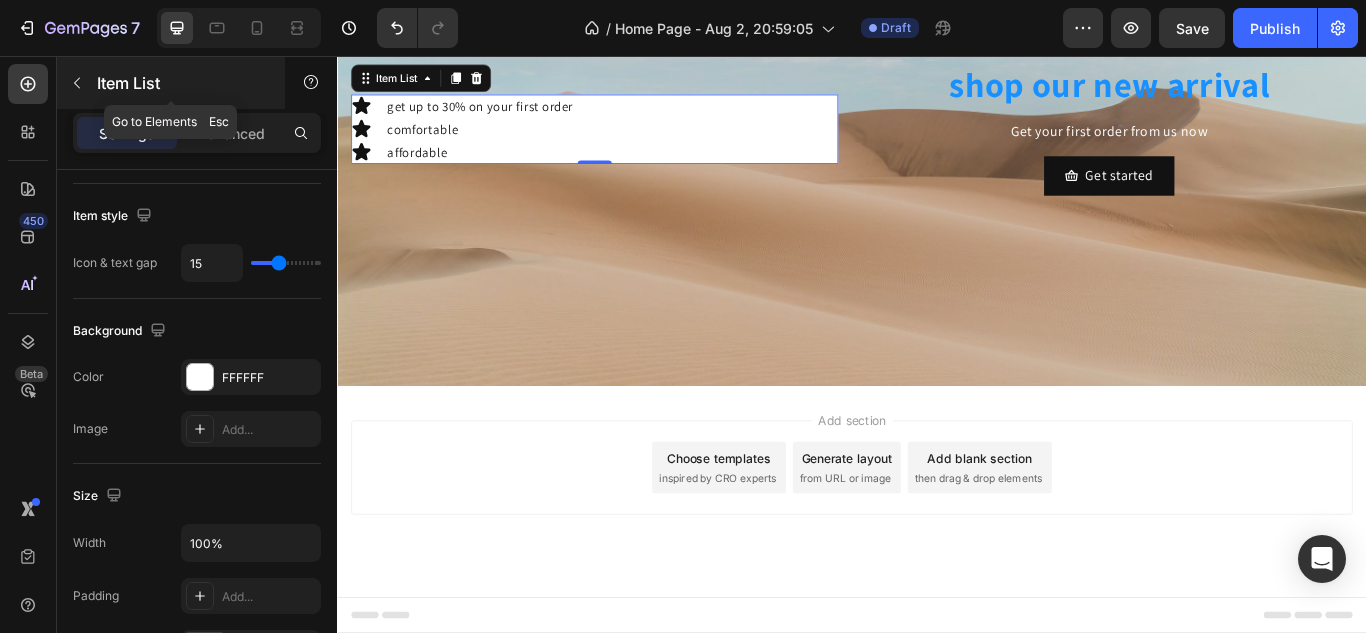 click 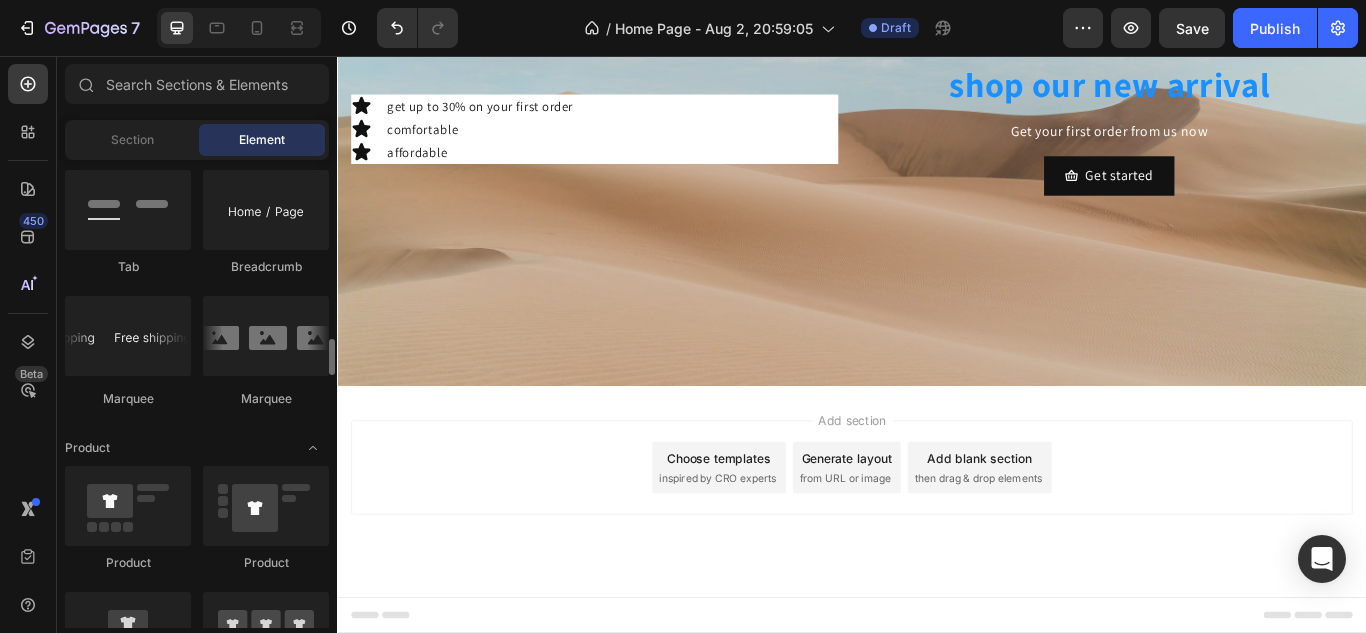 scroll, scrollTop: 2282, scrollLeft: 0, axis: vertical 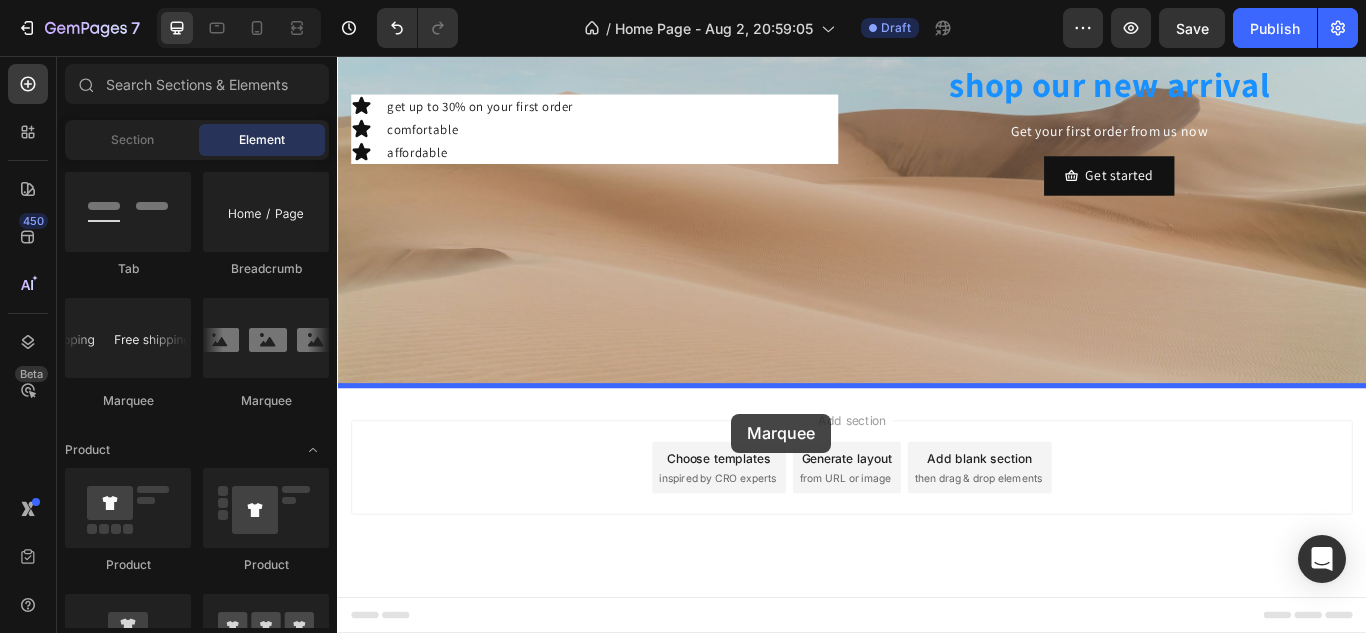 drag, startPoint x: 492, startPoint y: 413, endPoint x: 797, endPoint y: 473, distance: 310.8456 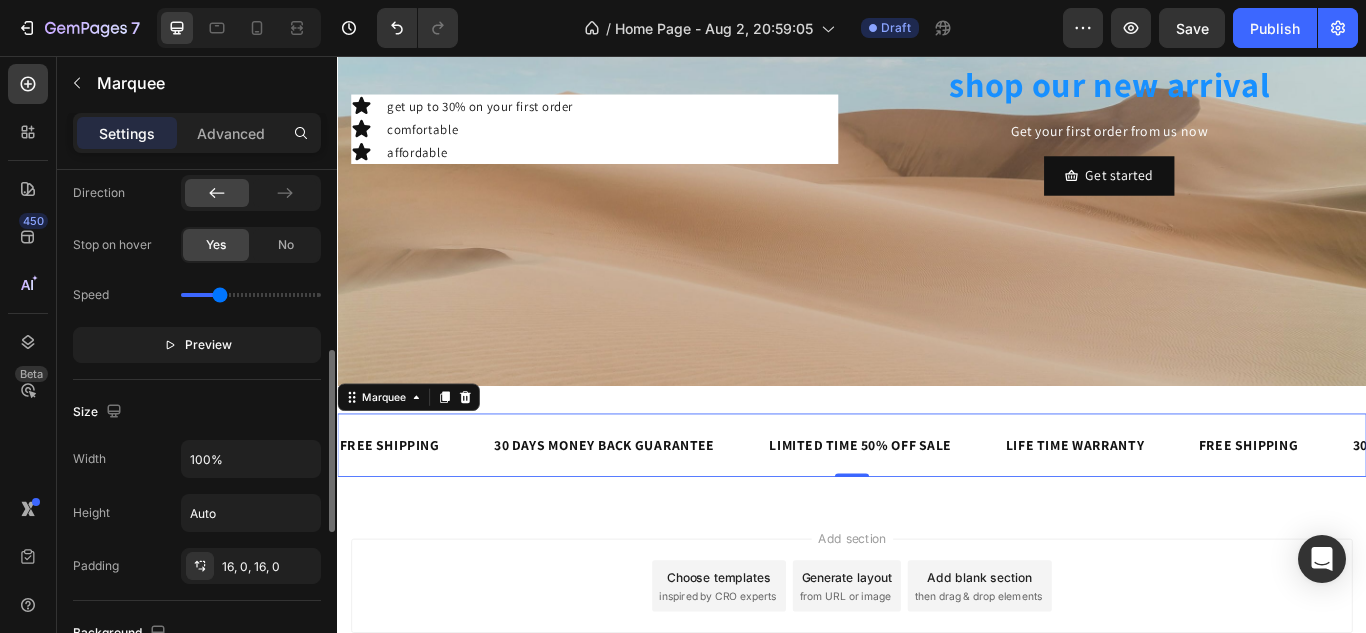 scroll, scrollTop: 514, scrollLeft: 0, axis: vertical 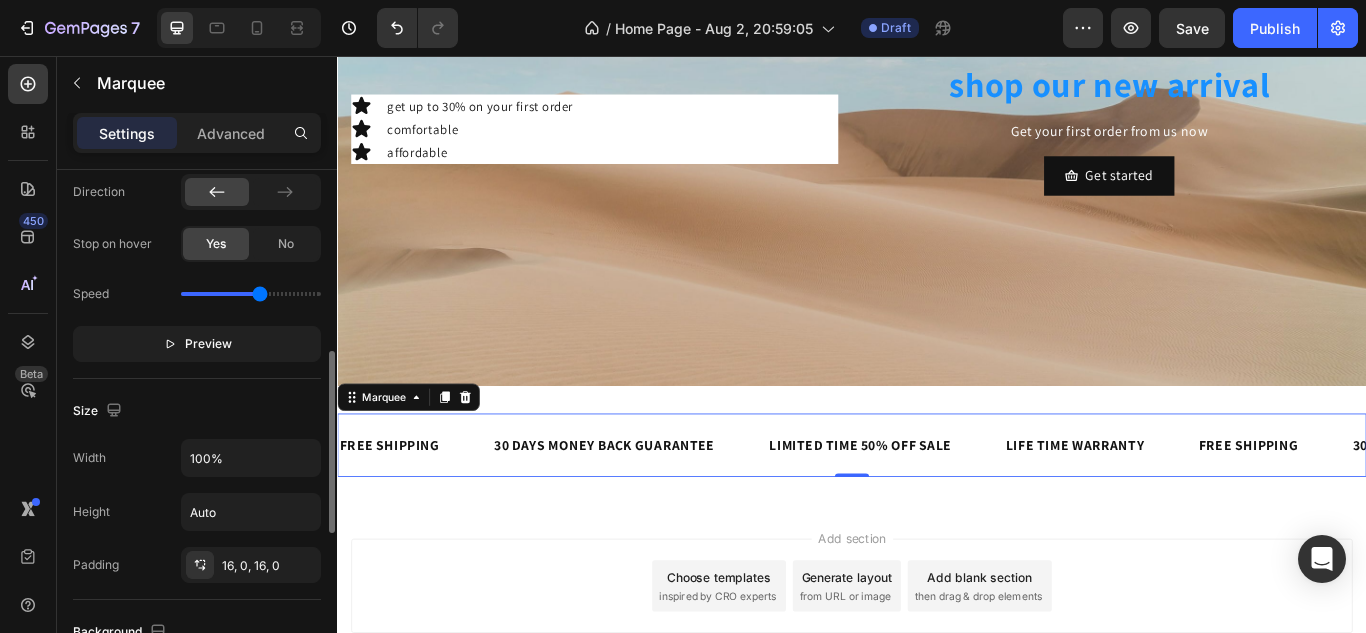 drag, startPoint x: 216, startPoint y: 294, endPoint x: 259, endPoint y: 303, distance: 43.931767 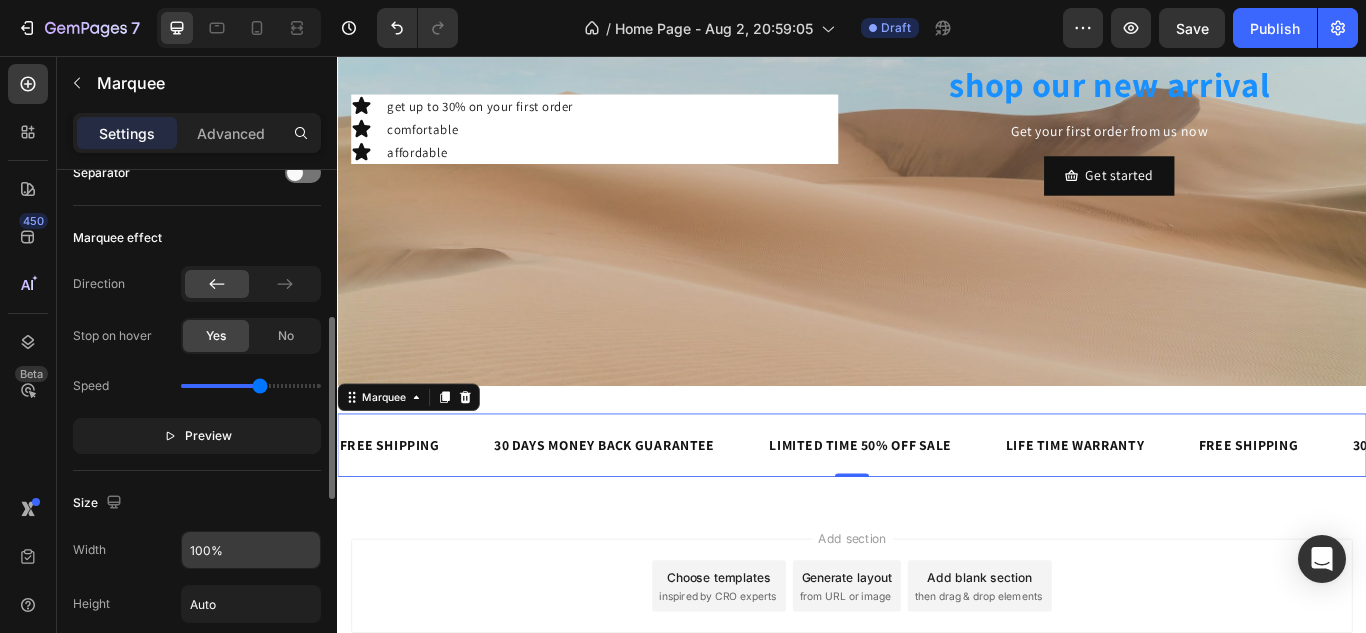 scroll, scrollTop: 421, scrollLeft: 0, axis: vertical 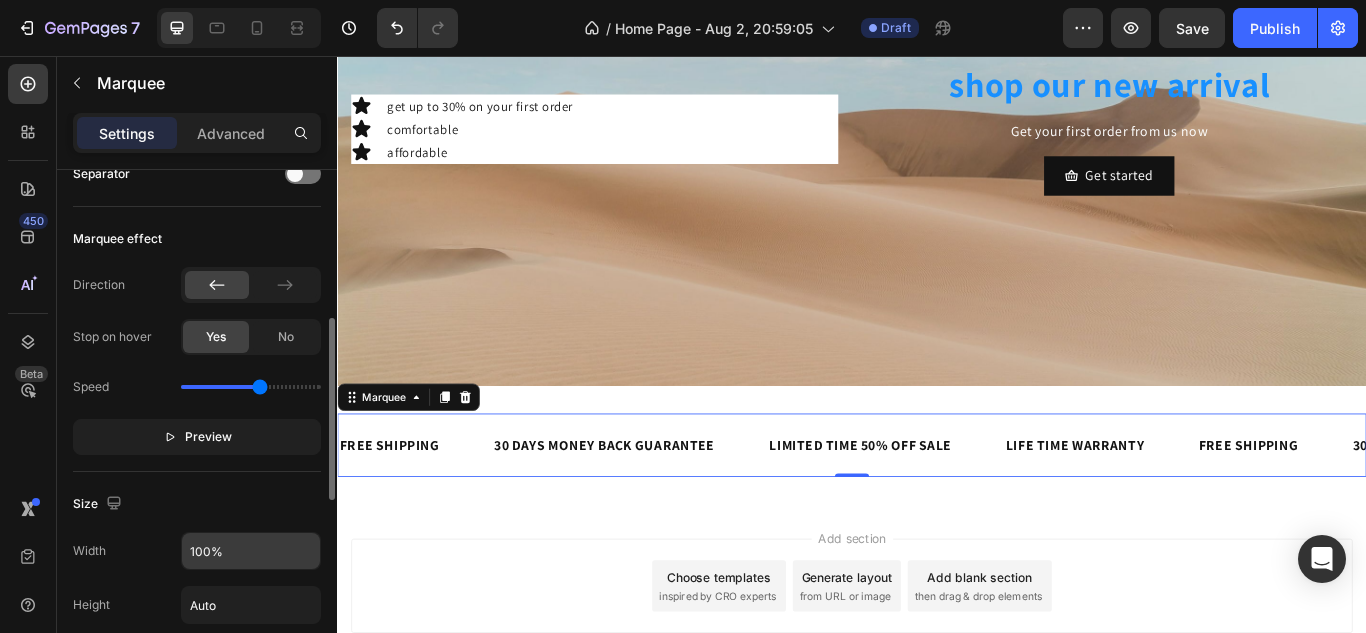 click on "Preview" at bounding box center (208, 437) 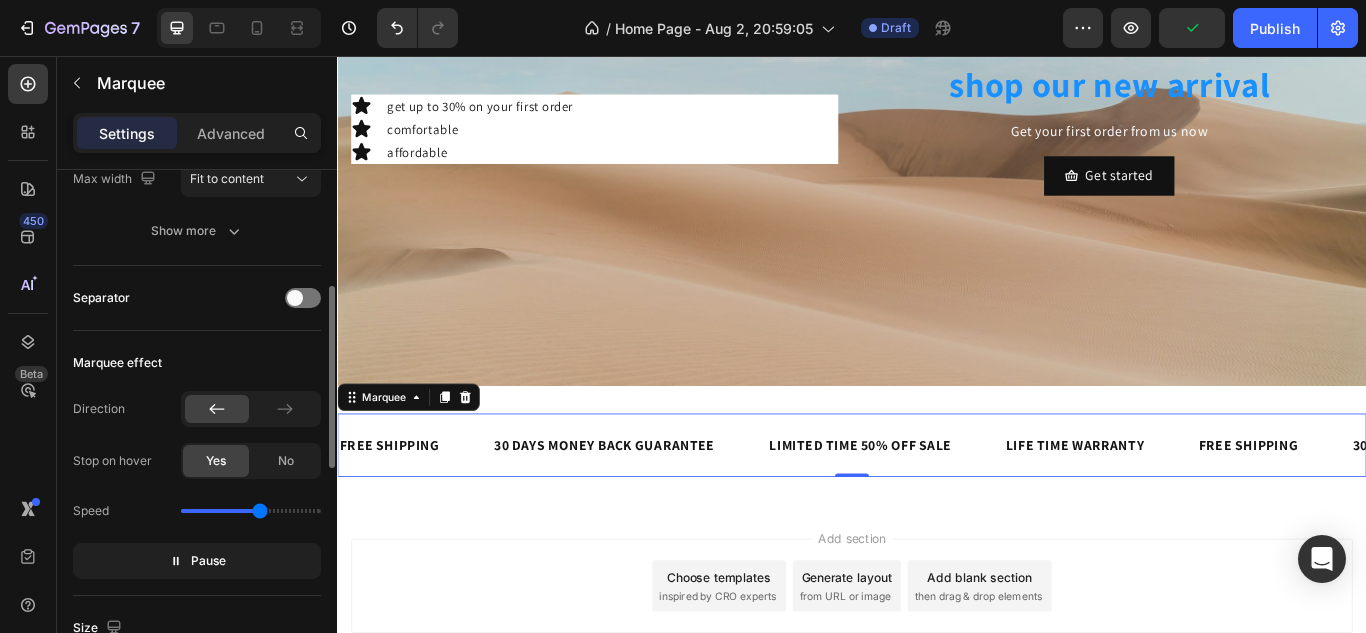 scroll, scrollTop: 307, scrollLeft: 0, axis: vertical 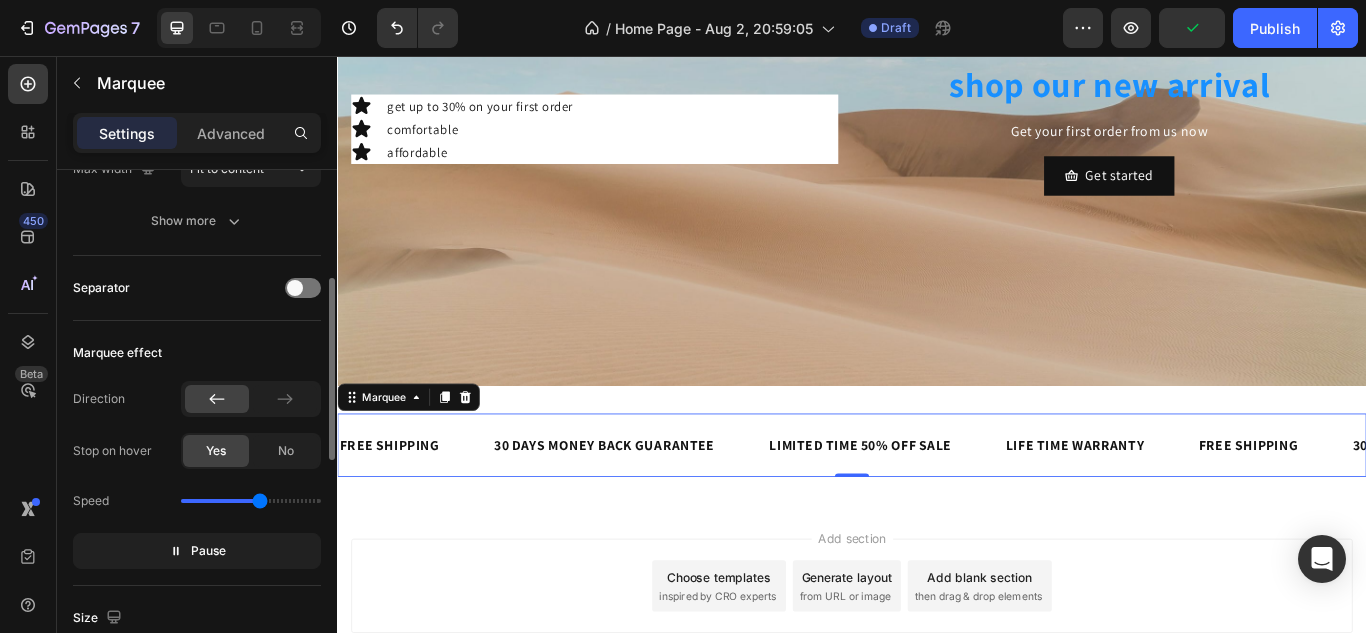 click on "Direction Stop on hover Yes No Speed Pause" at bounding box center (197, 475) 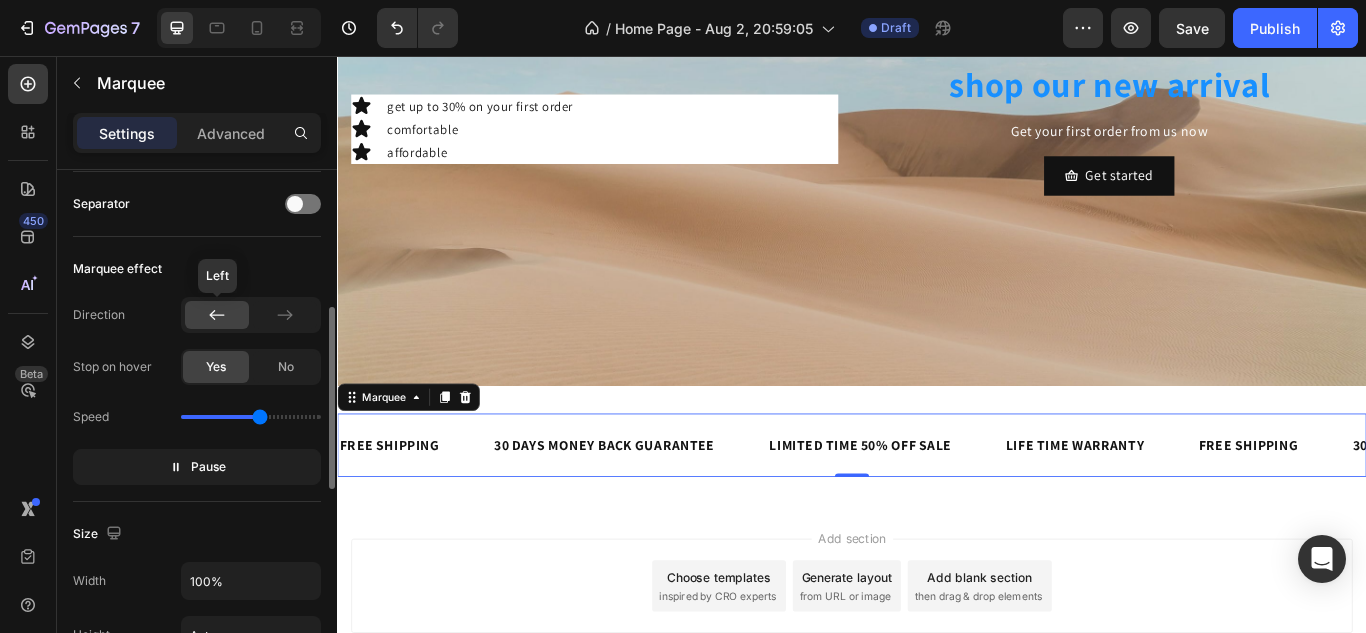 scroll, scrollTop: 390, scrollLeft: 0, axis: vertical 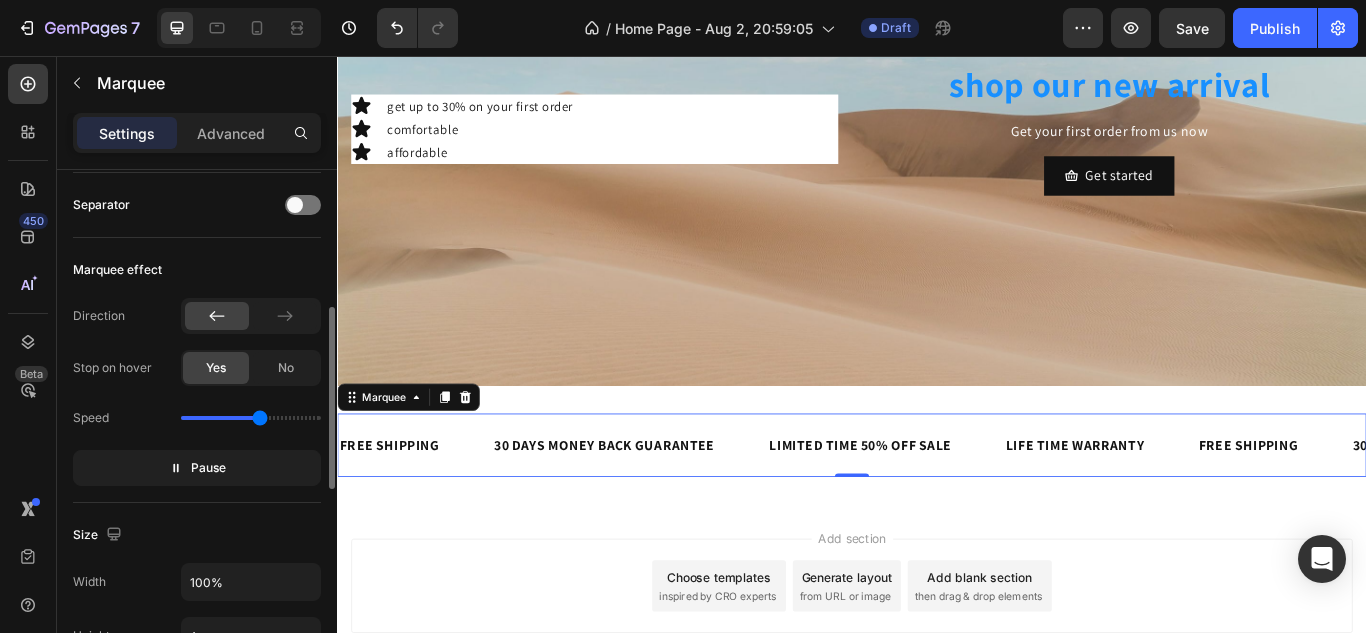 click on "Yes" 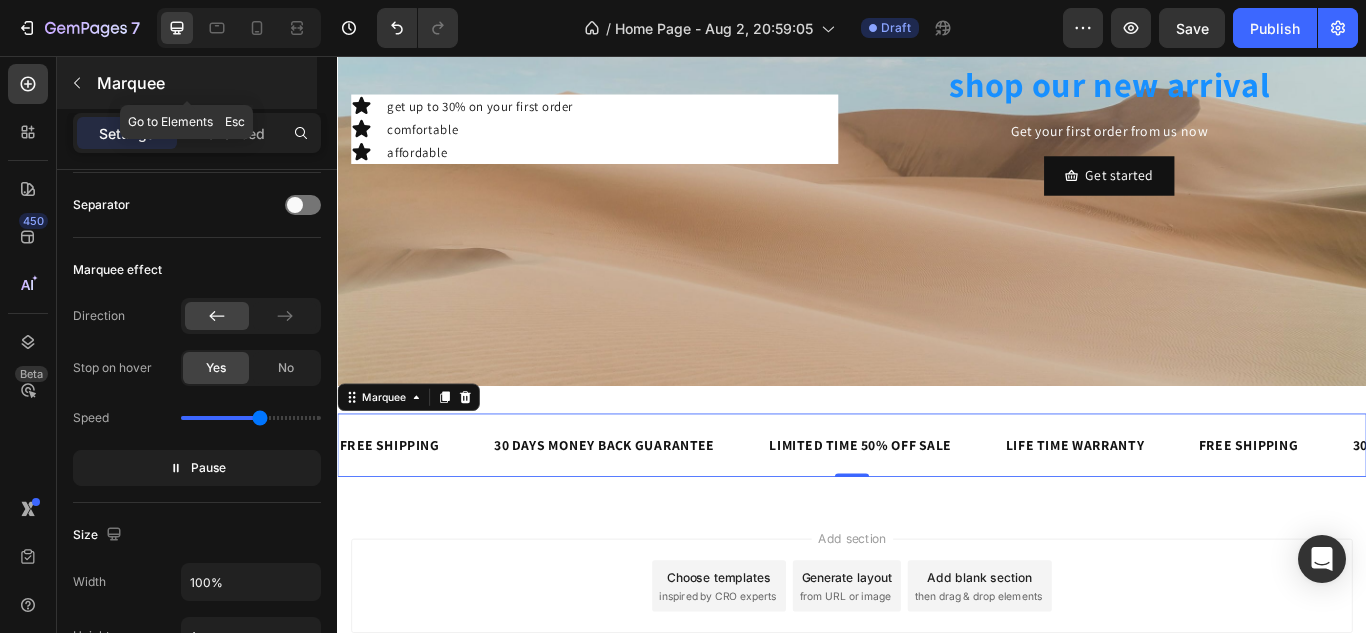 click at bounding box center [77, 83] 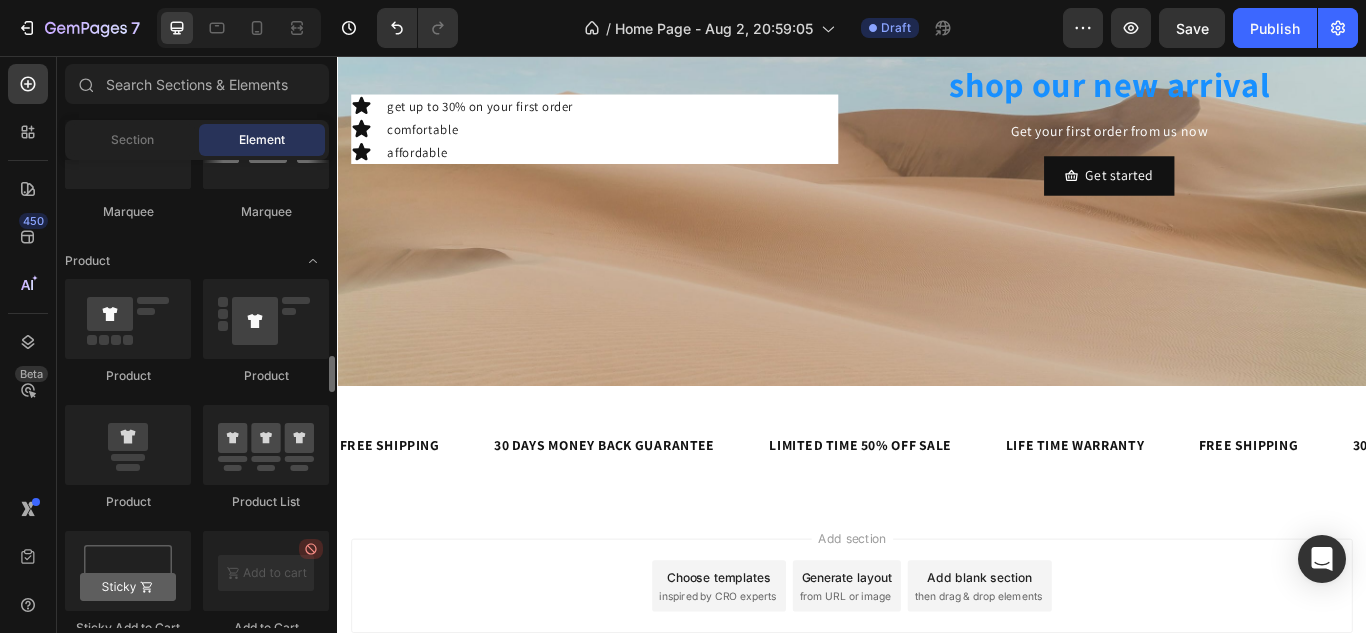 scroll, scrollTop: 2472, scrollLeft: 0, axis: vertical 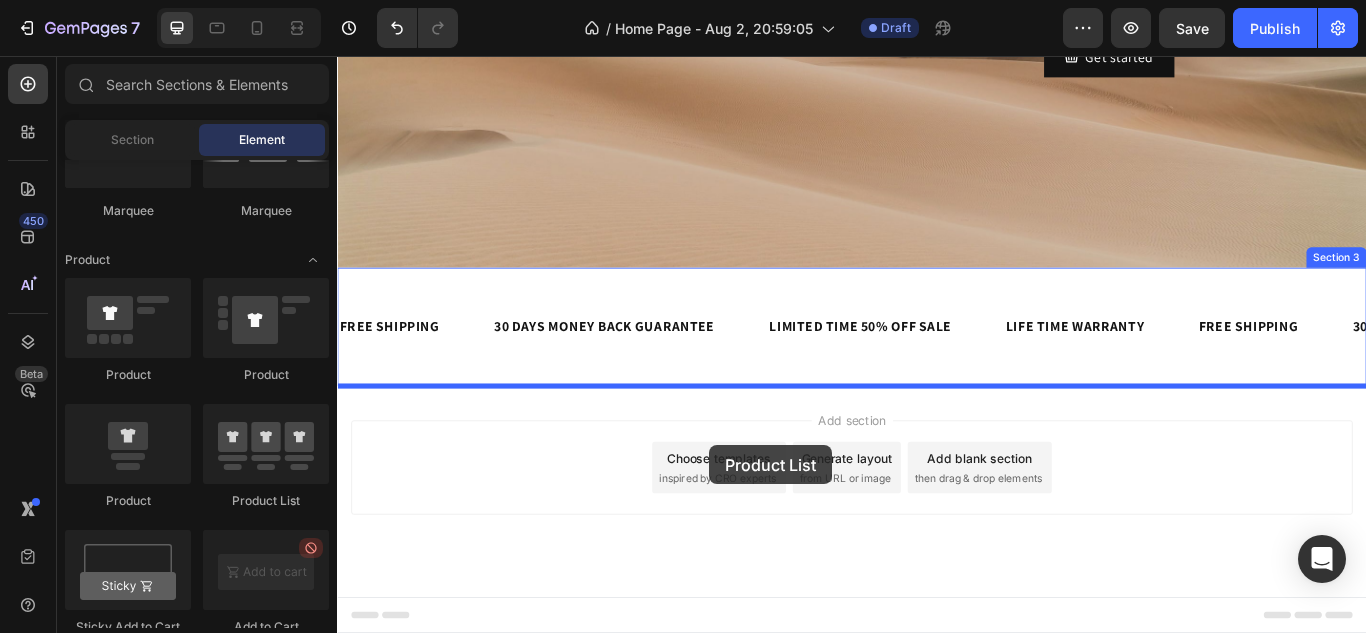 drag, startPoint x: 586, startPoint y: 503, endPoint x: 771, endPoint y: 510, distance: 185.13239 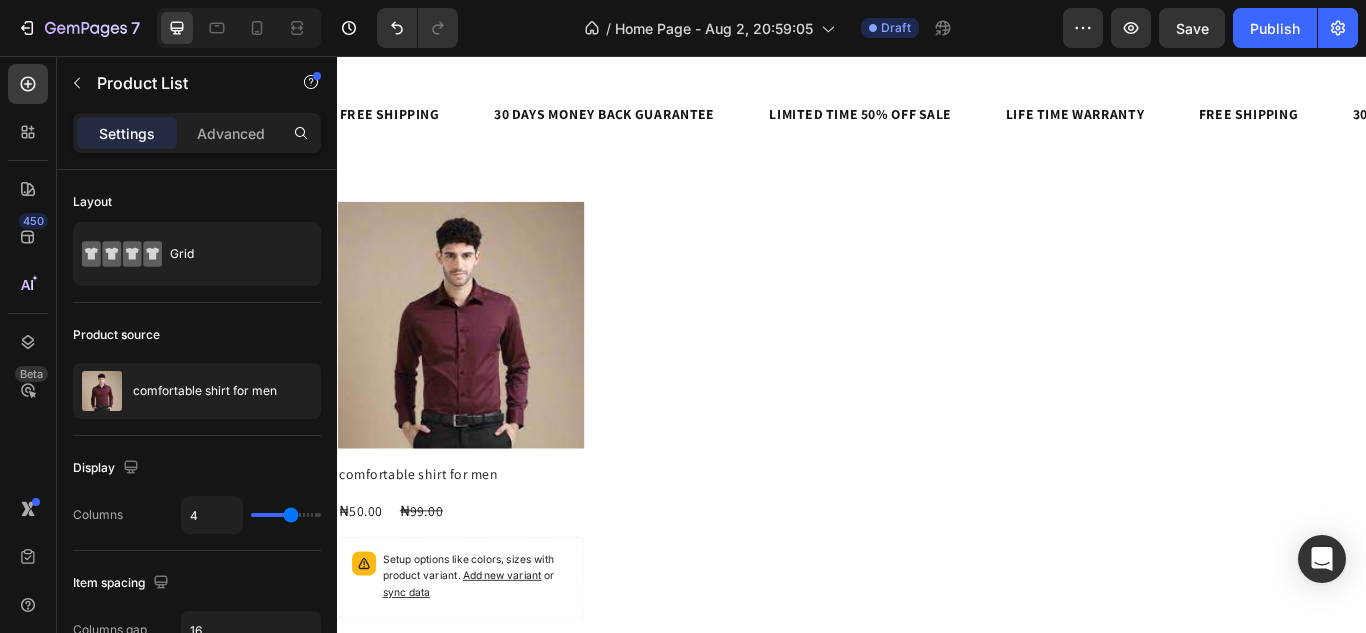 scroll, scrollTop: 807, scrollLeft: 0, axis: vertical 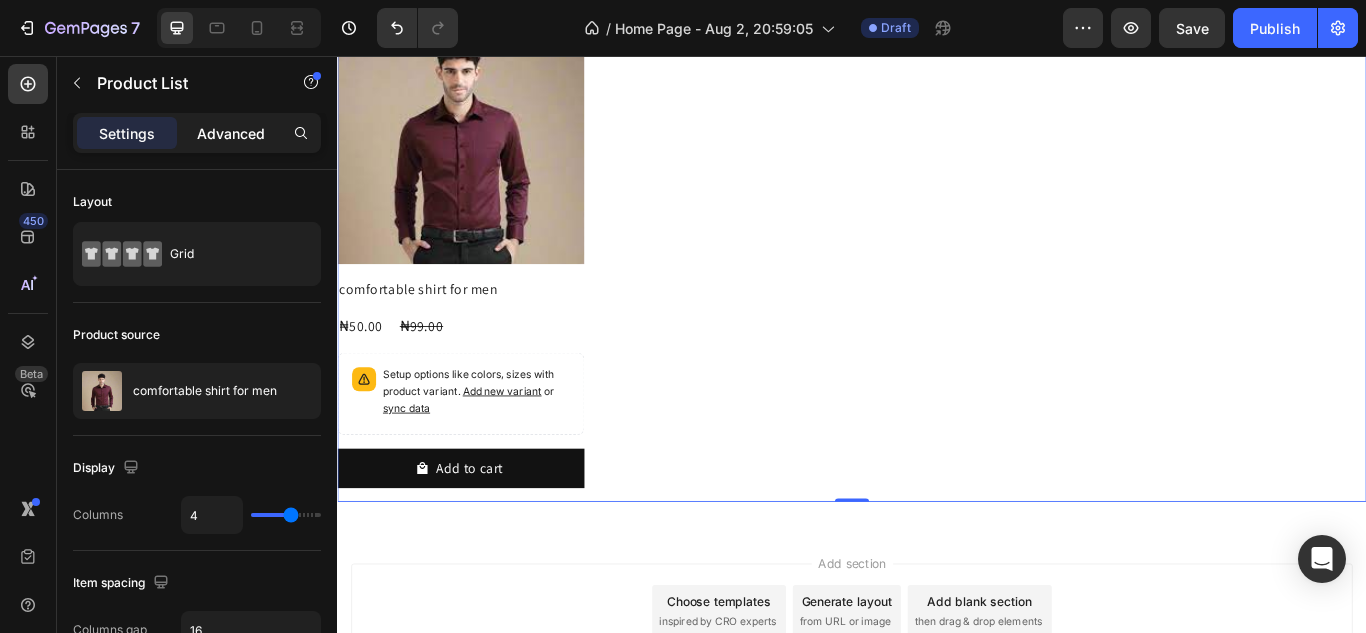 click on "Advanced" at bounding box center [231, 133] 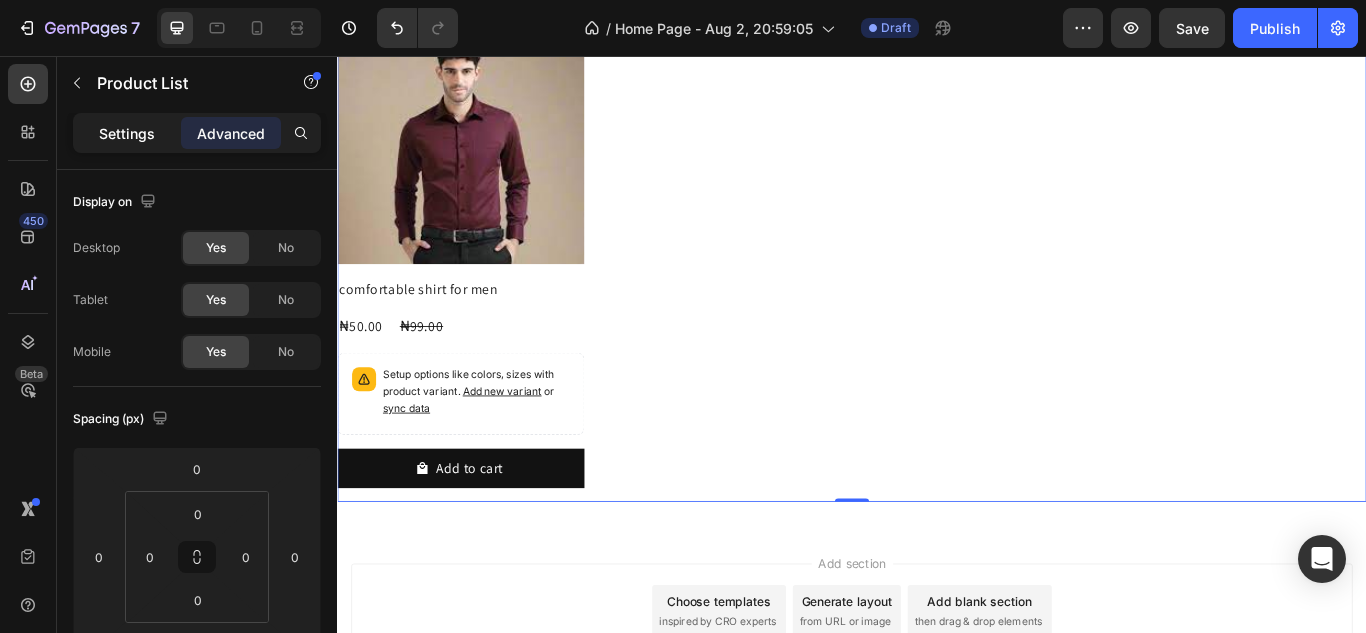 click on "Settings" at bounding box center [127, 133] 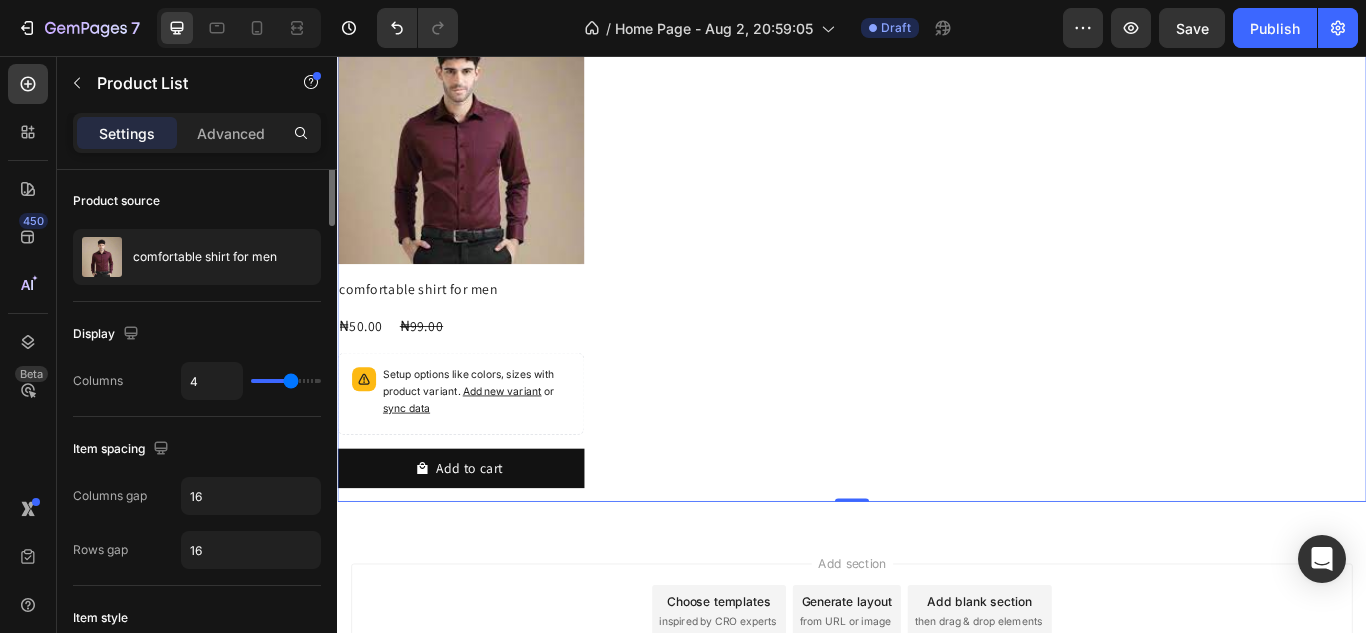 scroll, scrollTop: 0, scrollLeft: 0, axis: both 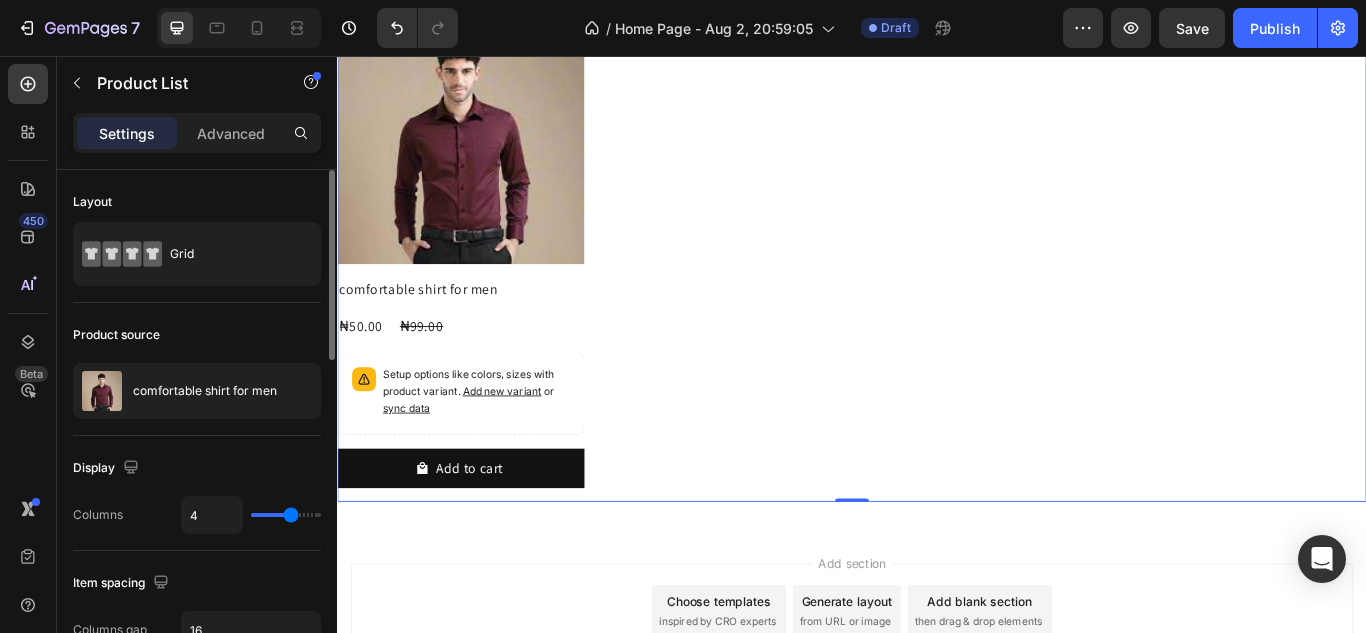 click on "Product source comfortable shirt for men" 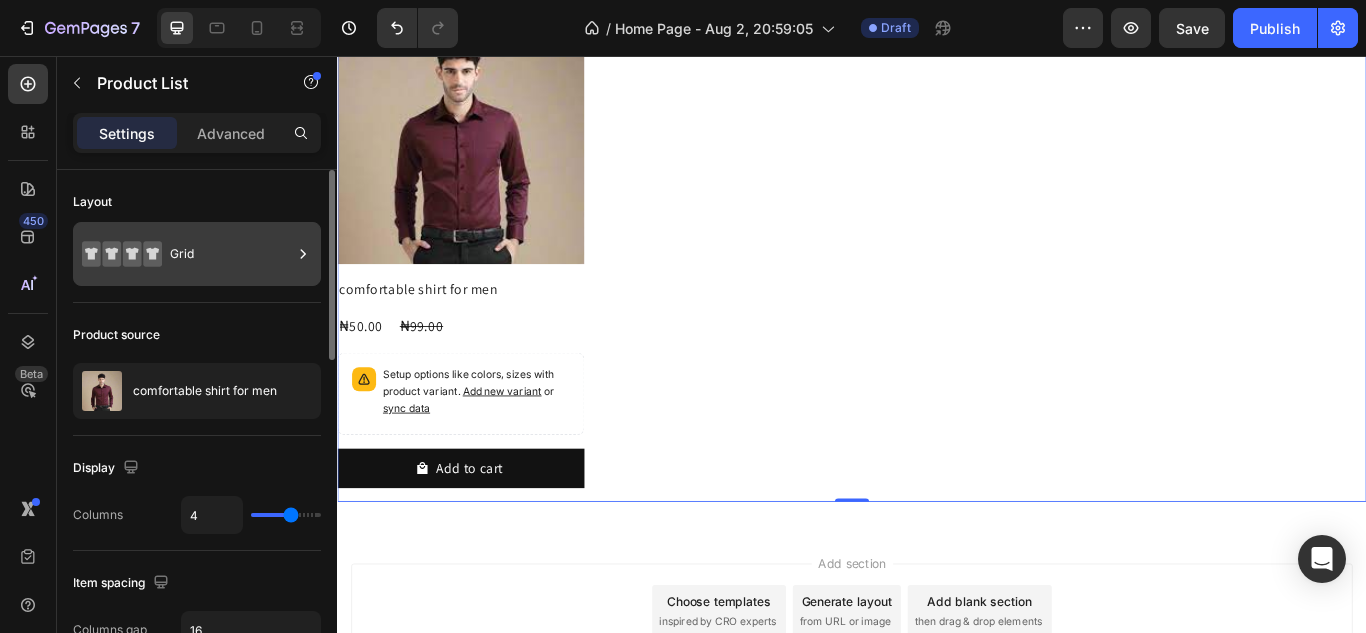 click 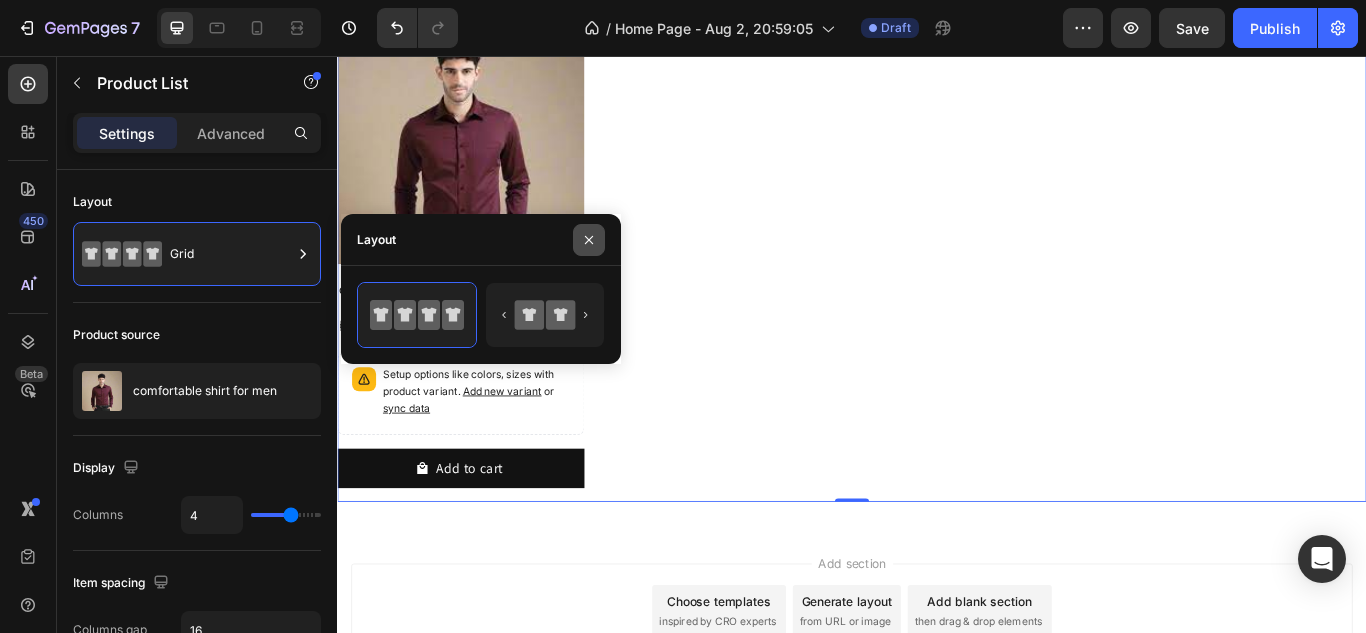 click at bounding box center [589, 240] 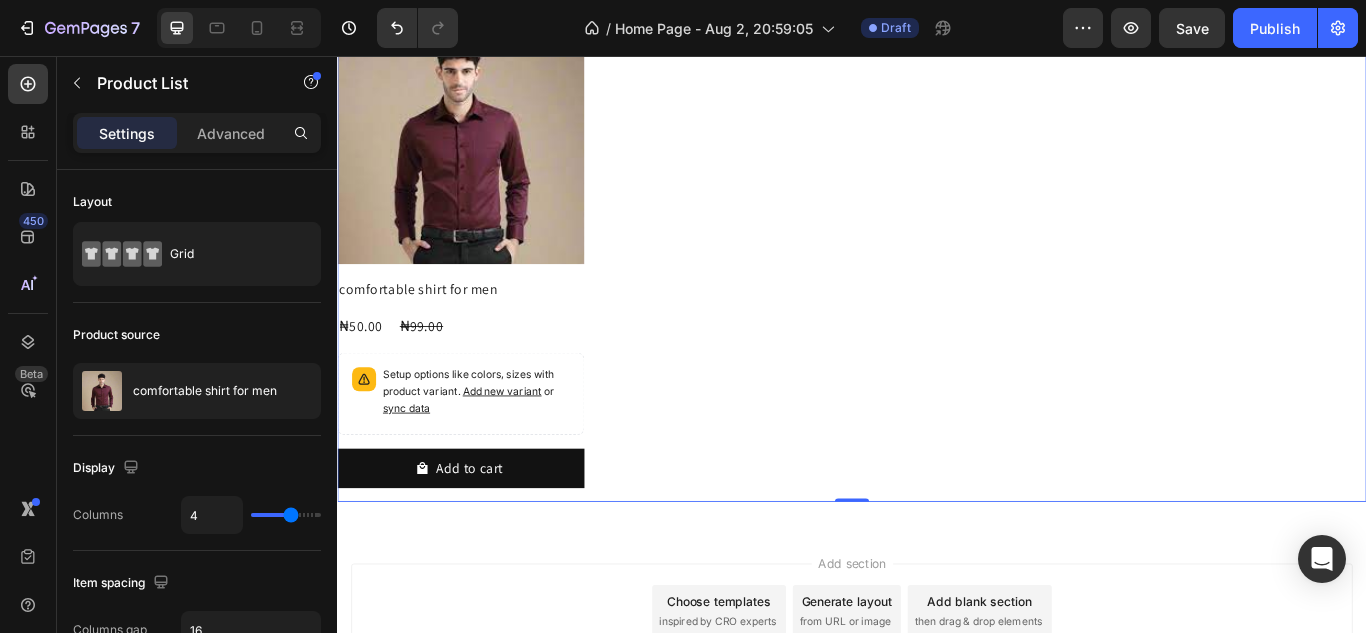 click on "Product Images comfortable shirt for men Product Title ₦50.00 Product Price Product Price ₦99.00 Product Price Product Price Row Setup options like colors, sizes with product variant.       Add new variant   or   sync data Product Variants & Swatches Add to cart Add to Cart Row Product List   0" at bounding box center [937, 293] 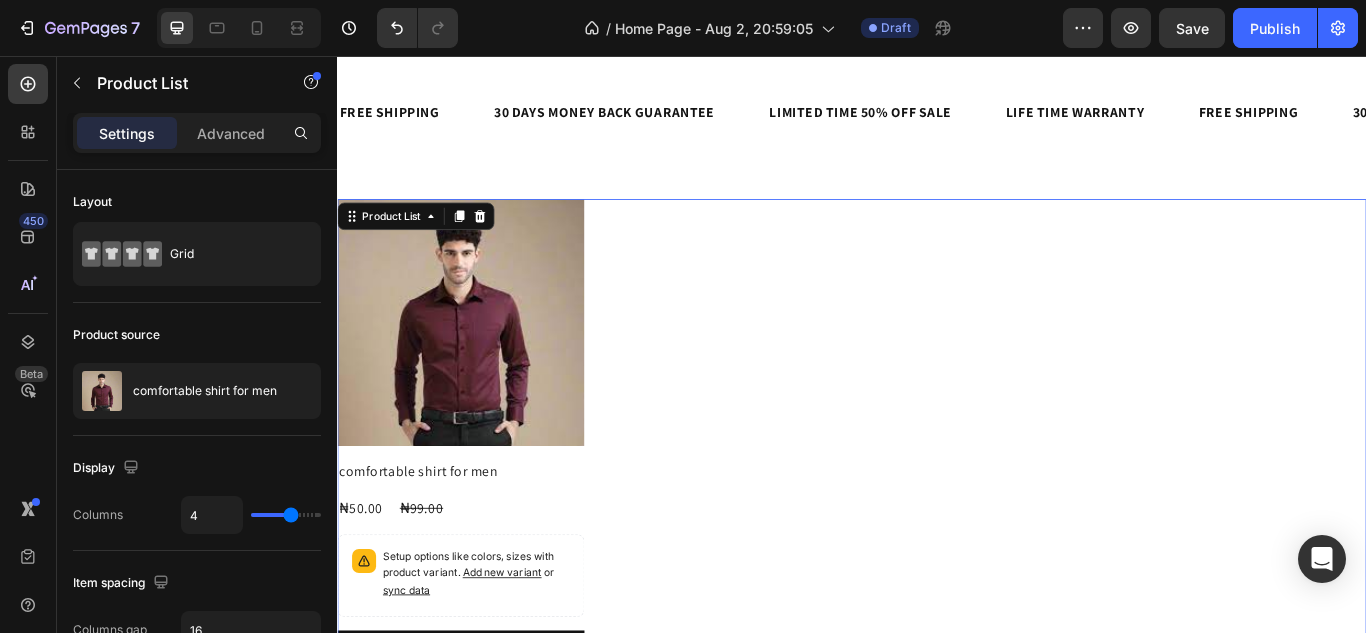 scroll, scrollTop: 782, scrollLeft: 0, axis: vertical 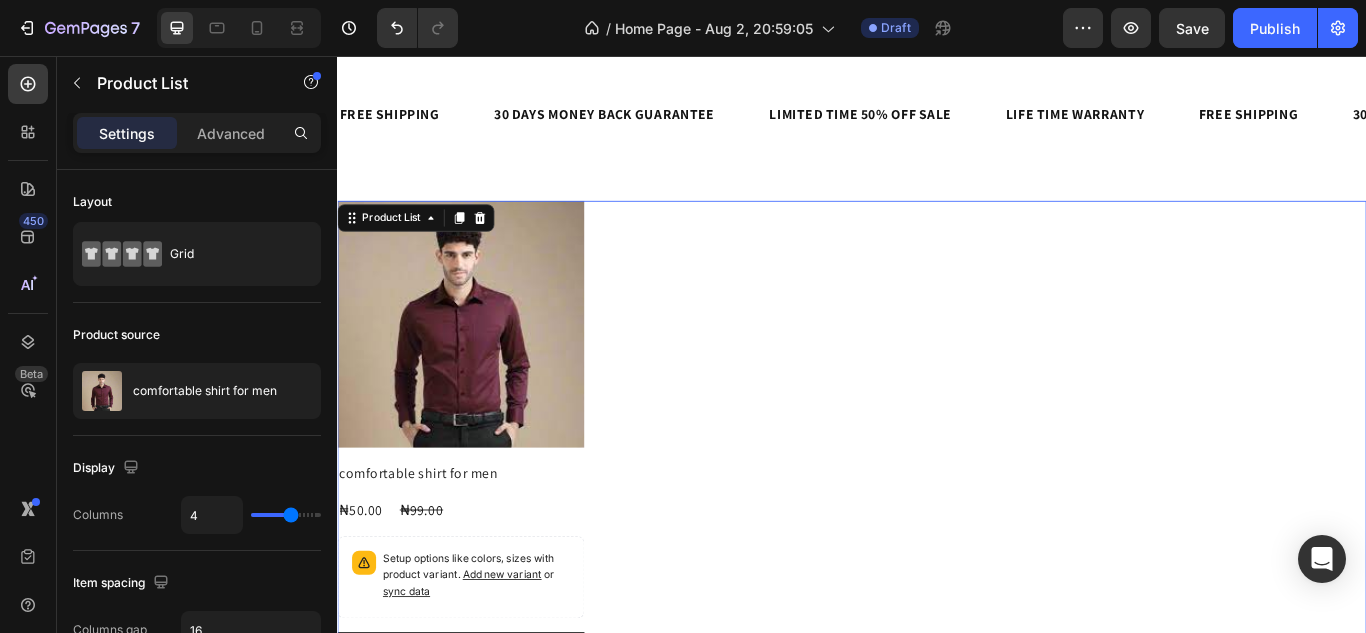 click on "Product Images comfortable shirt for men Product Title ₦50.00 Product Price Product Price ₦99.00 Product Price Product Price Row Setup options like colors, sizes with product variant.       Add new variant   or   sync data Product Variants & Swatches Add to cart Add to Cart Row Product List   0" at bounding box center (937, 507) 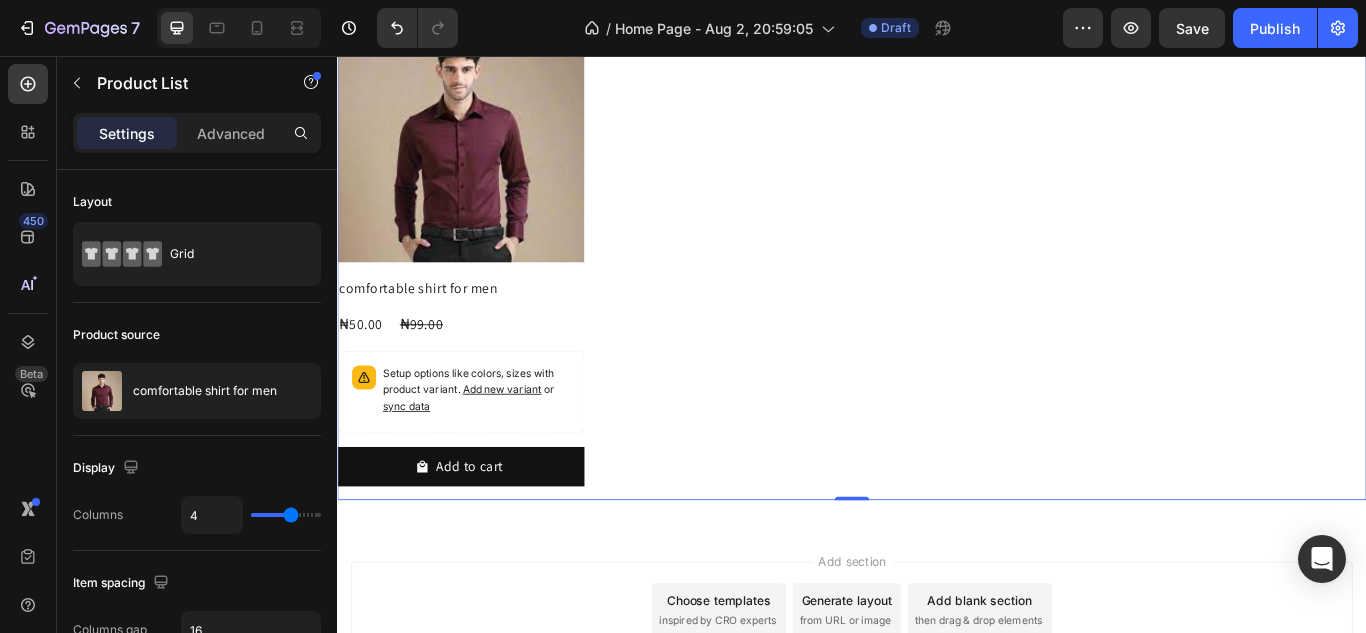 scroll, scrollTop: 1014, scrollLeft: 0, axis: vertical 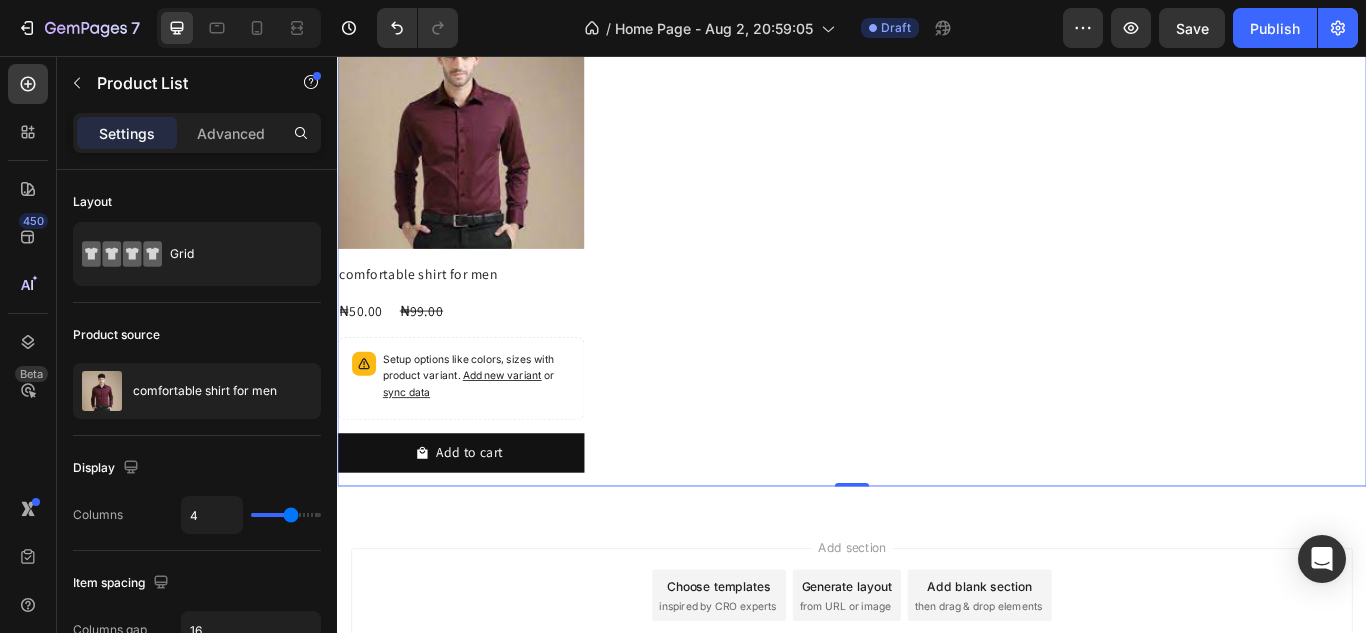 click on "Product Images comfortable shirt for men Product Title ₦50.00 Product Price Product Price ₦99.00 Product Price Product Price Row Setup options like colors, sizes with product variant.       Add new variant   or   sync data Product Variants & Swatches Add to cart Add to Cart Row Product List   0" at bounding box center [937, 275] 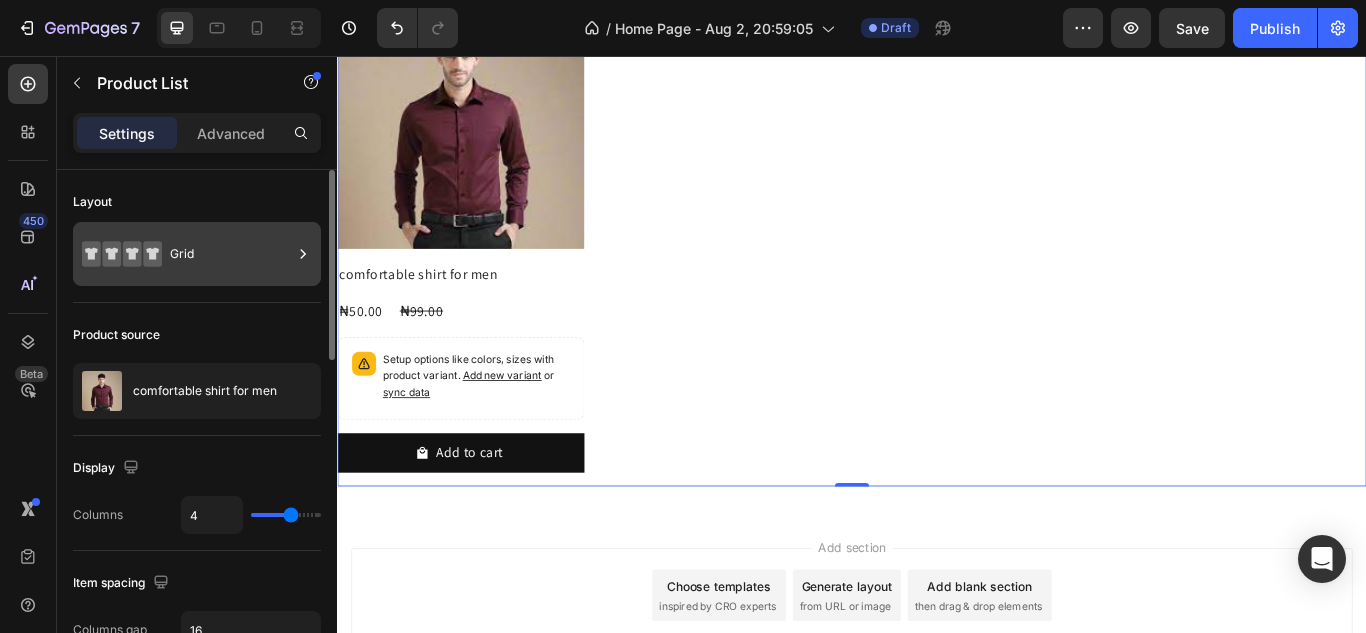 click on "Grid" at bounding box center [231, 254] 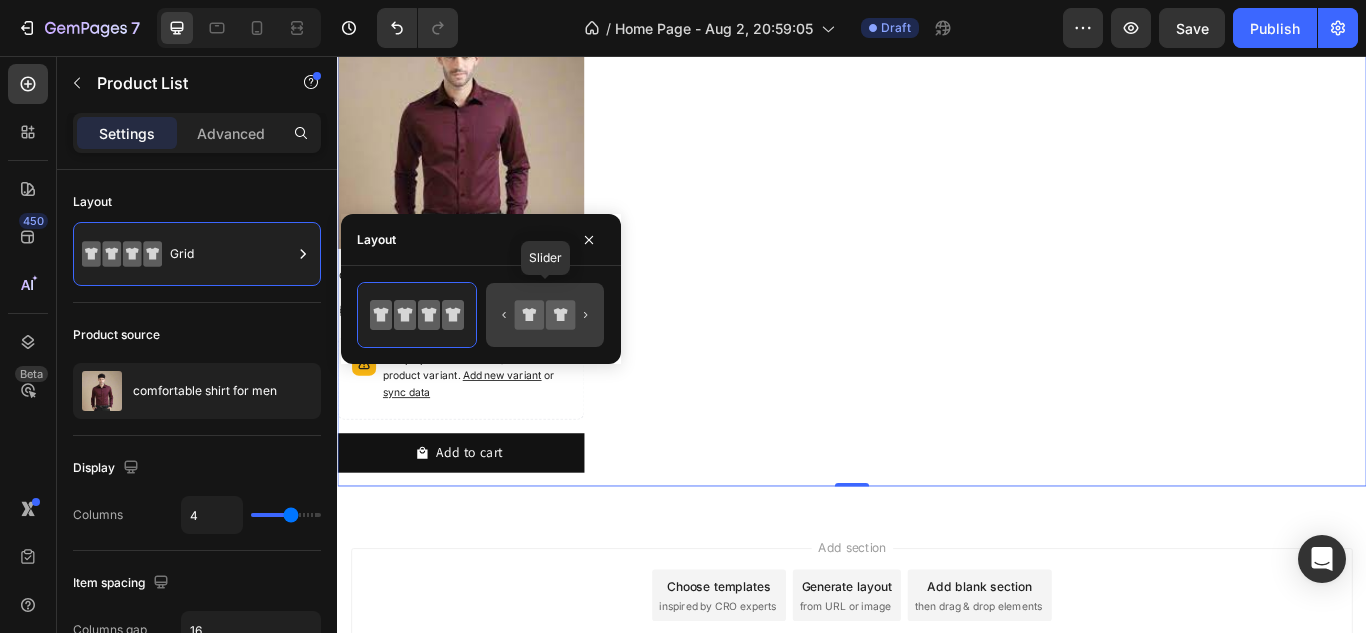 click 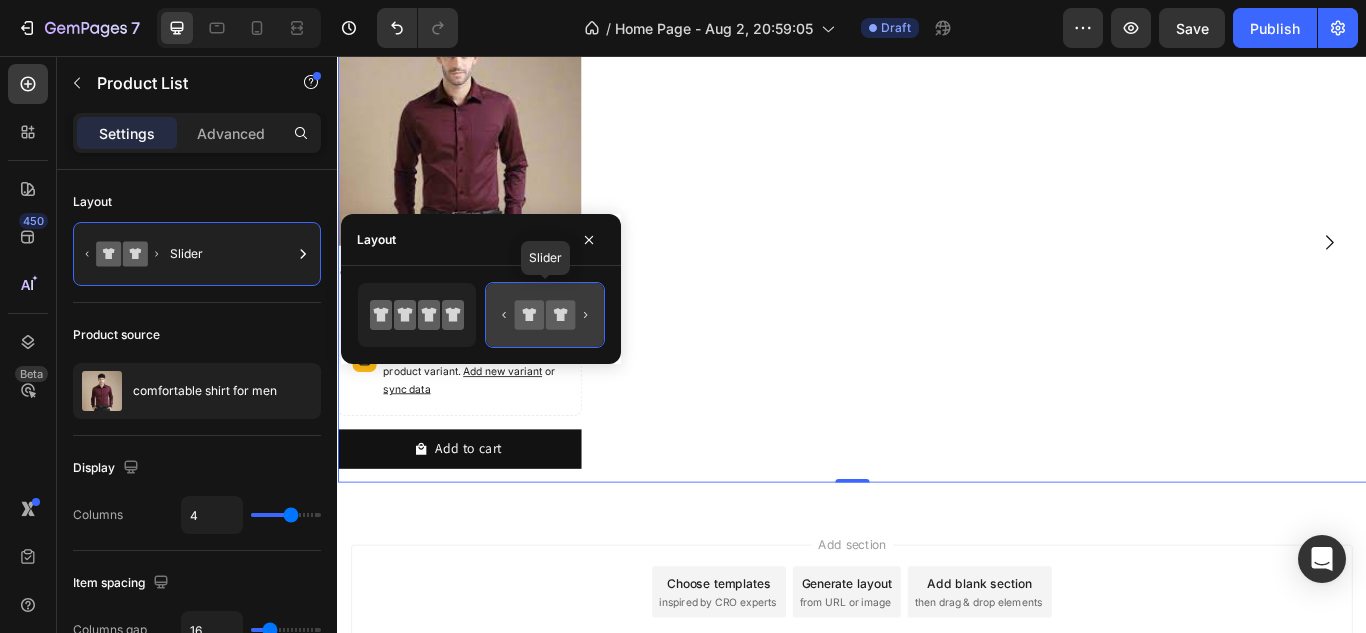 click 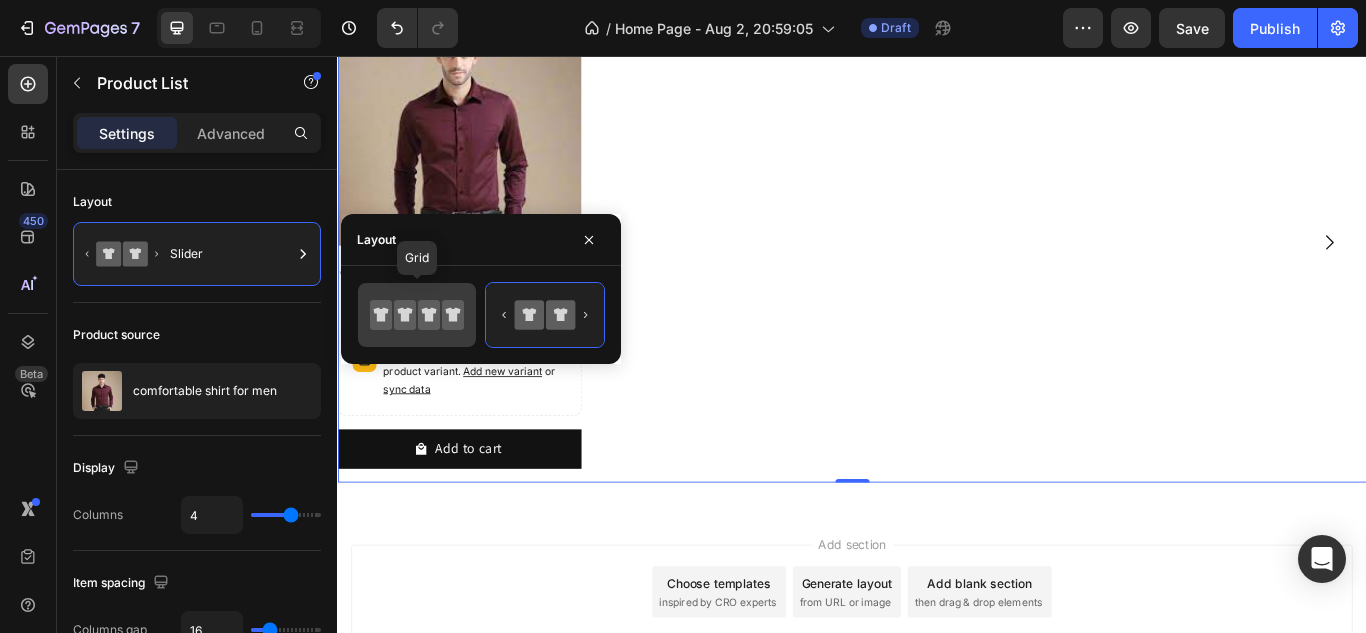 click 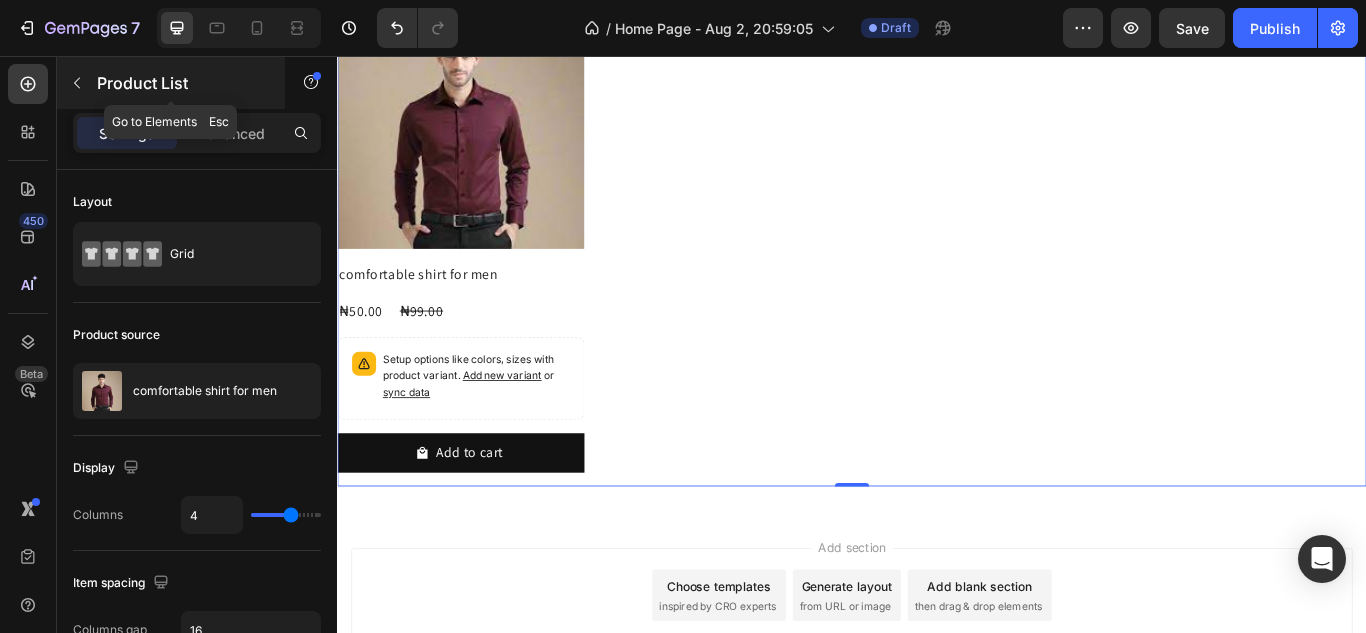 click 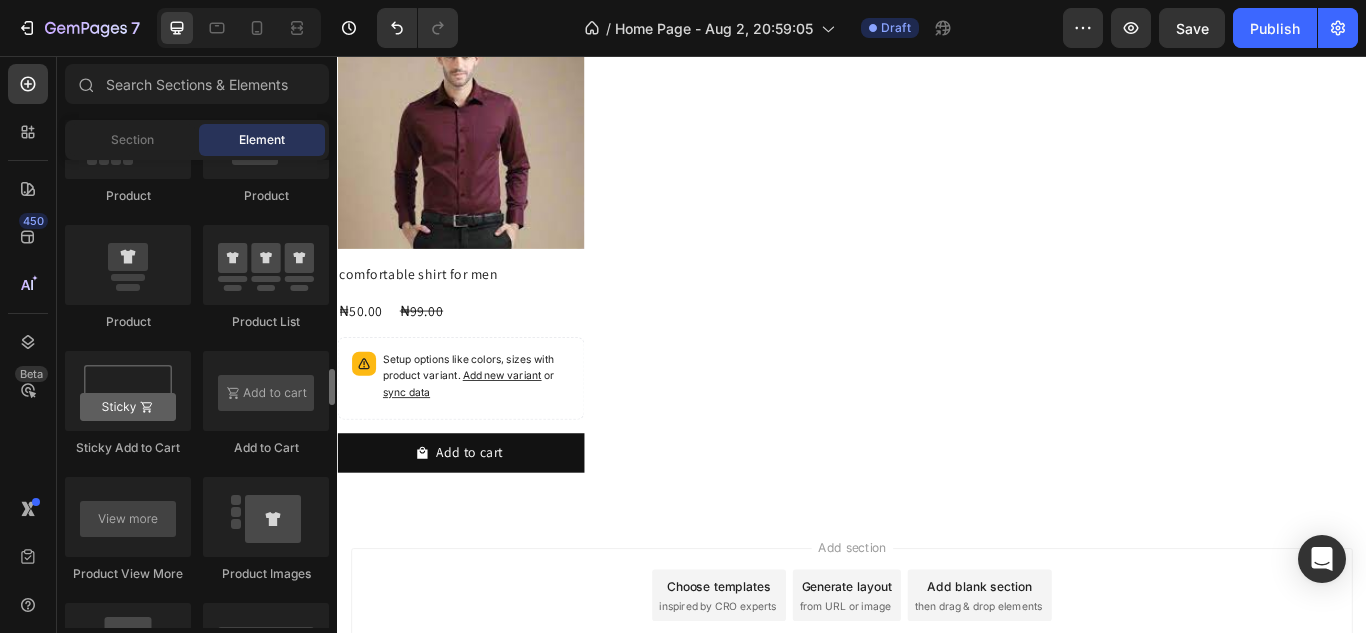 scroll, scrollTop: 2651, scrollLeft: 0, axis: vertical 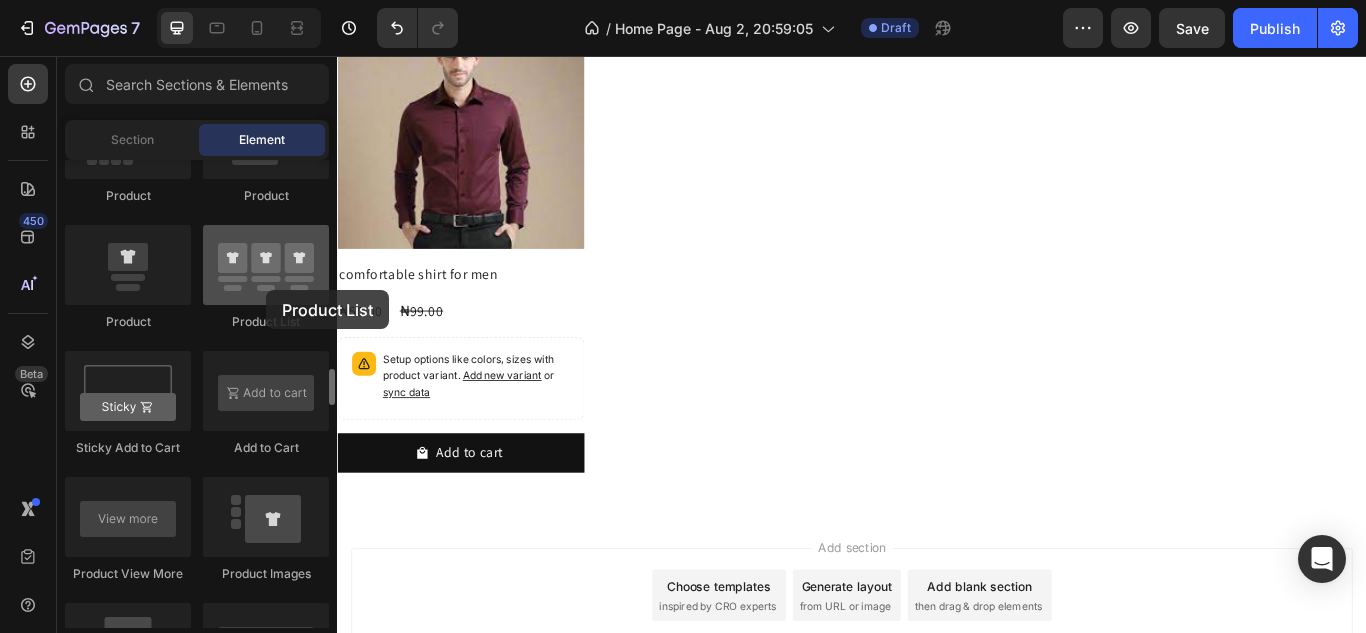 click at bounding box center (266, 265) 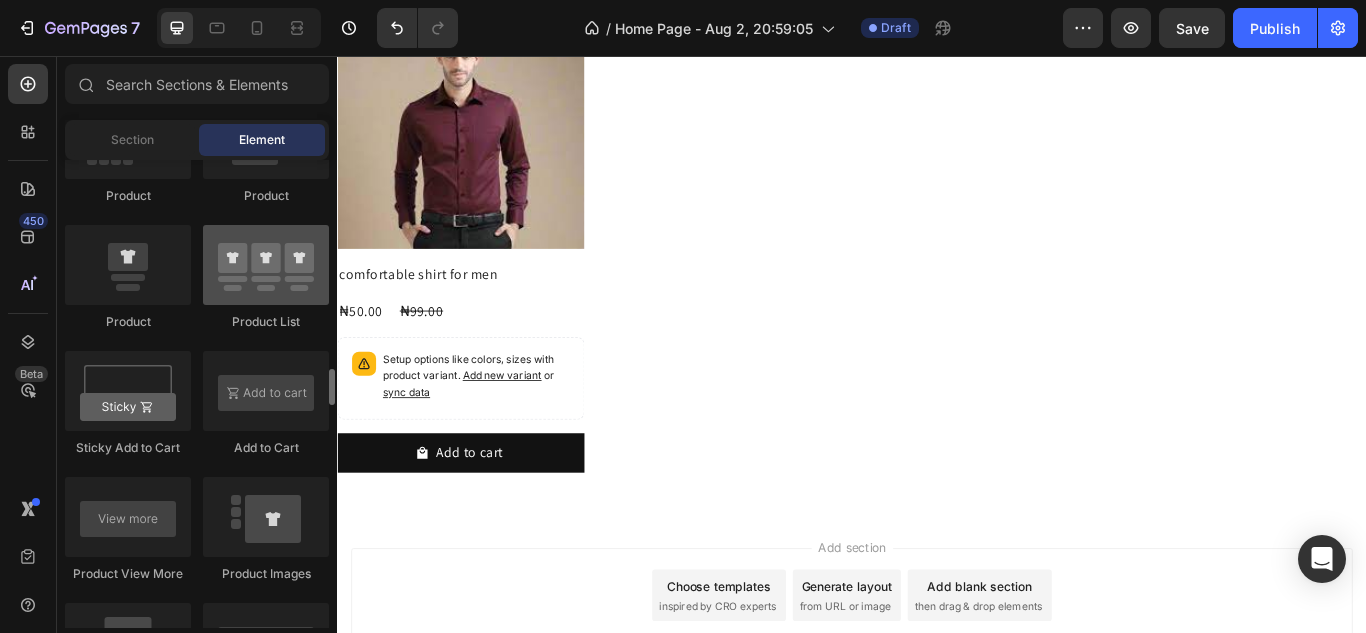 click at bounding box center [266, 265] 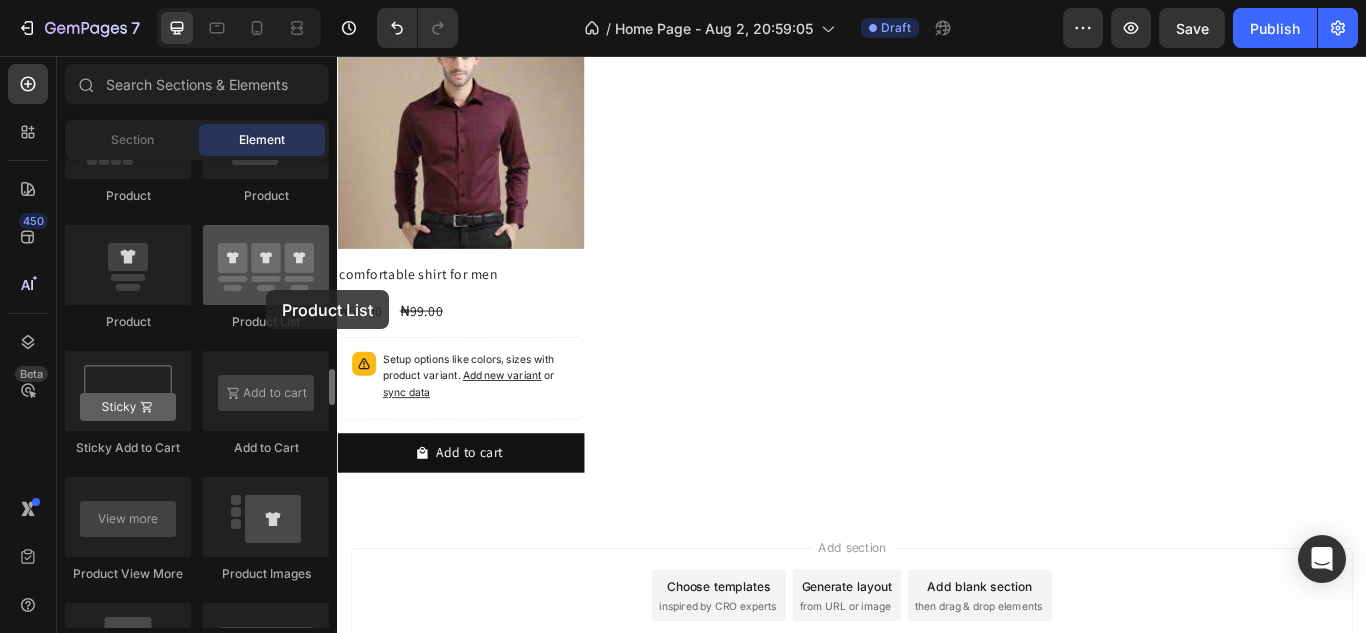 click at bounding box center (266, 265) 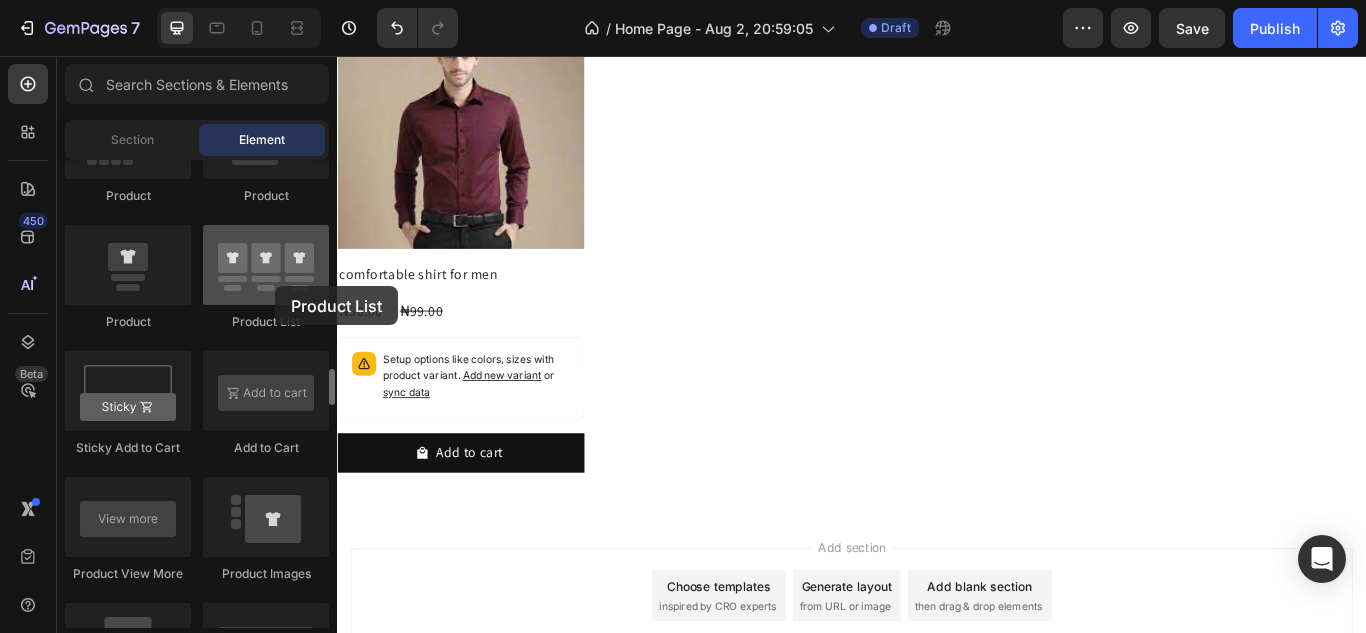 click at bounding box center (266, 265) 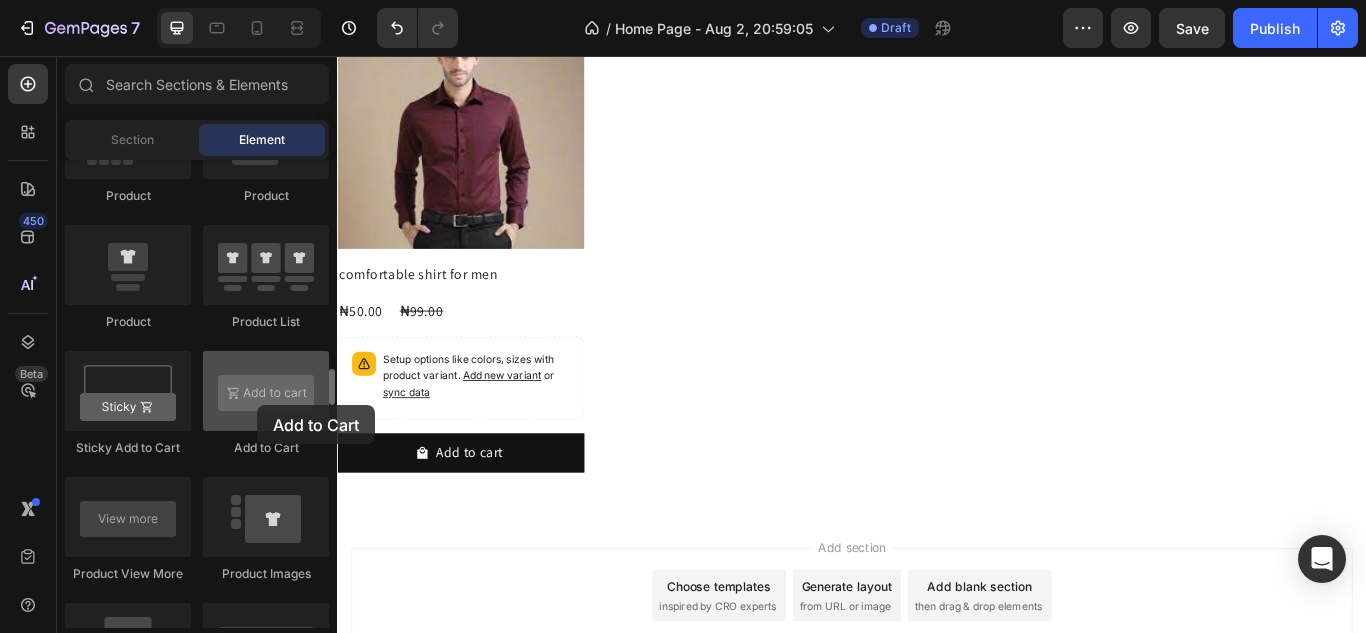 click at bounding box center [266, 391] 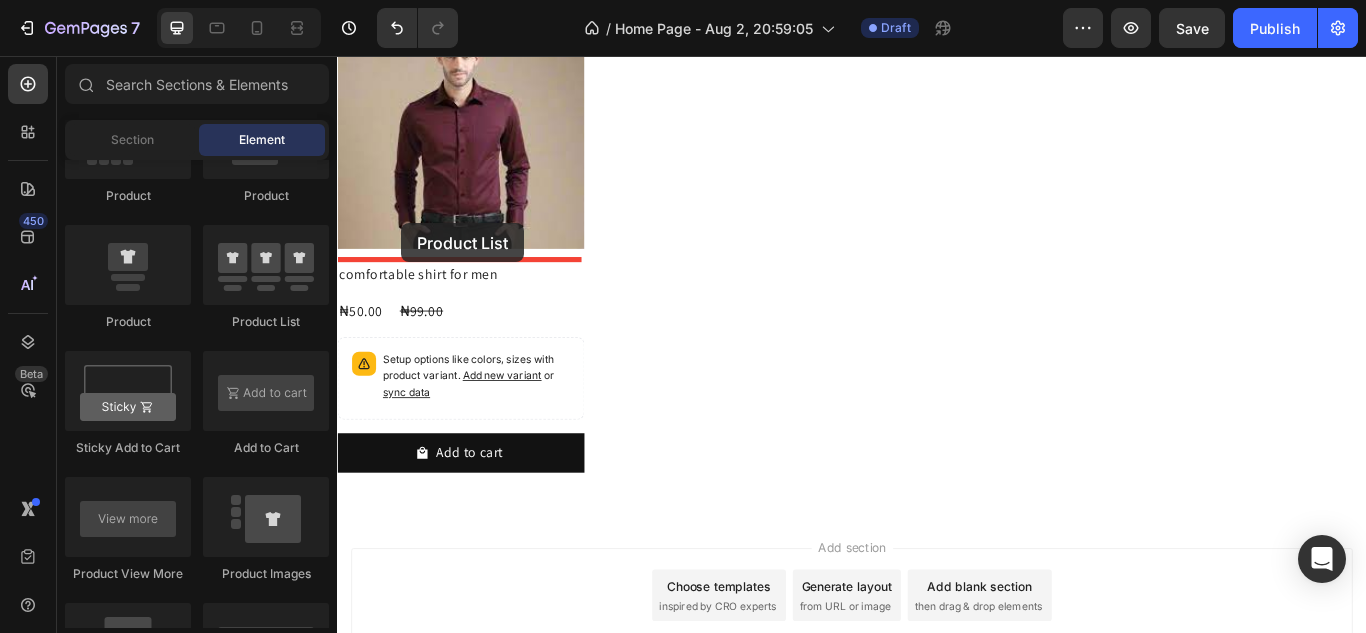 drag, startPoint x: 602, startPoint y: 334, endPoint x: 412, endPoint y: 251, distance: 207.33789 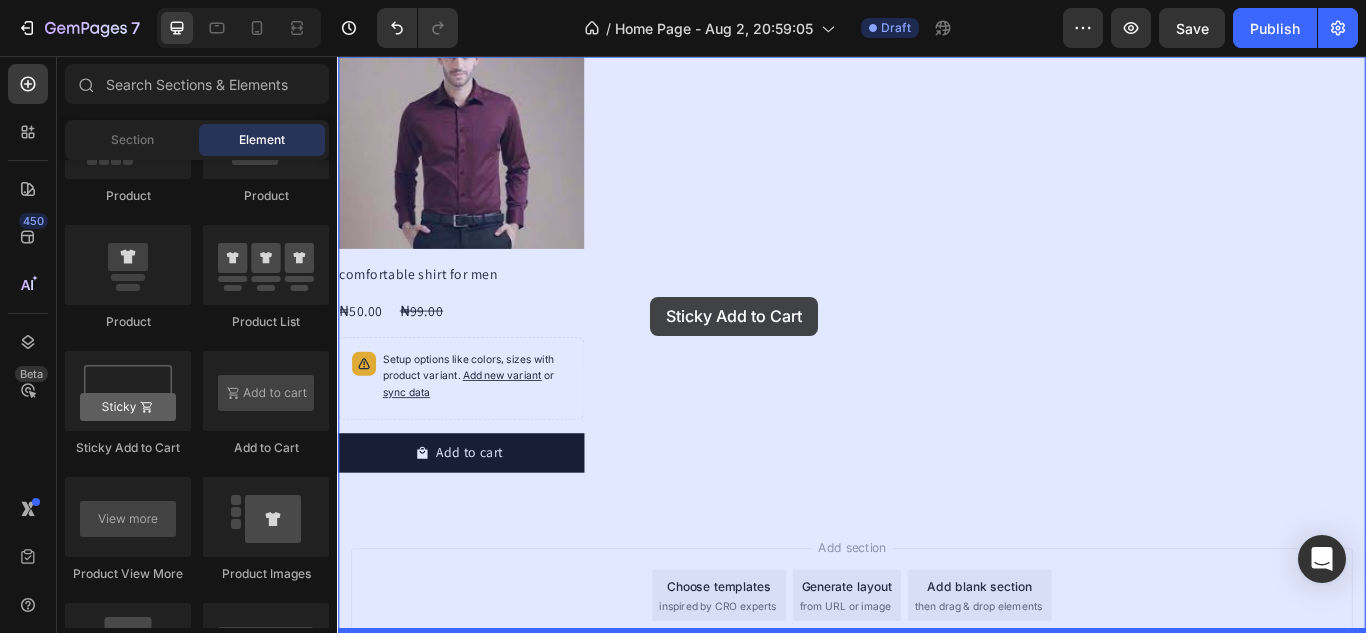 drag, startPoint x: 510, startPoint y: 470, endPoint x: 702, endPoint y: 337, distance: 233.56584 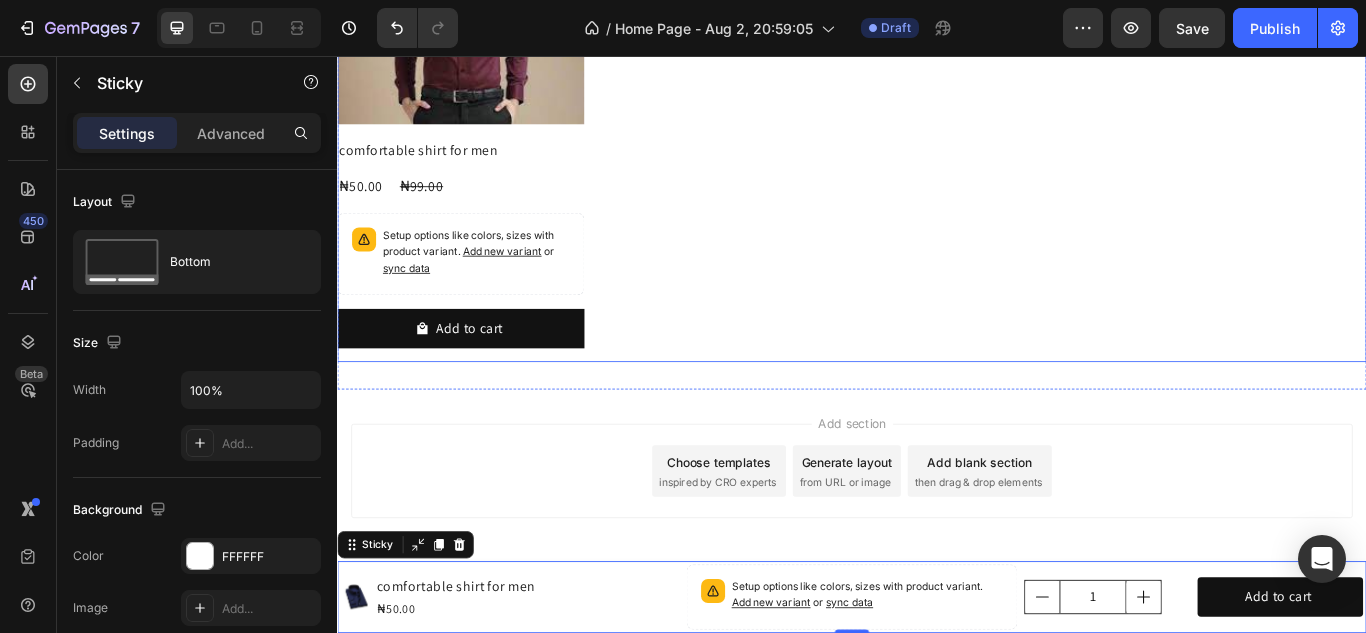 scroll, scrollTop: 1158, scrollLeft: 0, axis: vertical 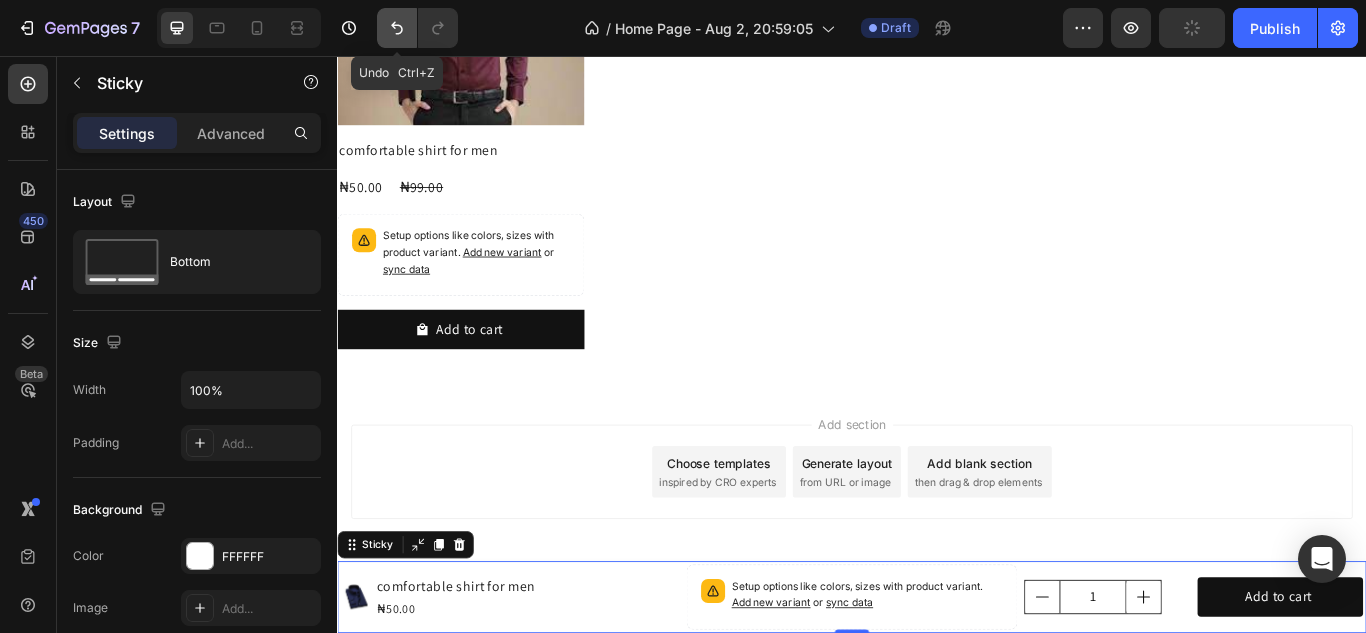 click 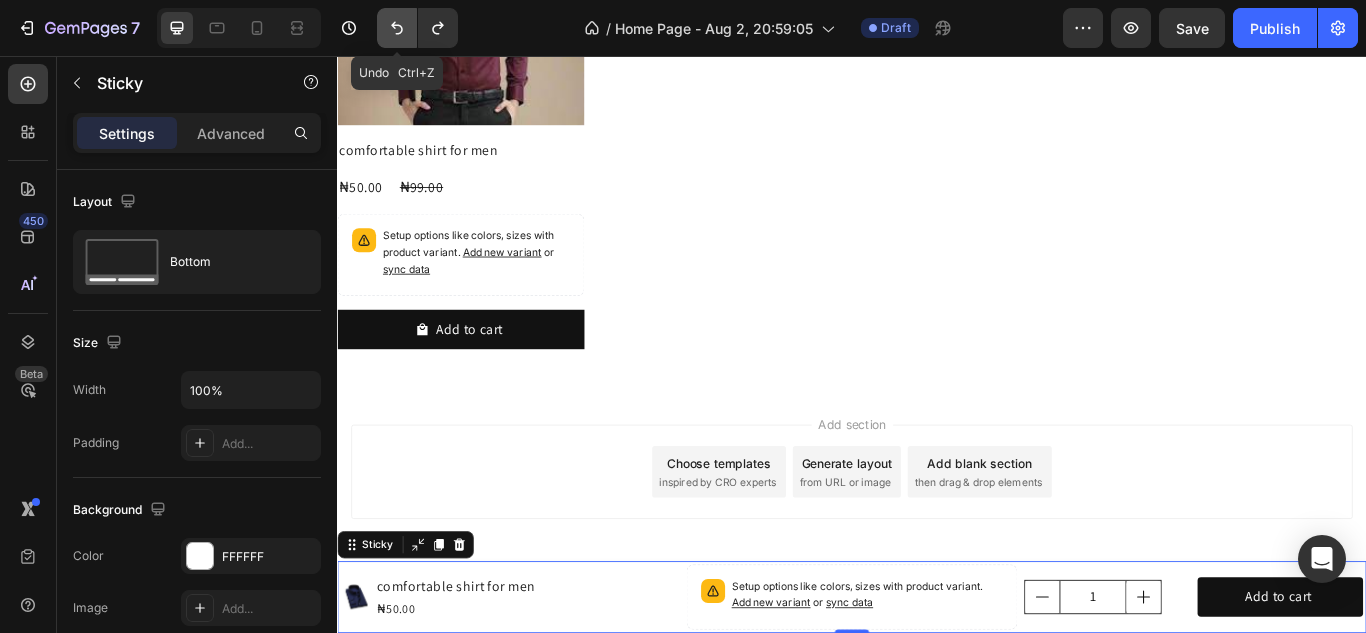 click 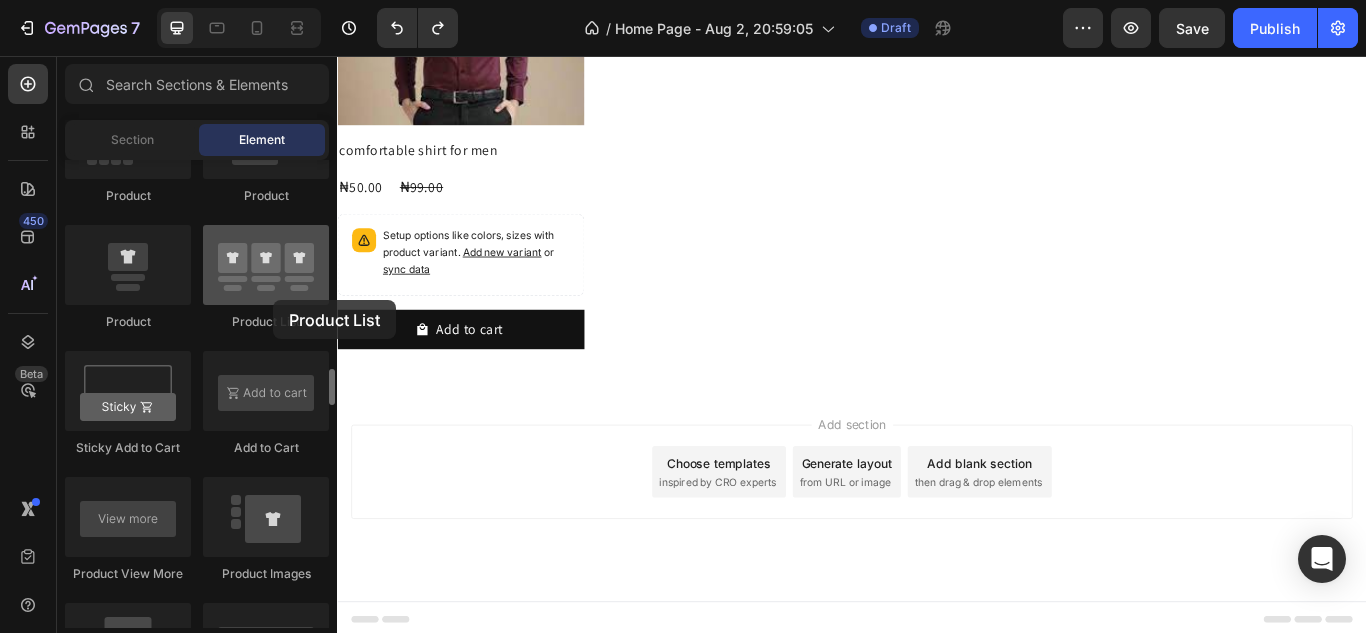 click at bounding box center (266, 265) 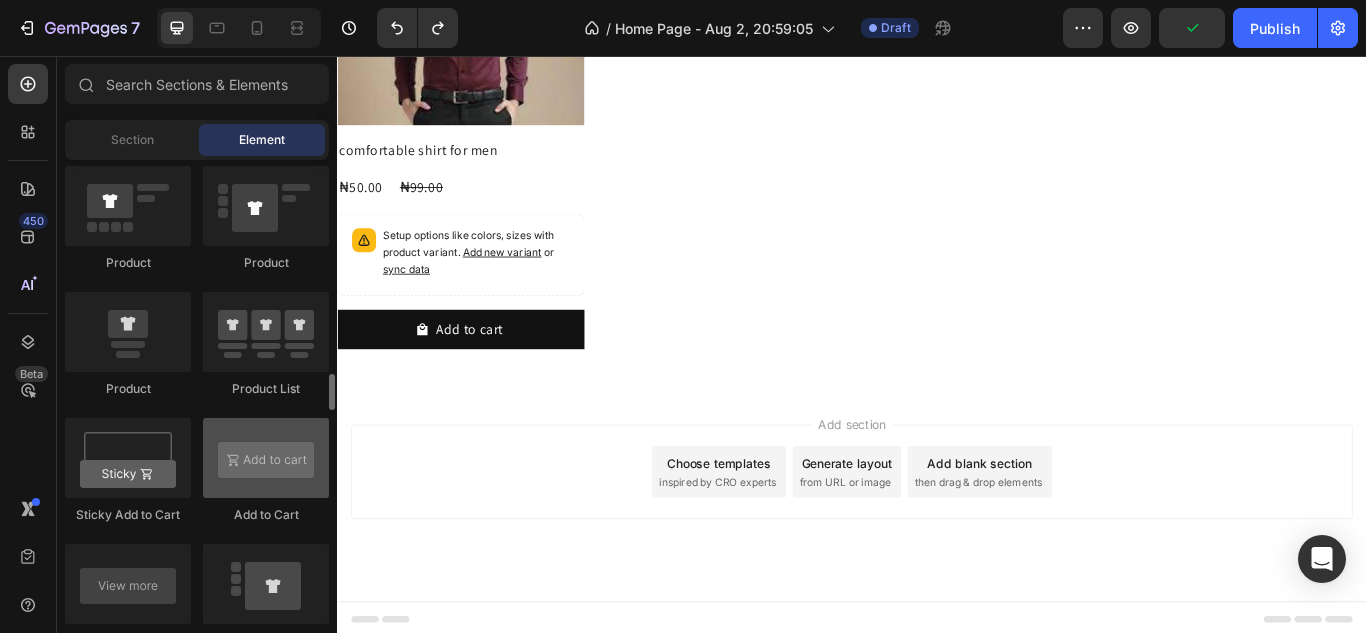 scroll, scrollTop: 2582, scrollLeft: 0, axis: vertical 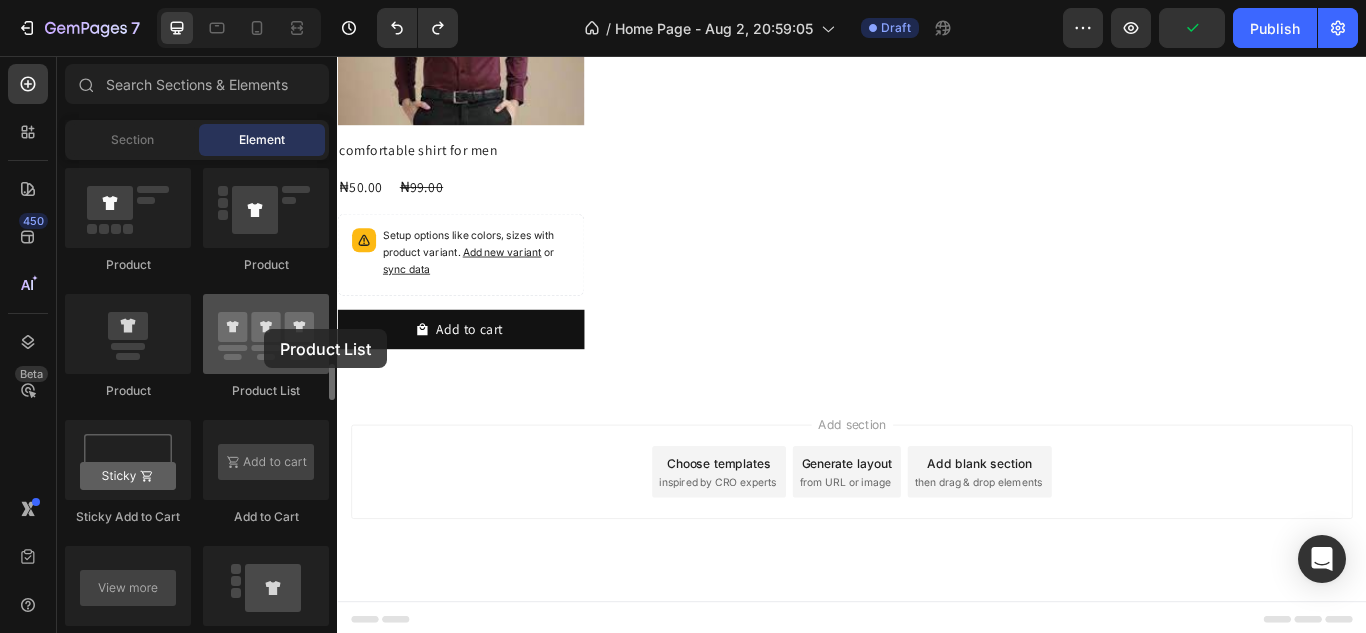 click at bounding box center [266, 334] 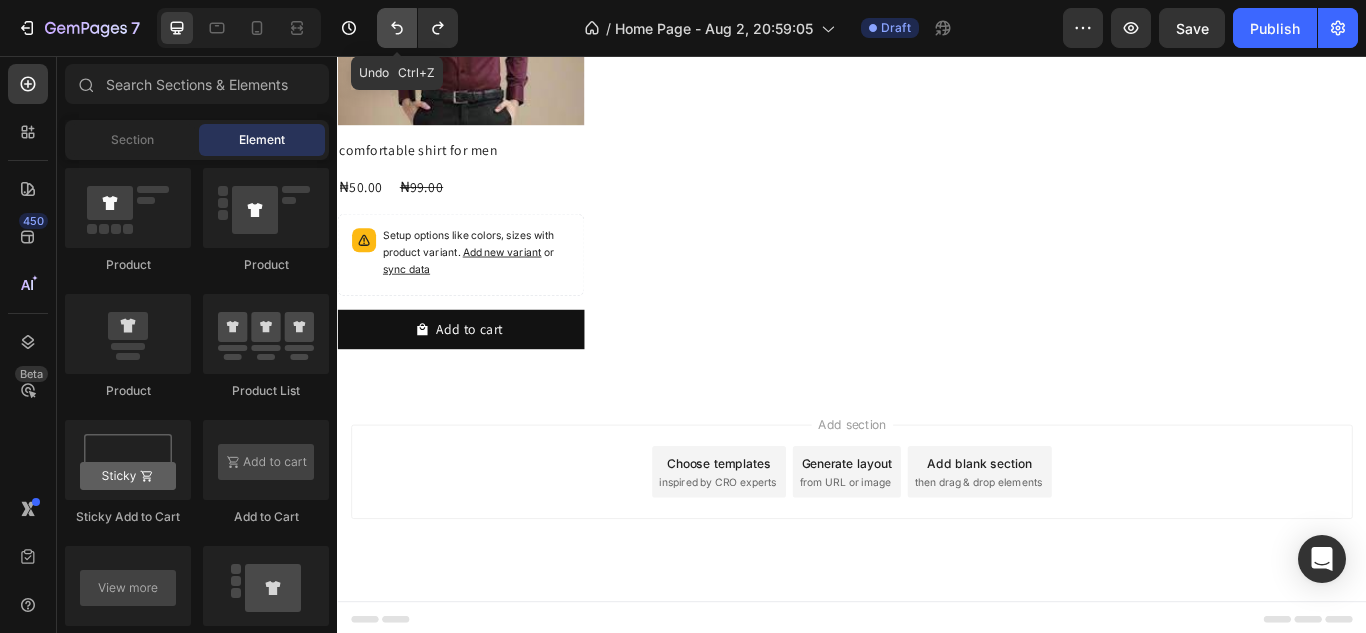 click 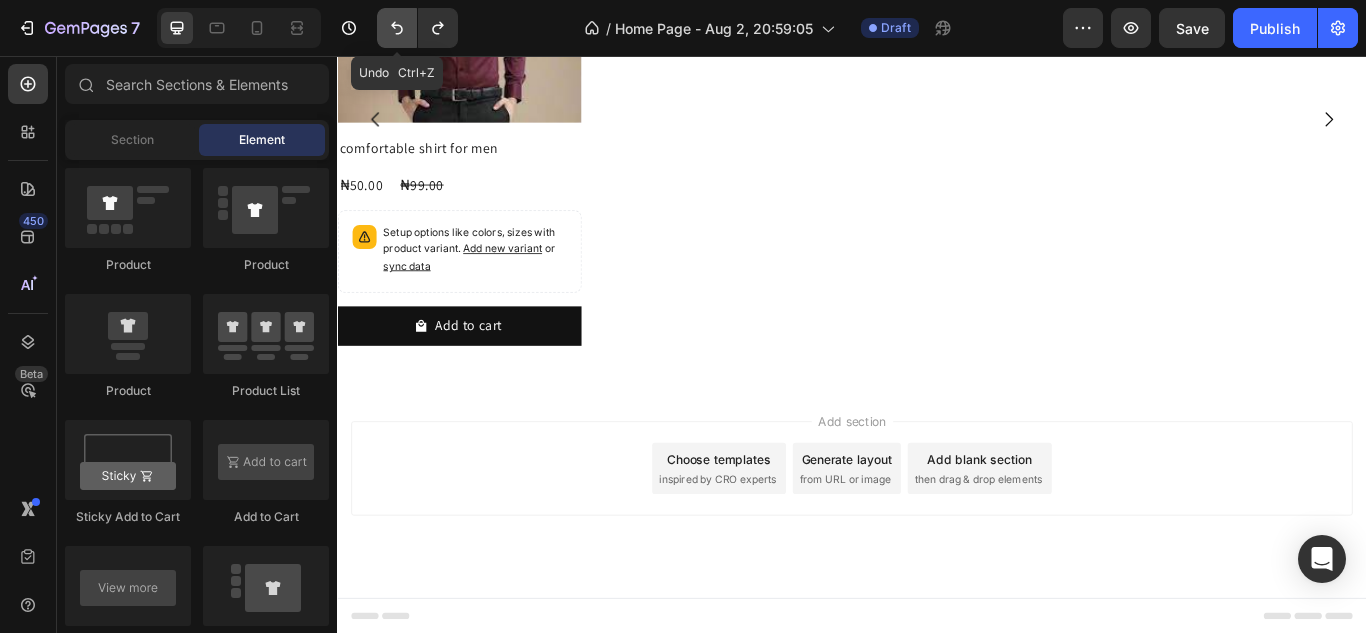 click 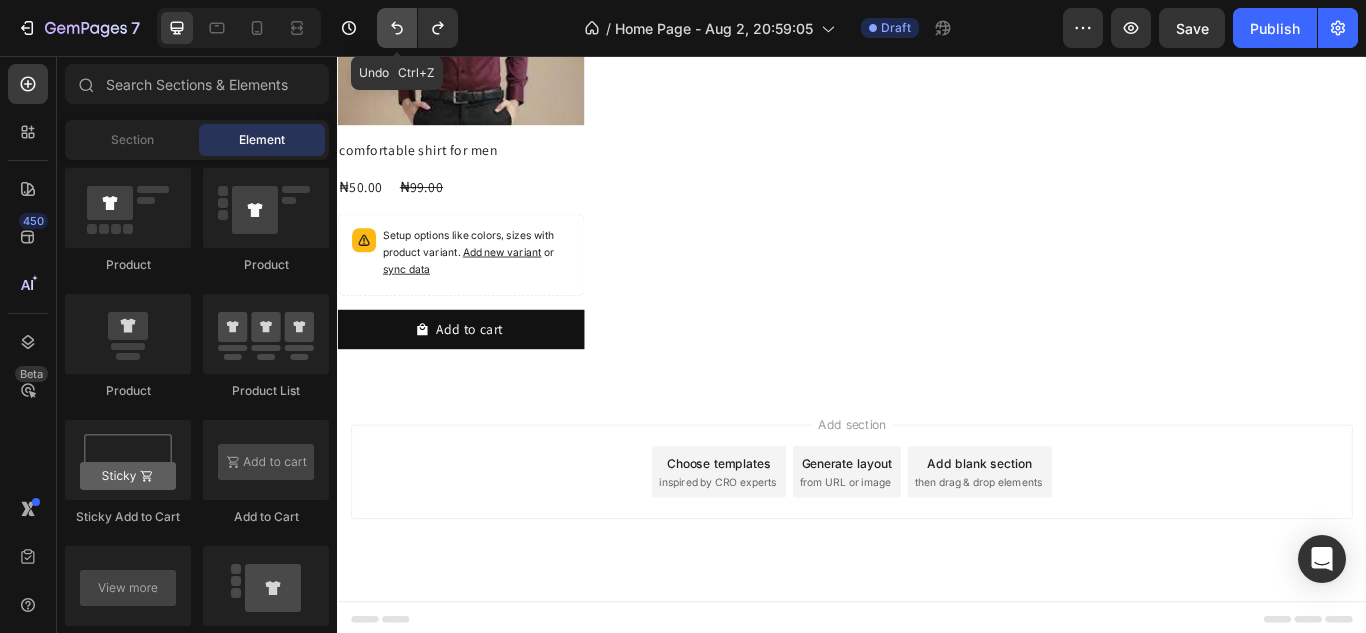 click 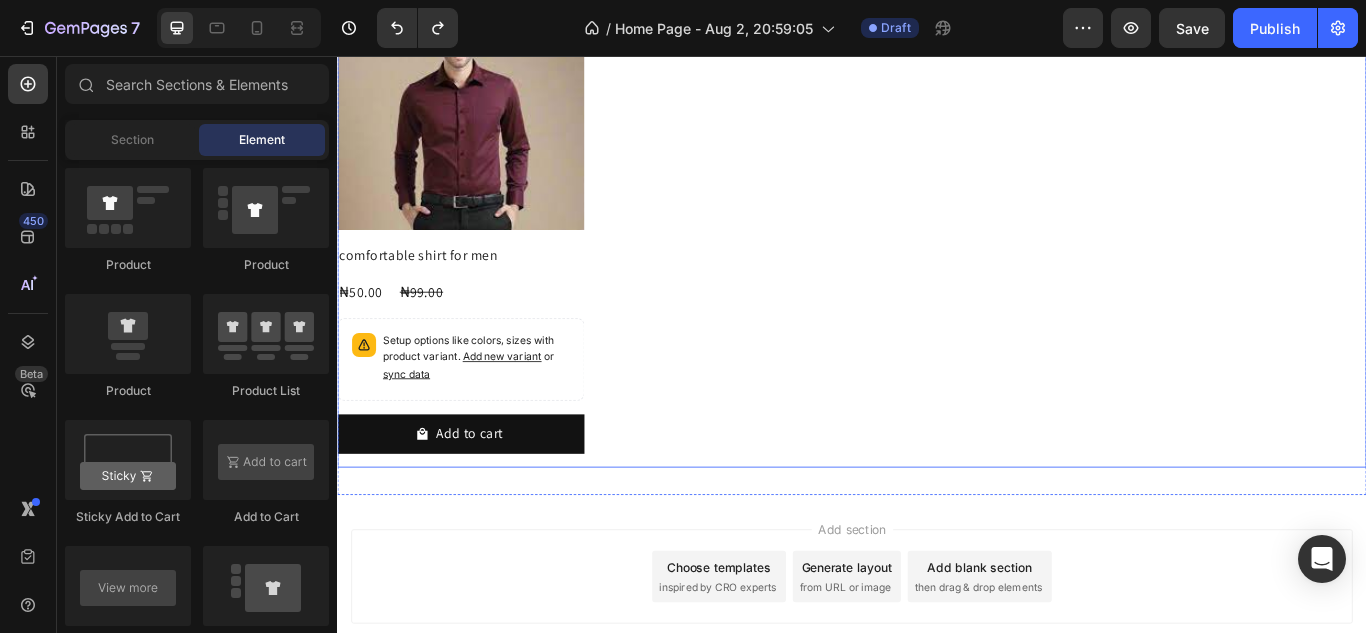 scroll, scrollTop: 1037, scrollLeft: 0, axis: vertical 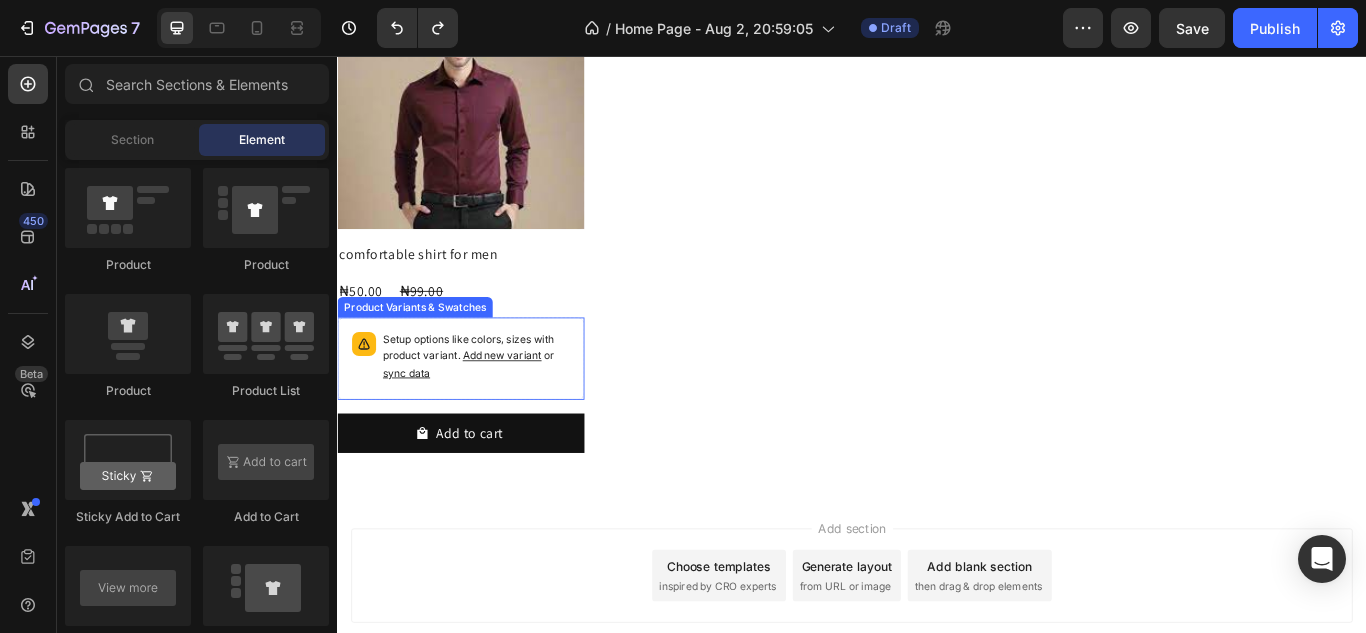 click on "Setup options like colors, sizes with product variant.       Add new variant   or   sync data" at bounding box center [481, 409] 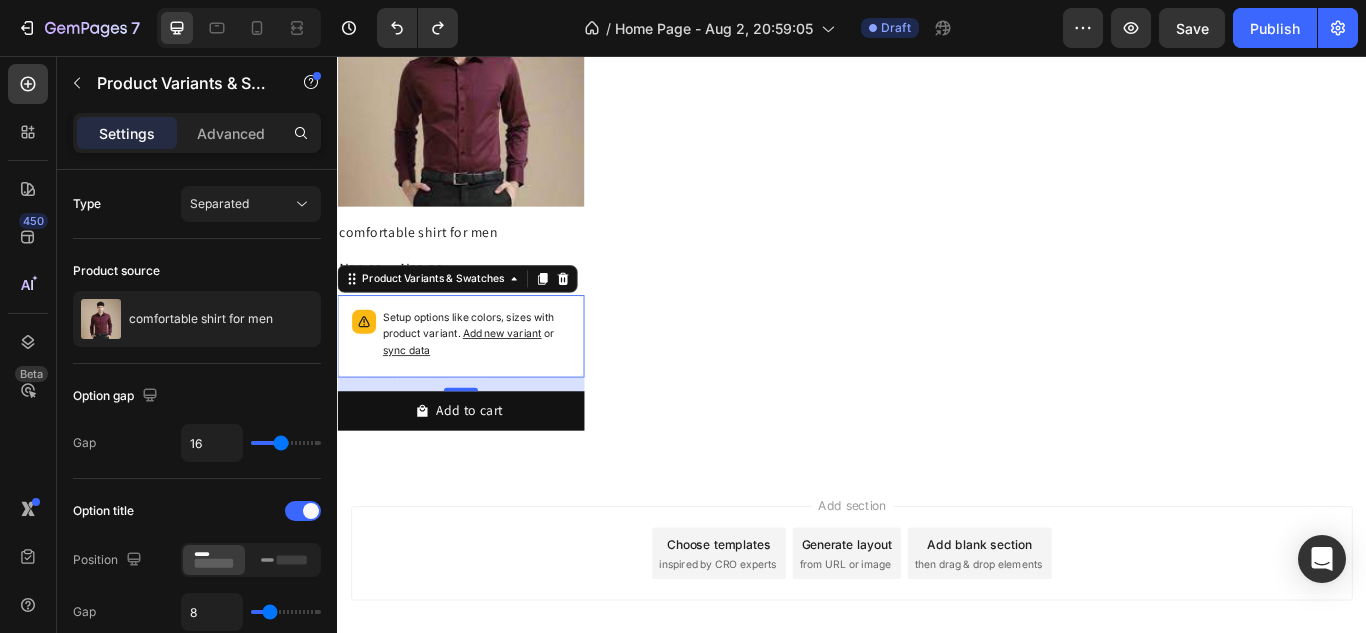 scroll, scrollTop: 1064, scrollLeft: 0, axis: vertical 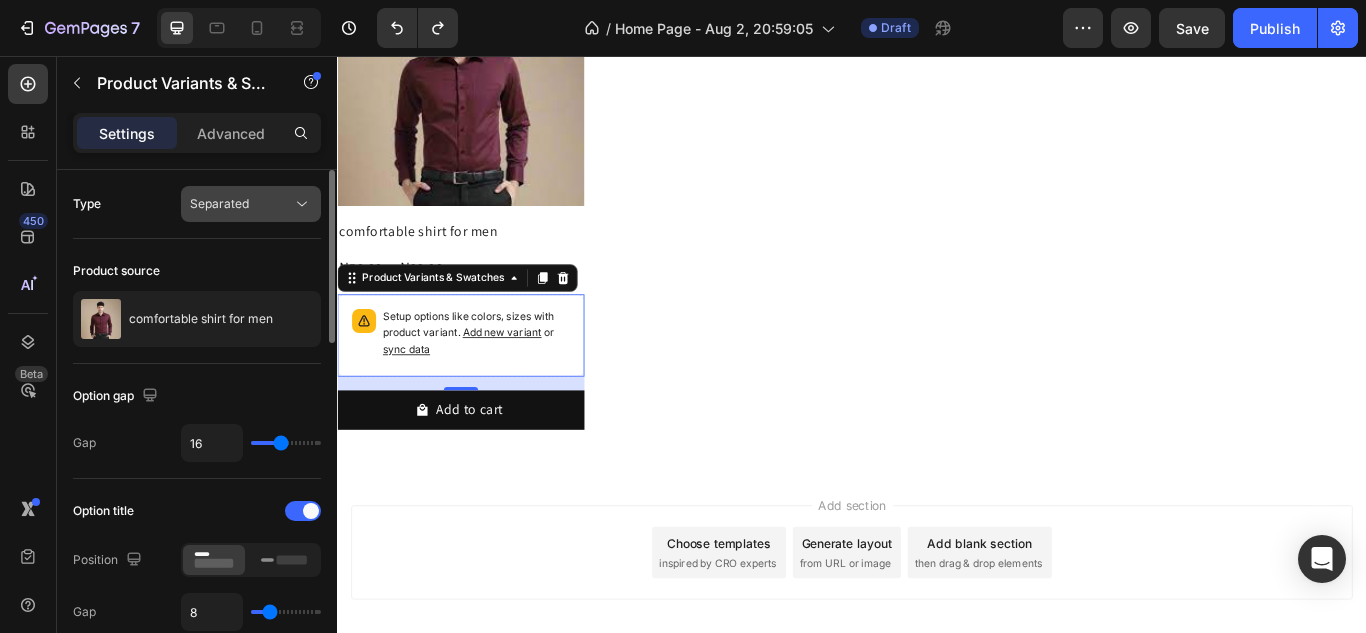 click on "Separated" at bounding box center (241, 204) 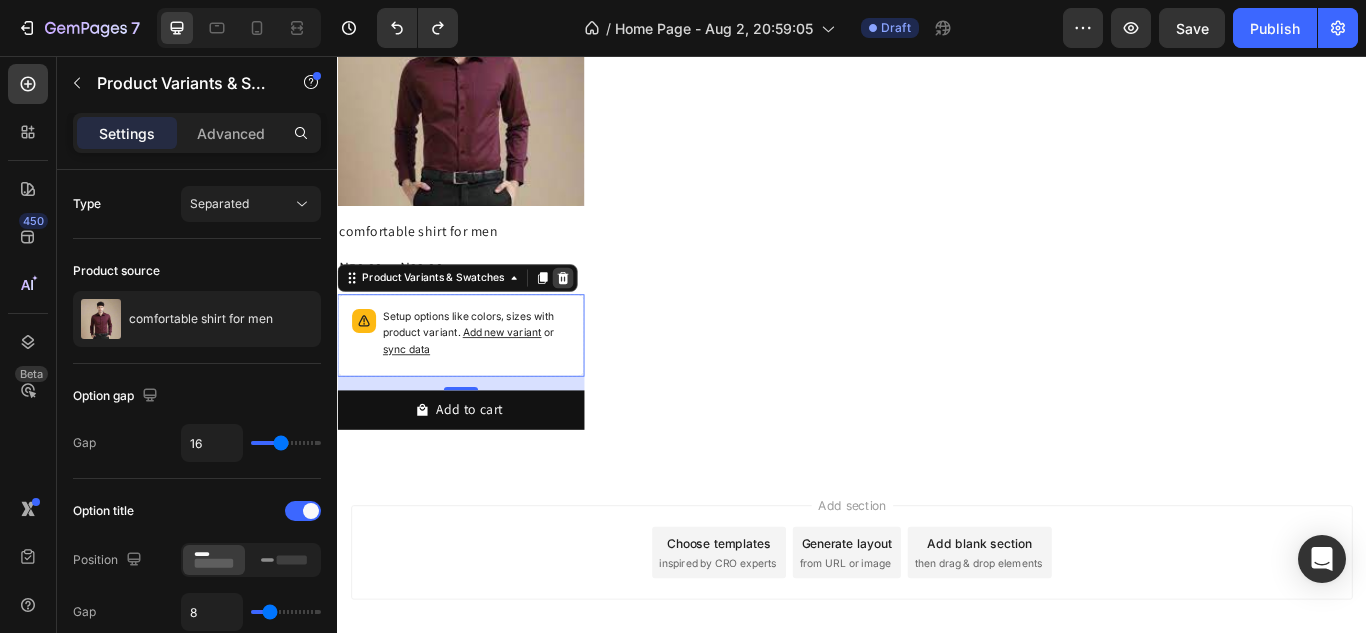 drag, startPoint x: 577, startPoint y: 436, endPoint x: 592, endPoint y: 319, distance: 117.95762 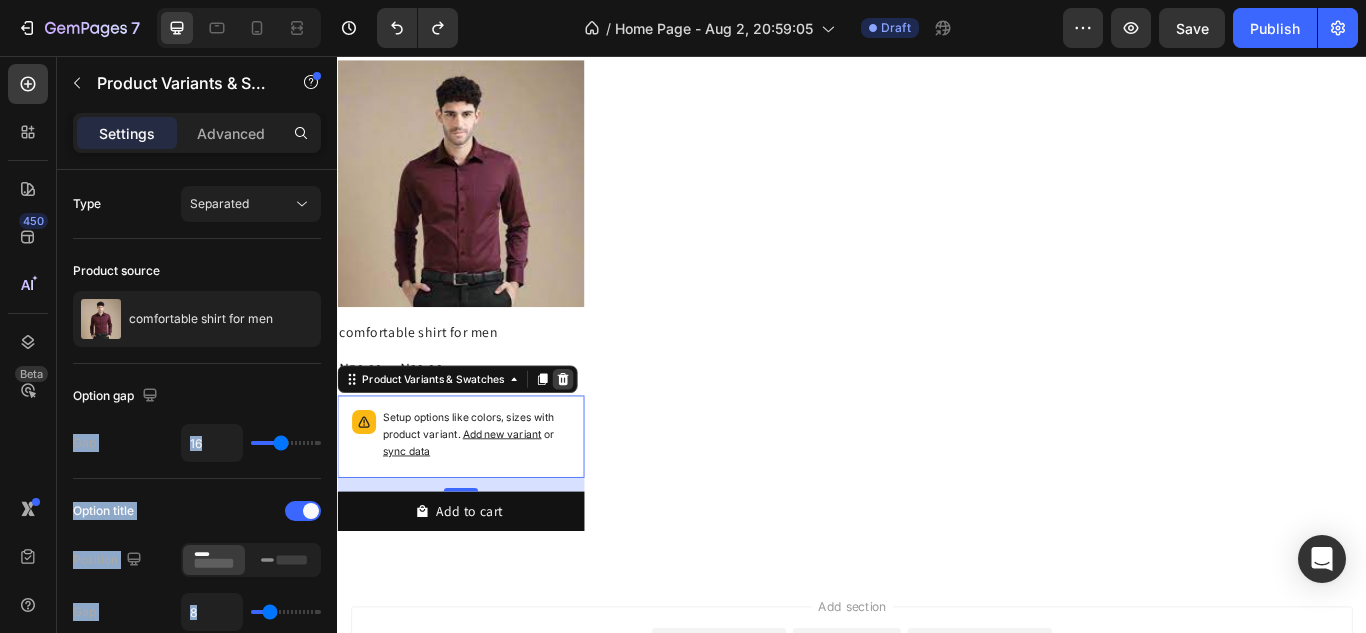 scroll, scrollTop: 713, scrollLeft: 0, axis: vertical 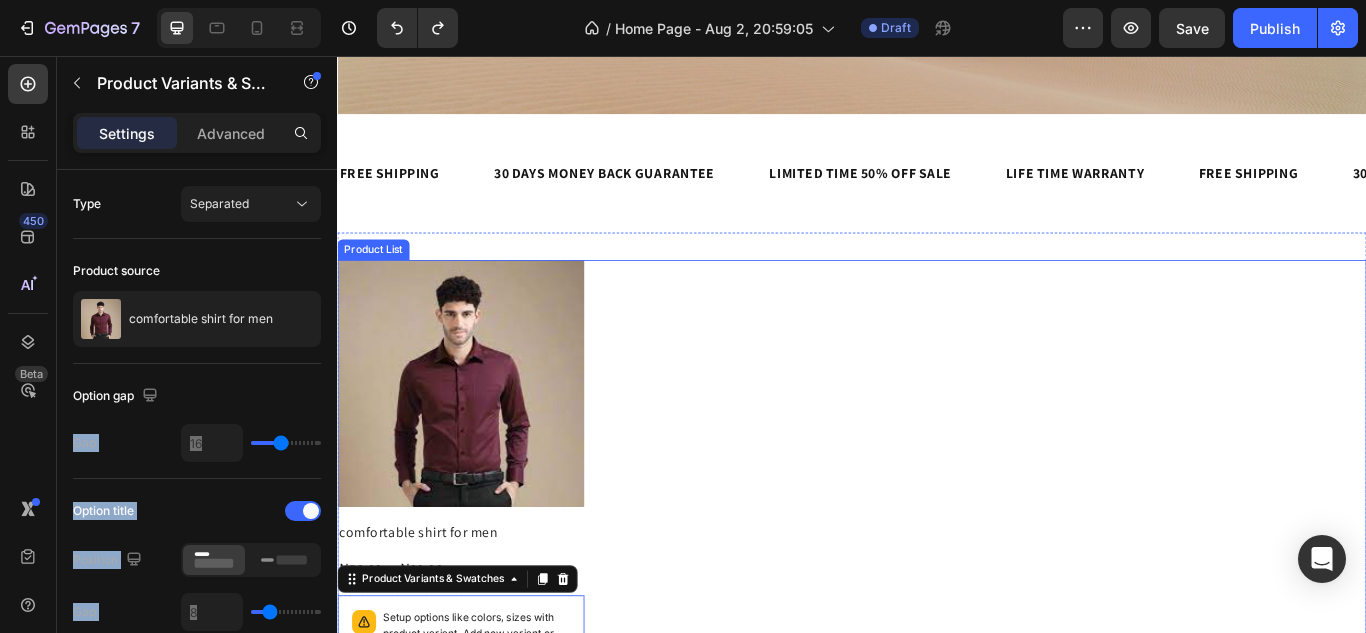 click on "Product Images comfortable shirt for men Product Title ₦50.00 Product Price Product Price ₦99.00 Product Price Product Price Row Setup options like colors, sizes with product variant.       Add new variant   or   sync data Product Variants & Swatches   16 Add to cart Add to Cart Row Product List" at bounding box center (937, 576) 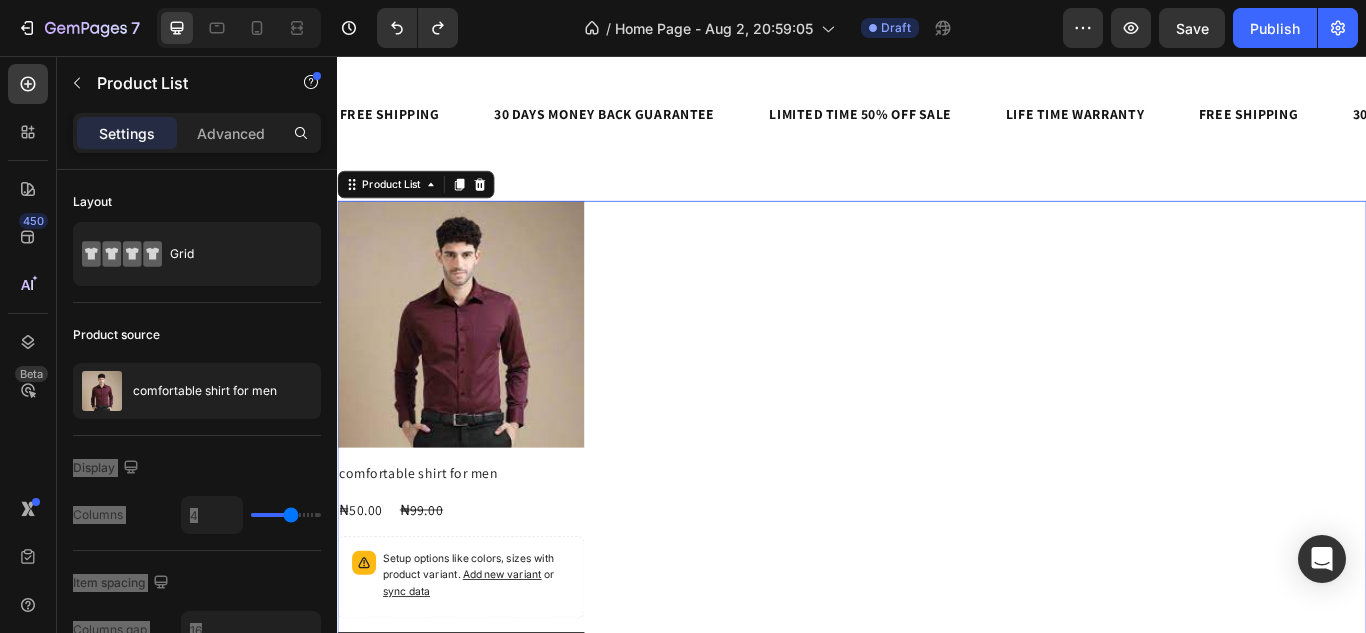 scroll, scrollTop: 783, scrollLeft: 0, axis: vertical 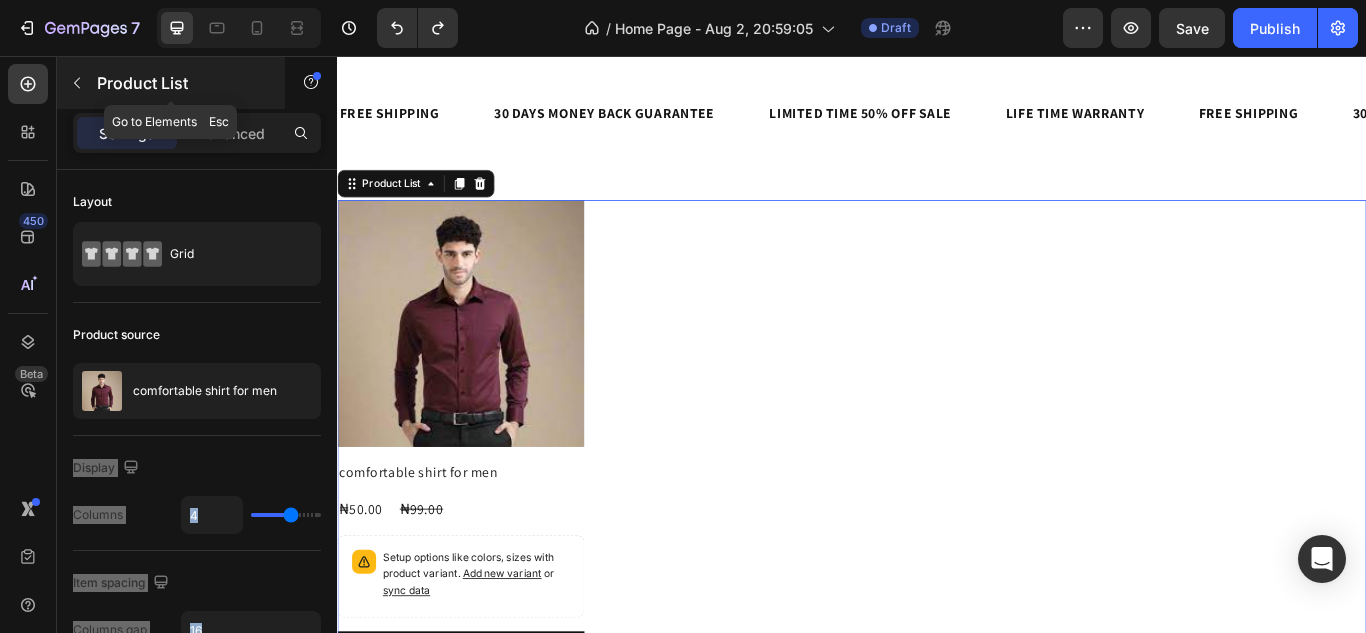 click at bounding box center (77, 83) 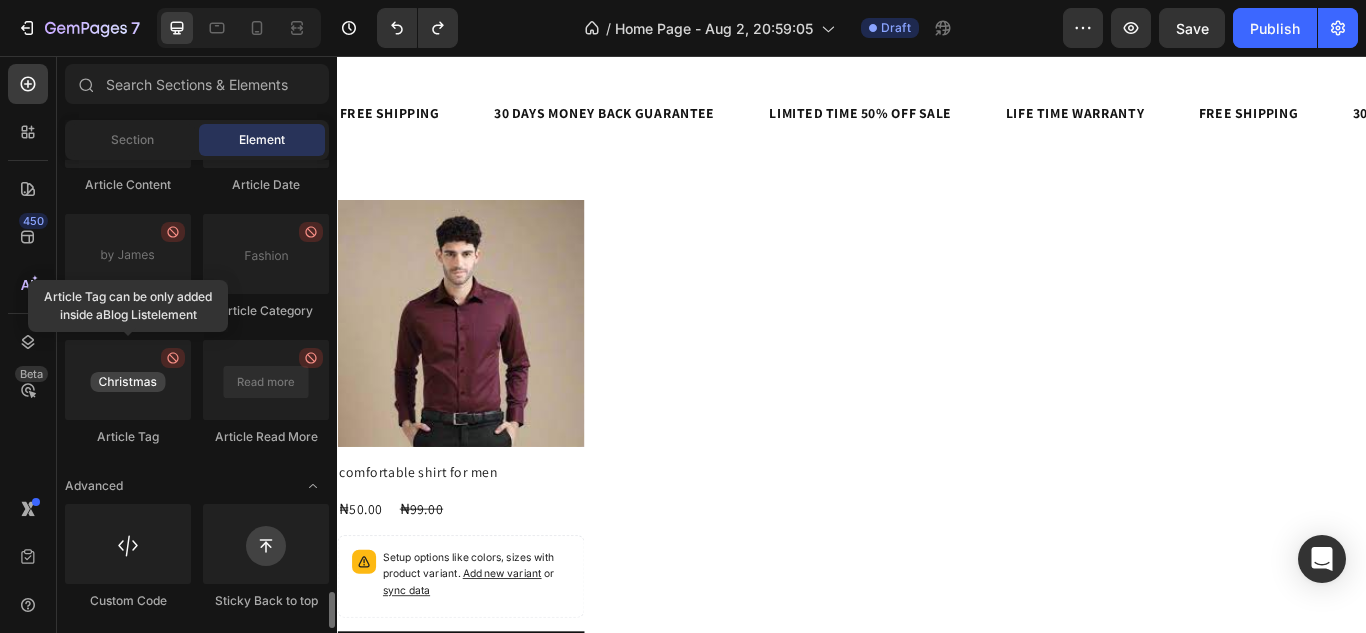 scroll, scrollTop: 5456, scrollLeft: 0, axis: vertical 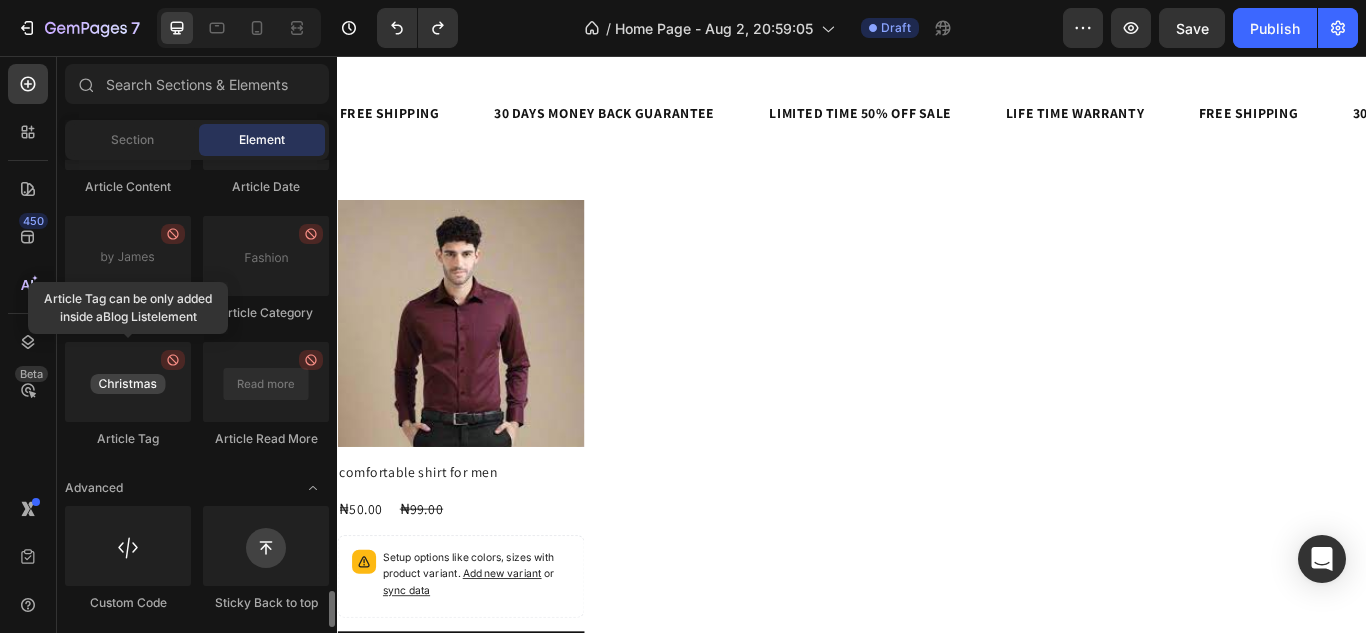 click at bounding box center (128, 382) 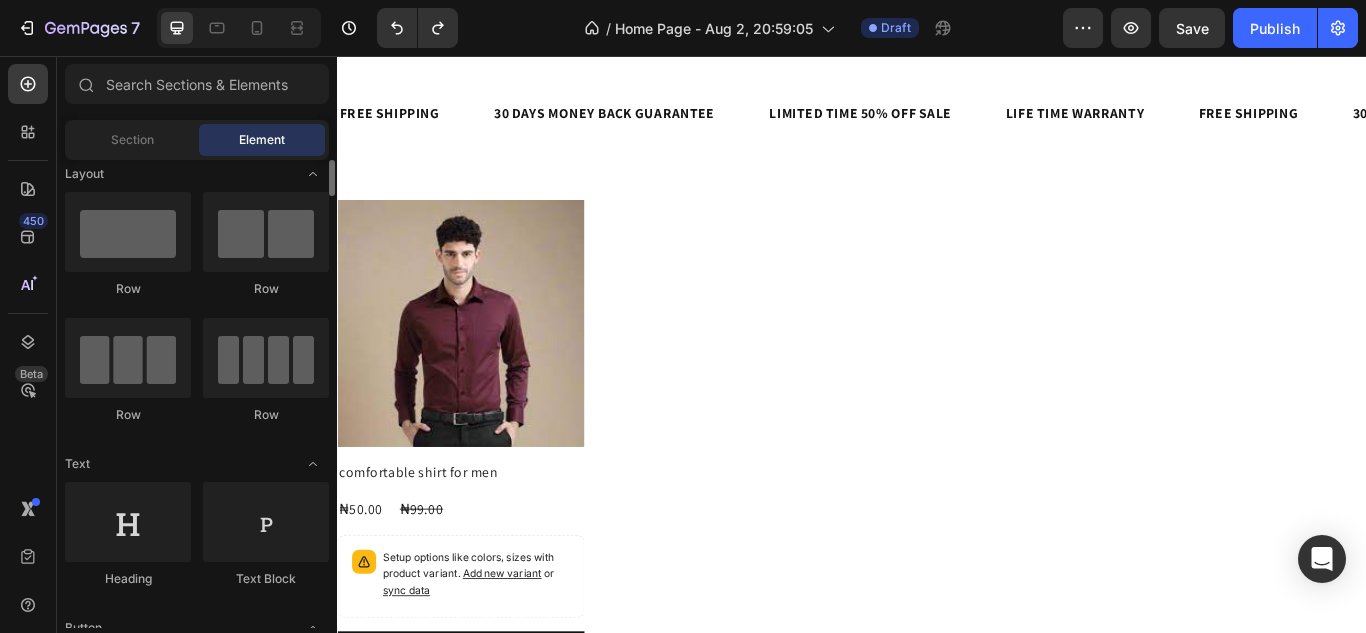 scroll, scrollTop: 0, scrollLeft: 0, axis: both 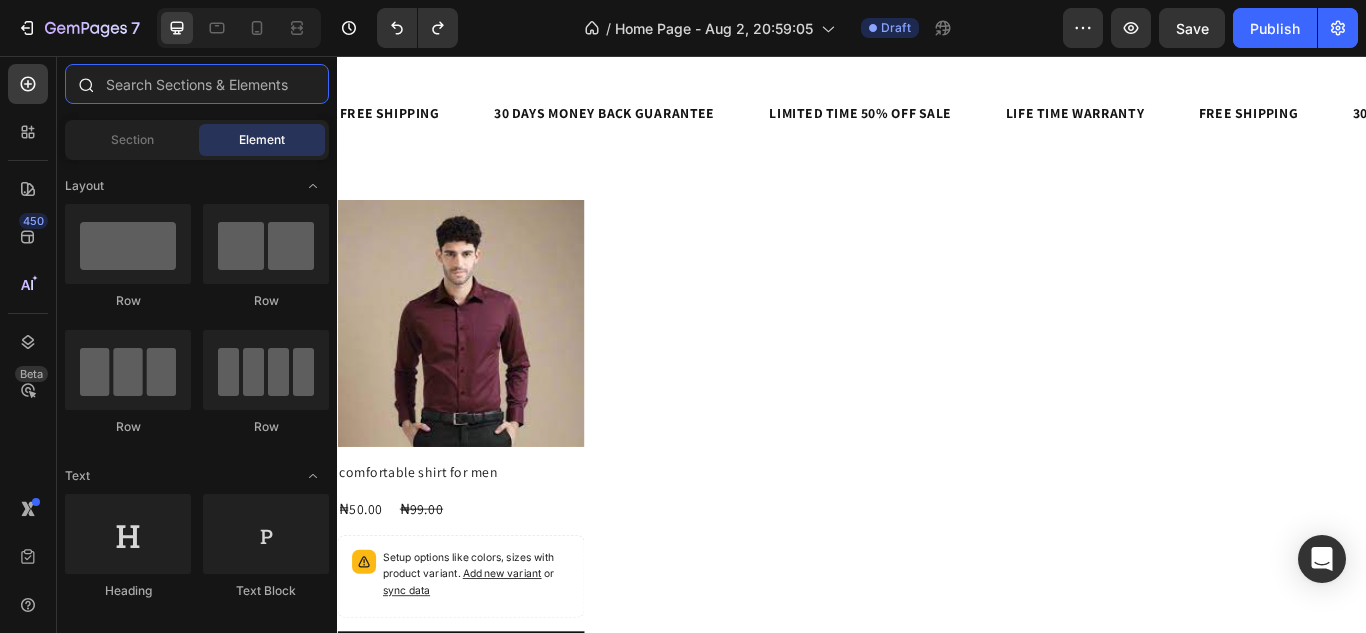 click at bounding box center (197, 84) 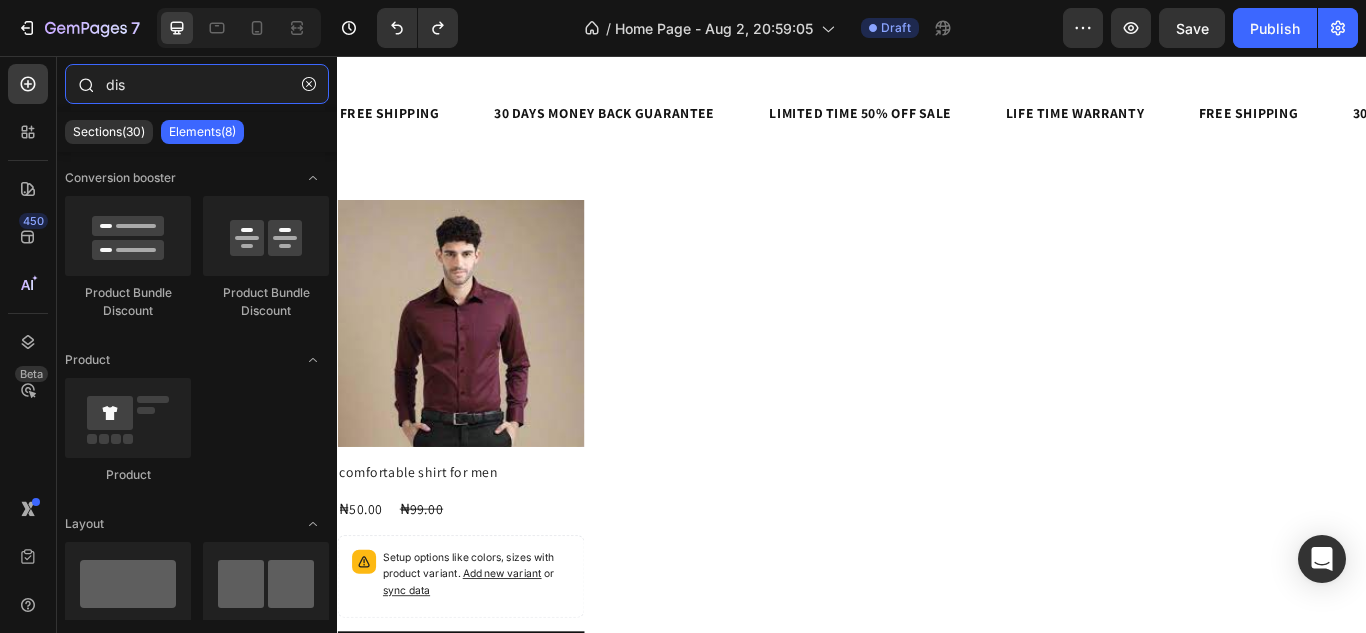 click on "dis" at bounding box center [197, 84] 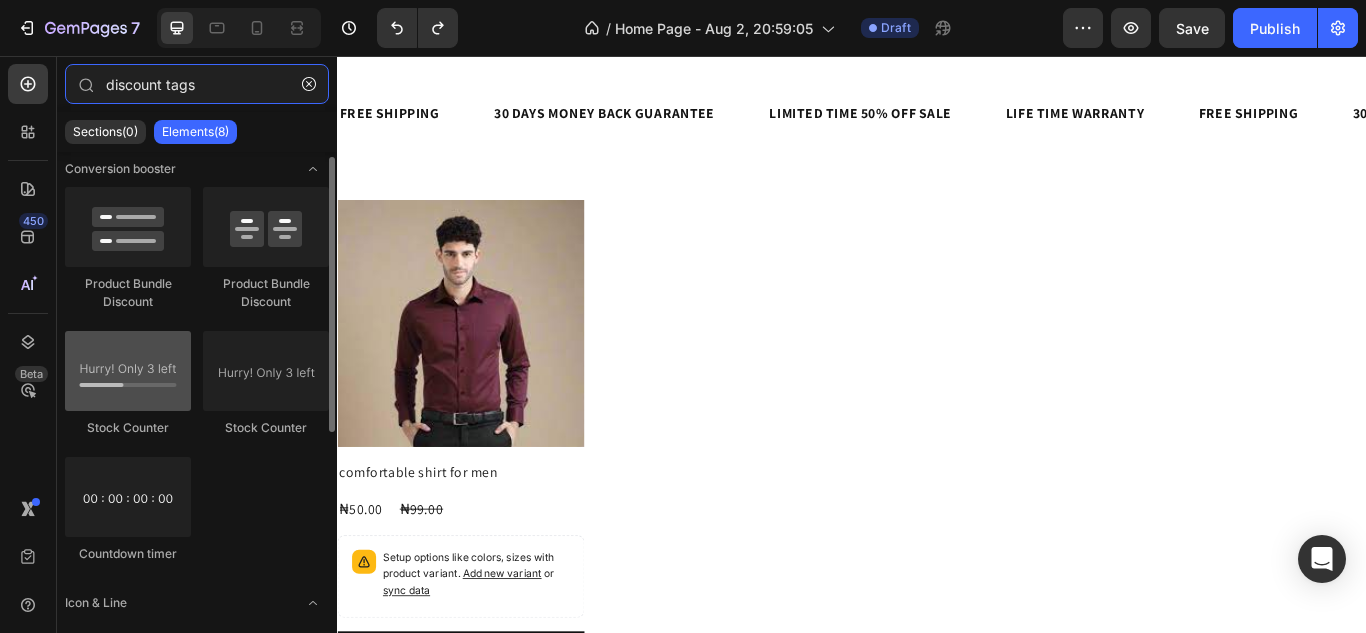 scroll, scrollTop: 6, scrollLeft: 0, axis: vertical 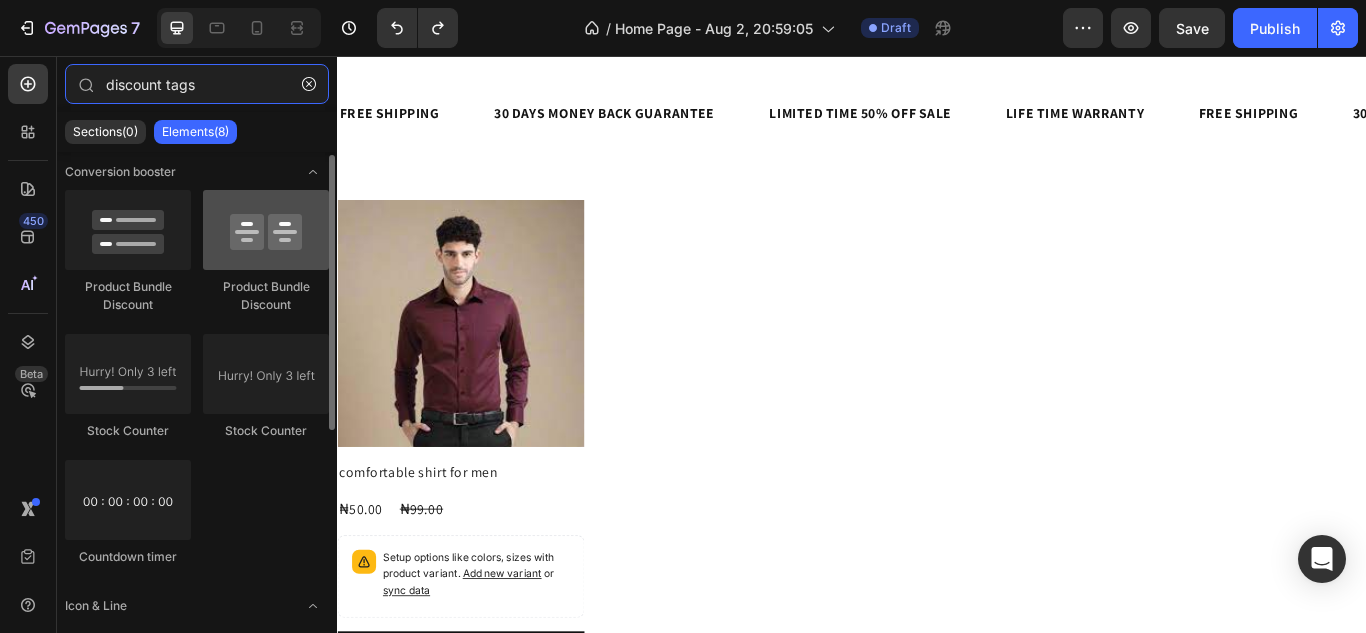 type on "discount tags" 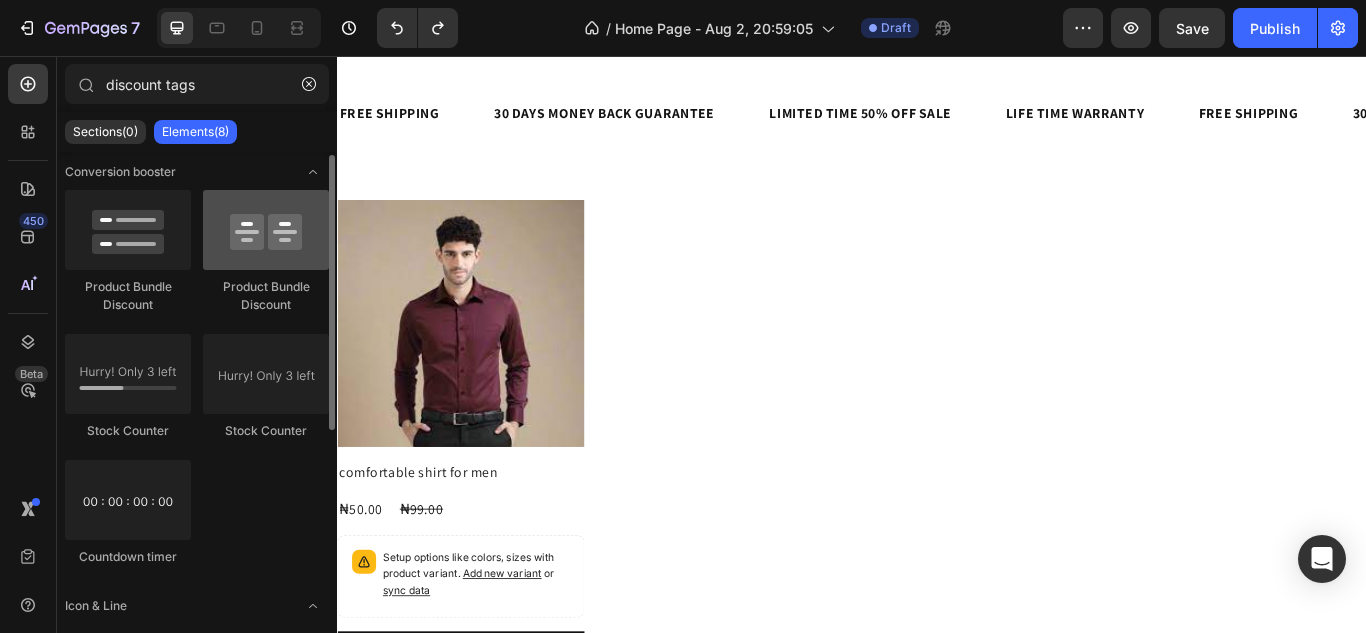 click at bounding box center [266, 230] 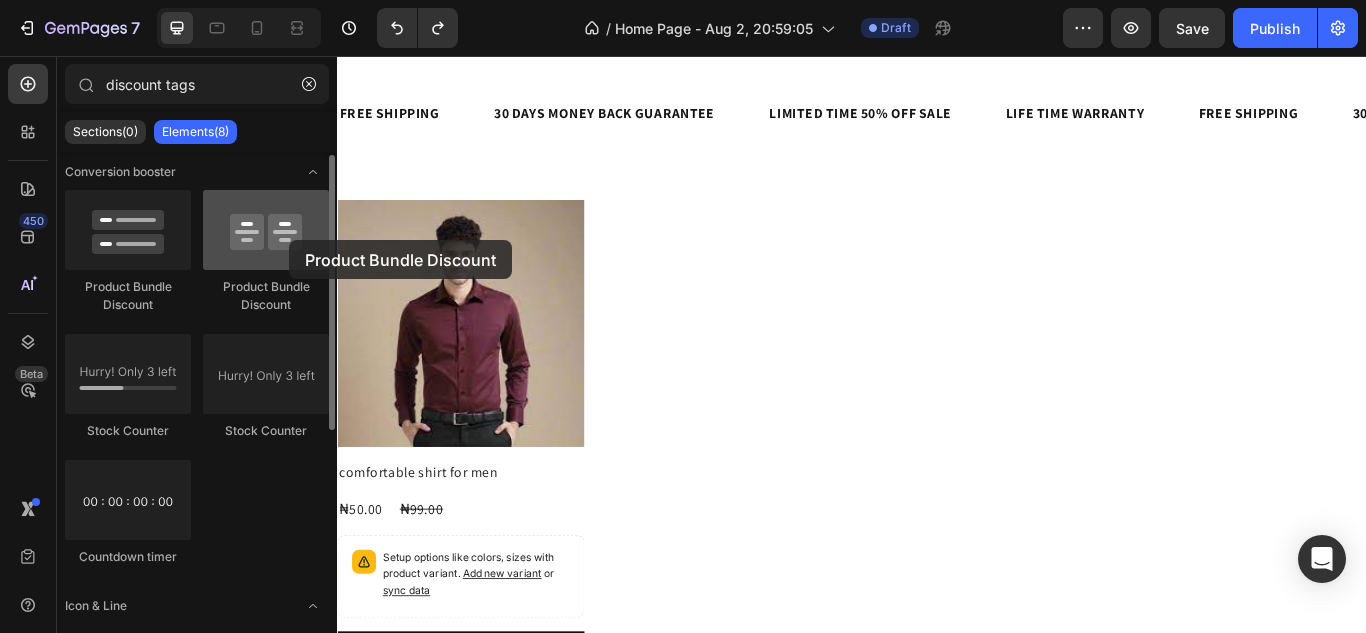 click at bounding box center [266, 230] 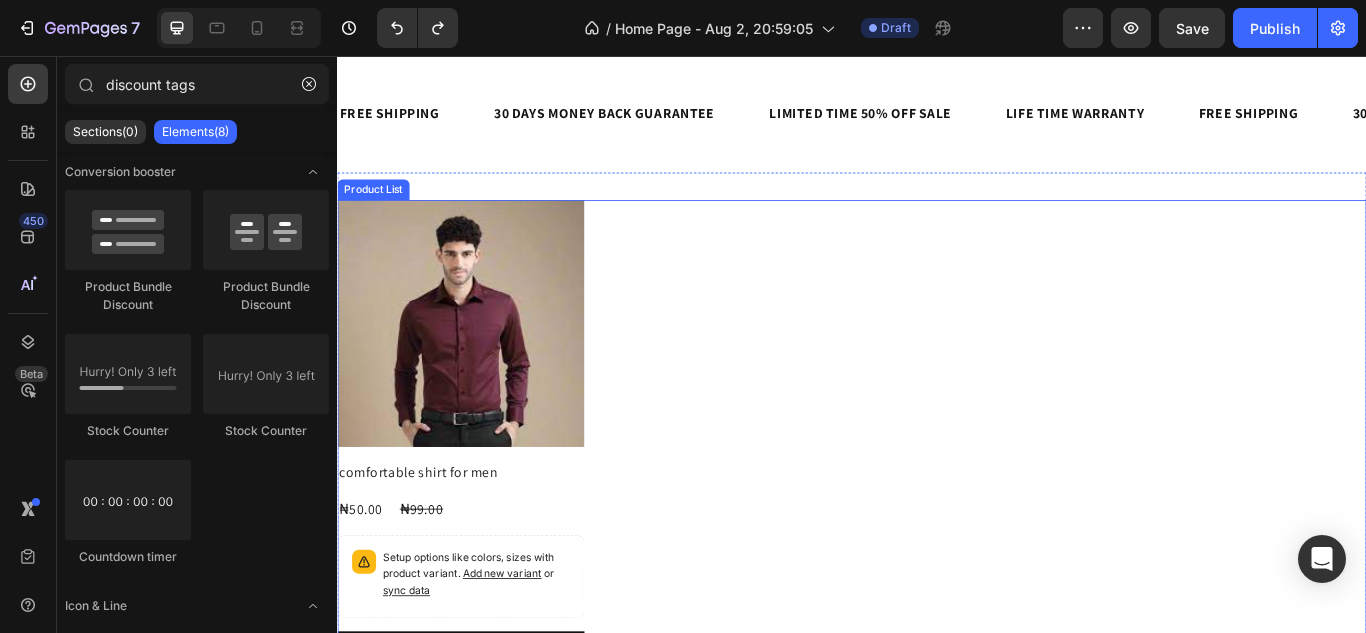 click on "Product Images comfortable shirt for men Product Title ₦50.00 Product Price Product Price ₦99.00 Product Price Product Price Row Setup options like colors, sizes with product variant.       Add new variant   or   sync data Product Variants & Swatches Add to cart Add to Cart Row Product List" at bounding box center [937, 506] 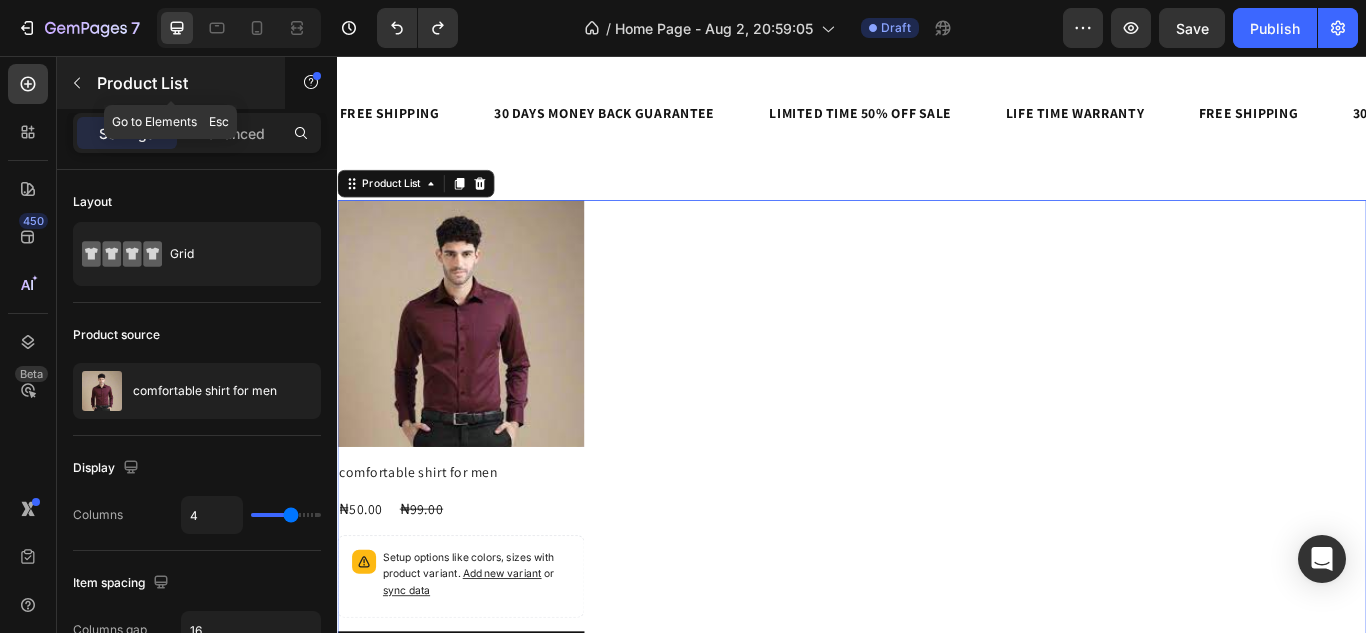 click on "Product List" at bounding box center [171, 83] 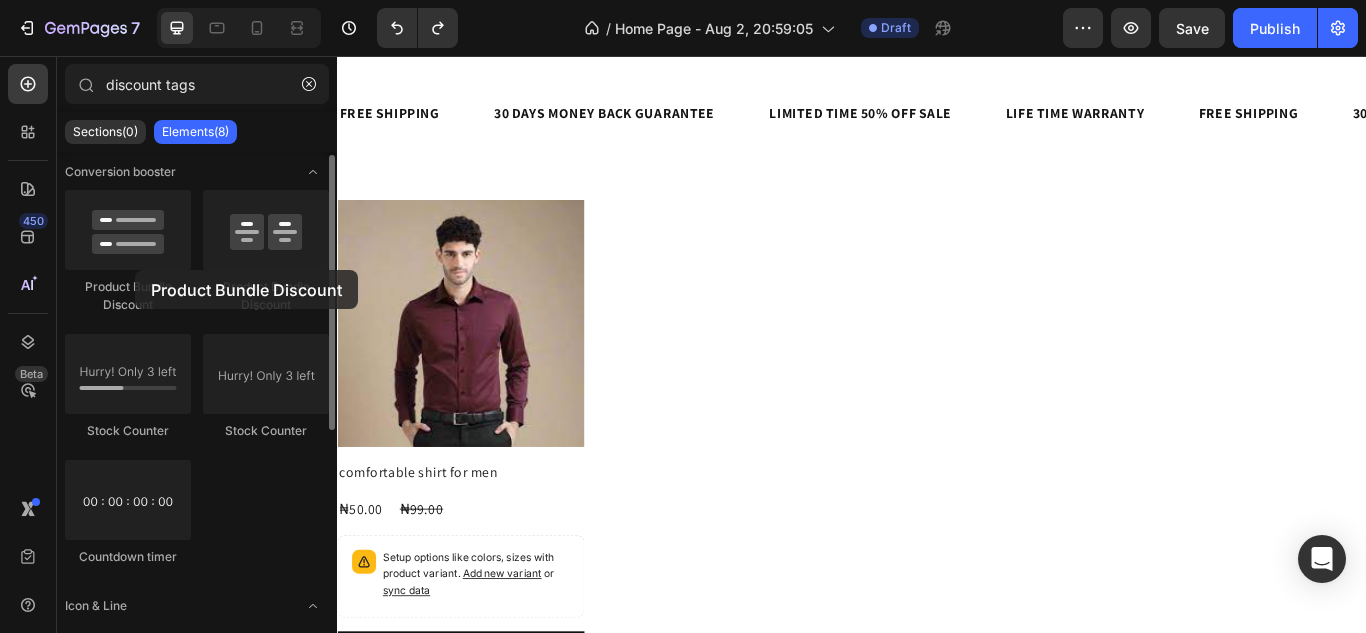 click on "Product Bundle Discount" 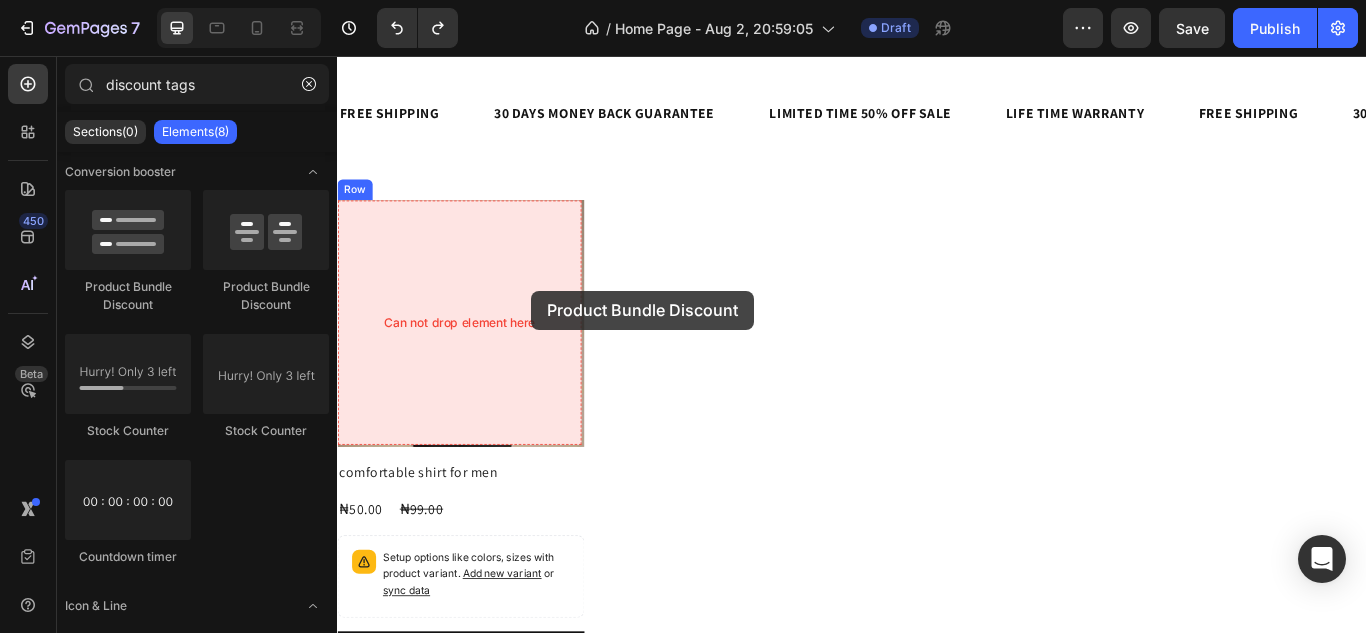 drag, startPoint x: 472, startPoint y: 326, endPoint x: 563, endPoint y: 328, distance: 91.02197 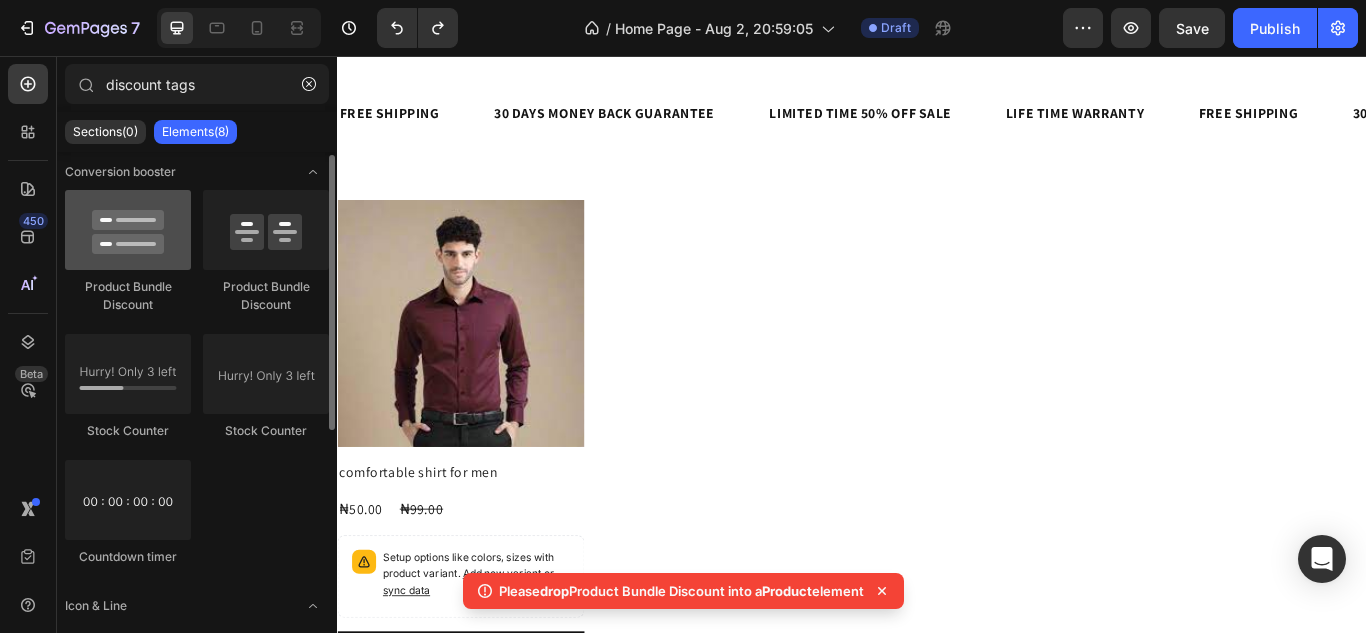 click at bounding box center (128, 230) 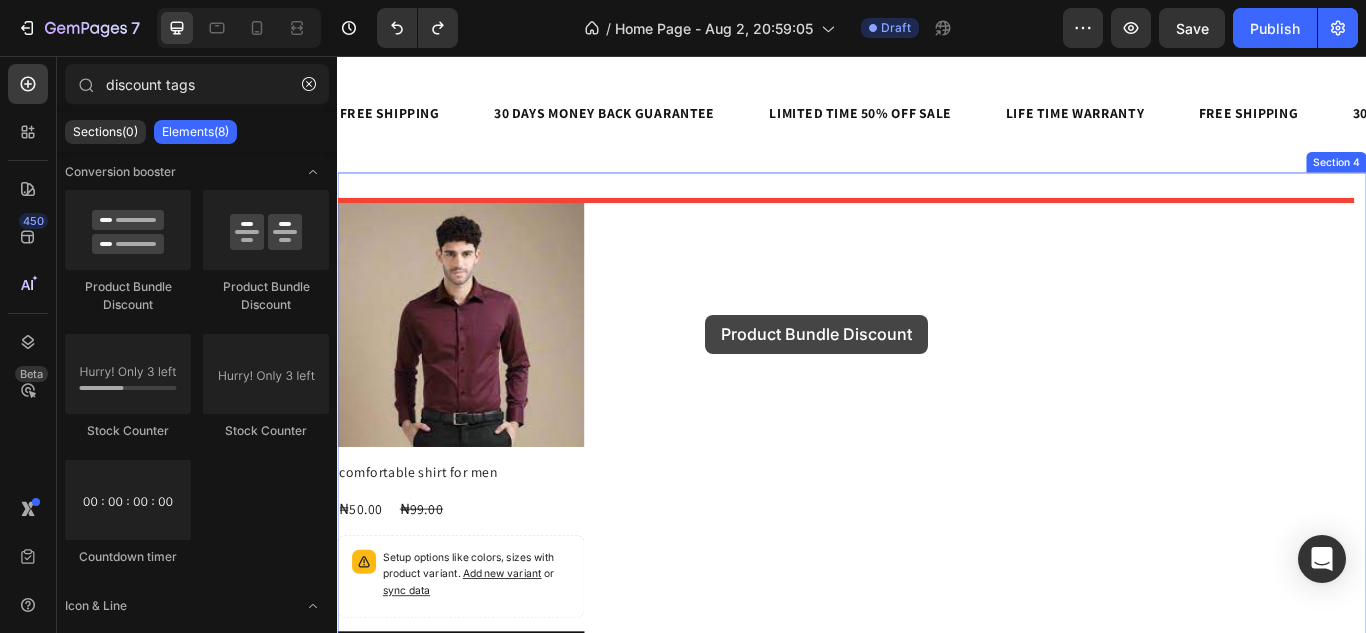 drag, startPoint x: 501, startPoint y: 319, endPoint x: 766, endPoint y: 358, distance: 267.85443 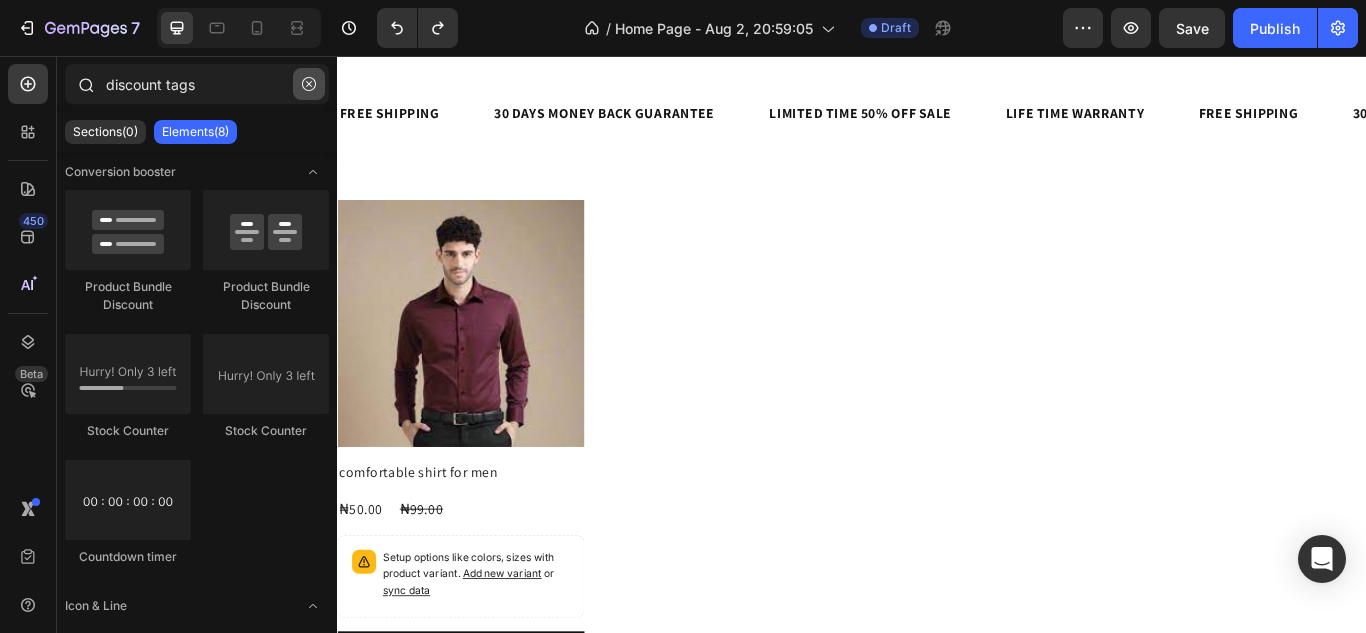 click 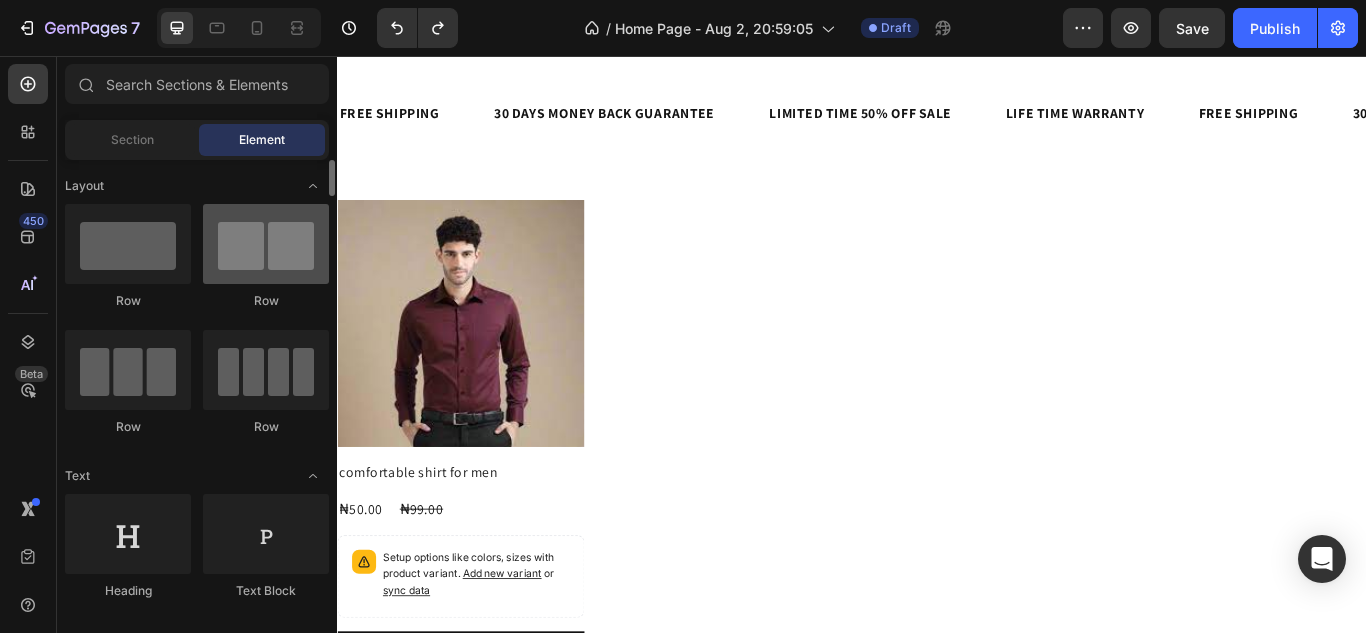 click at bounding box center [266, 244] 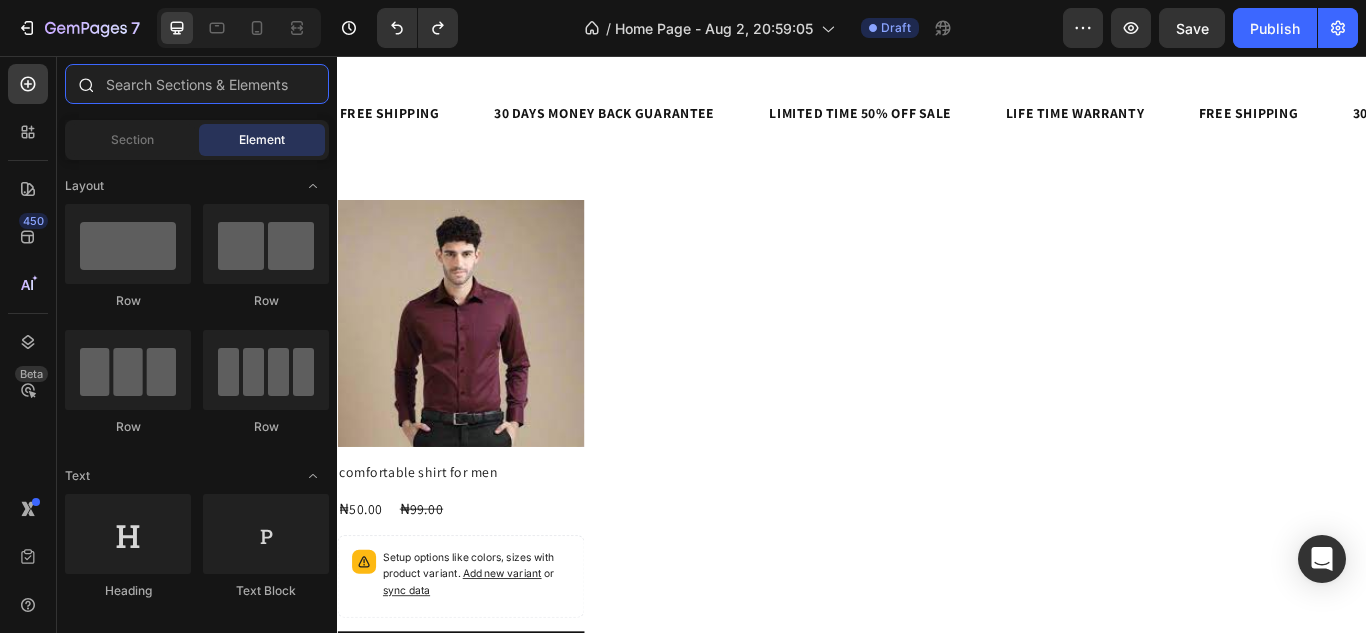 click at bounding box center (197, 84) 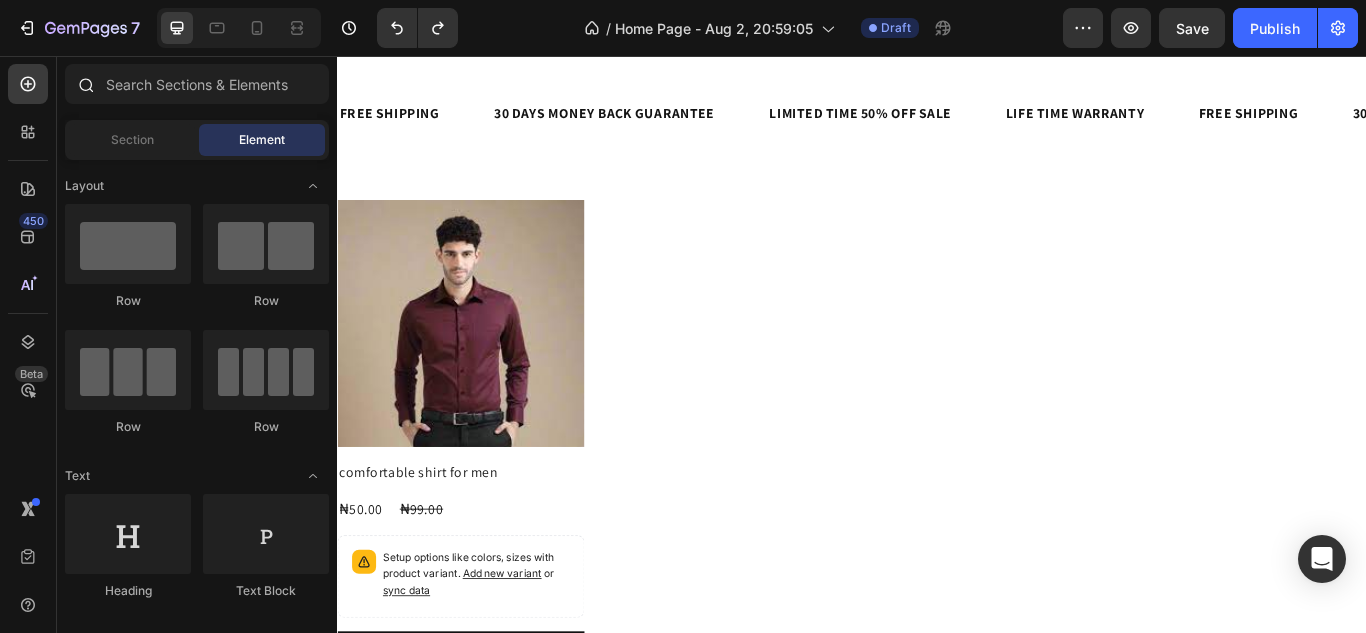 click at bounding box center [85, 84] 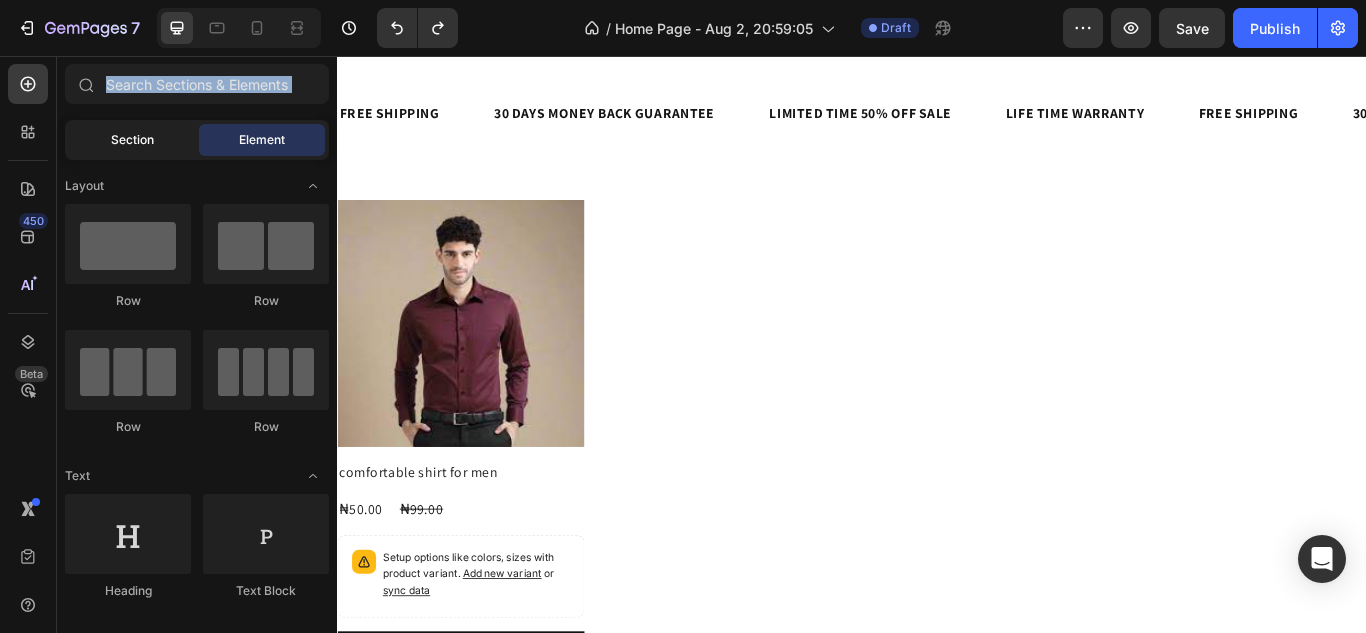 drag, startPoint x: 101, startPoint y: 82, endPoint x: 140, endPoint y: 142, distance: 71.561165 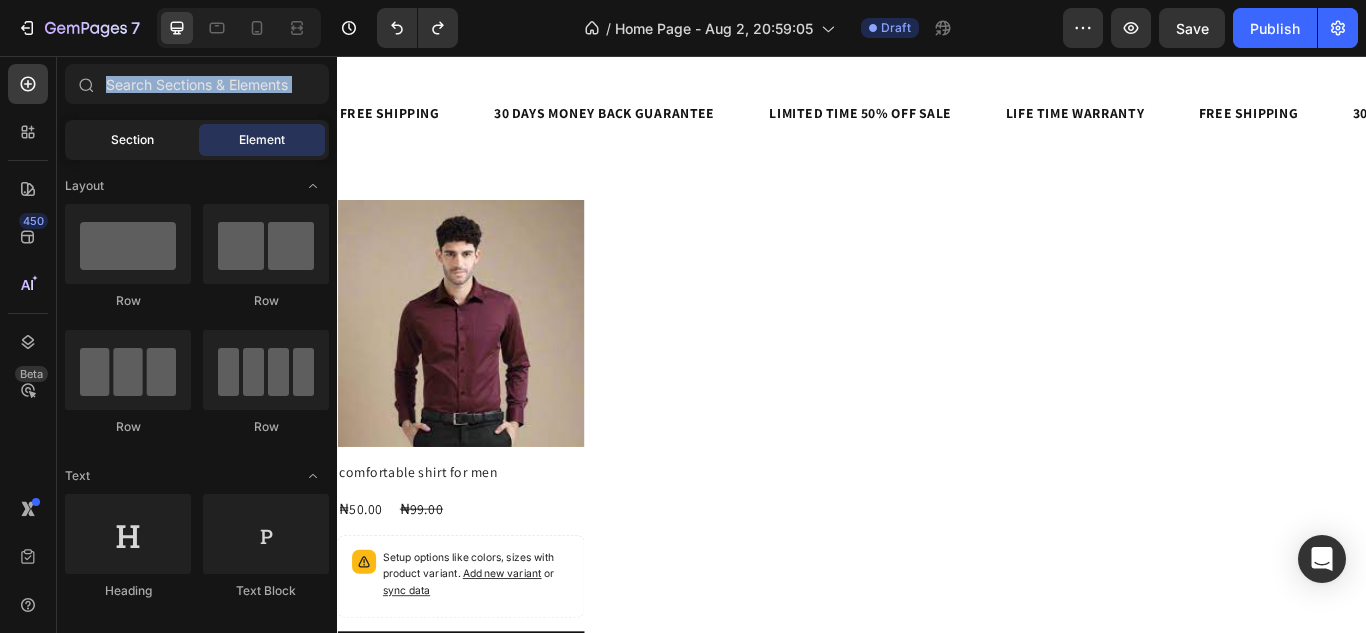 click on "Section" at bounding box center [132, 140] 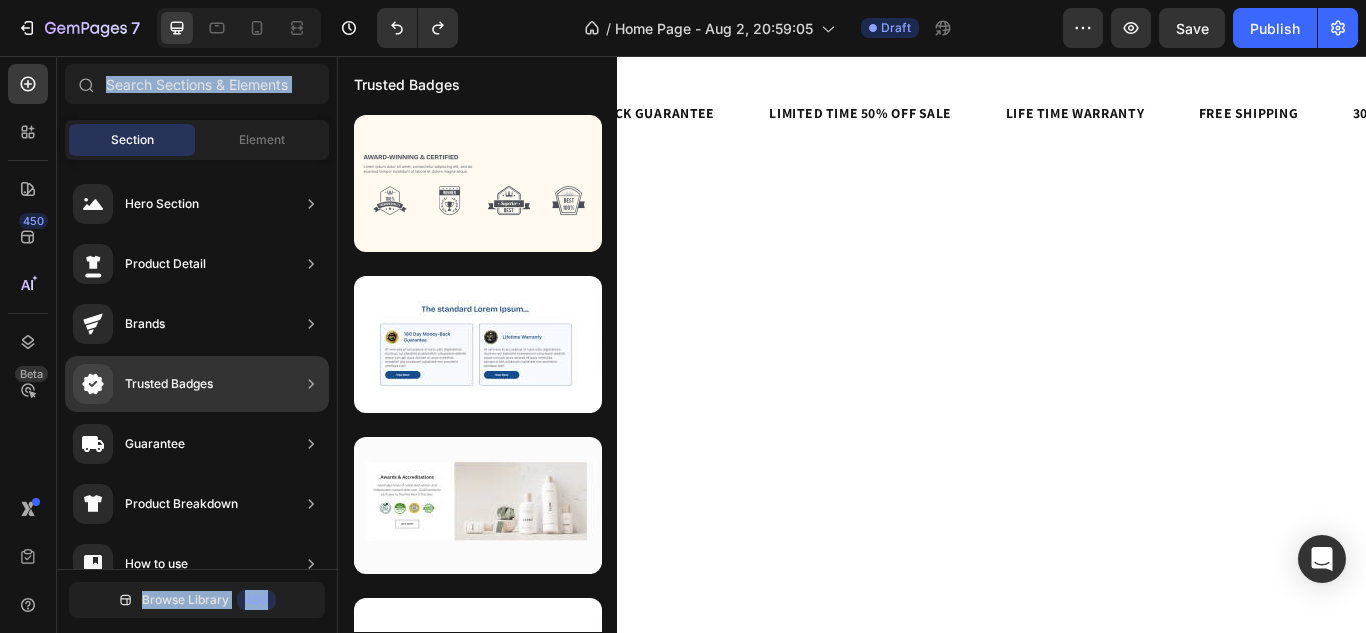 click on "Trusted Badges" at bounding box center (169, 384) 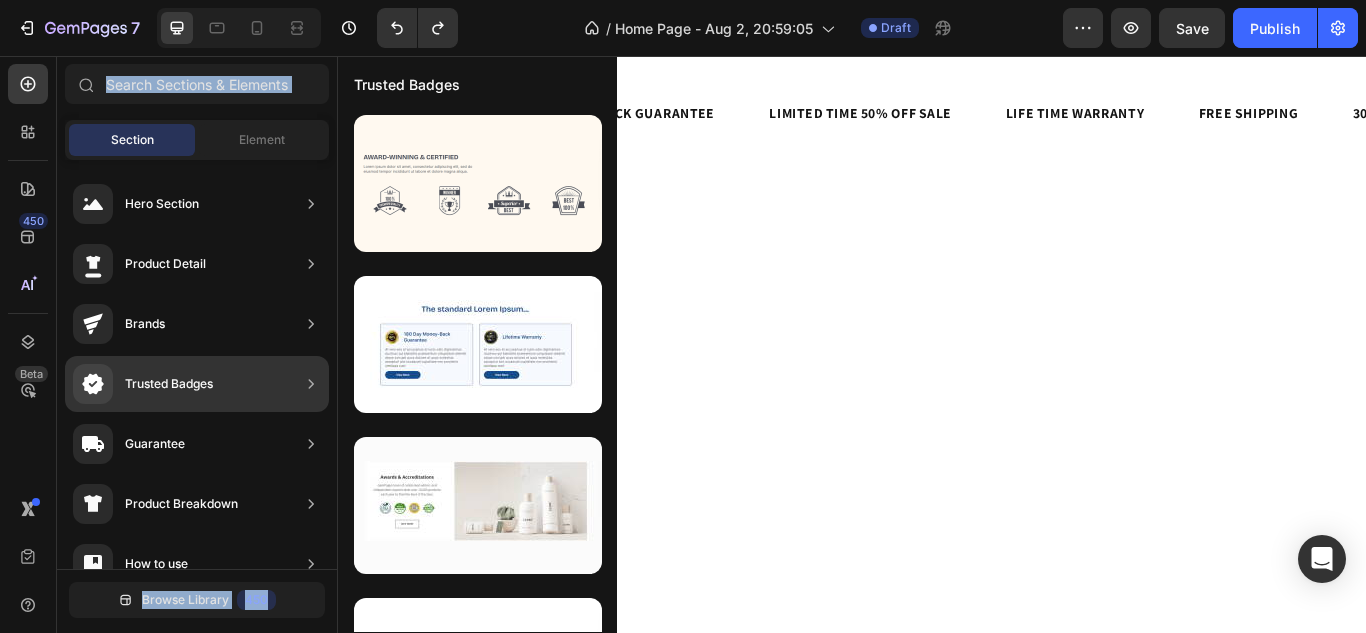 click 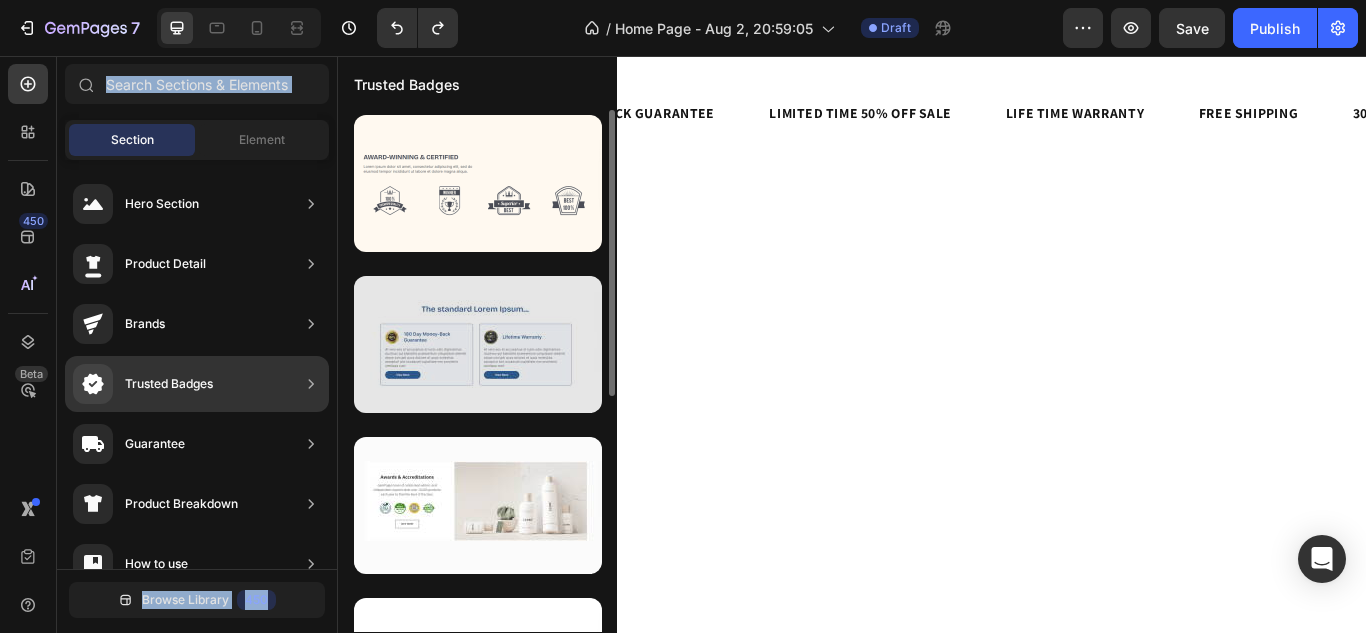 scroll, scrollTop: 0, scrollLeft: 0, axis: both 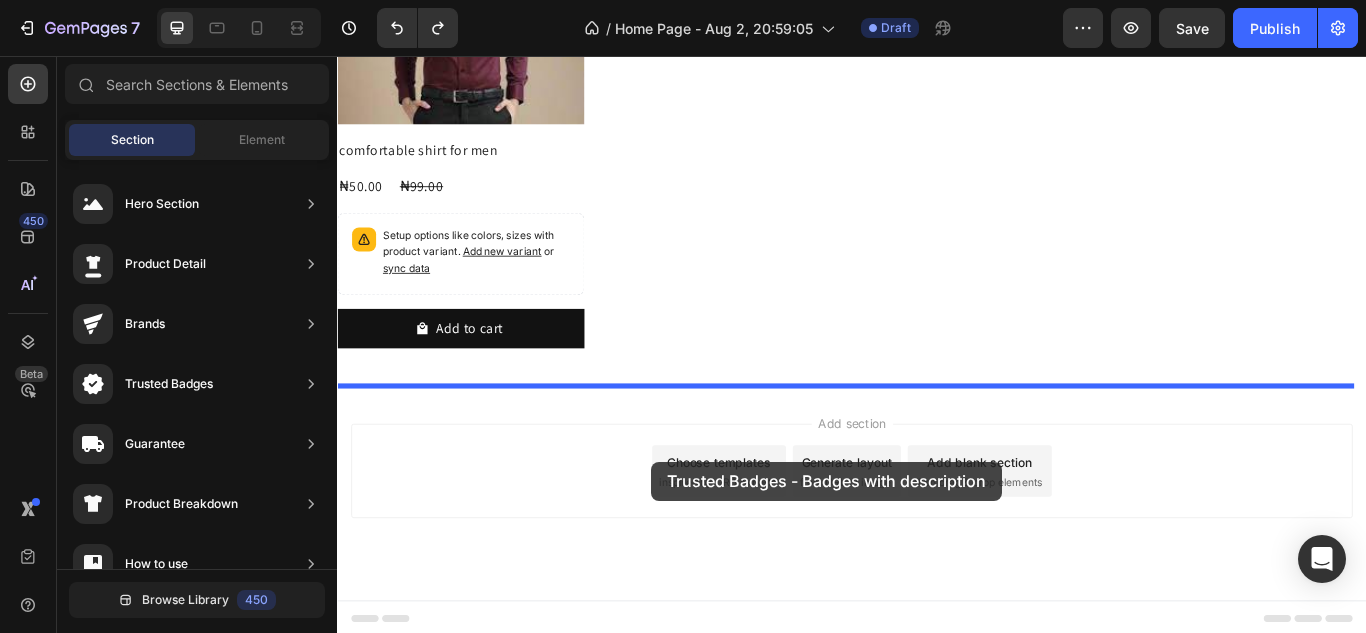 drag, startPoint x: 828, startPoint y: 393, endPoint x: 703, endPoint y: 529, distance: 184.7187 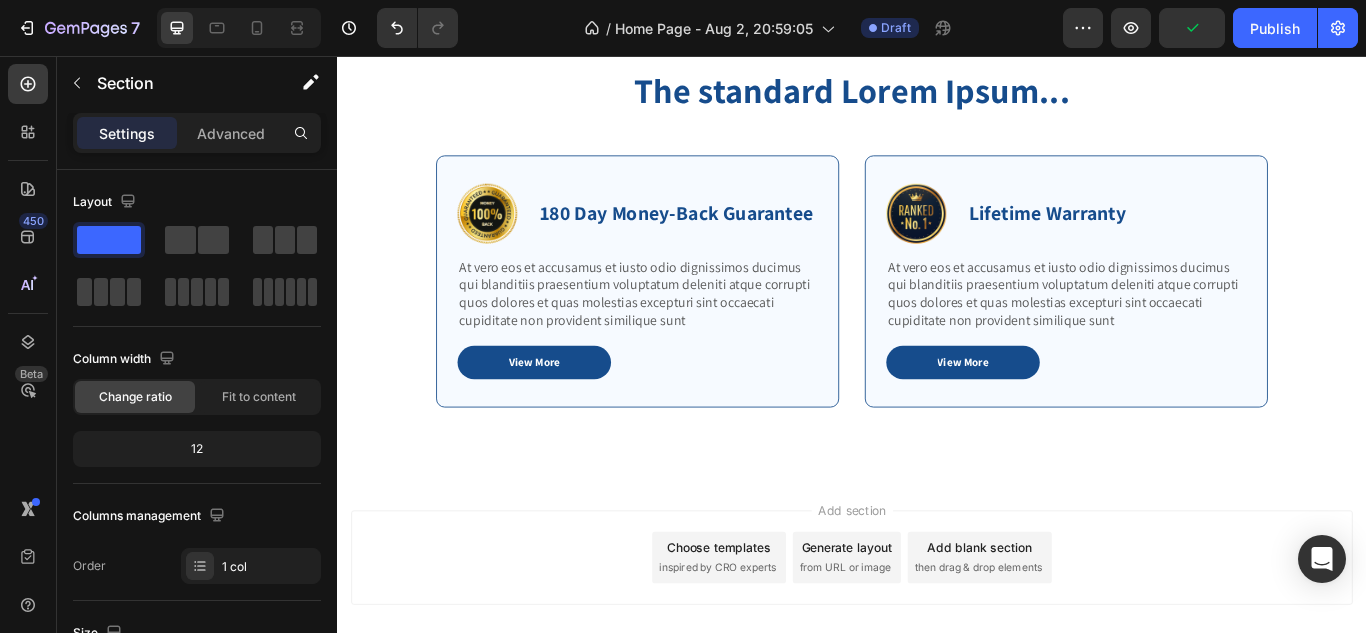 scroll, scrollTop: 1351, scrollLeft: 0, axis: vertical 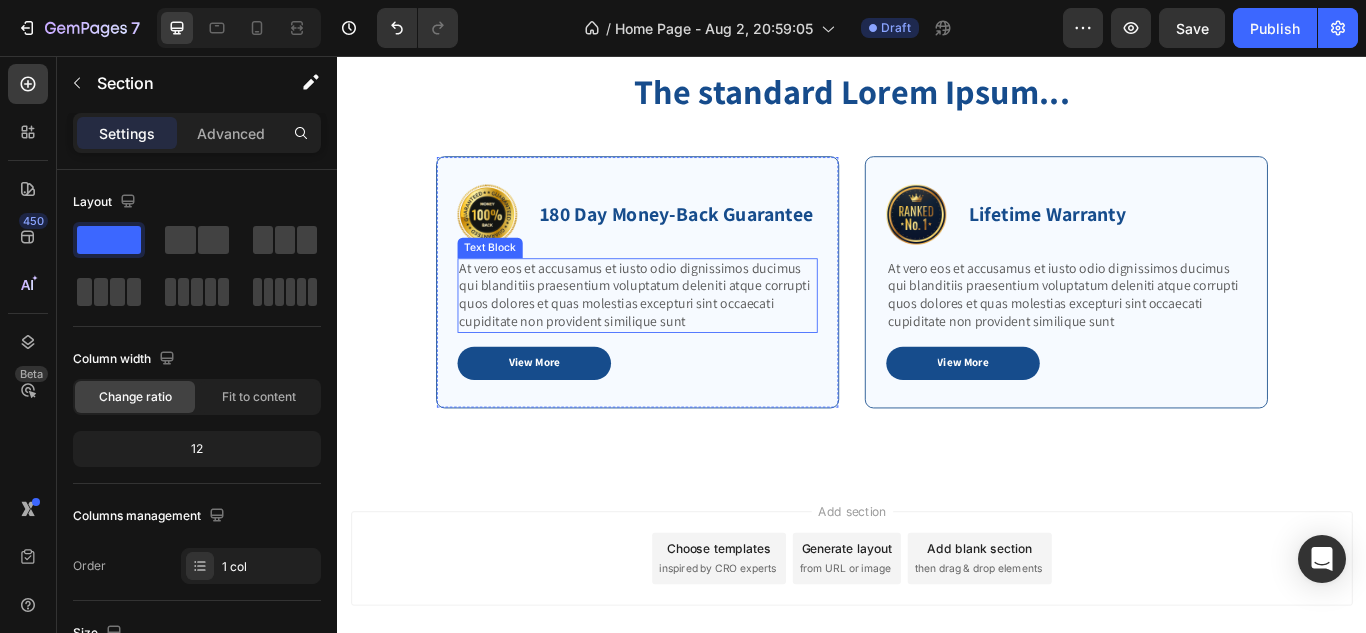 click on "At vero eos et accusamus et iusto odio dignissimos ducimus qui blanditiis praesentium voluptatum deleniti atque corrupti quos dolores et quas molestias excepturi sint occaecati cupiditate non provident similique sunt" at bounding box center [687, 335] 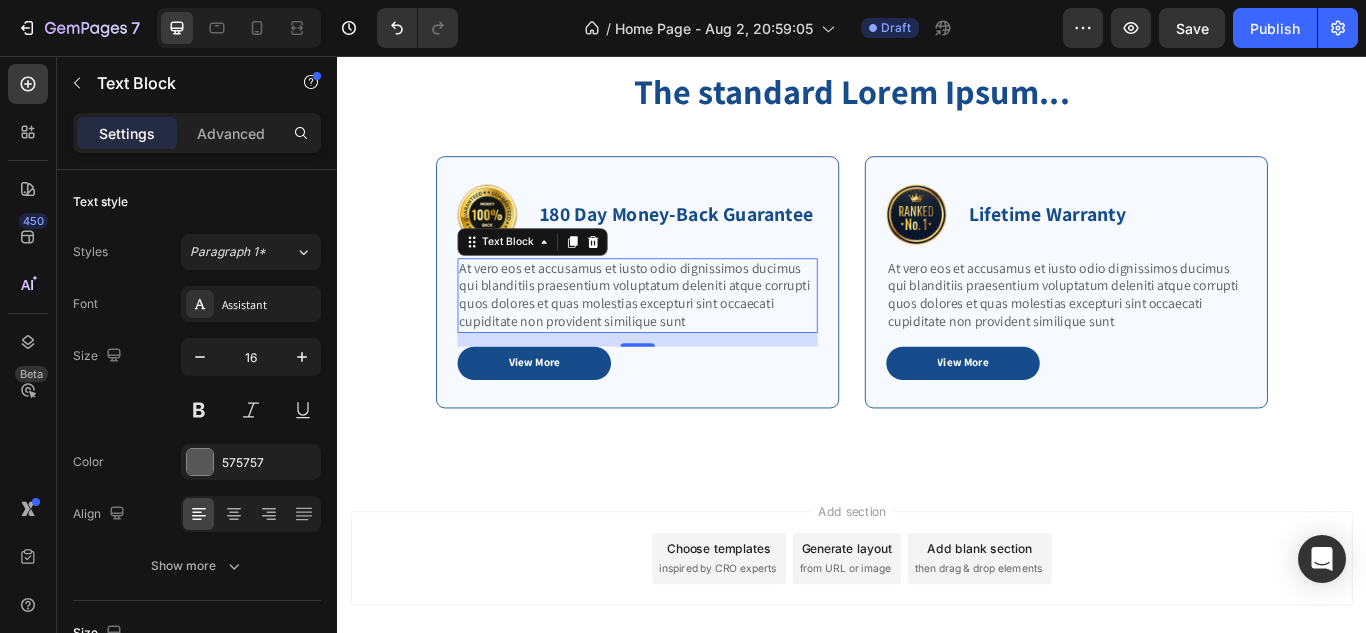 type 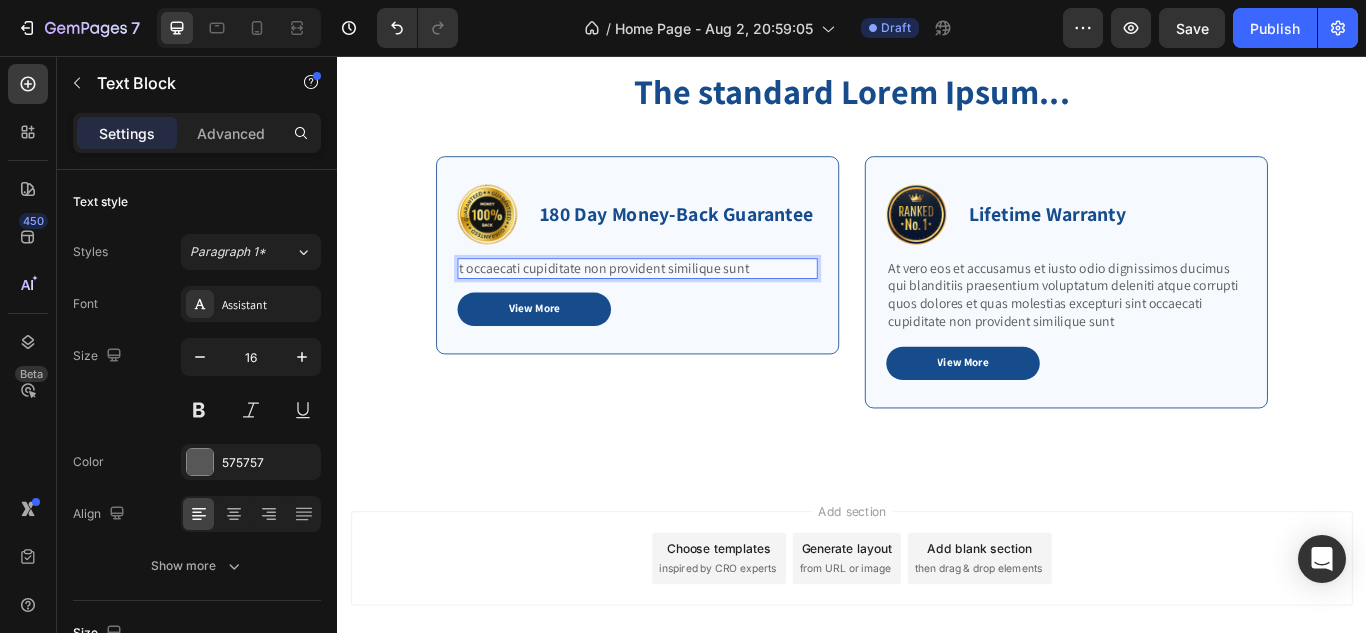 click on "t occaecati cupiditate non provident similique sunt" at bounding box center [687, 304] 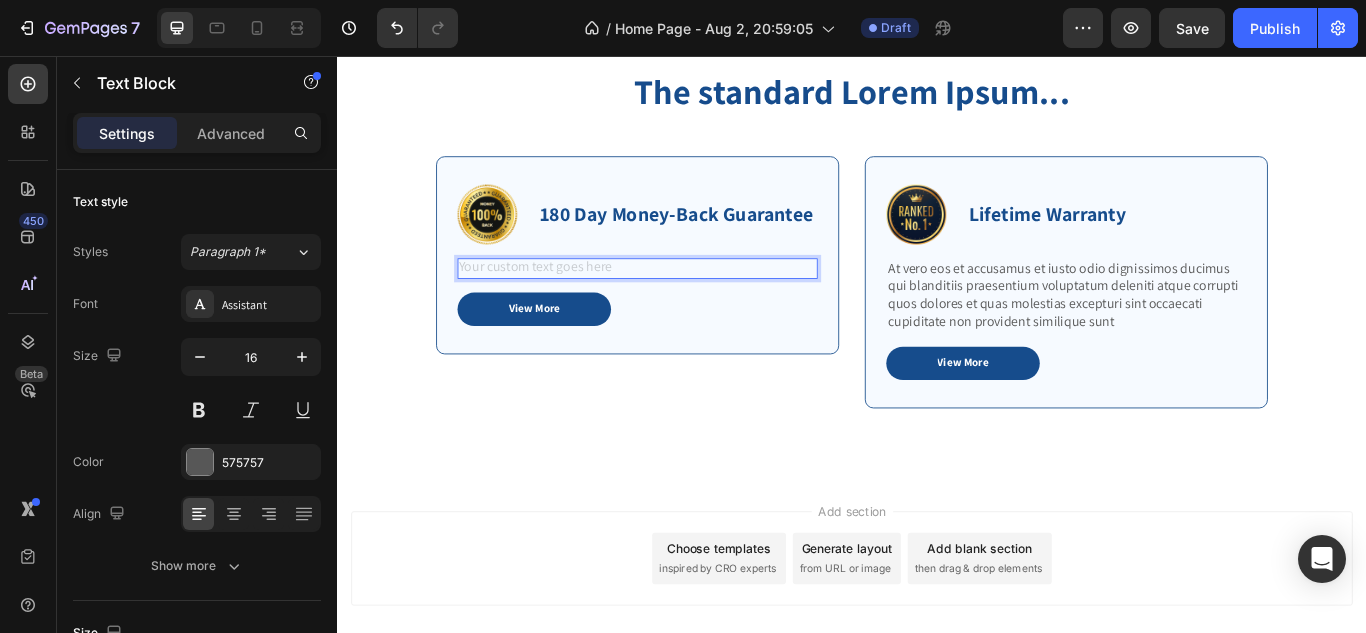 click at bounding box center [687, 304] 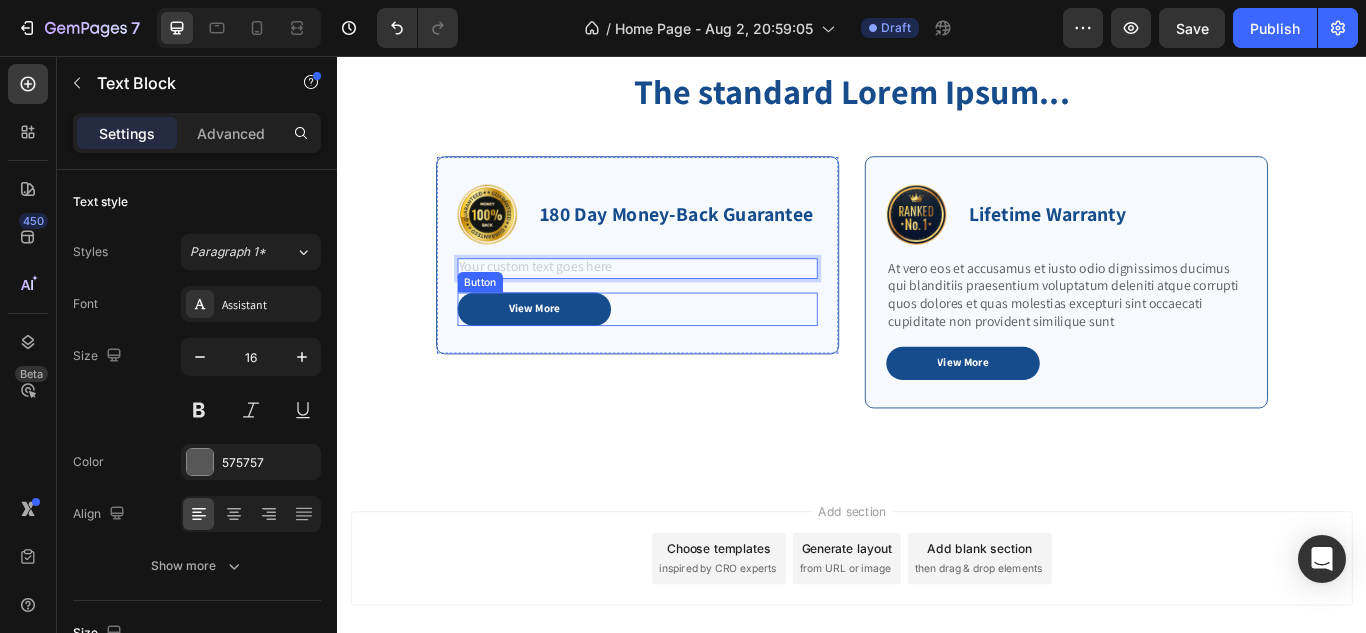 click on "Button" at bounding box center [503, 320] 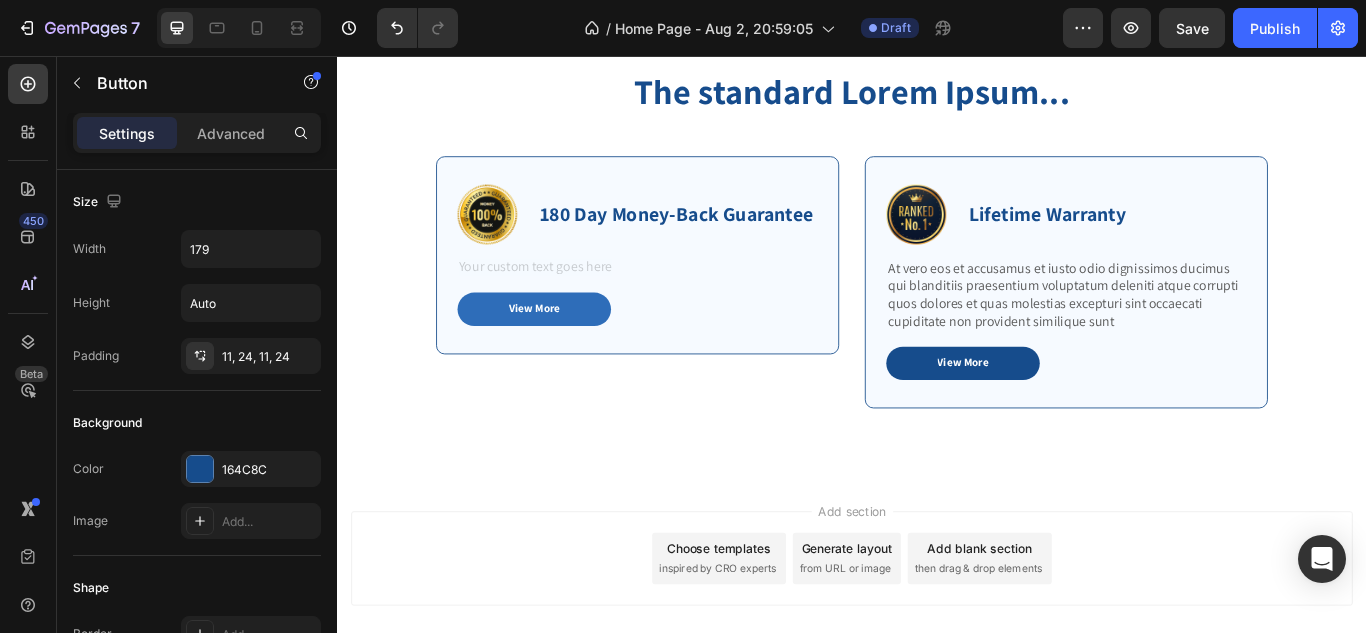 click on "View More" at bounding box center [566, 351] 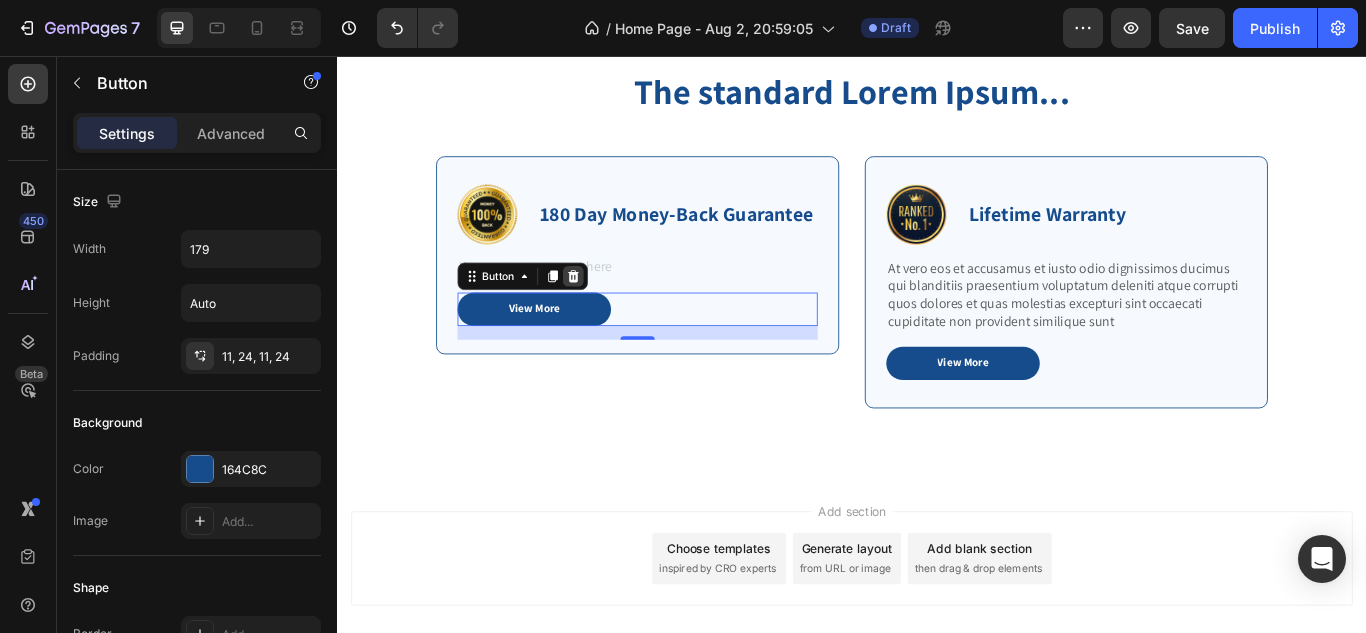 click 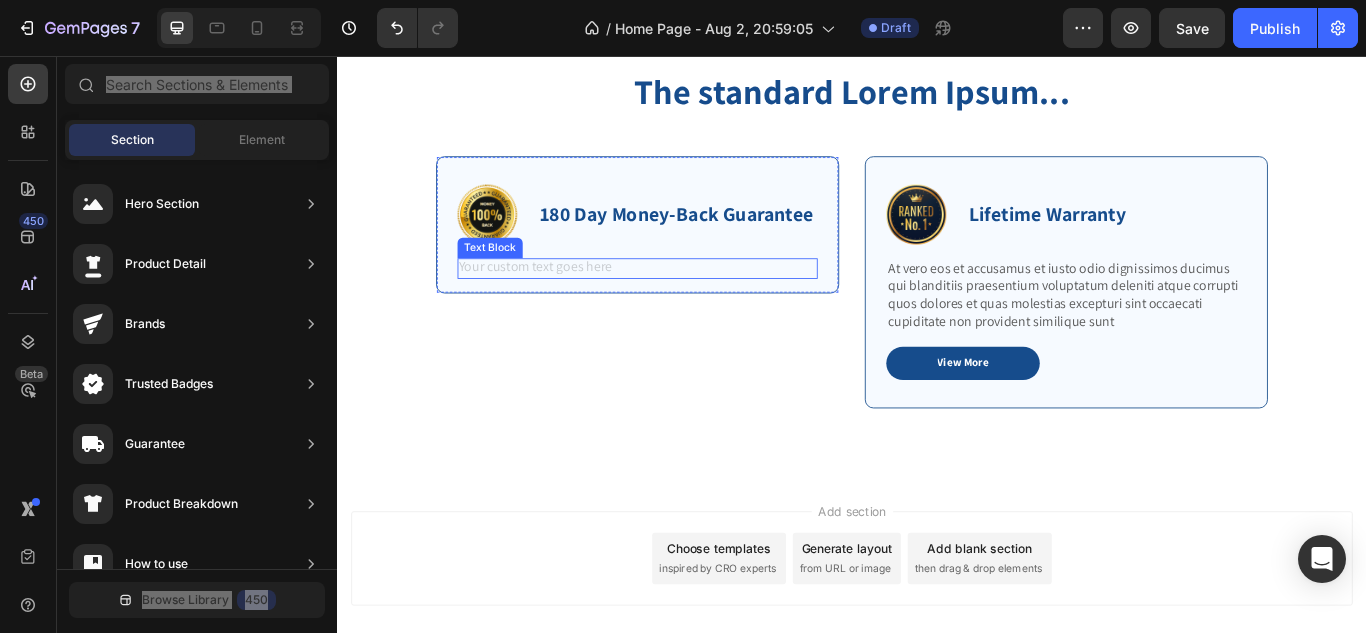 click at bounding box center (687, 304) 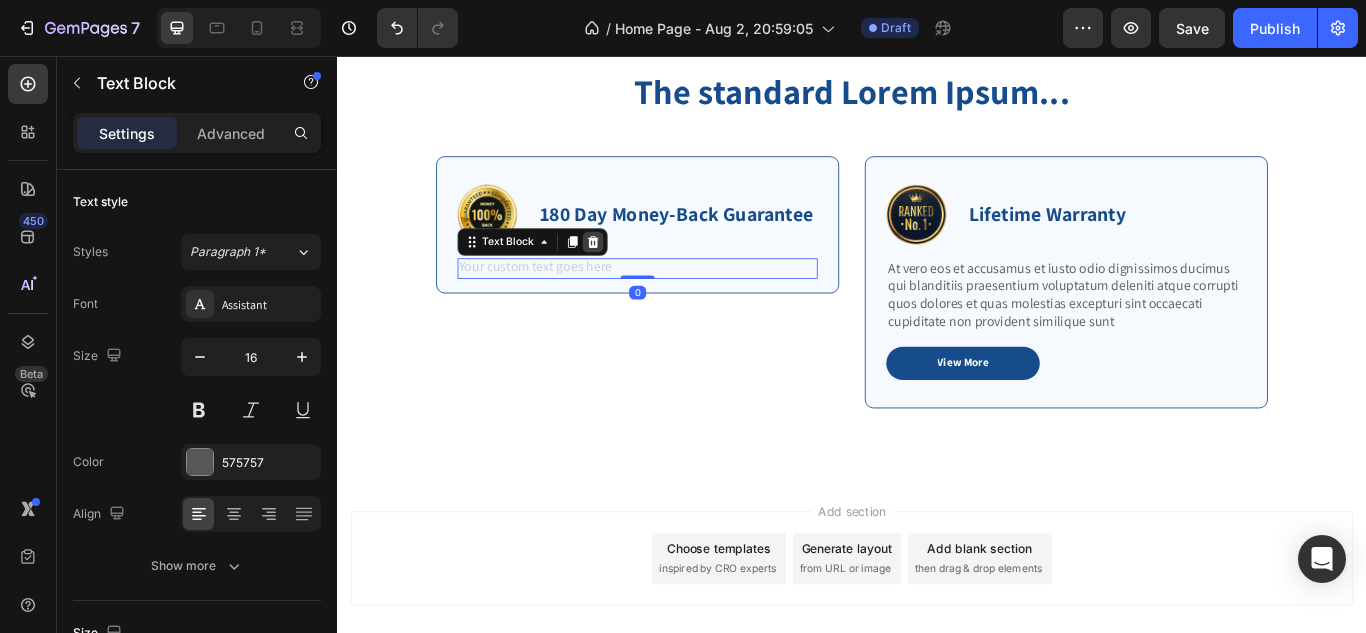 click 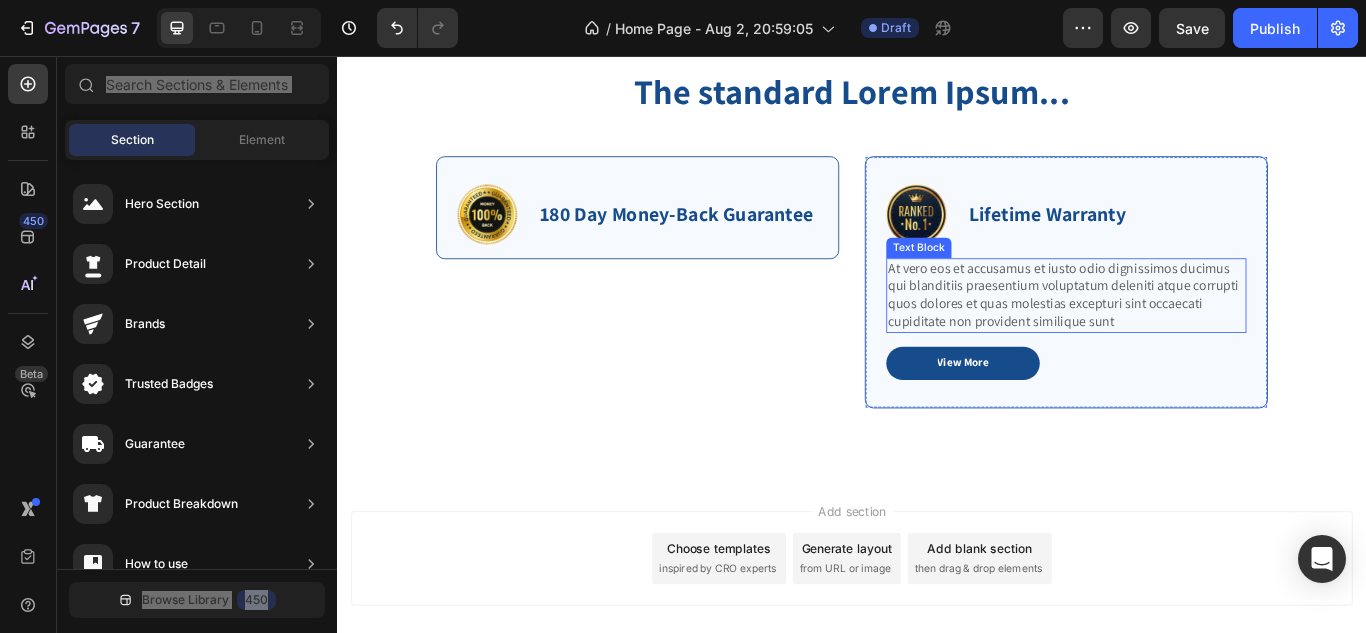 click on "At vero eos et accusamus et iusto odio dignissimos ducimus qui blanditiis praesentium voluptatum deleniti atque corrupti quos dolores et quas molestias excepturi sint occaecati cupiditate non provident similique sunt" at bounding box center (1187, 335) 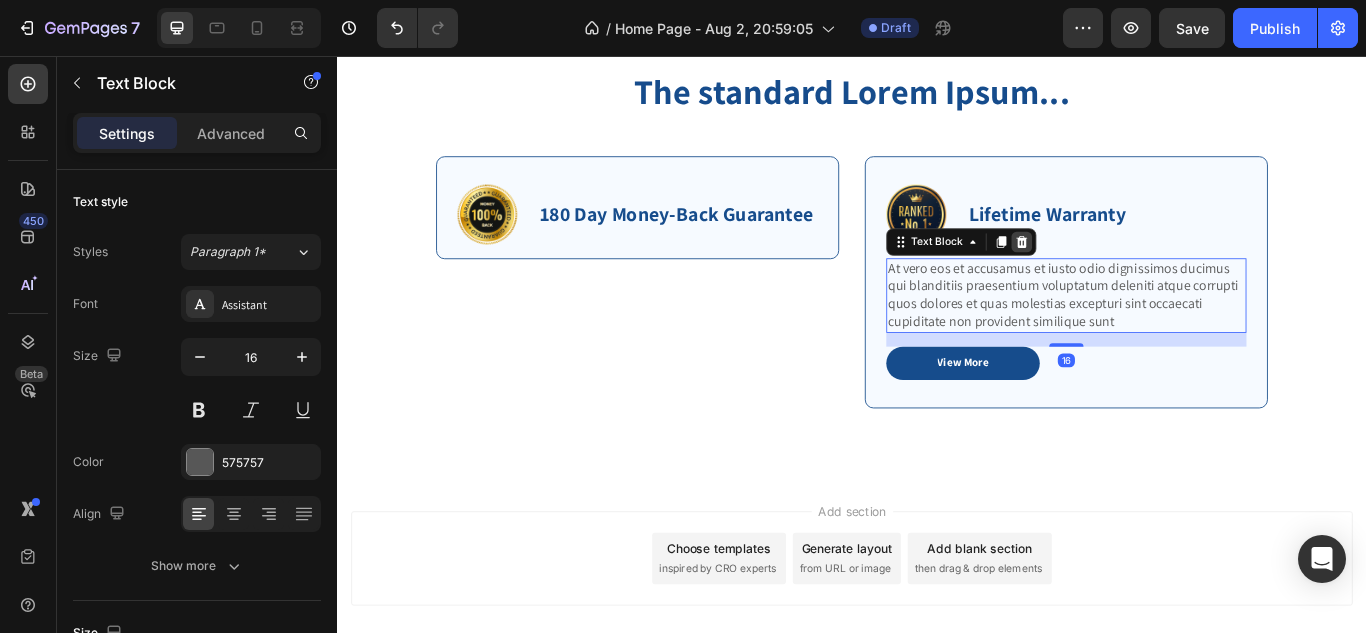 click 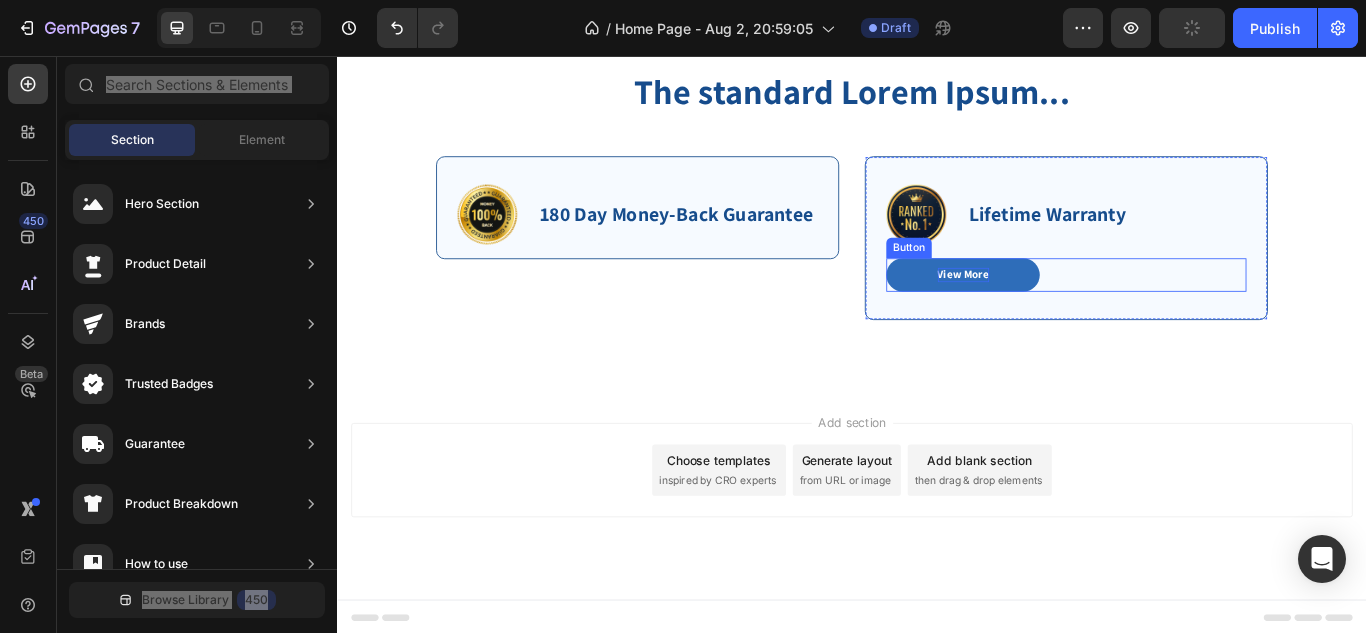 click on "View More" at bounding box center (1067, 311) 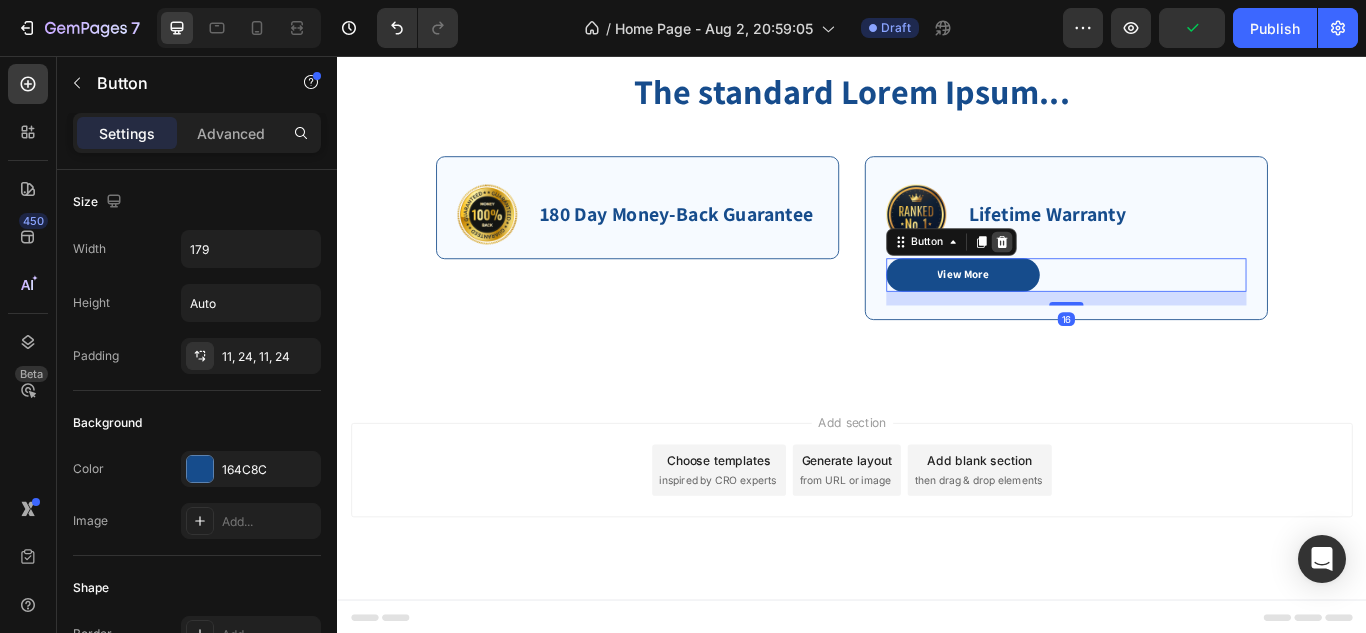 click 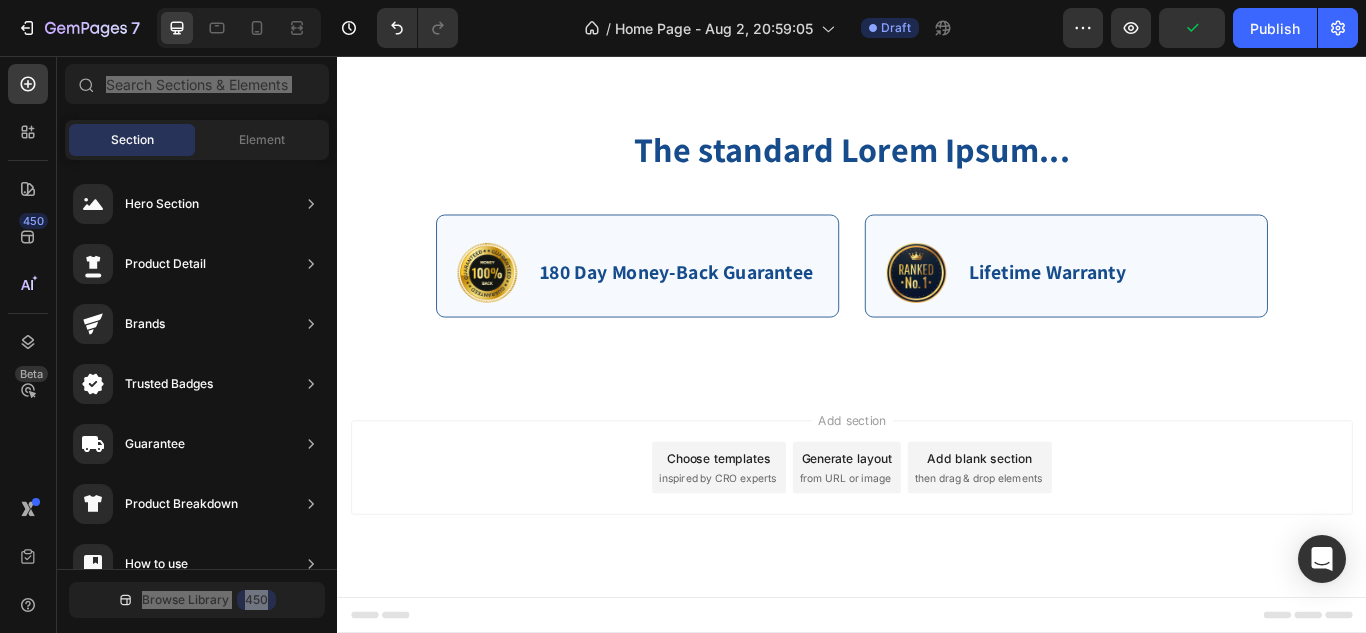 scroll, scrollTop: 998, scrollLeft: 0, axis: vertical 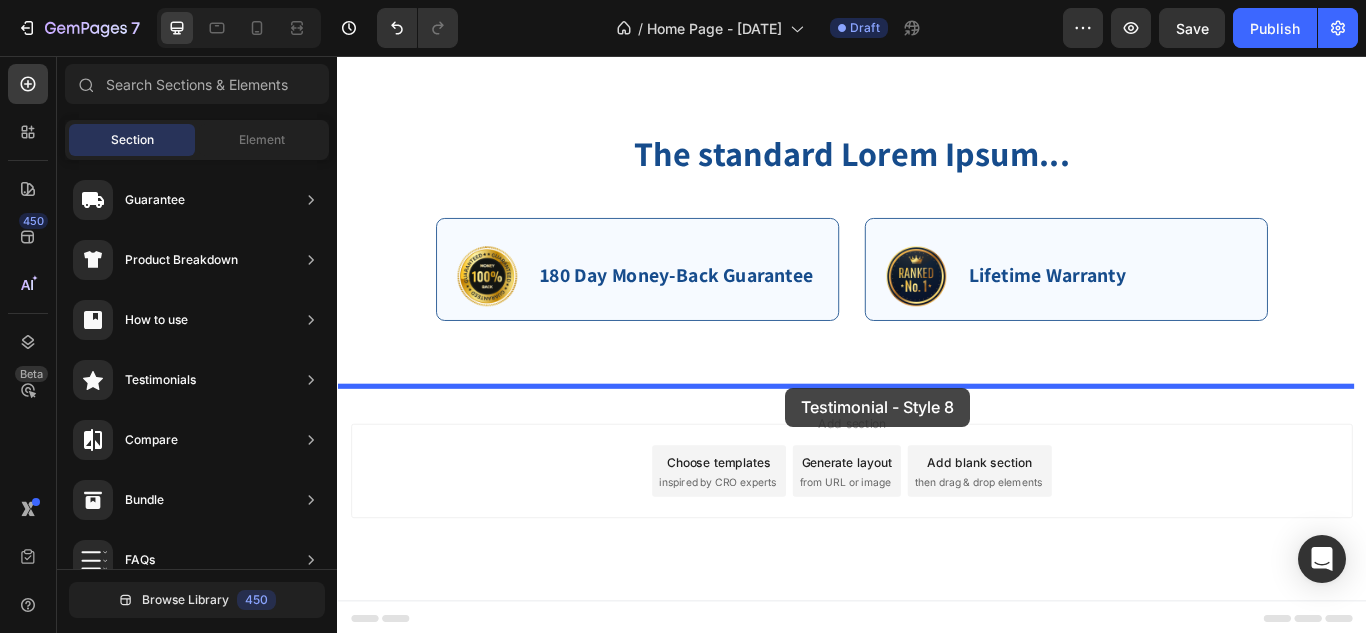 drag, startPoint x: 818, startPoint y: 286, endPoint x: 860, endPoint y: 442, distance: 161.55495 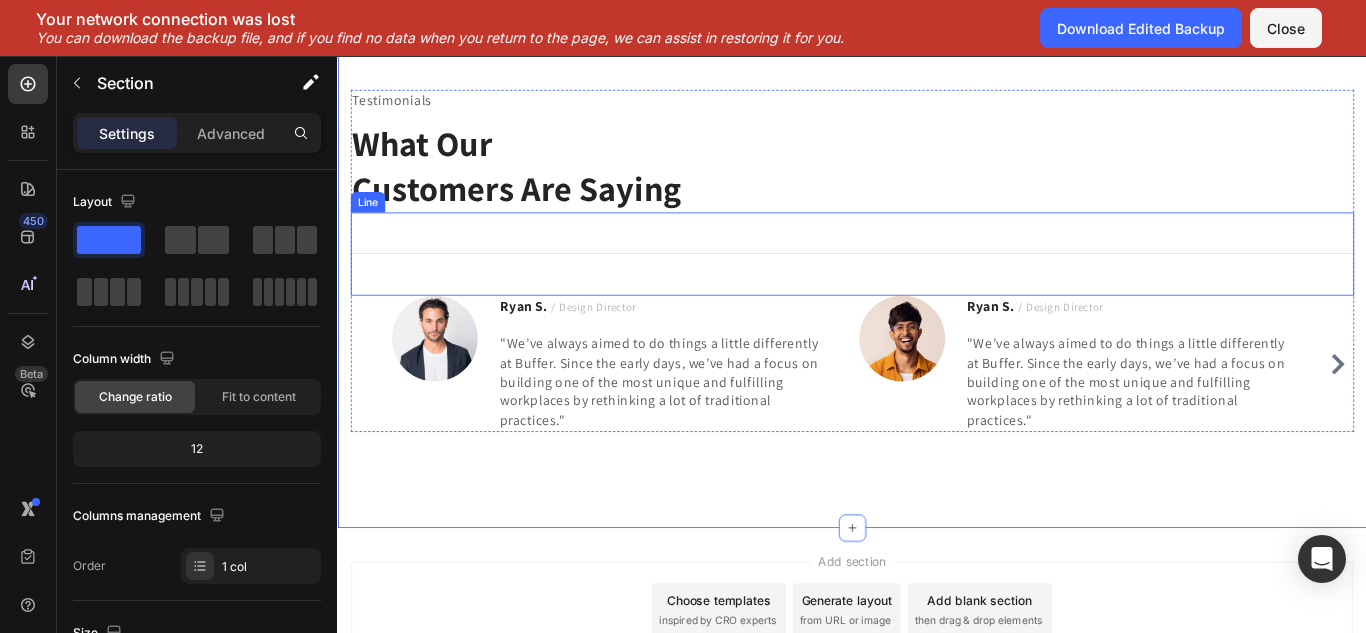 scroll, scrollTop: 2059, scrollLeft: 0, axis: vertical 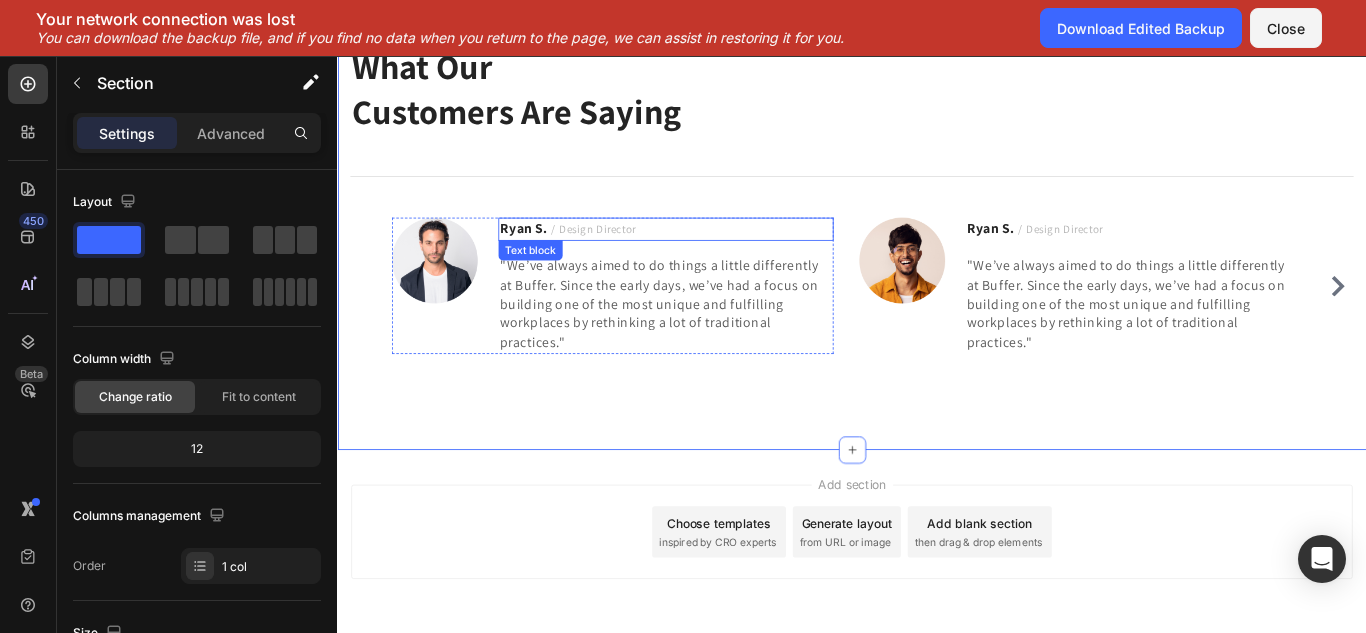 click on "/ Design Director" at bounding box center [635, 258] 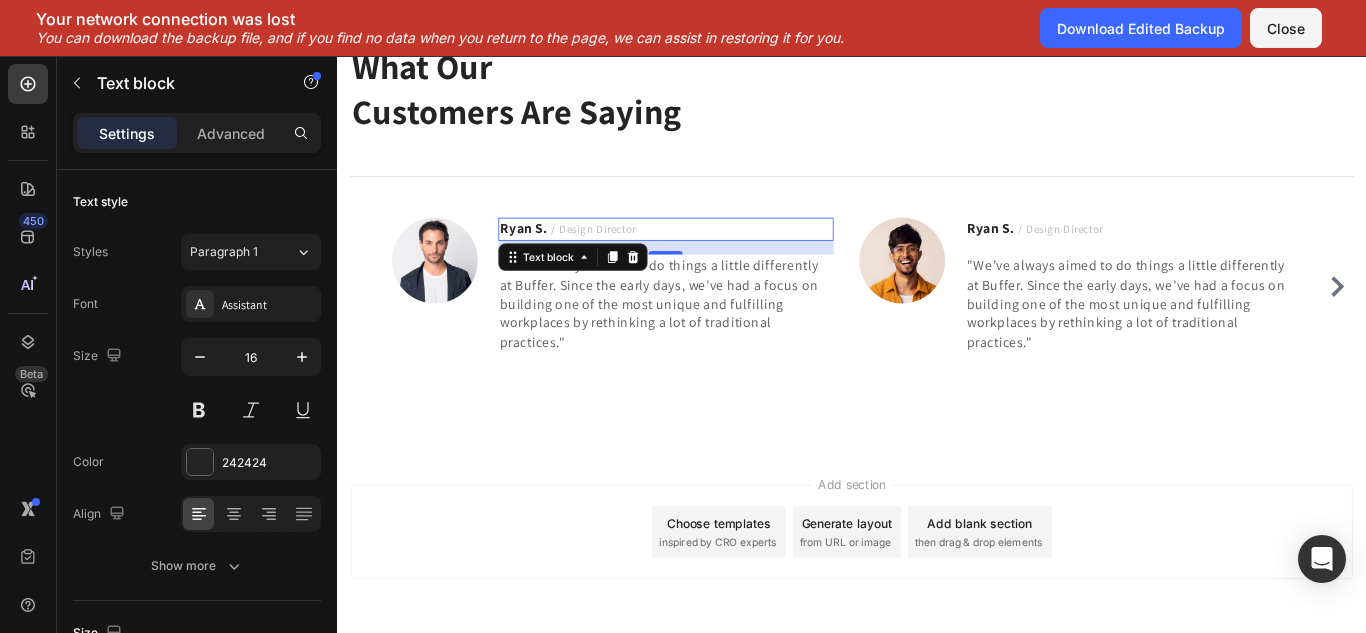 click on "/ Design Director" at bounding box center [635, 258] 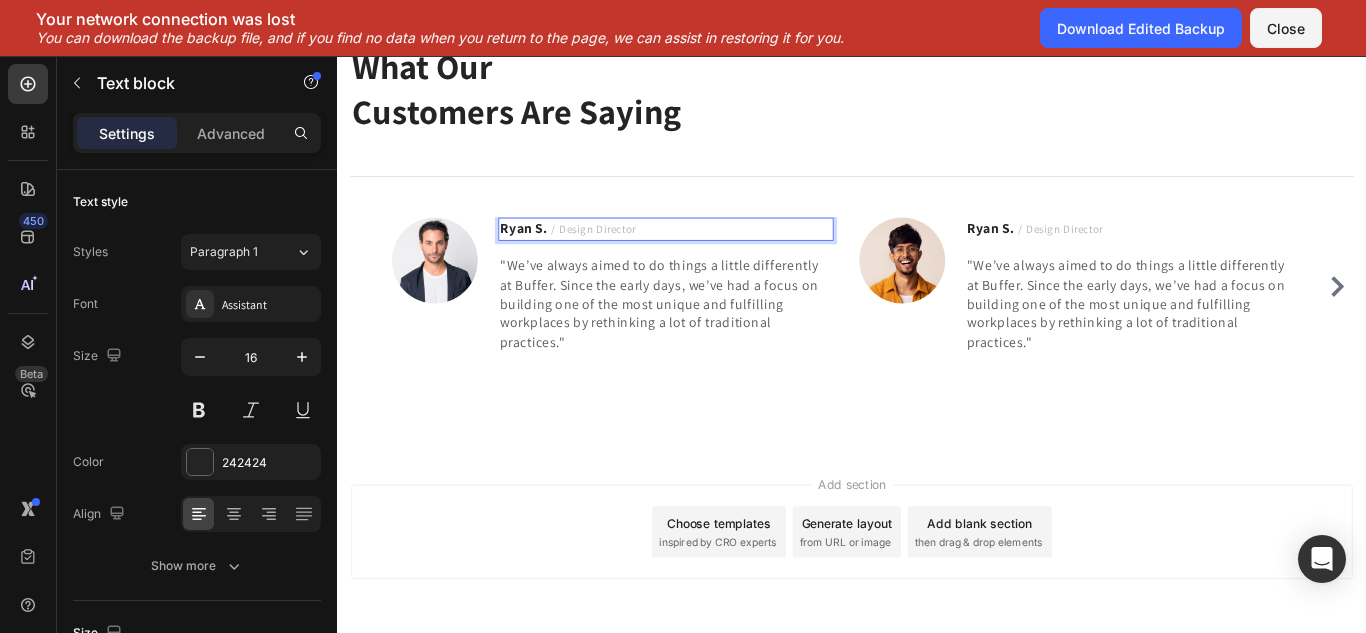 click on "/ Design Director" at bounding box center [635, 258] 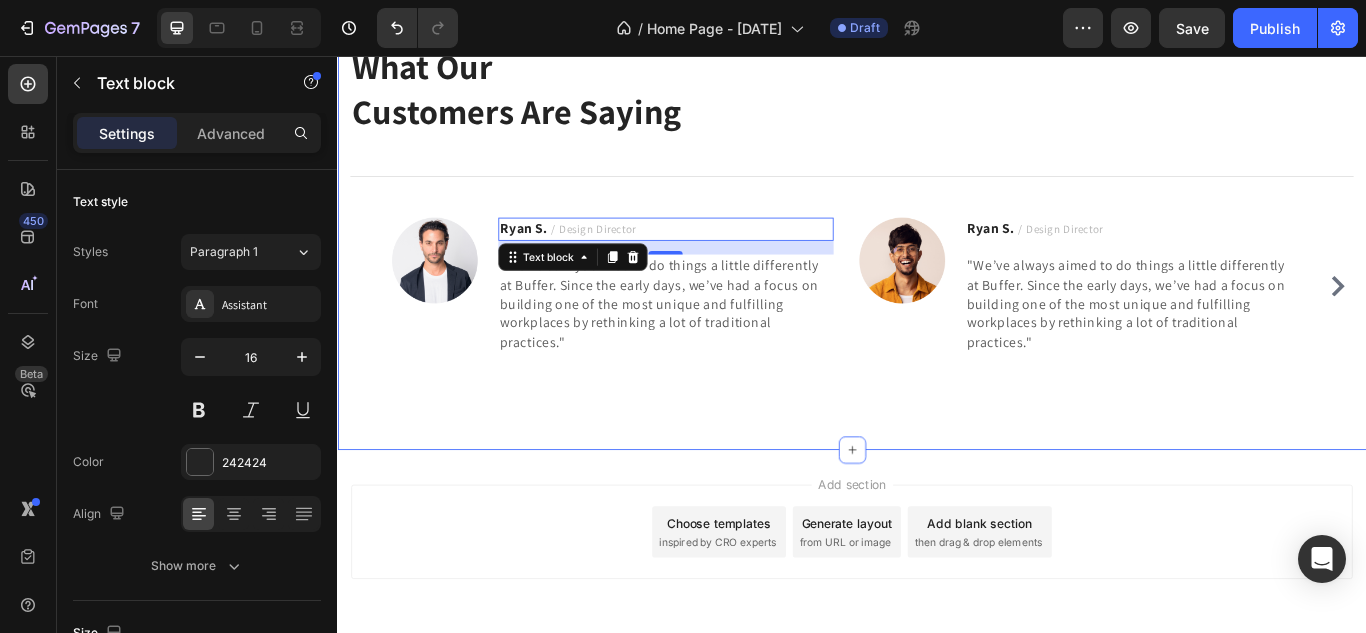 click on "Testimonials Text block What Our  Customers Are Saying Heading                Title Line Image Ryan S.   / Design Director Text block   16 "We’ve always aimed to do things a little differently at Buffer. Since the early days, we’ve had a focus on building one of the most unique and fulfilling workplaces by rethinking a lot of traditional practices." Text block Row Image Ryan S.   / Design Director Text block "We’ve always aimed to do things a little differently at Buffer. Since the early days, we’ve had a focus on building one of the most unique and fulfilling workplaces by rethinking a lot of traditional practices." Text block Row Image Ryan S.   / Design Director Text block "We’ve always aimed to do things a little differently at Buffer. Since the early days, we’ve had a focus on building one of the most unique and fulfilling workplaces by rethinking a lot of traditional practices." Text block Row Image Ryan S.   / Design Director Text block Text block Row Carousel Row Section 6" at bounding box center (937, 220) 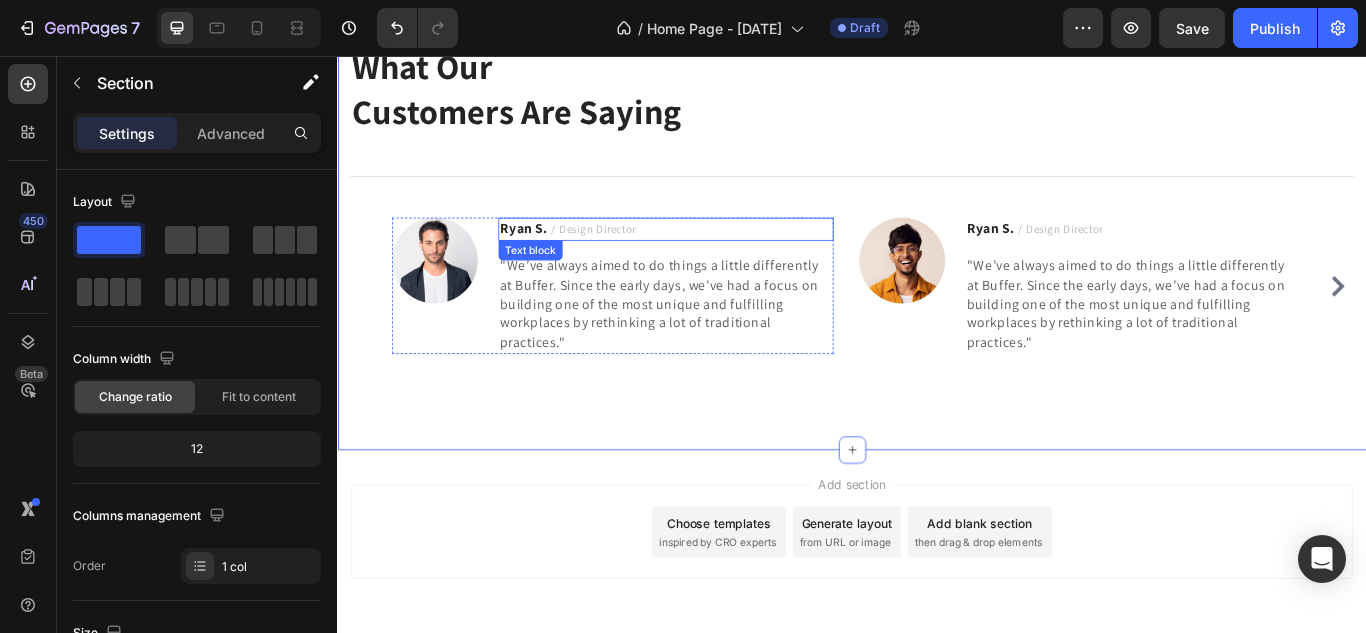click on "Ryan S." at bounding box center (554, 257) 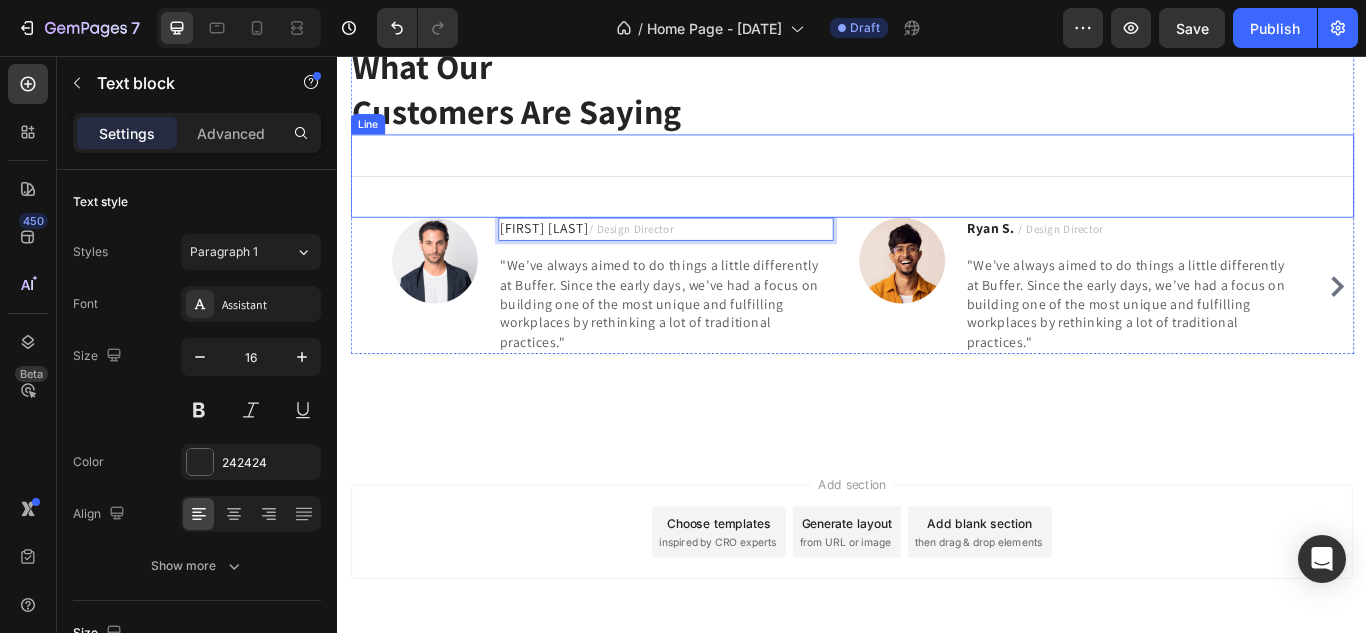 click on "Title Line" at bounding box center [937, 196] 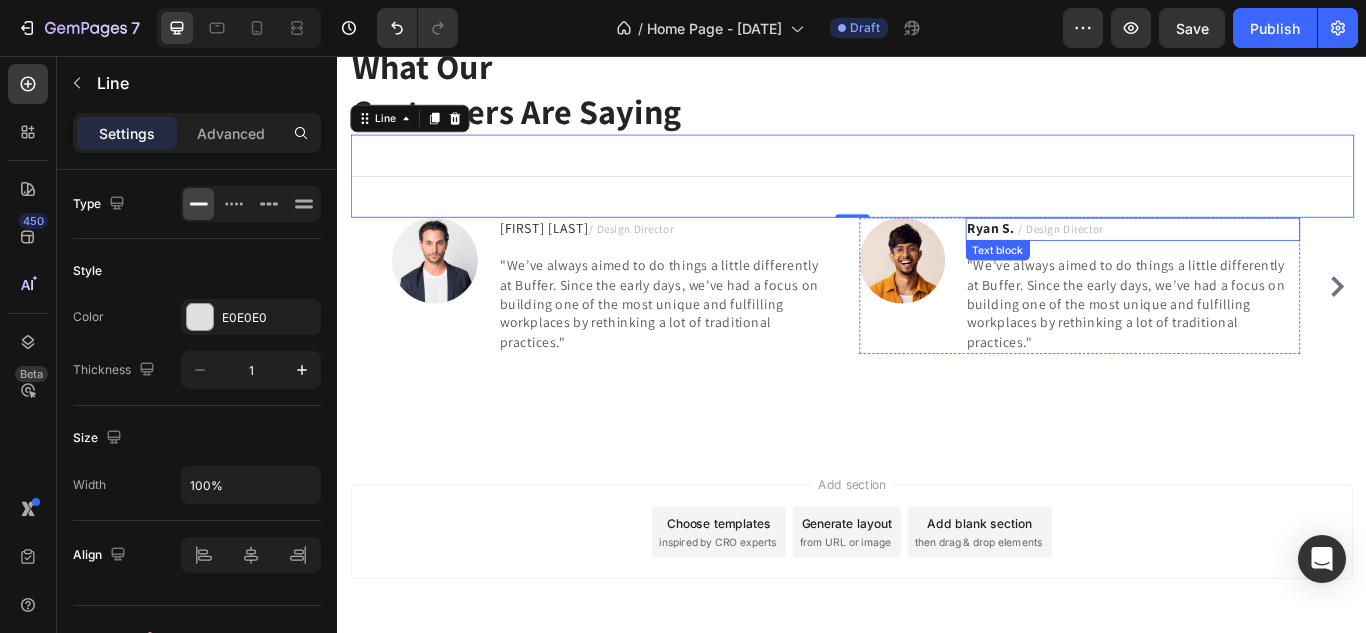 click on "Ryan S." at bounding box center [1099, 257] 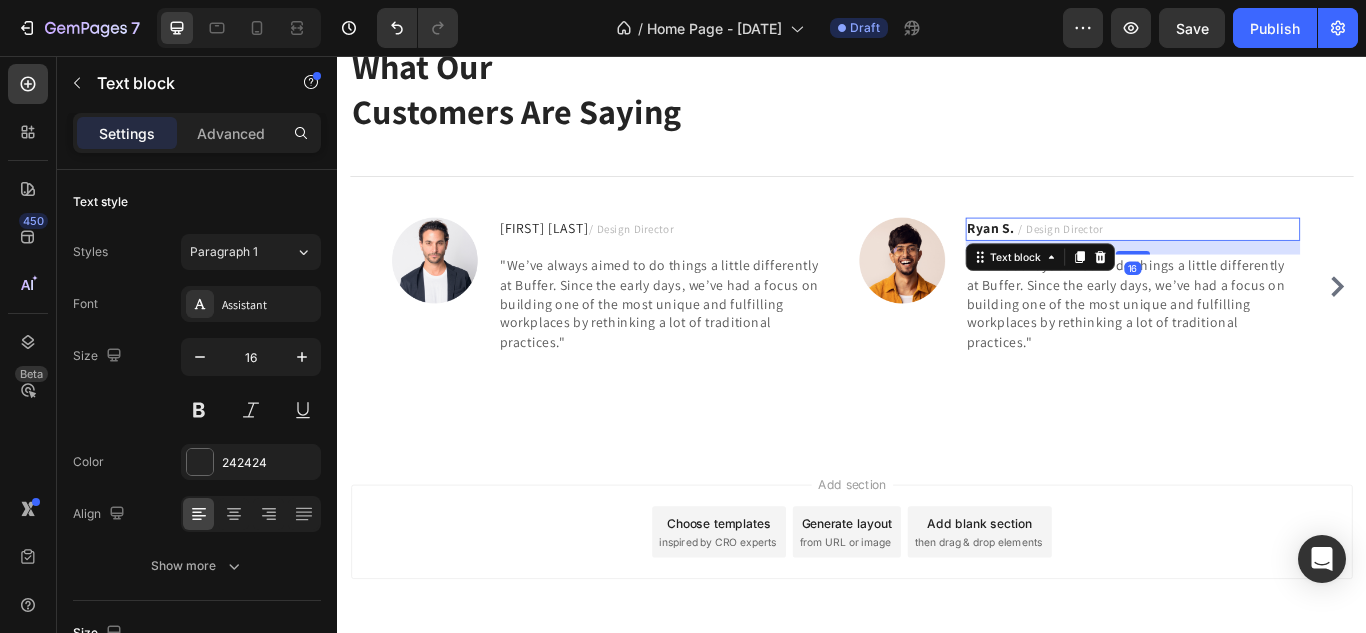 click on "Ryan S.   / Design Director" at bounding box center (1264, 258) 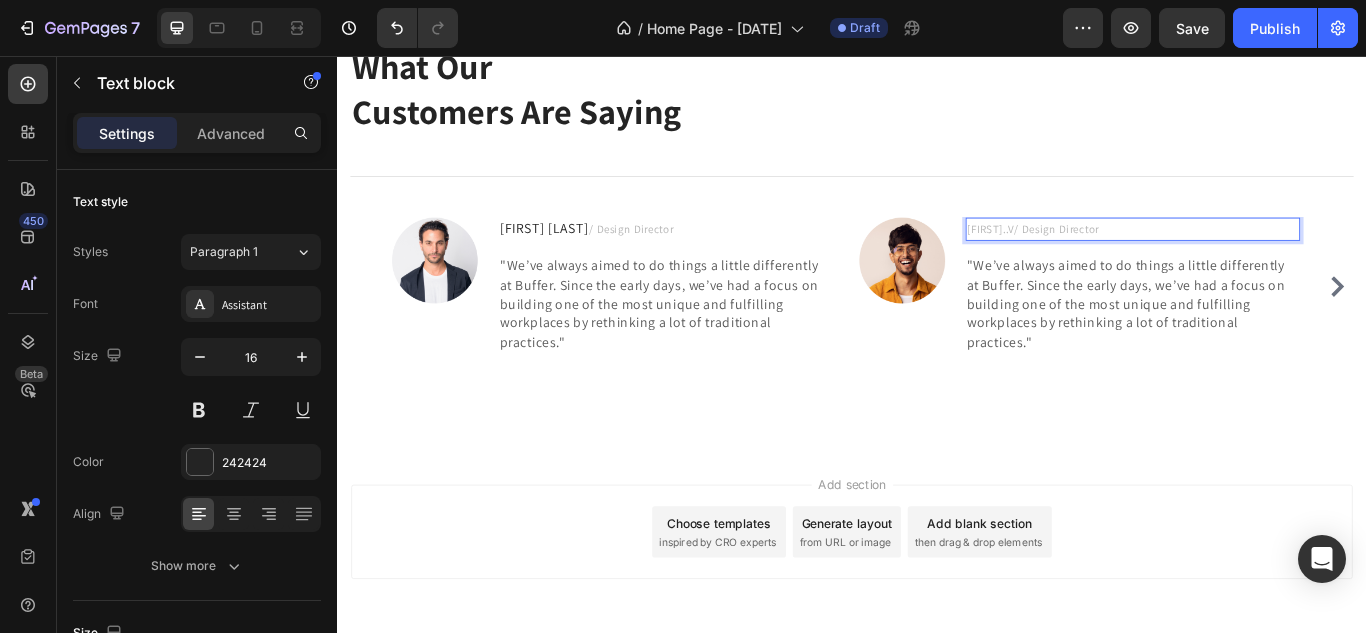 click on "VICTOR..V/ Design Director" at bounding box center (1148, 258) 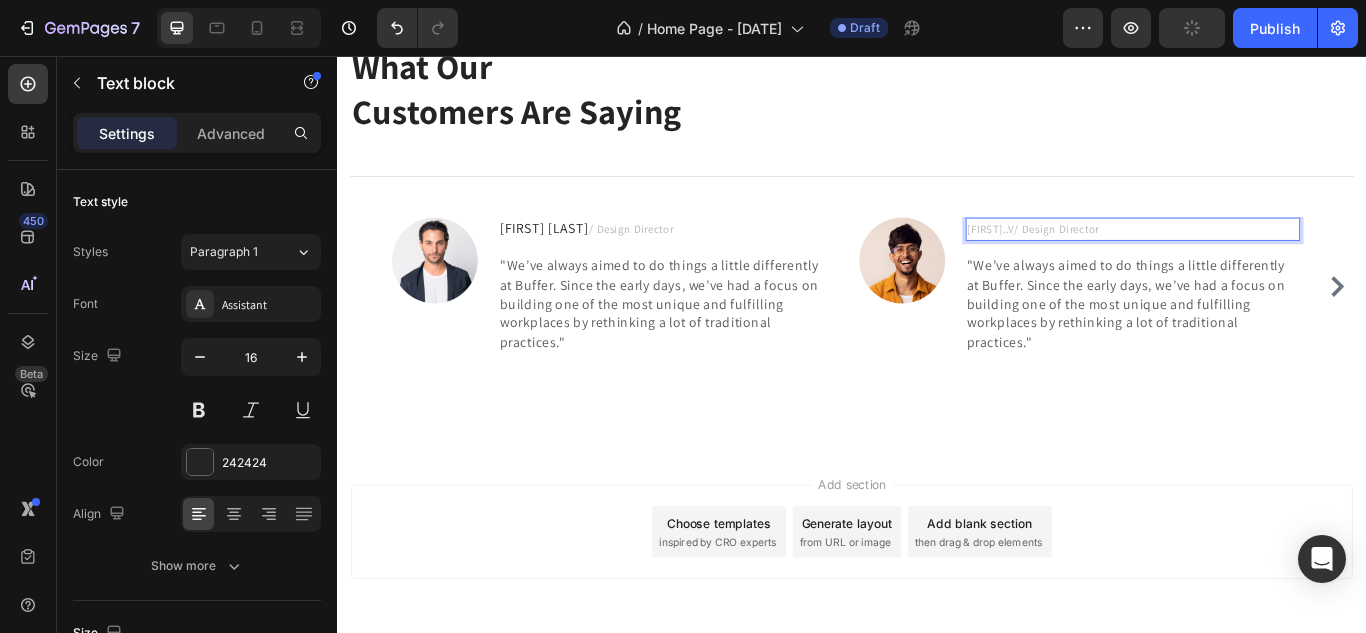 click on "VICTOR..V/ Design Director" at bounding box center [1148, 258] 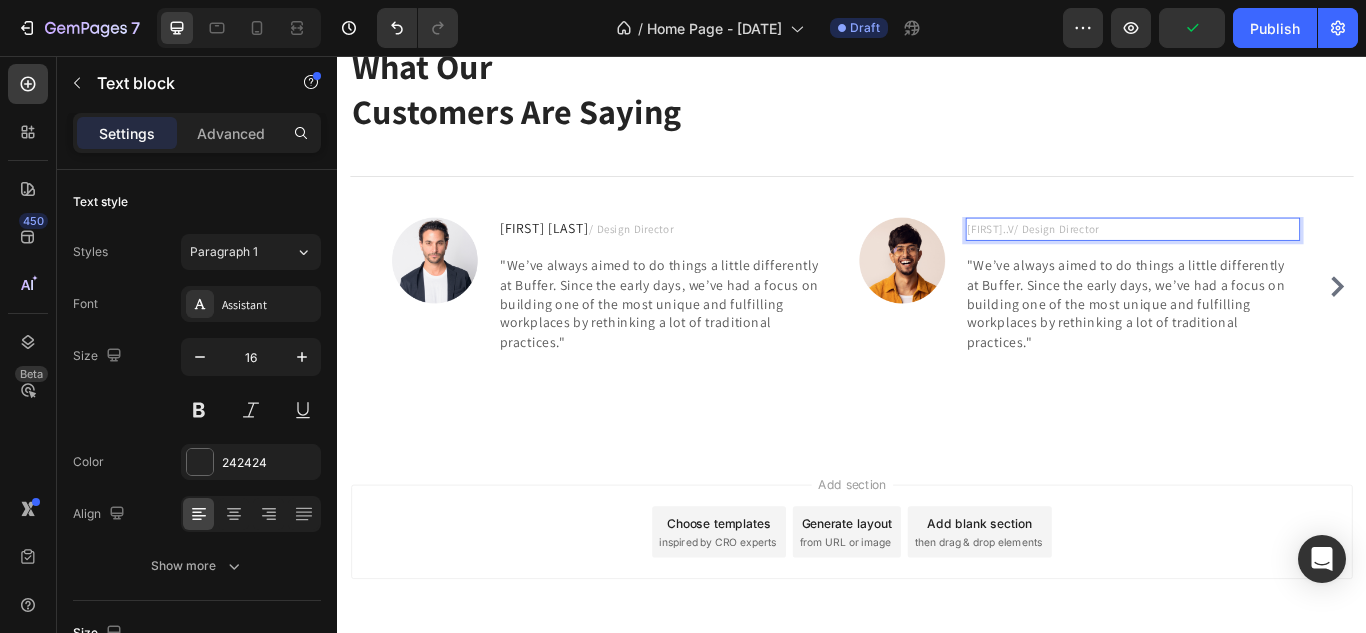 click on "VICTOR..V/ Design Director" at bounding box center (1148, 258) 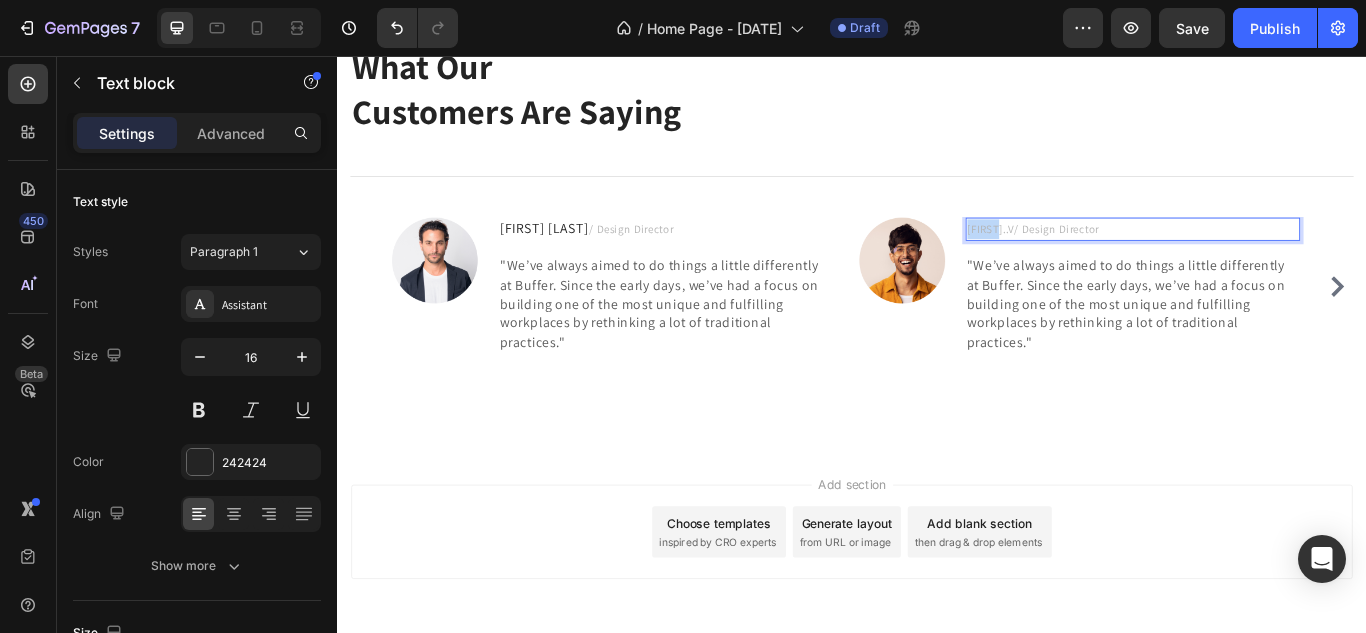 click on "VICTOR..V/ Design Director" at bounding box center [1148, 258] 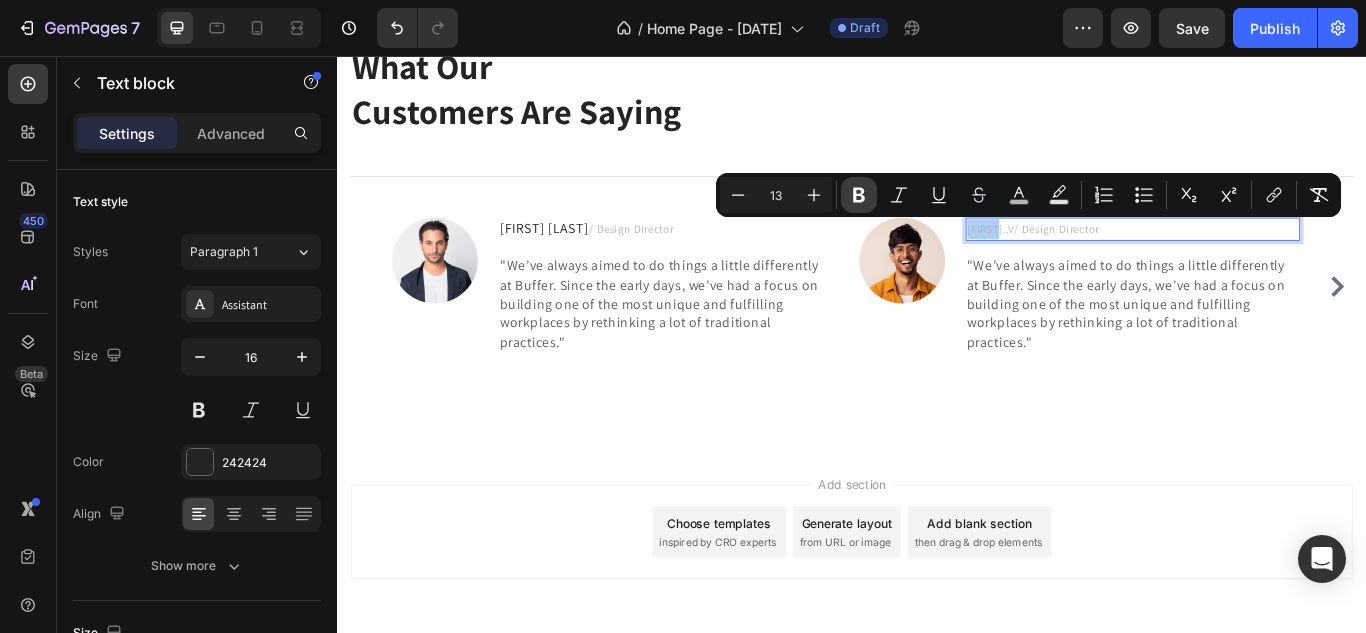 click 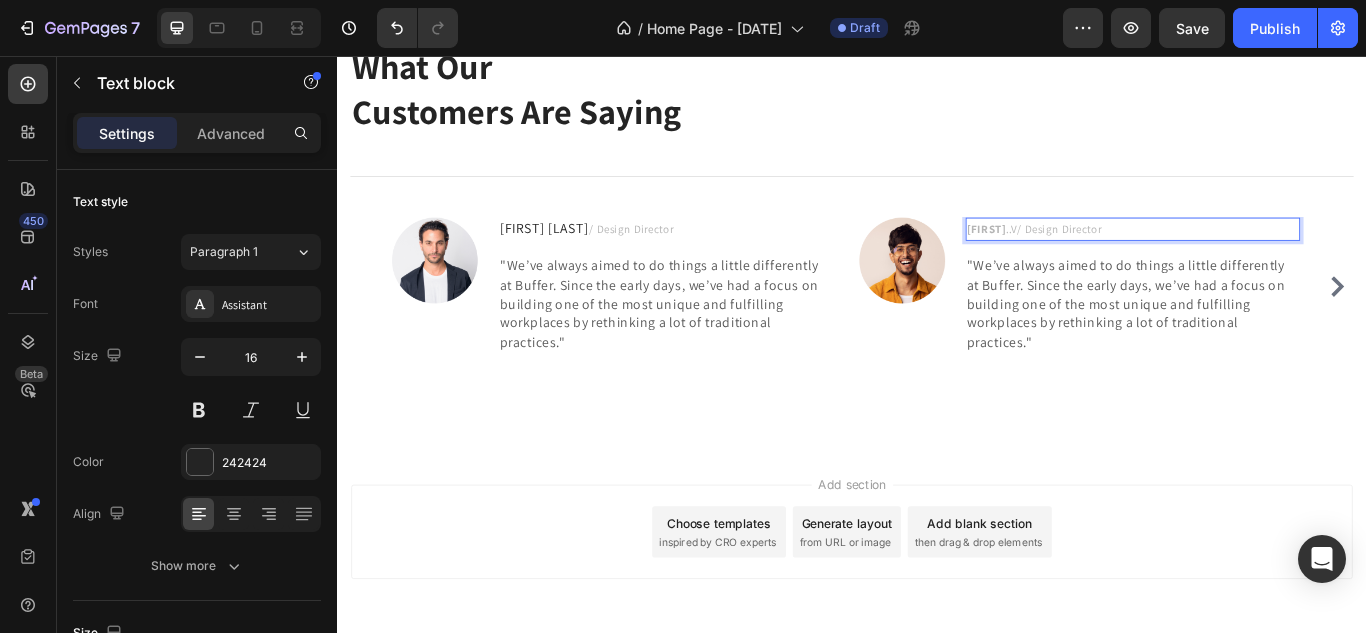 click on "VICTOR" at bounding box center (1093, 258) 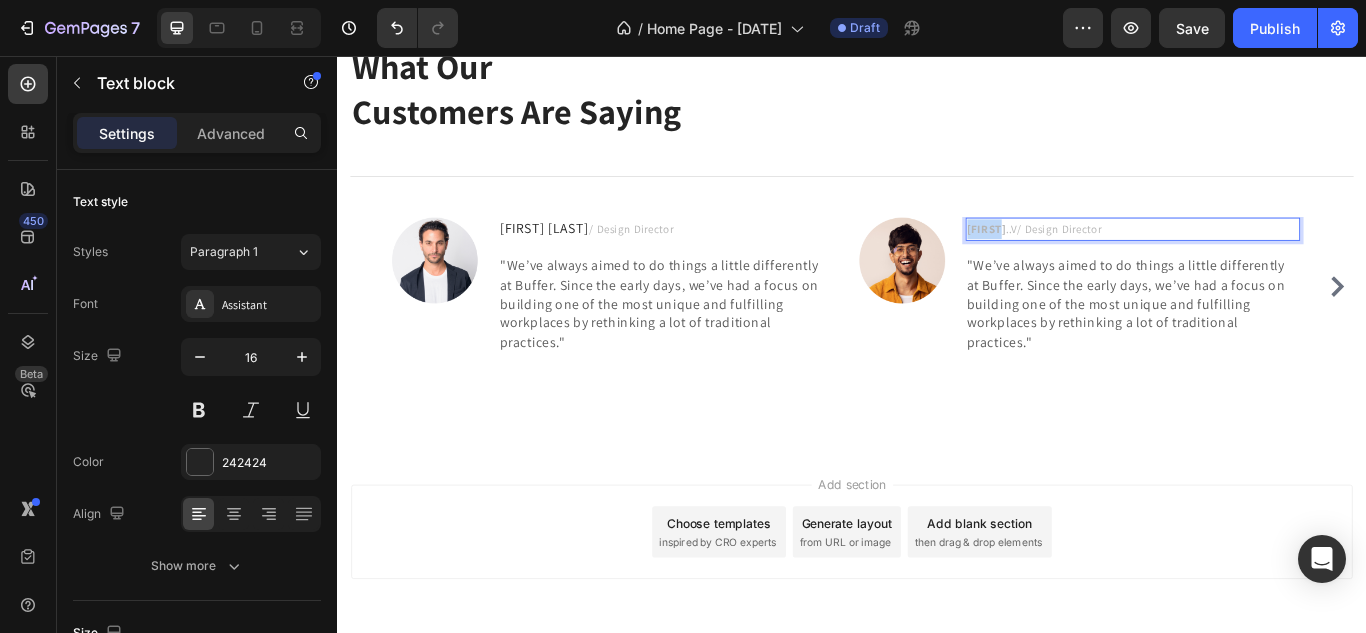 click on "VICTOR" at bounding box center [1093, 258] 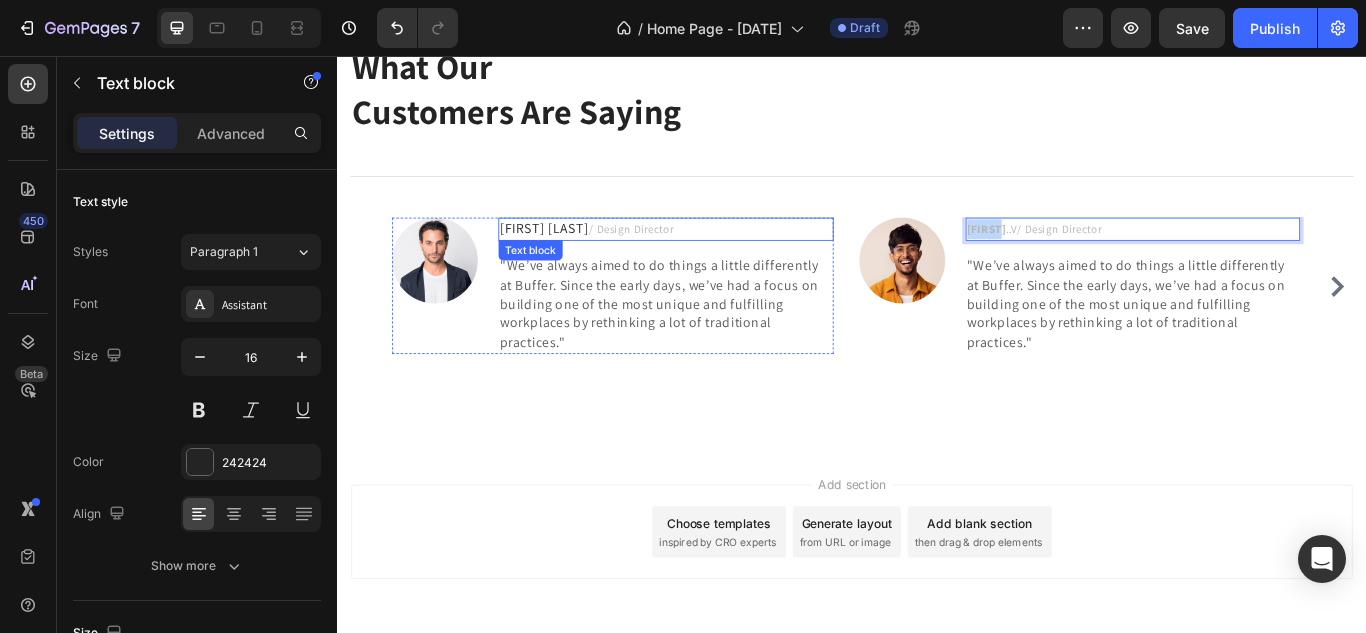 click on "vincent A  / Design Director" at bounding box center [719, 258] 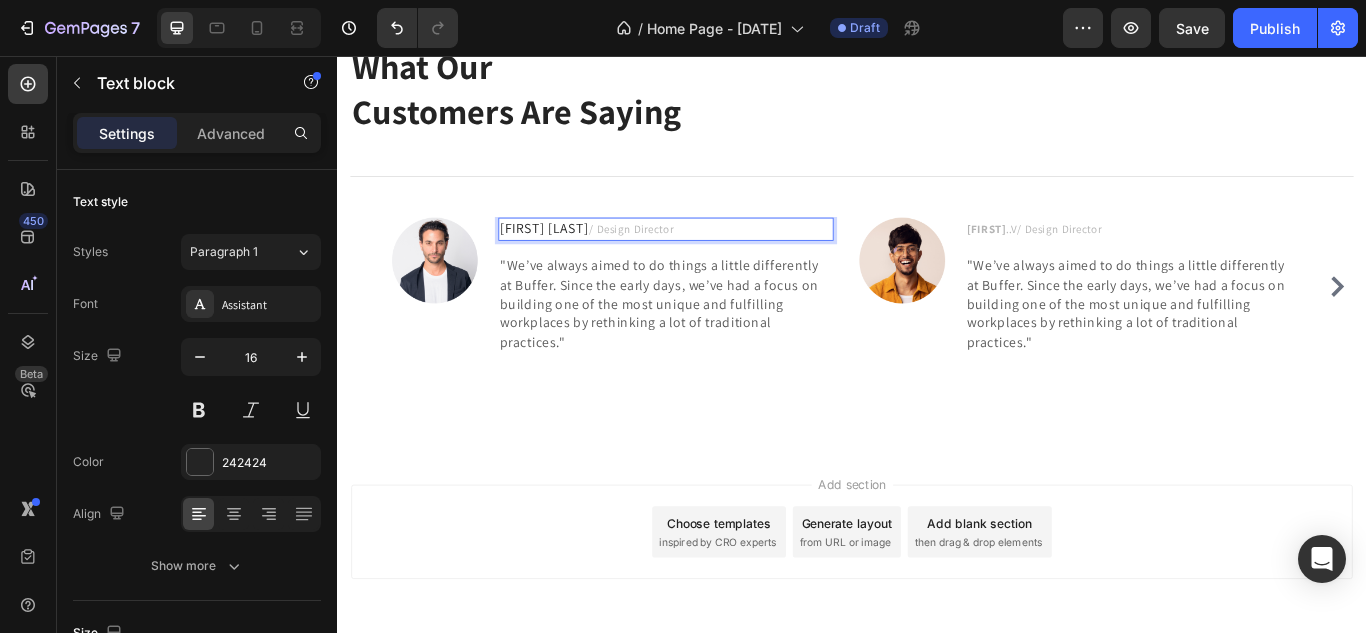 click on "vincent A  / Design Director" at bounding box center (719, 258) 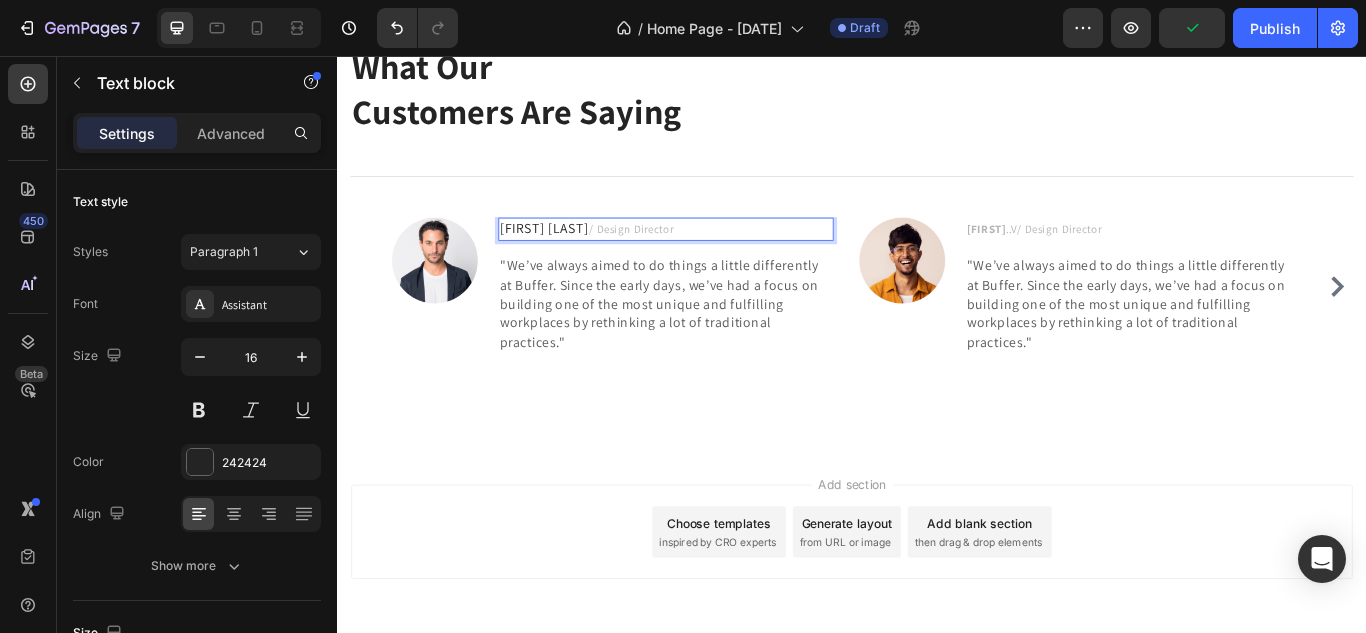 click on "vincent A  / Design Director" at bounding box center (719, 258) 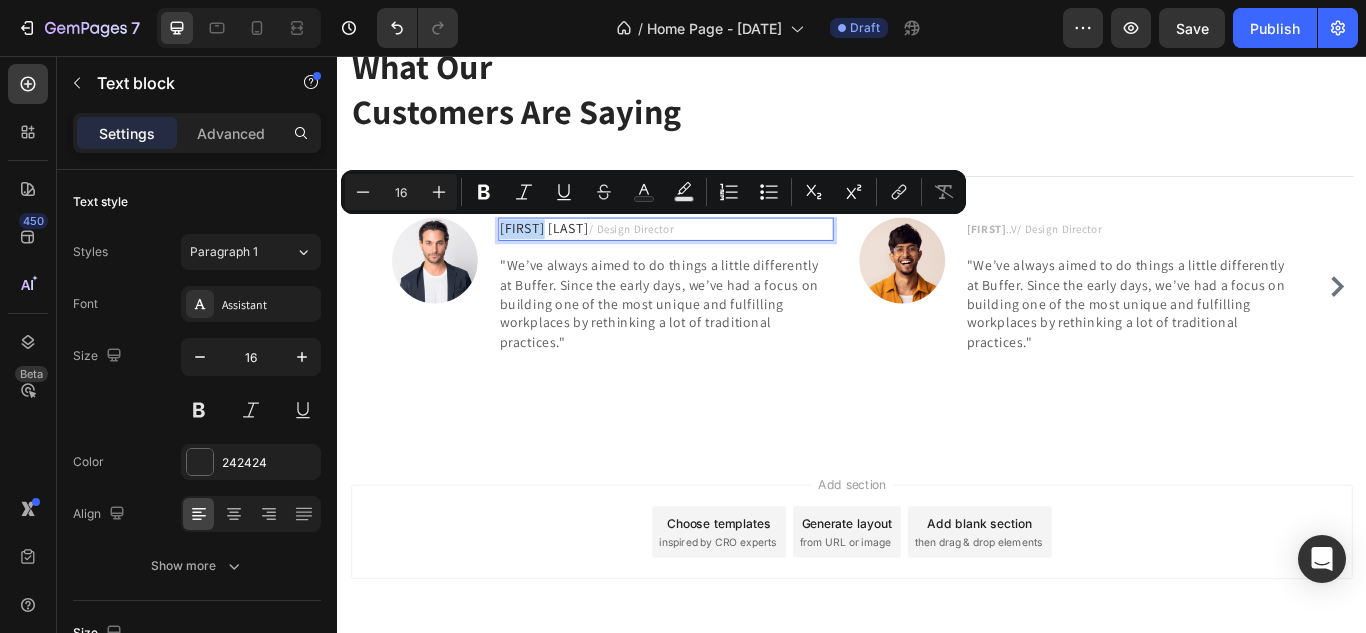 drag, startPoint x: 529, startPoint y: 258, endPoint x: 577, endPoint y: 256, distance: 48.04165 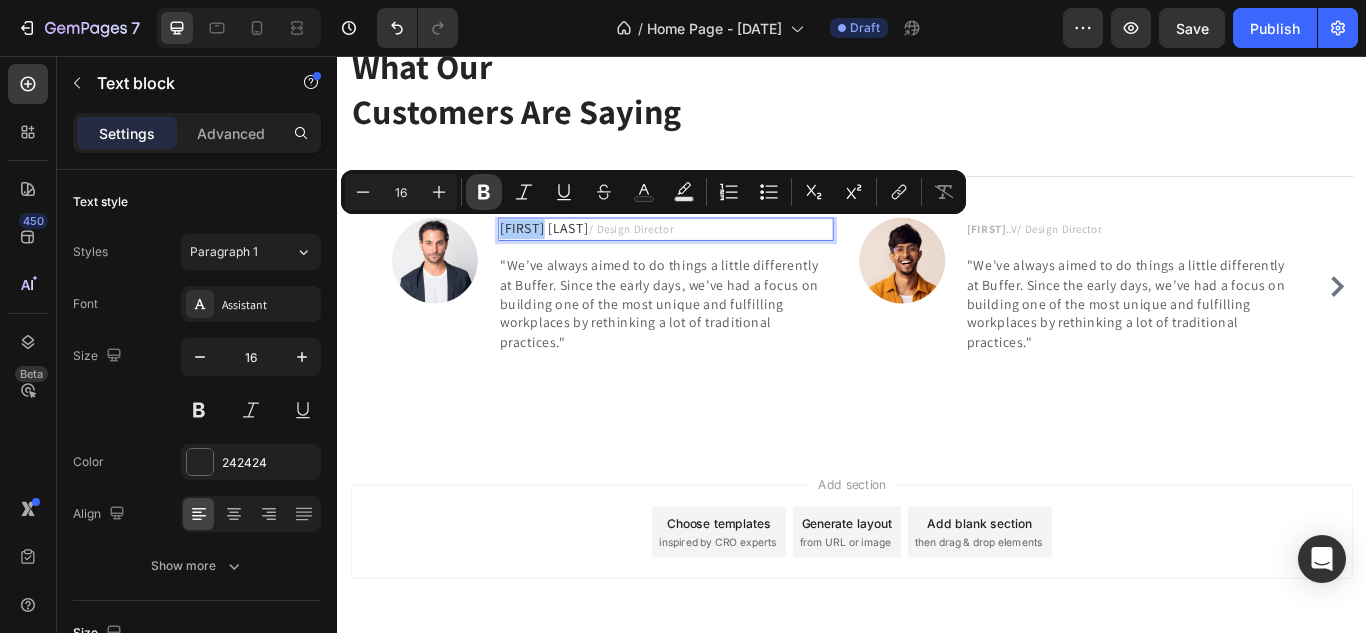 click 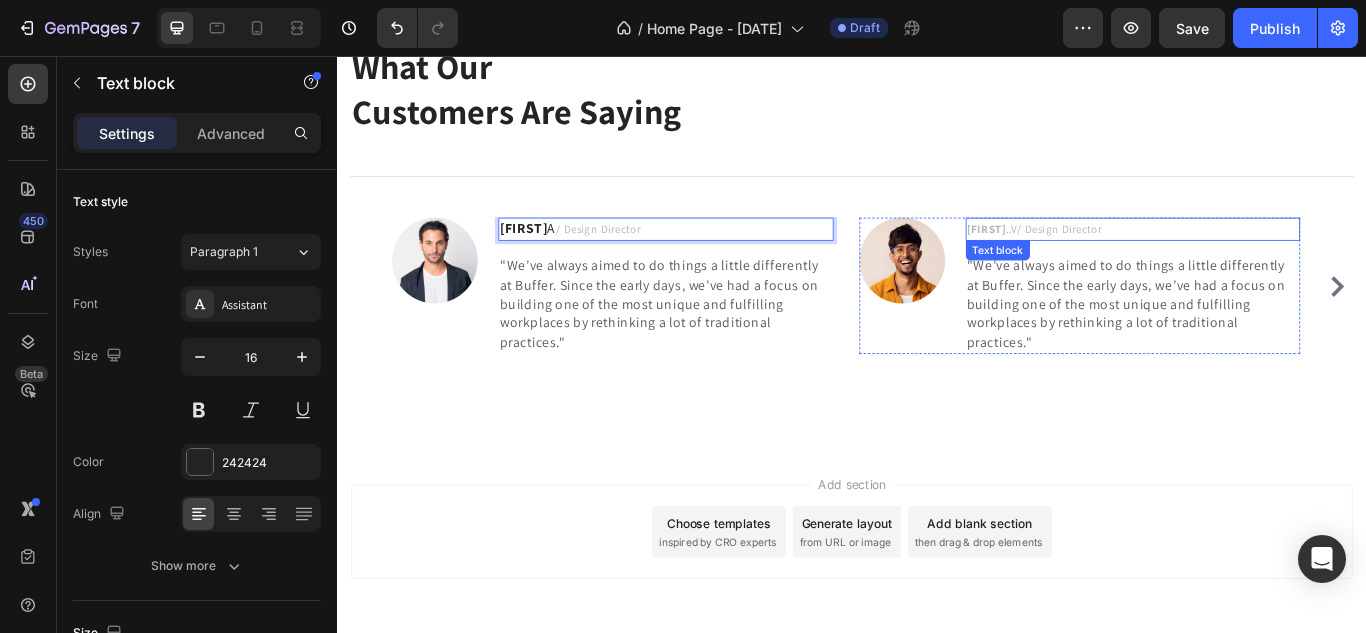 click on "VICTOR" at bounding box center [1093, 258] 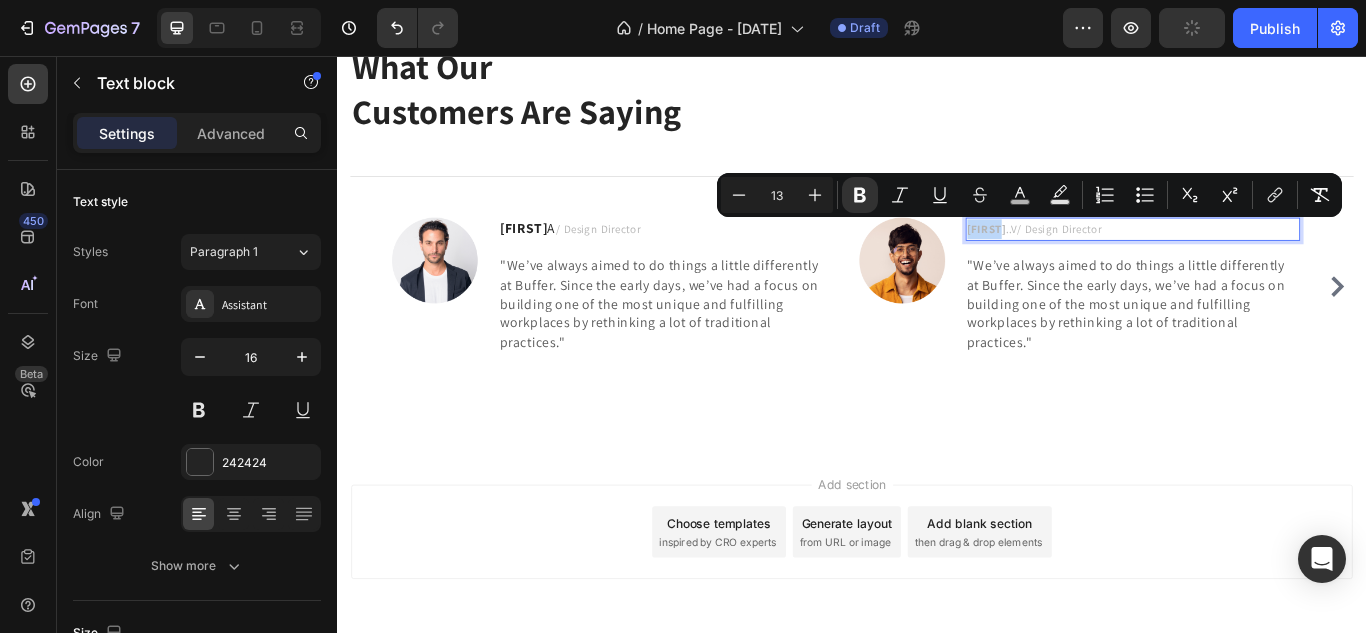 drag, startPoint x: 1071, startPoint y: 256, endPoint x: 1111, endPoint y: 262, distance: 40.4475 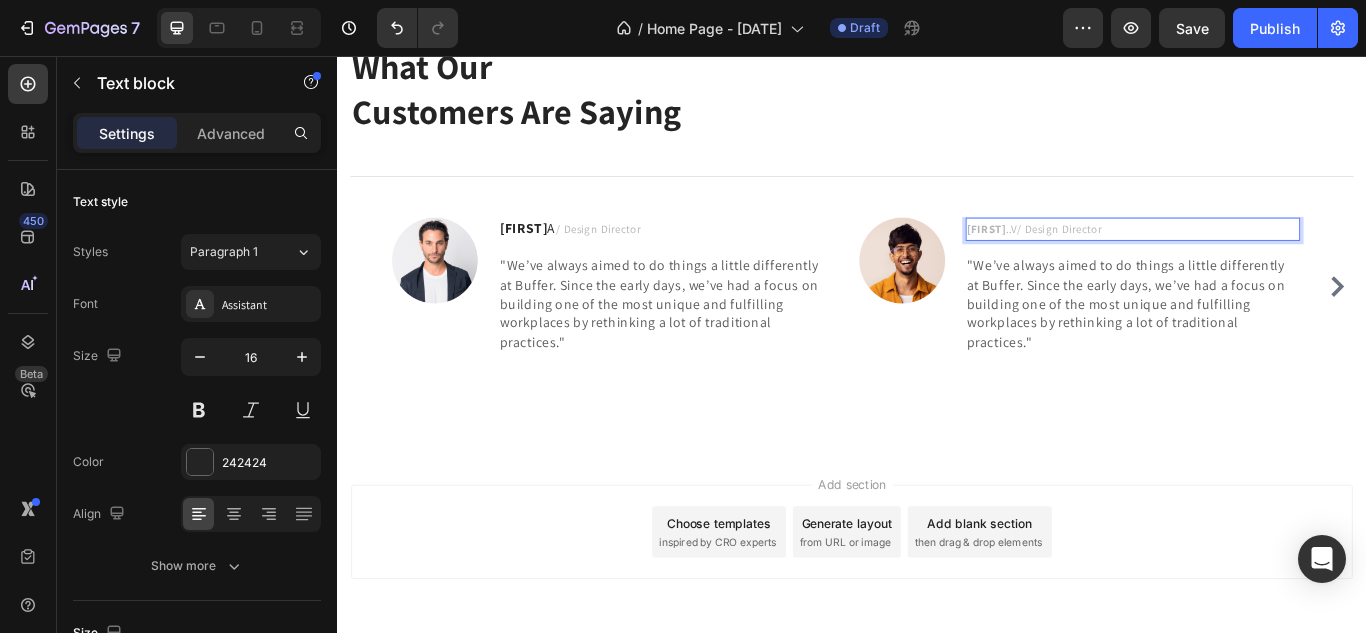 drag, startPoint x: 1106, startPoint y: 256, endPoint x: 1072, endPoint y: 268, distance: 36.05551 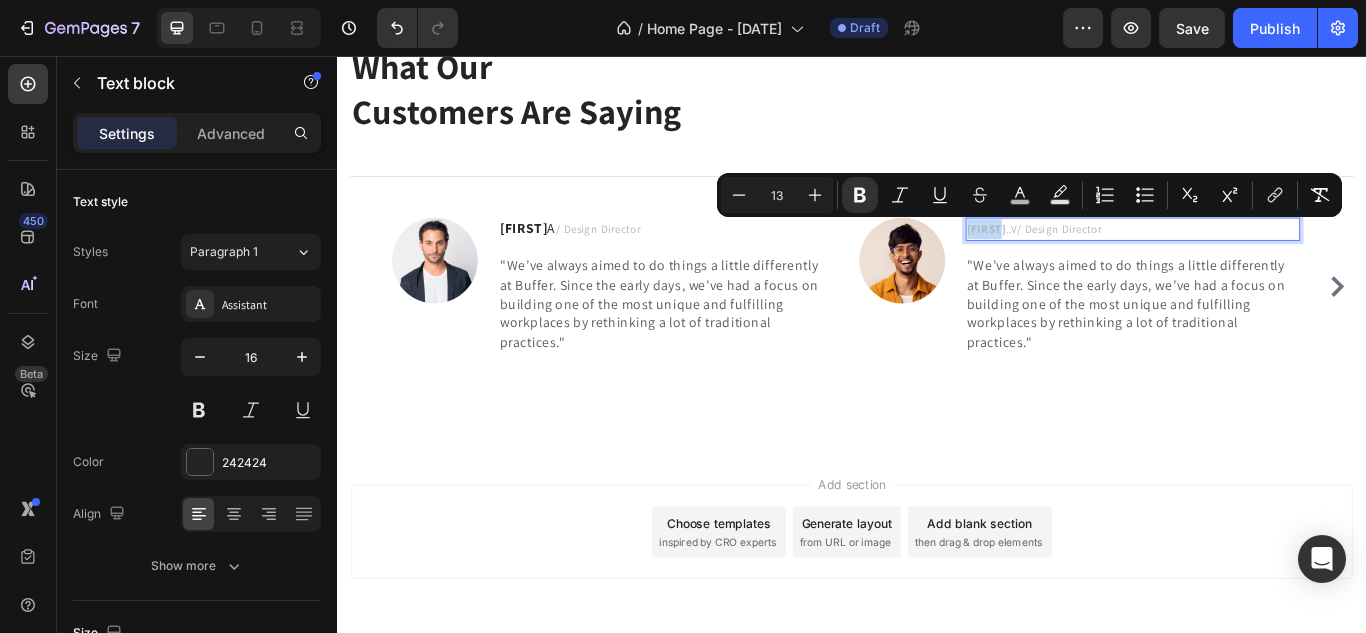 drag, startPoint x: 1068, startPoint y: 260, endPoint x: 1114, endPoint y: 261, distance: 46.010868 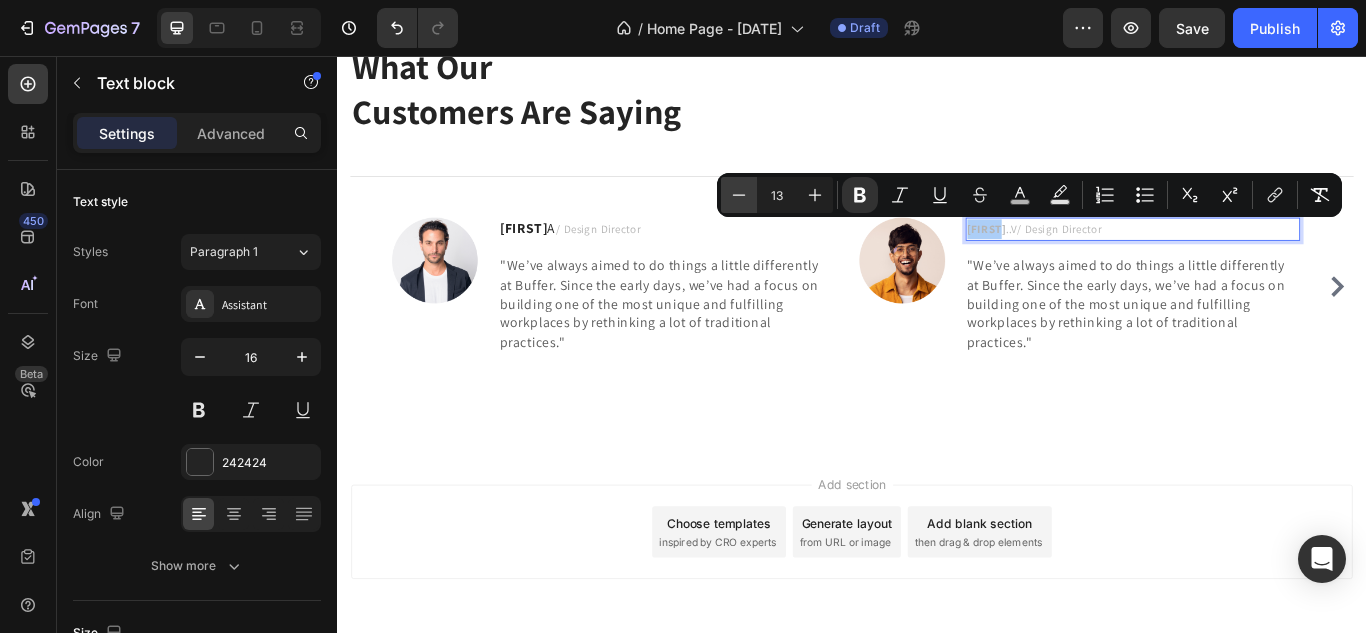 click 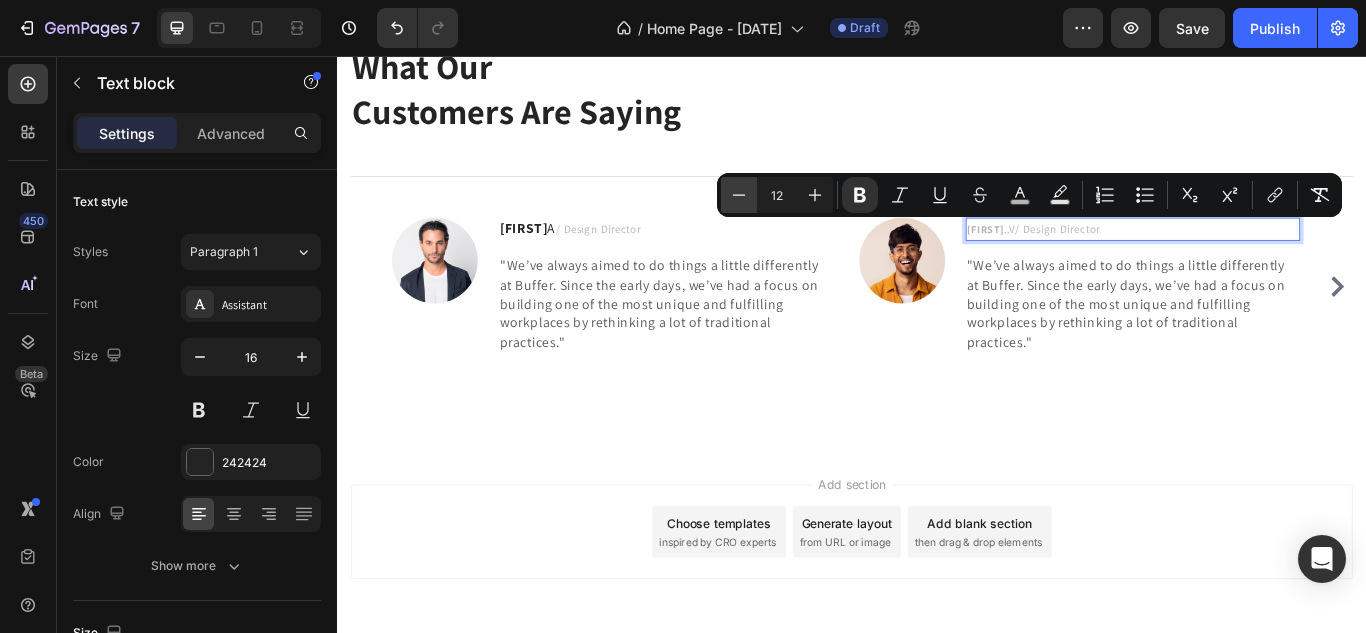 click 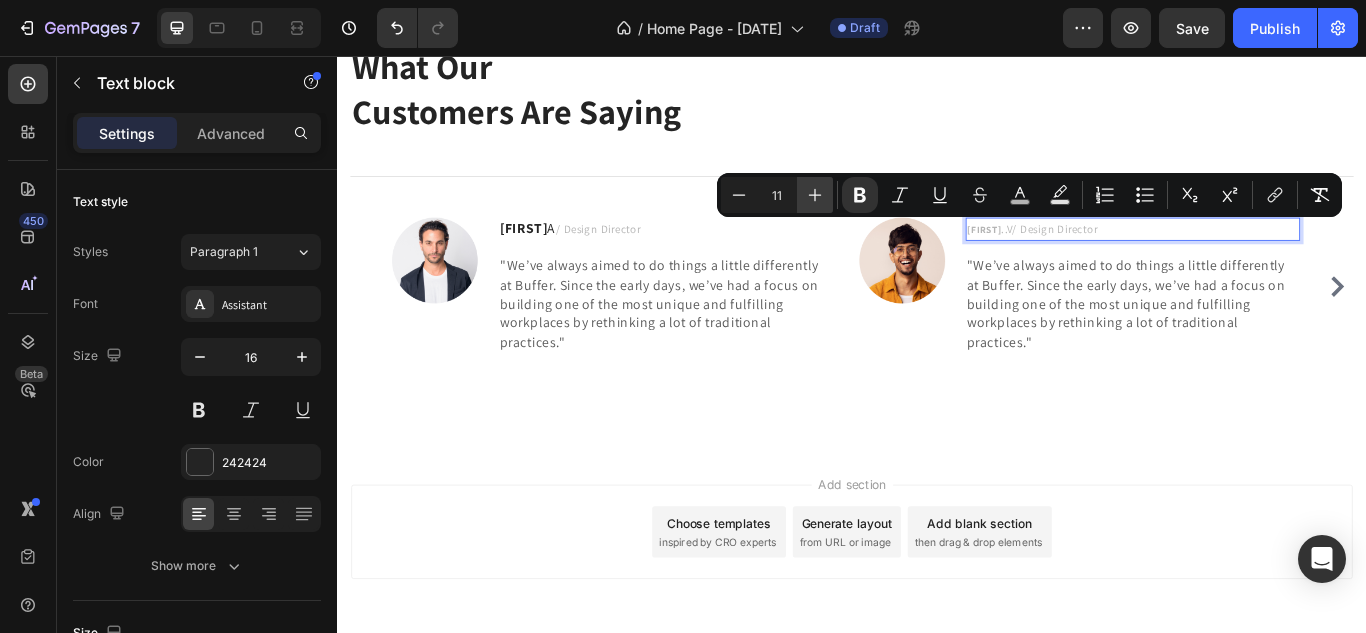 click 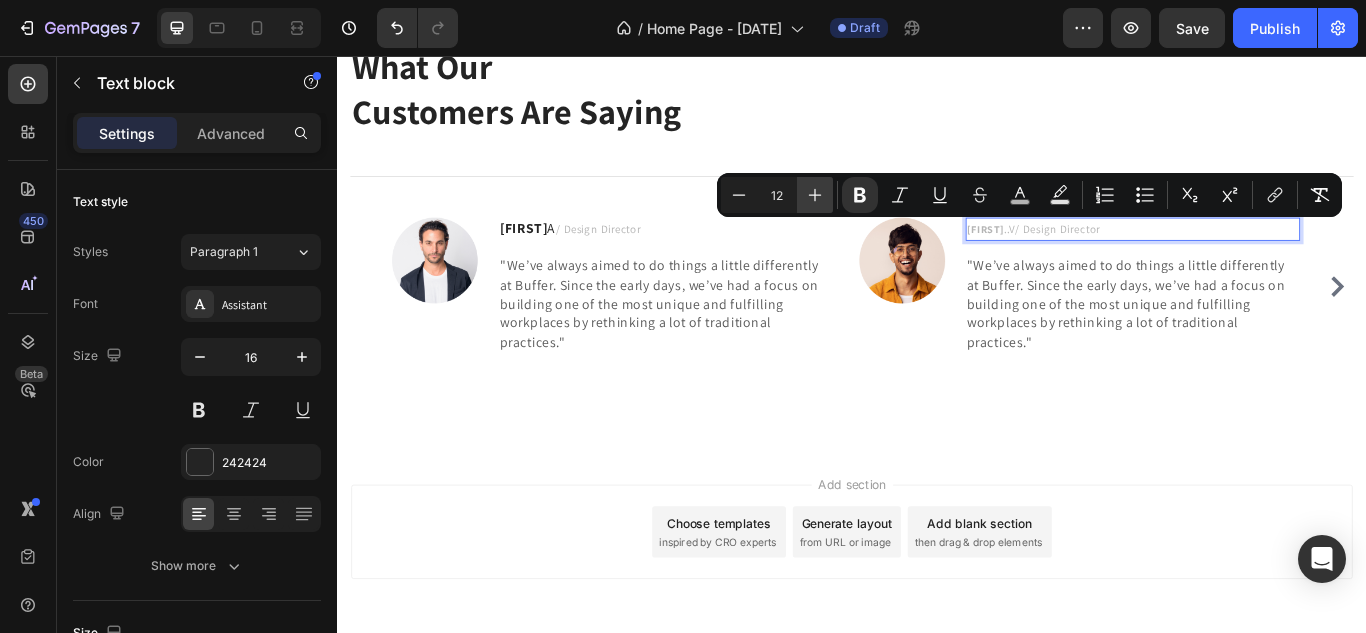 click 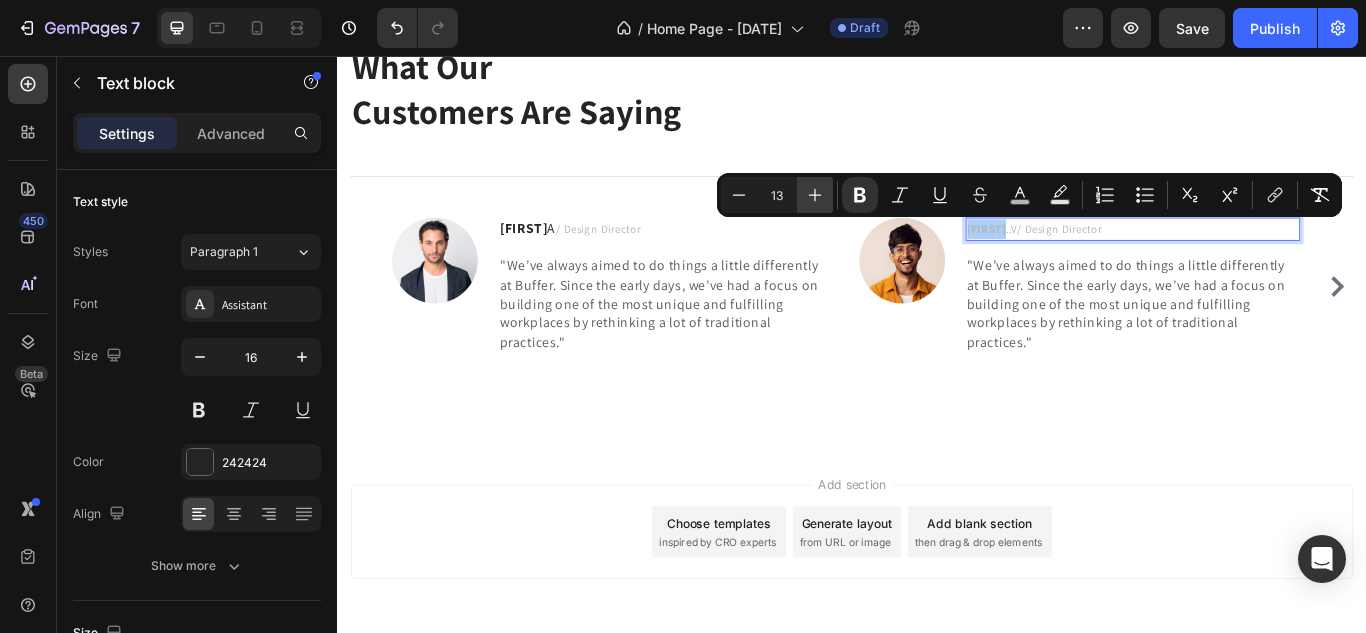 click 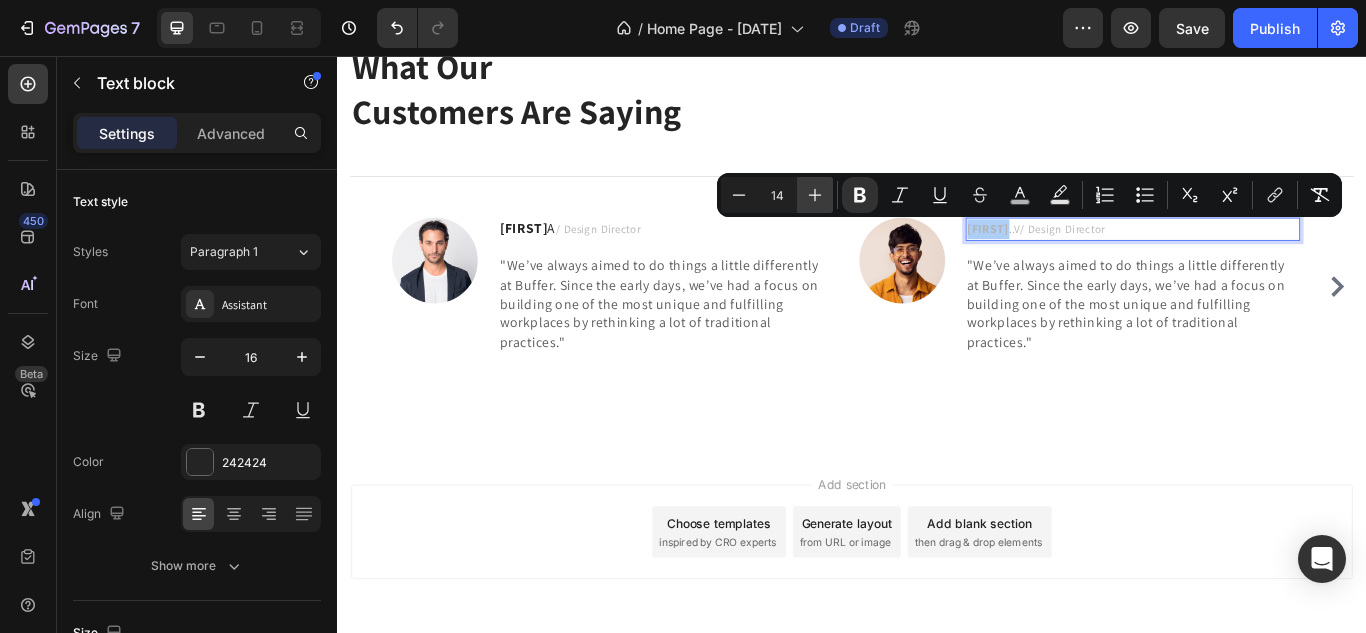 click 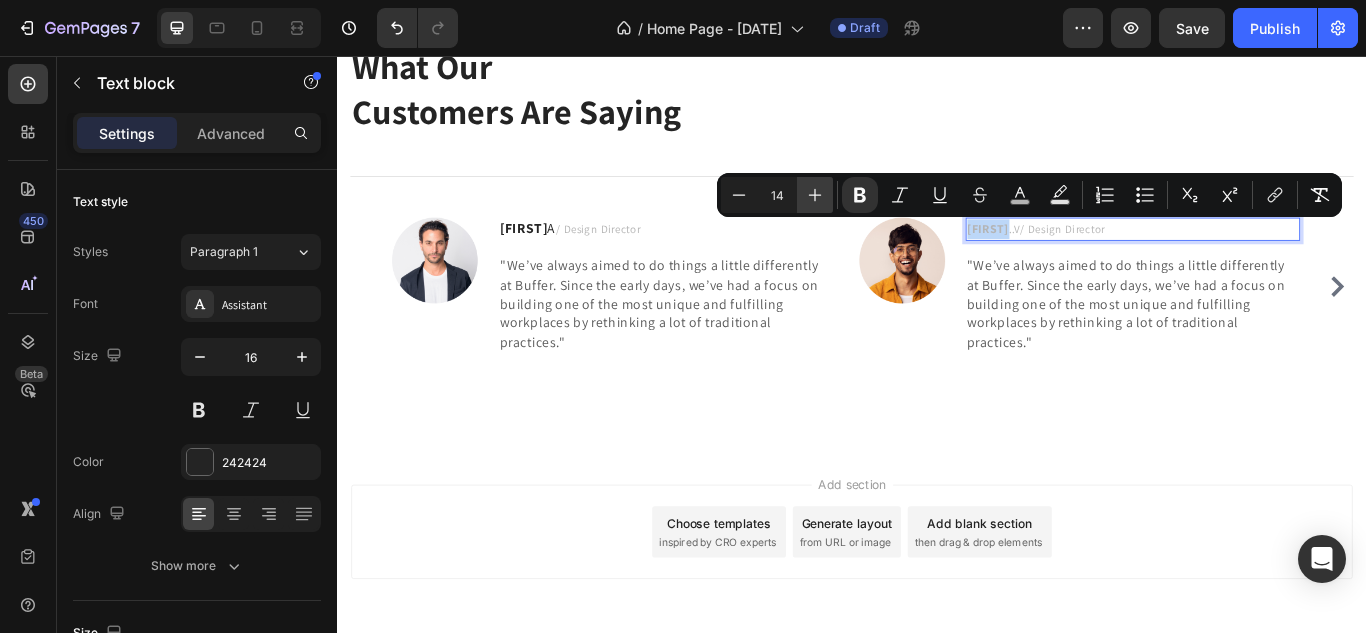 type on "15" 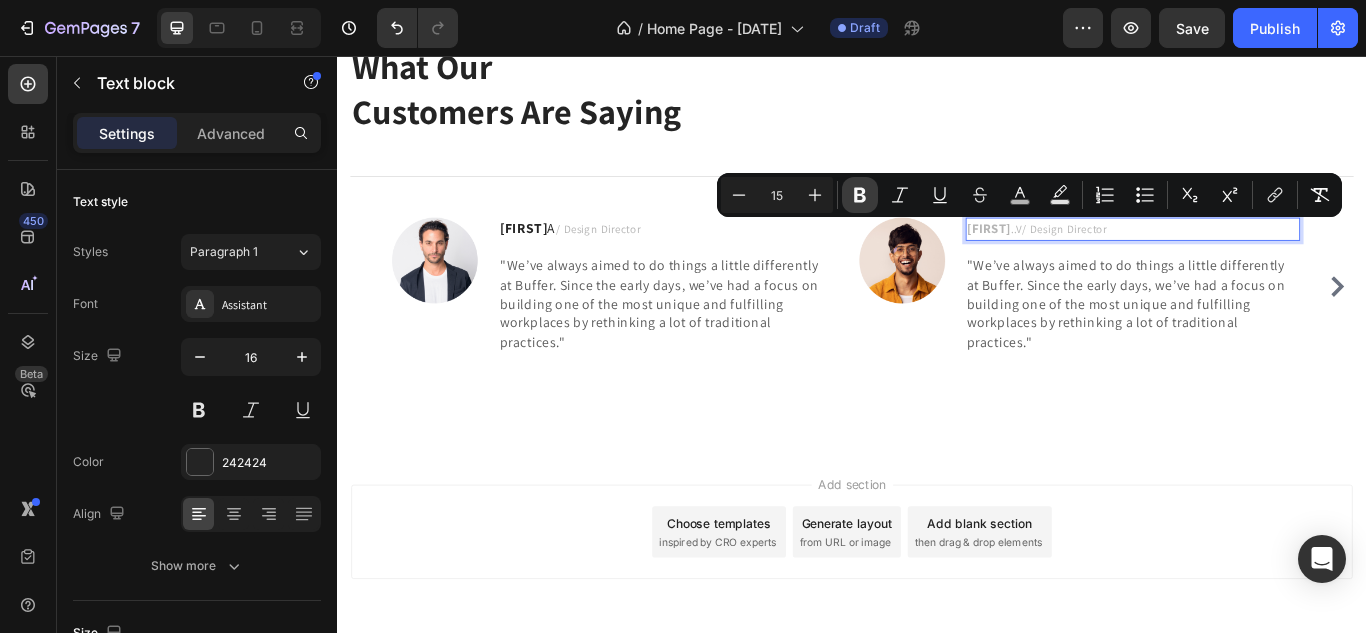 click 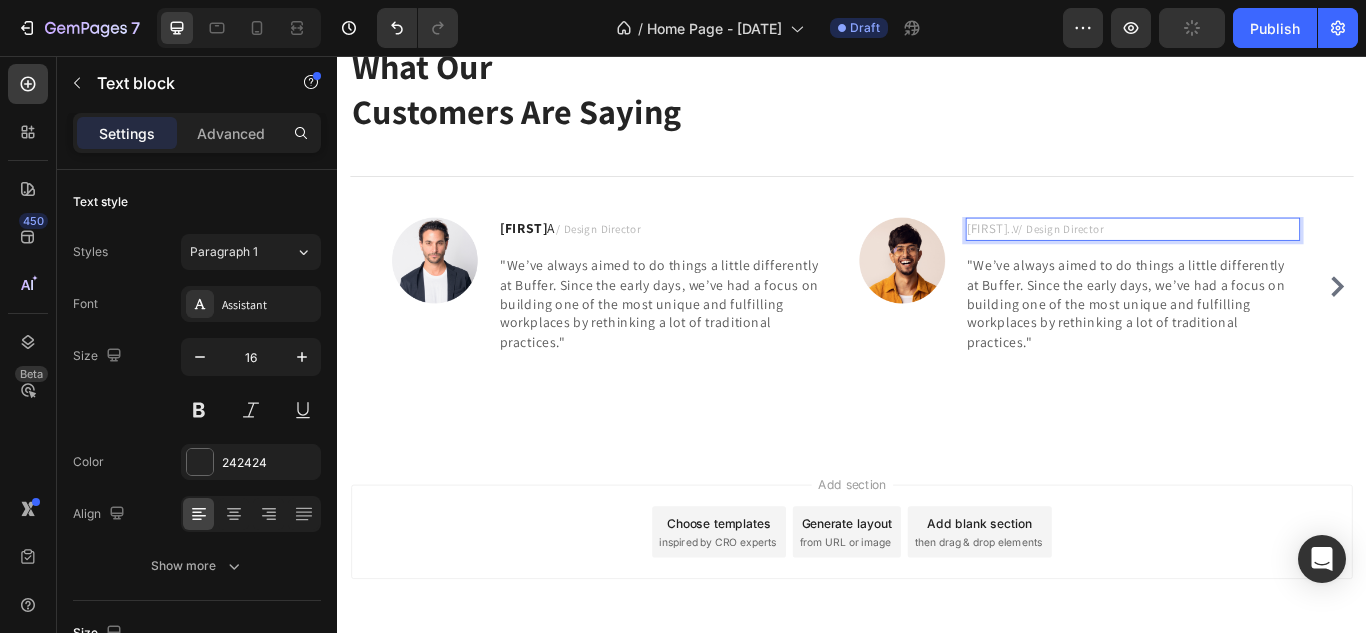 click on "VICTOR" at bounding box center [1094, 257] 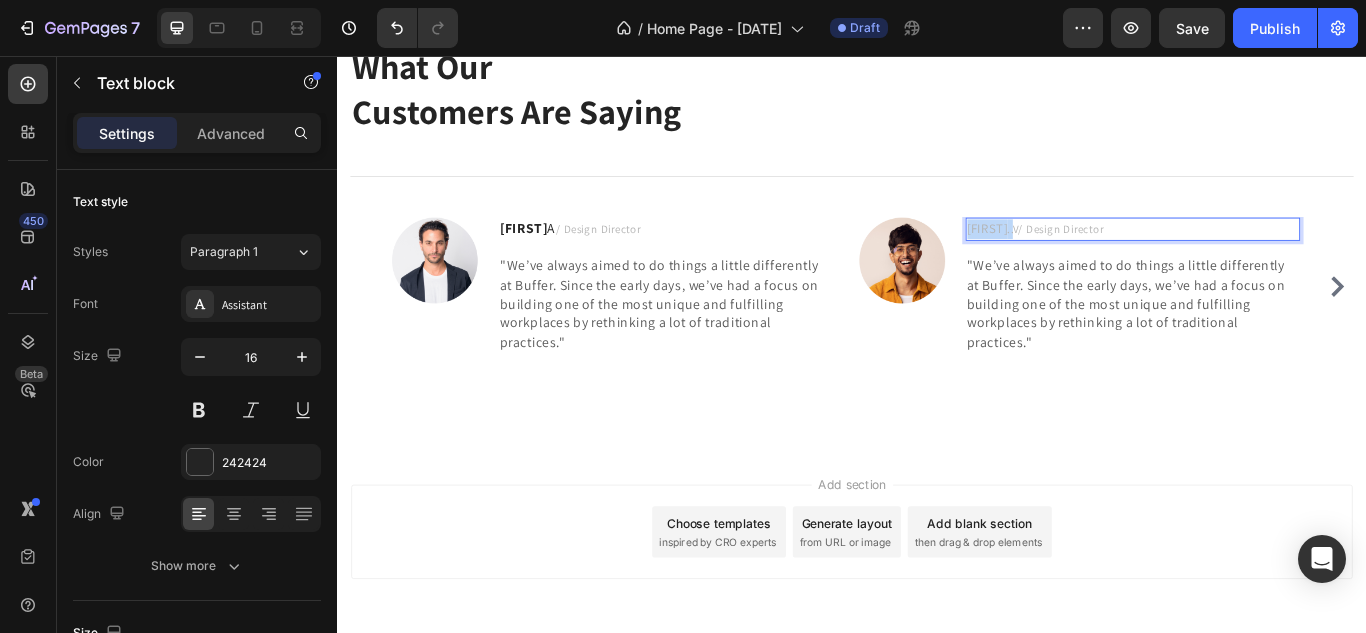 drag, startPoint x: 1071, startPoint y: 255, endPoint x: 1127, endPoint y: 260, distance: 56.22277 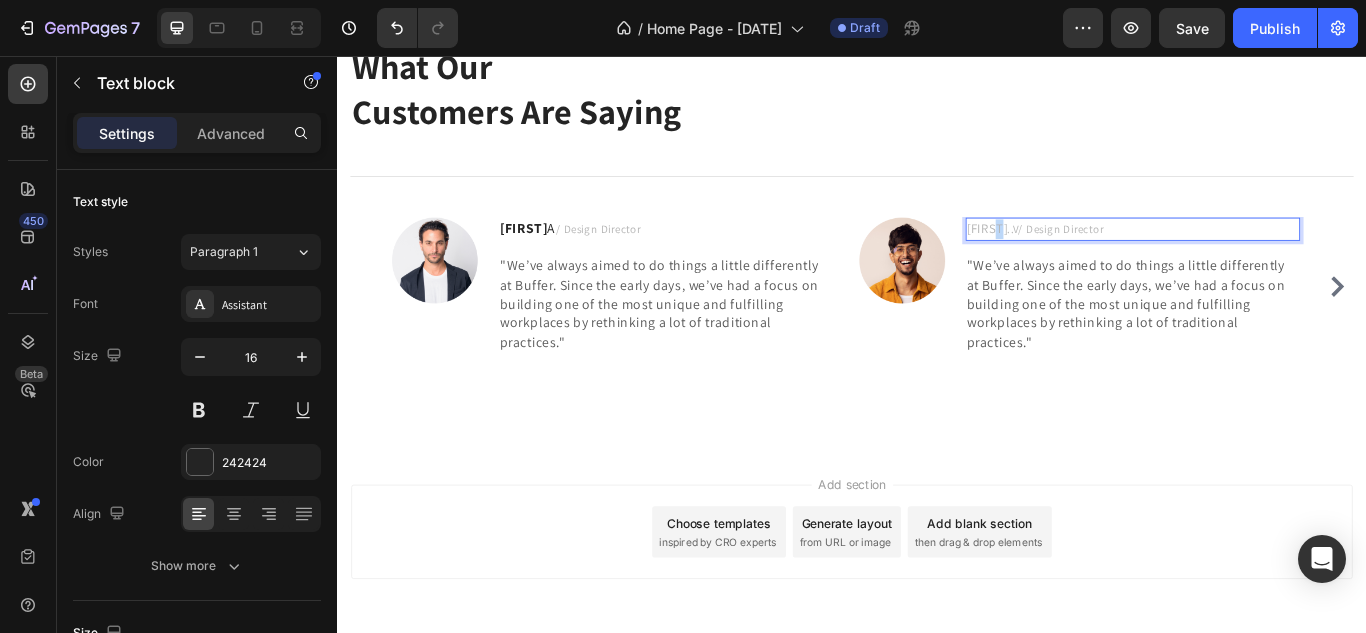 drag, startPoint x: 1113, startPoint y: 250, endPoint x: 1119, endPoint y: 265, distance: 16.155495 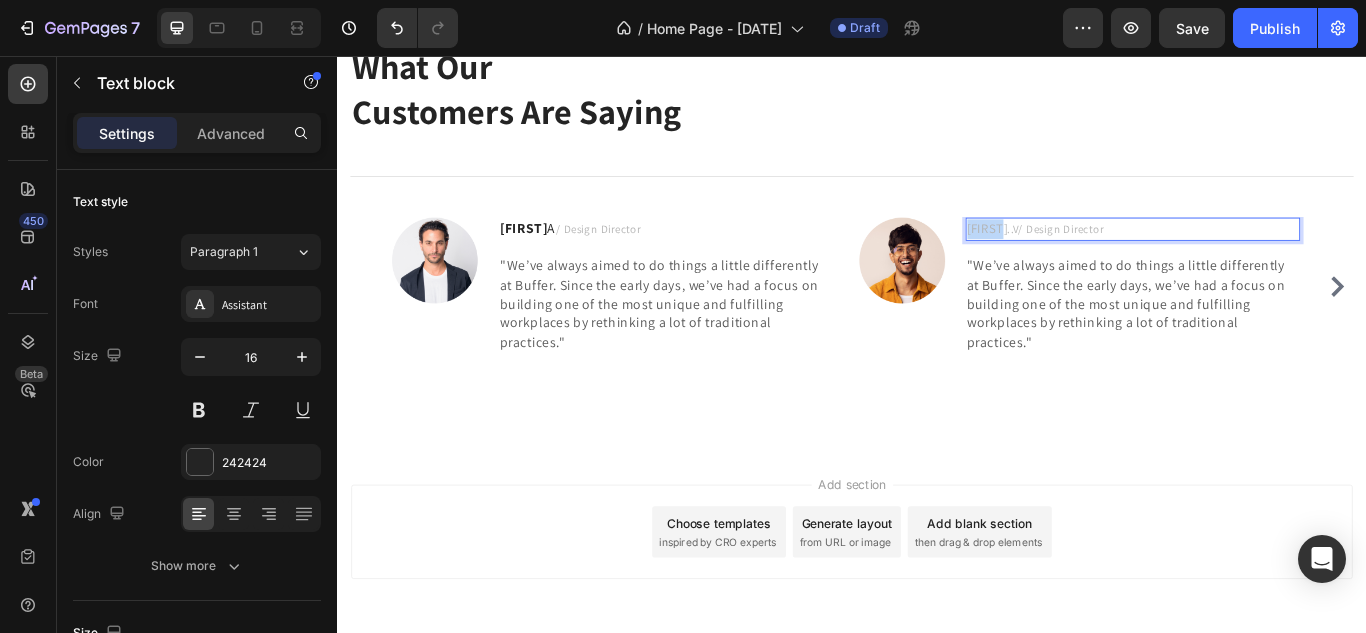 drag, startPoint x: 1119, startPoint y: 265, endPoint x: 1074, endPoint y: 269, distance: 45.17743 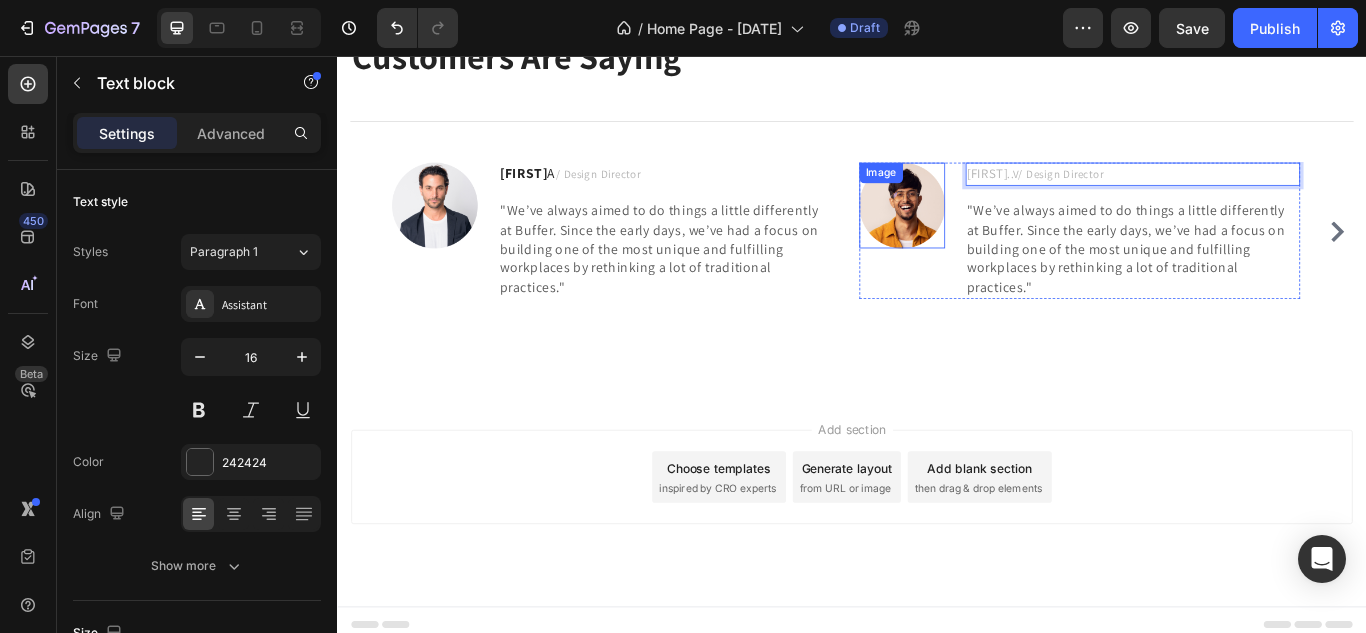 scroll, scrollTop: 2134, scrollLeft: 0, axis: vertical 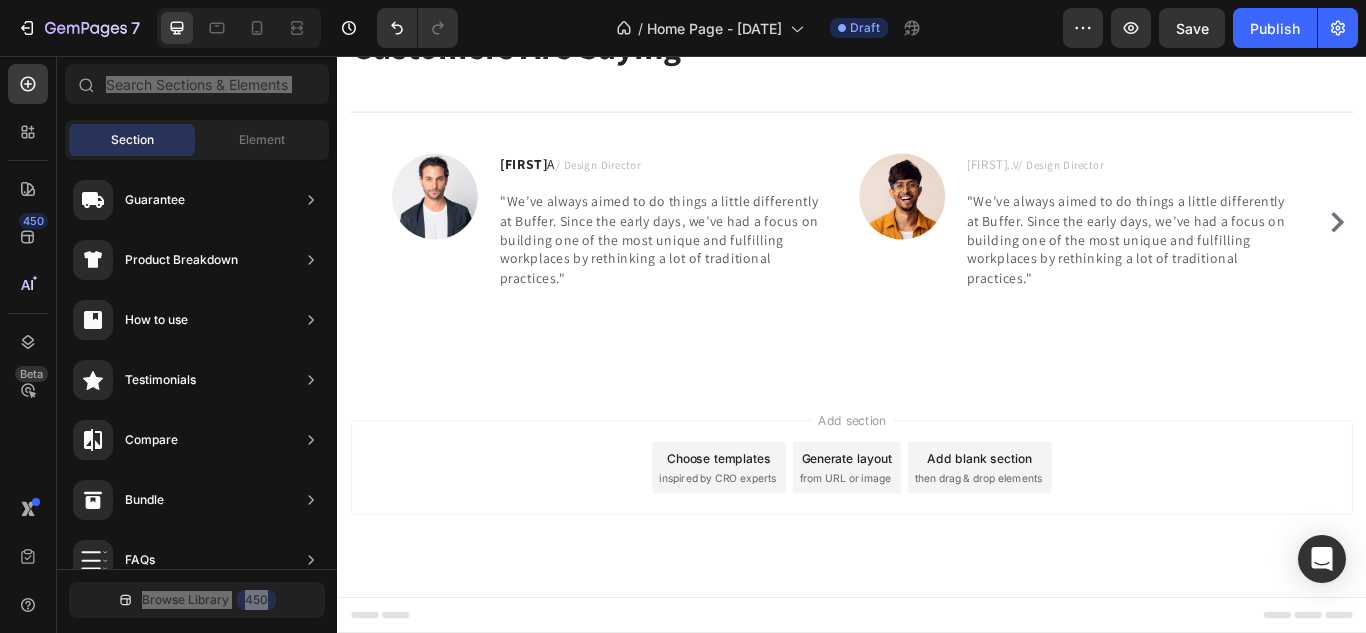 click on "Choose templates inspired by CRO experts" at bounding box center (782, 536) 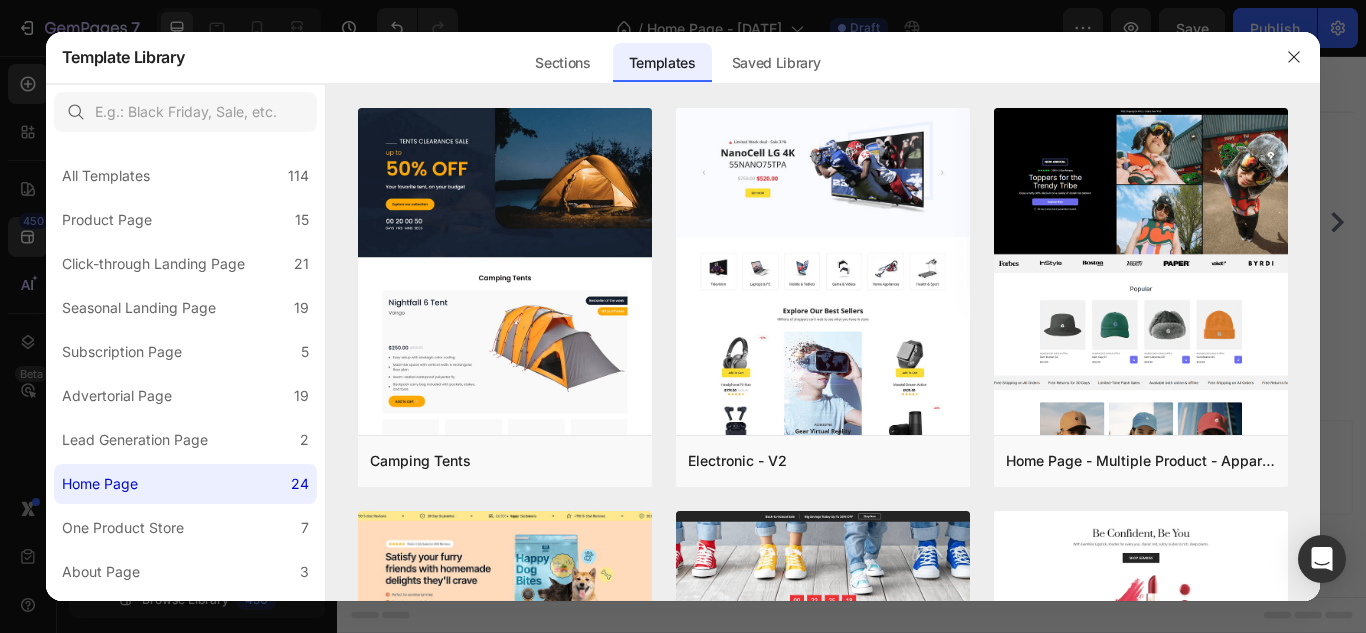 click on "Camping Tents Add to page  Preview  Electronic - V2 Add to page  Preview  Home Page - Multiple Product - Apparel - Style 4 Add to page  Preview  Pet Food & Supplies - One Product Store Add to page  Preview  Holiday Back To School Add to page  Preview  Beauty - V1 Add to page  Preview  Bikini & Swimwear Add to page  Preview  Home Page with Sale Hero Section Add to page  Preview  Fashion - Mommy and Children Add to page  Preview  Green Furniture  Add to page  Preview  Jewelry Accessories Add to page  Preview  Pet Toys Add to page  Preview  Amelia Add to page  Preview  Back To School - Stationery Add to page  Preview  Fashion - Men and Women Add to page  Preview  Nutritional Shakes Add to page  Preview  Sport Hub Add to page  Preview  Organic Cosmetics Add to page  Preview" at bounding box center [823, 1318] 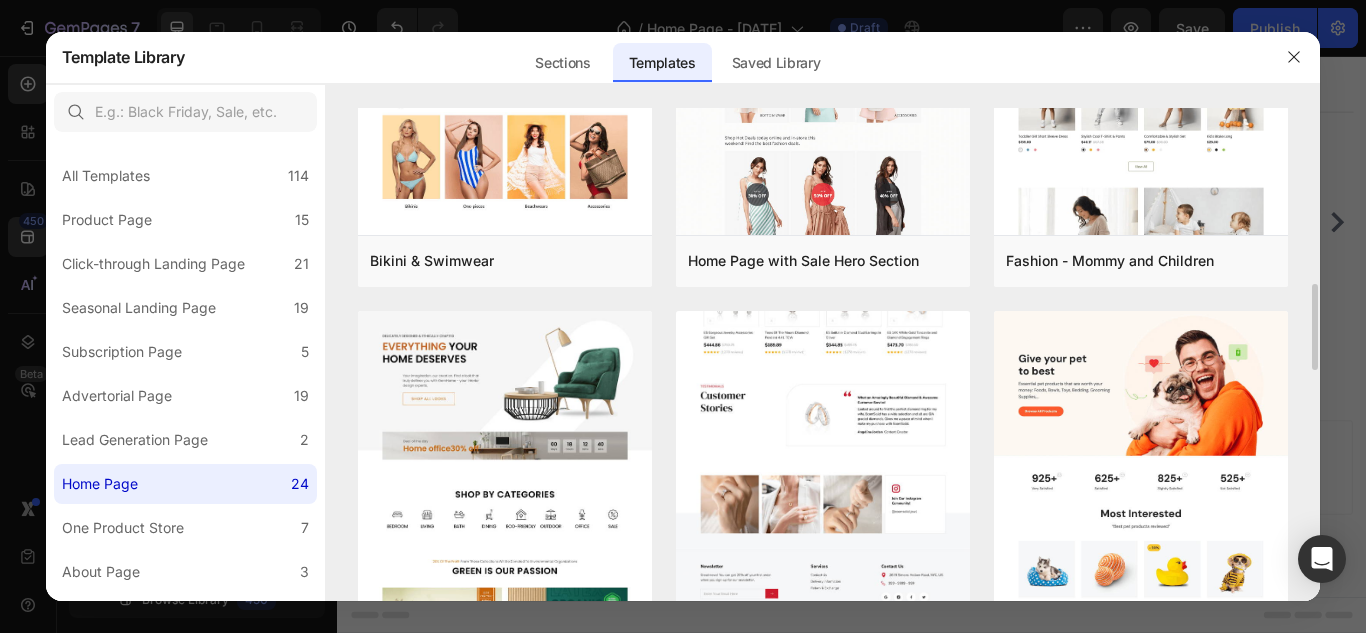 scroll, scrollTop: 1006, scrollLeft: 0, axis: vertical 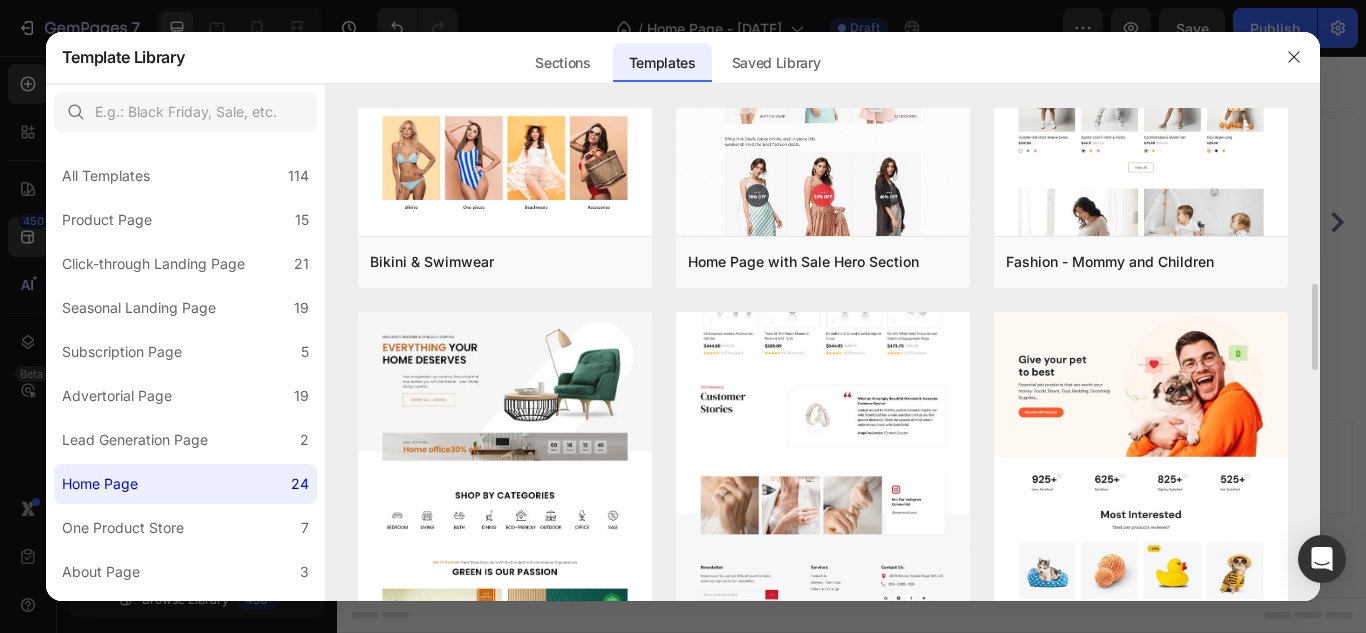 click at bounding box center (823, -6) 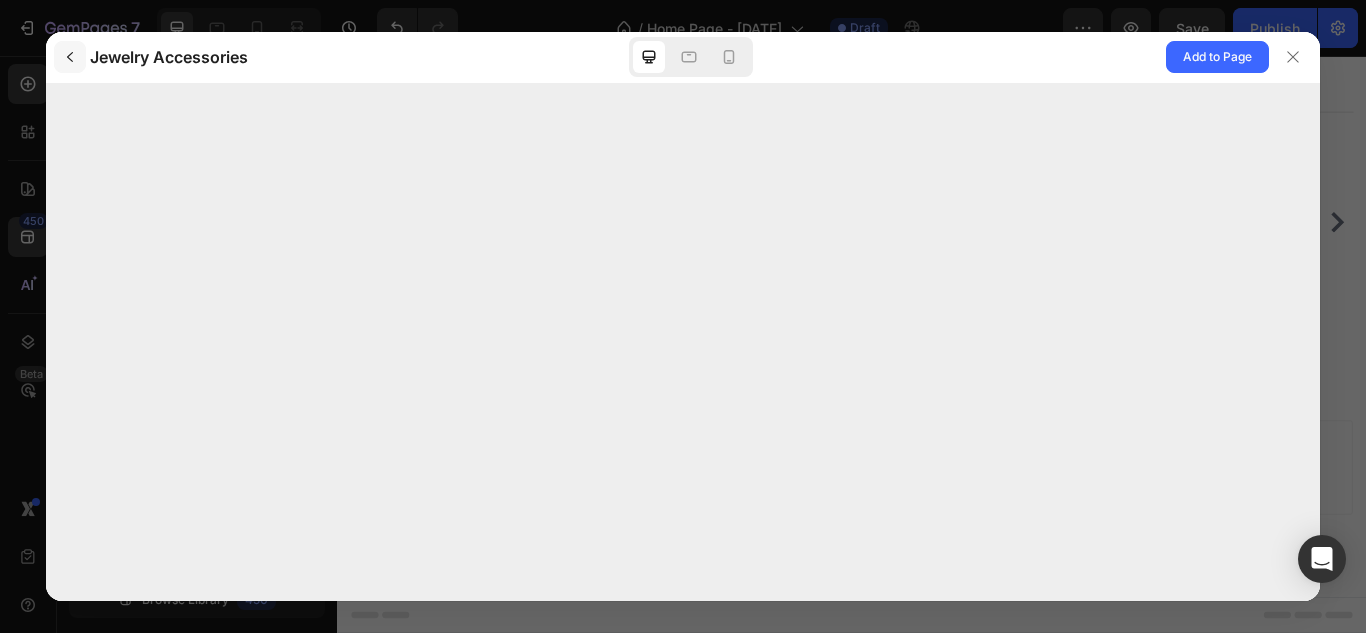 click 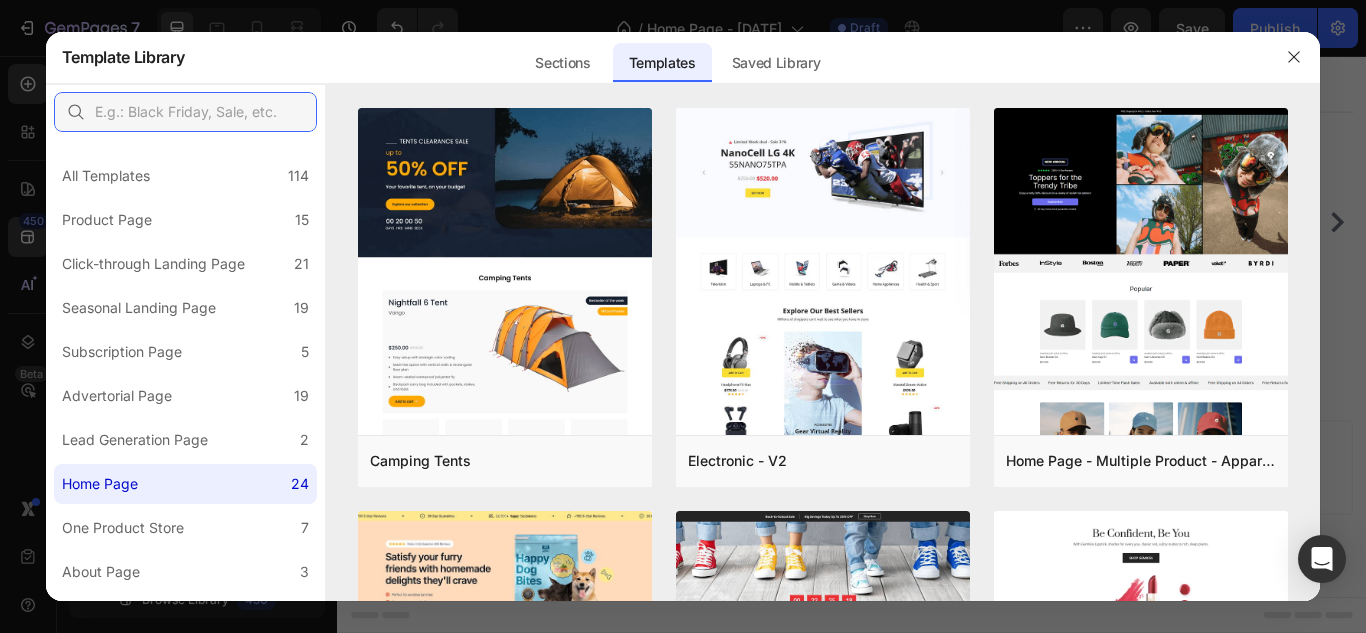 click at bounding box center [185, 112] 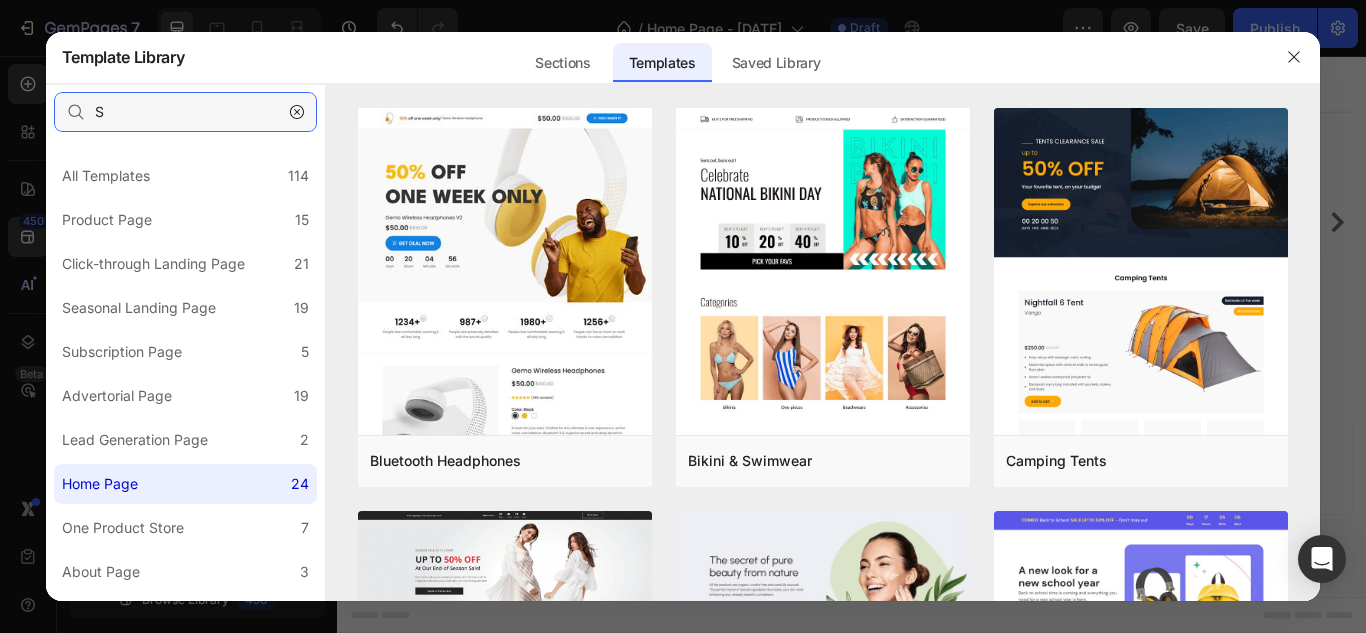 type on "S" 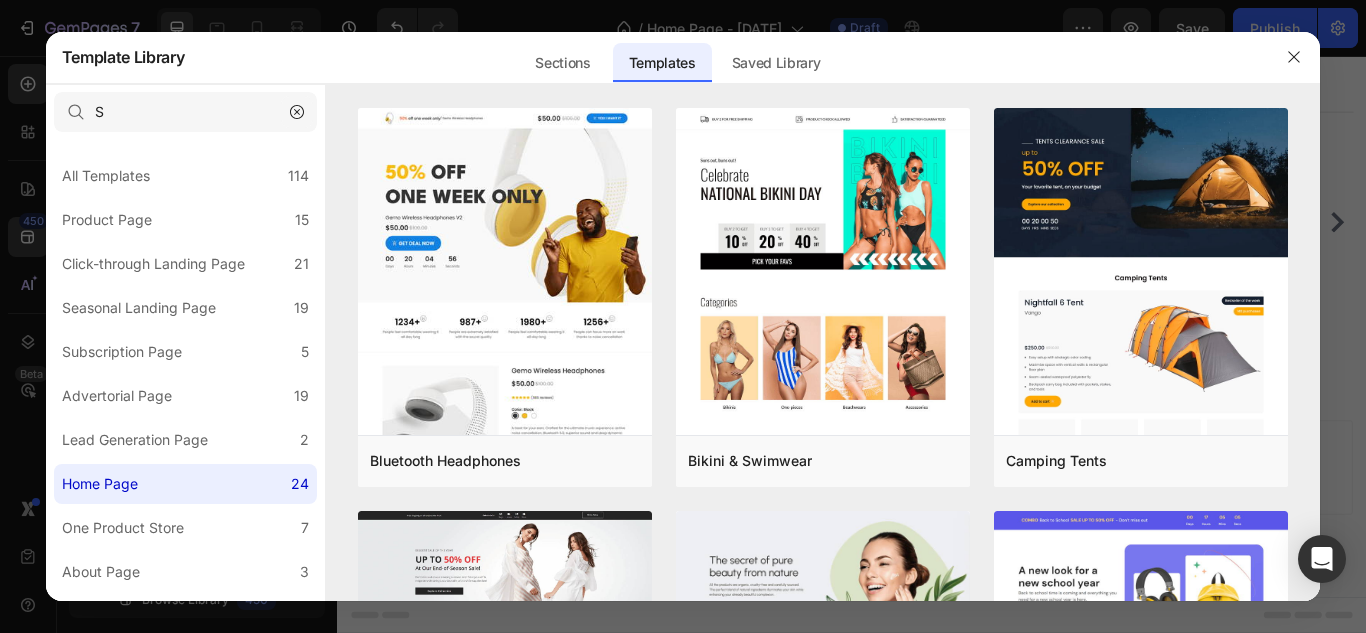 click 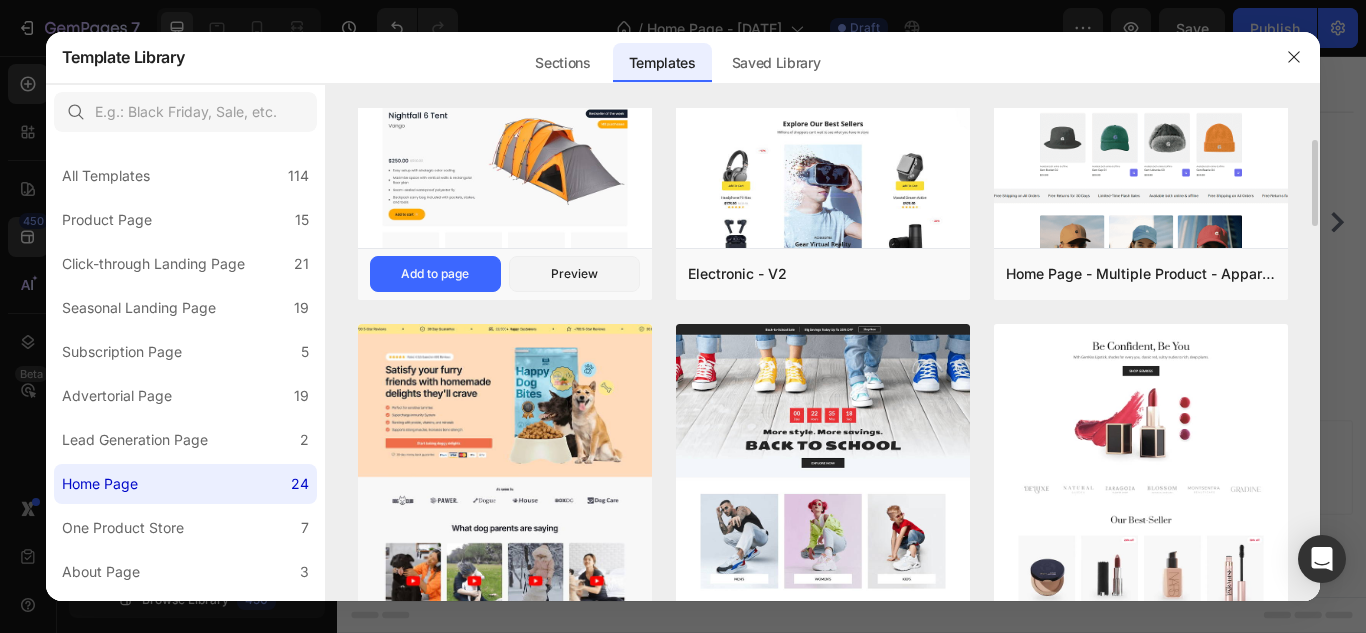 scroll, scrollTop: 189, scrollLeft: 0, axis: vertical 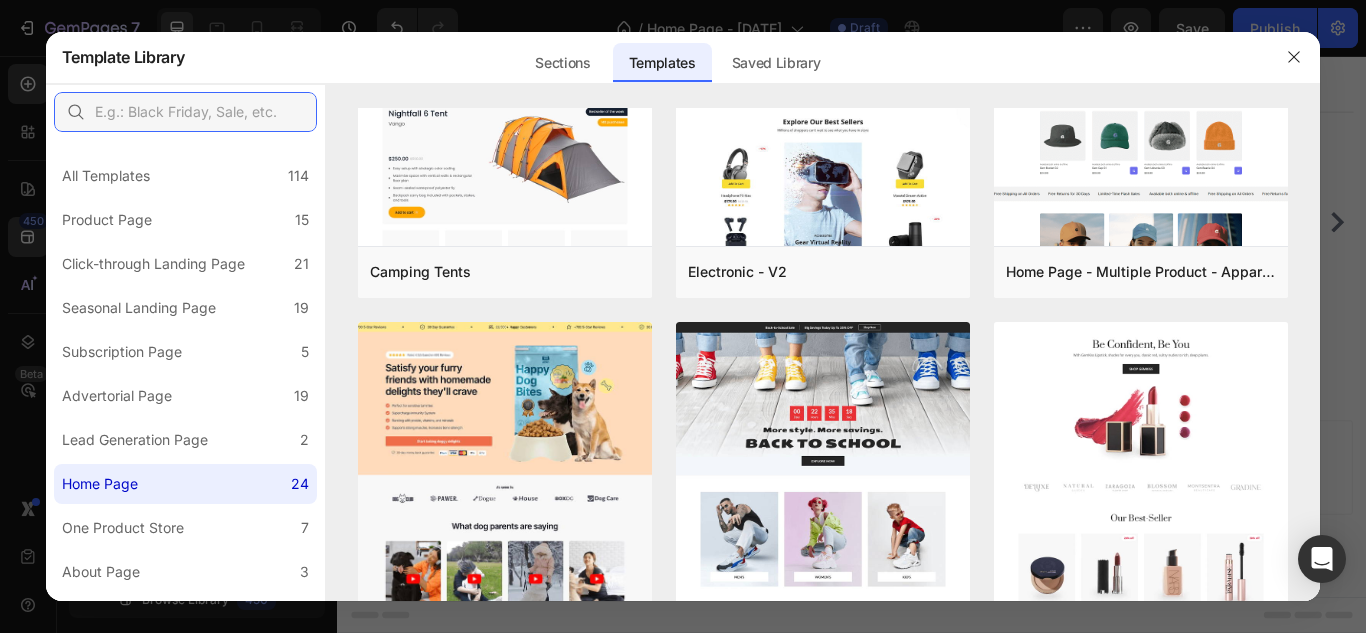 click at bounding box center [185, 112] 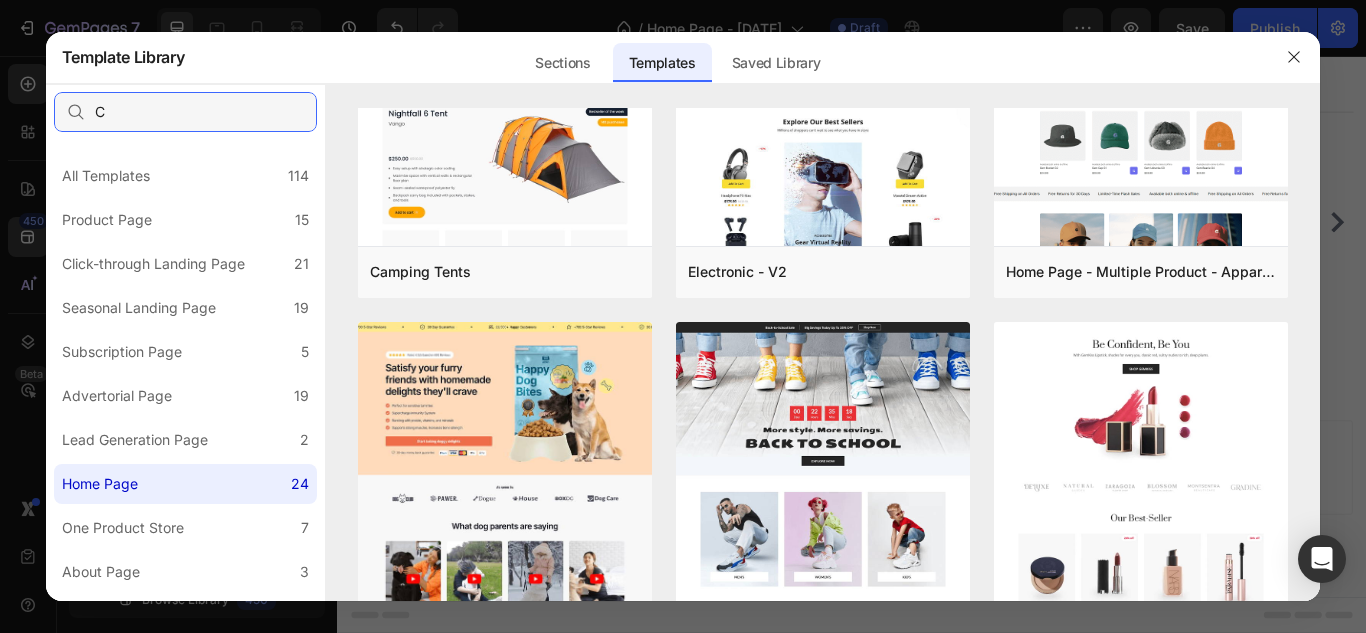 click on "C" at bounding box center (185, 112) 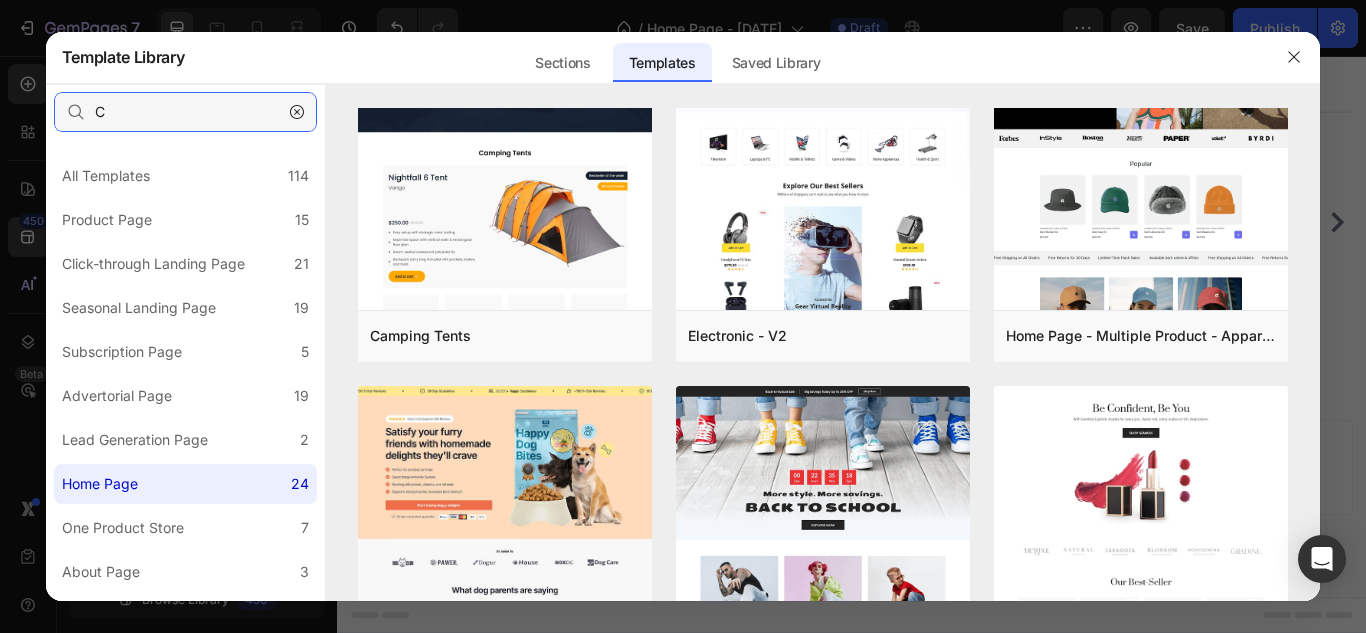 scroll, scrollTop: 0, scrollLeft: 0, axis: both 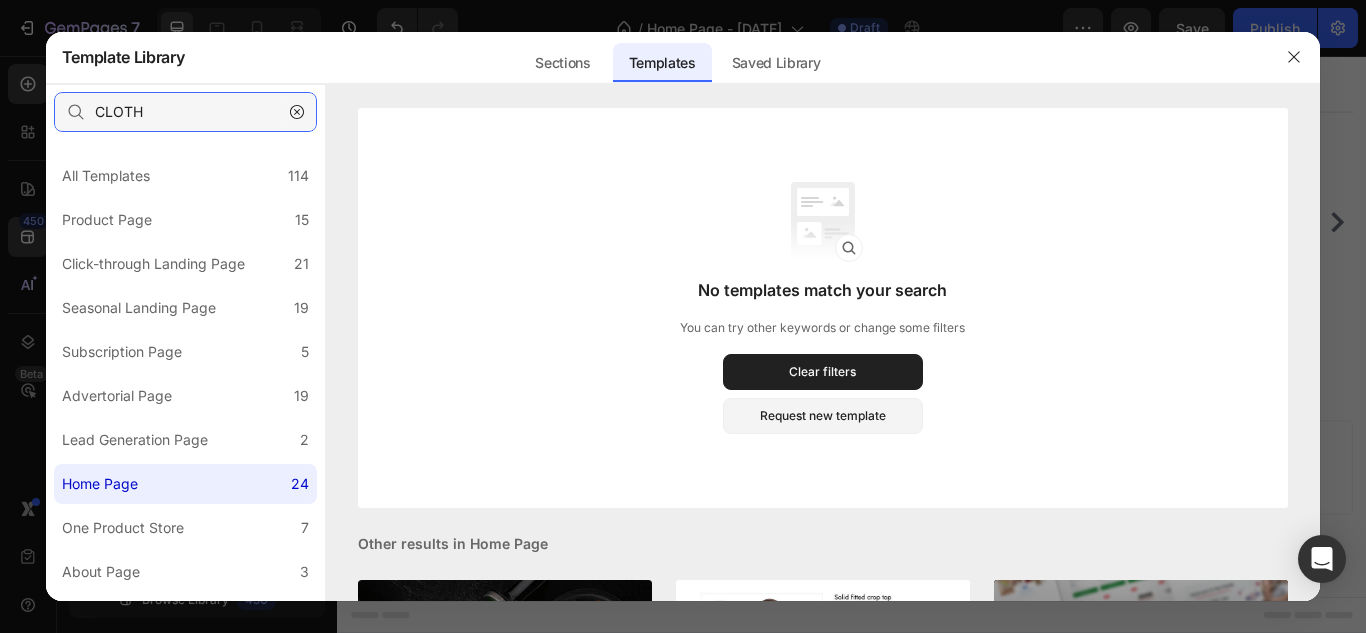 type on "CLOTH" 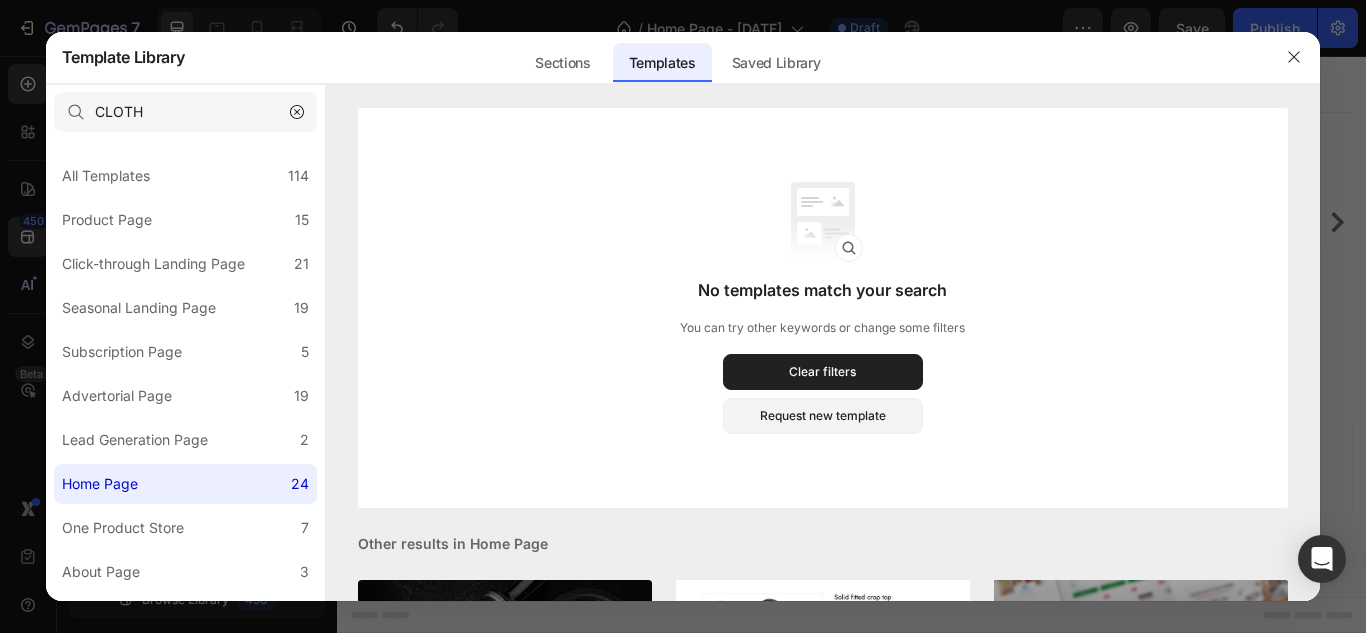click 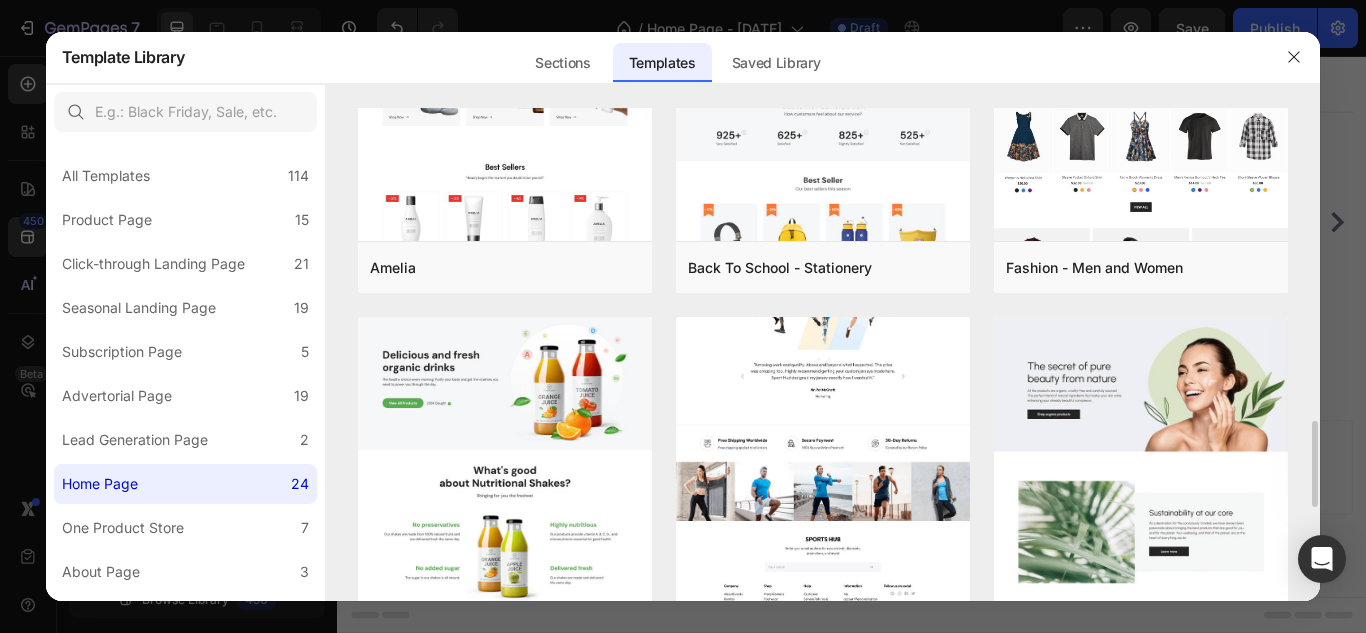scroll, scrollTop: 1804, scrollLeft: 0, axis: vertical 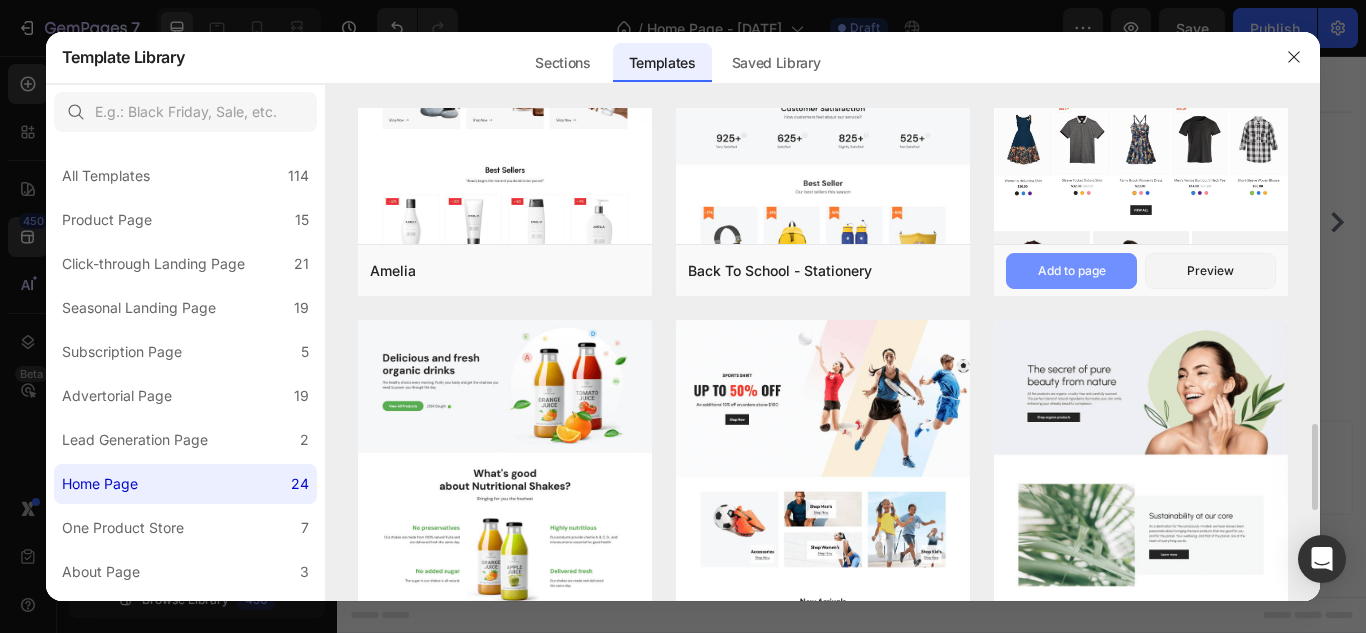 click on "Add to page" at bounding box center (1072, 271) 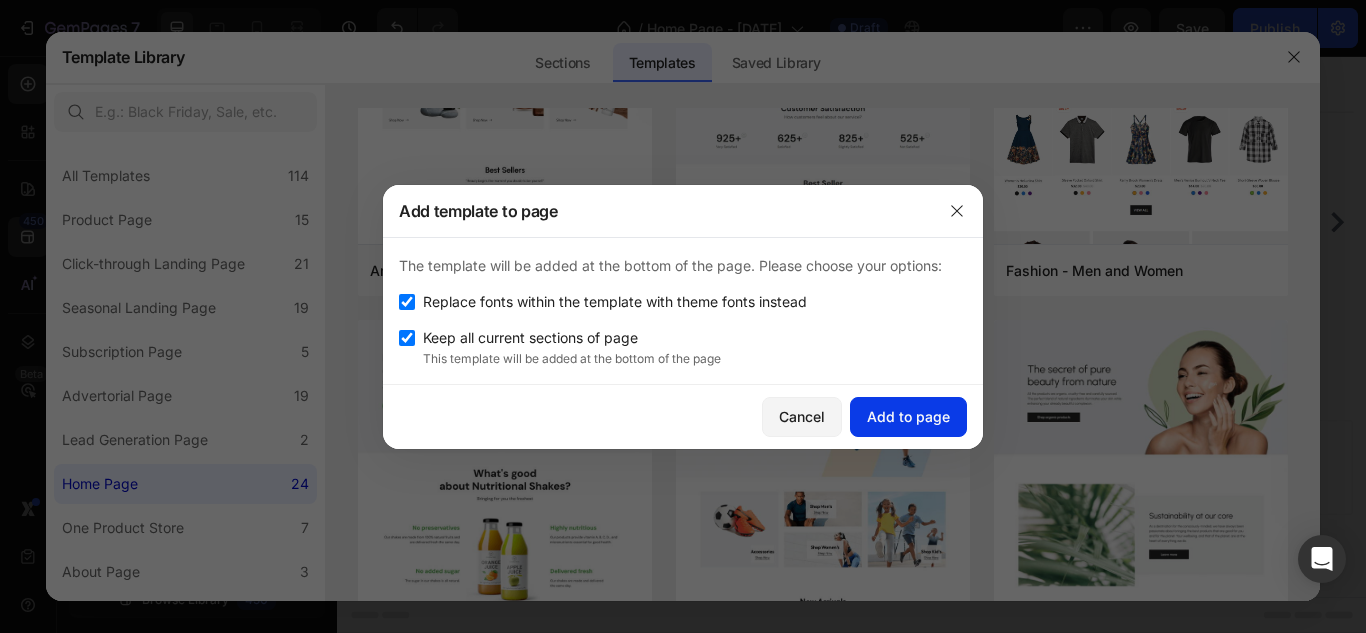 click on "Add to page" at bounding box center [908, 416] 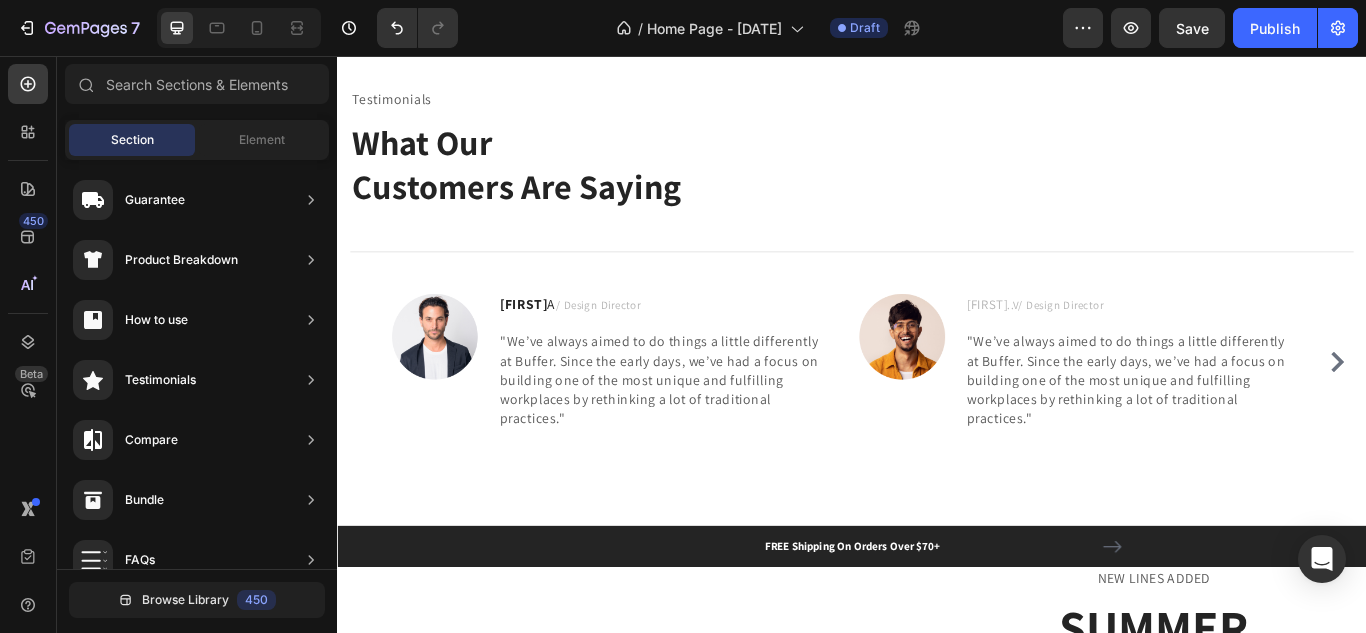 scroll, scrollTop: 1933, scrollLeft: 0, axis: vertical 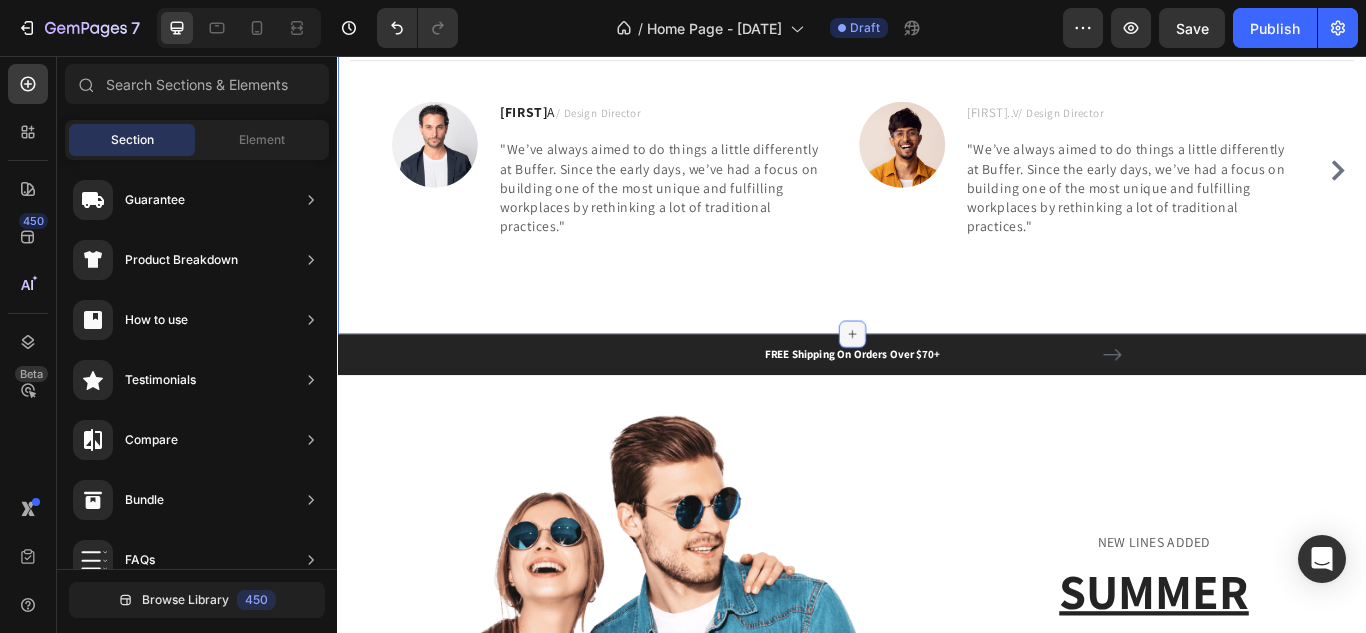 click 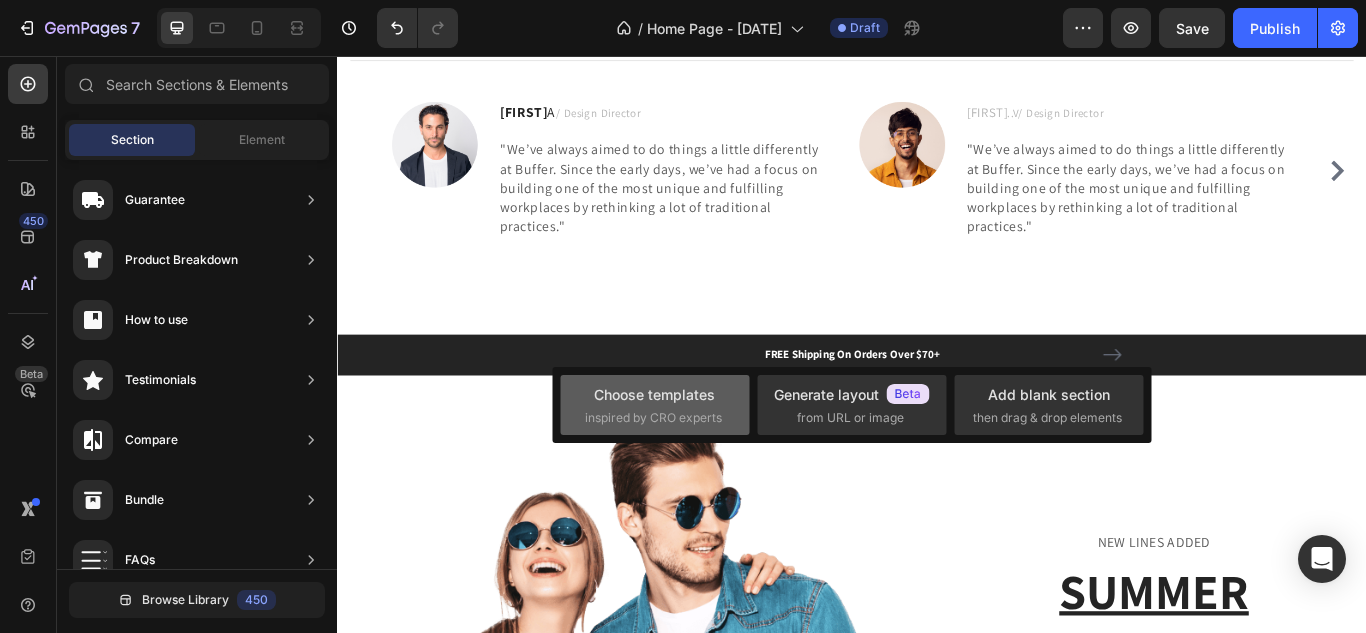 click on "Choose templates  inspired by CRO experts" at bounding box center (655, 405) 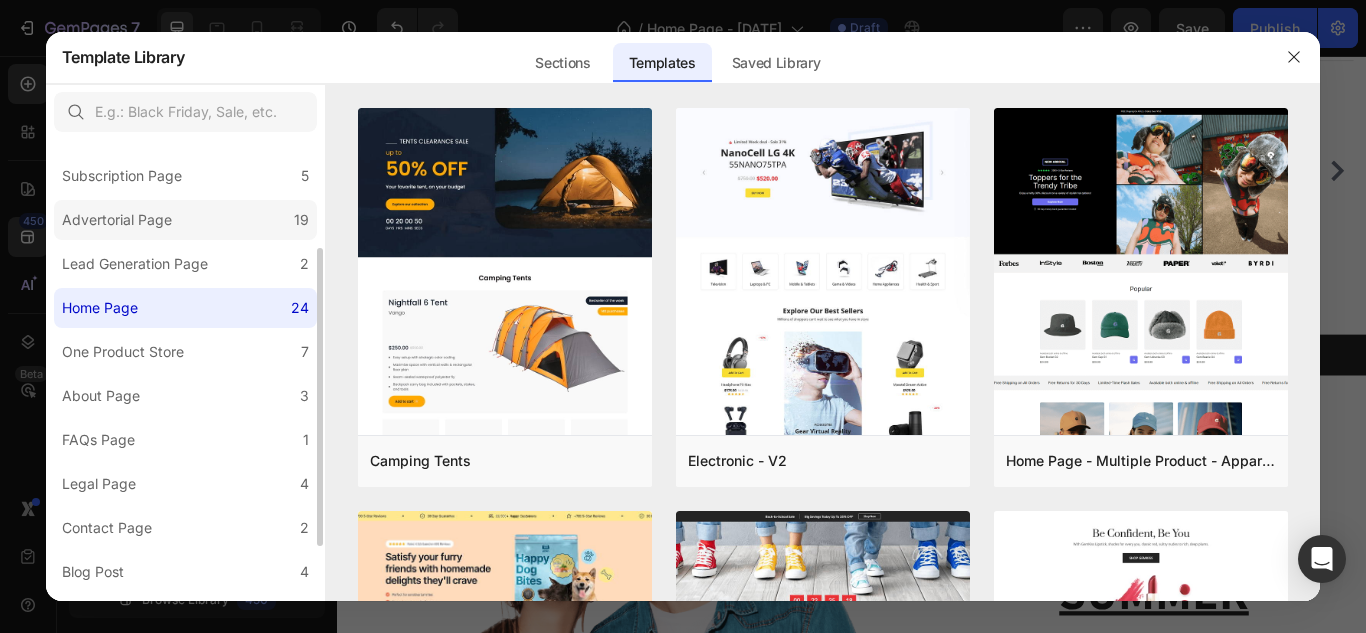 scroll, scrollTop: 169, scrollLeft: 0, axis: vertical 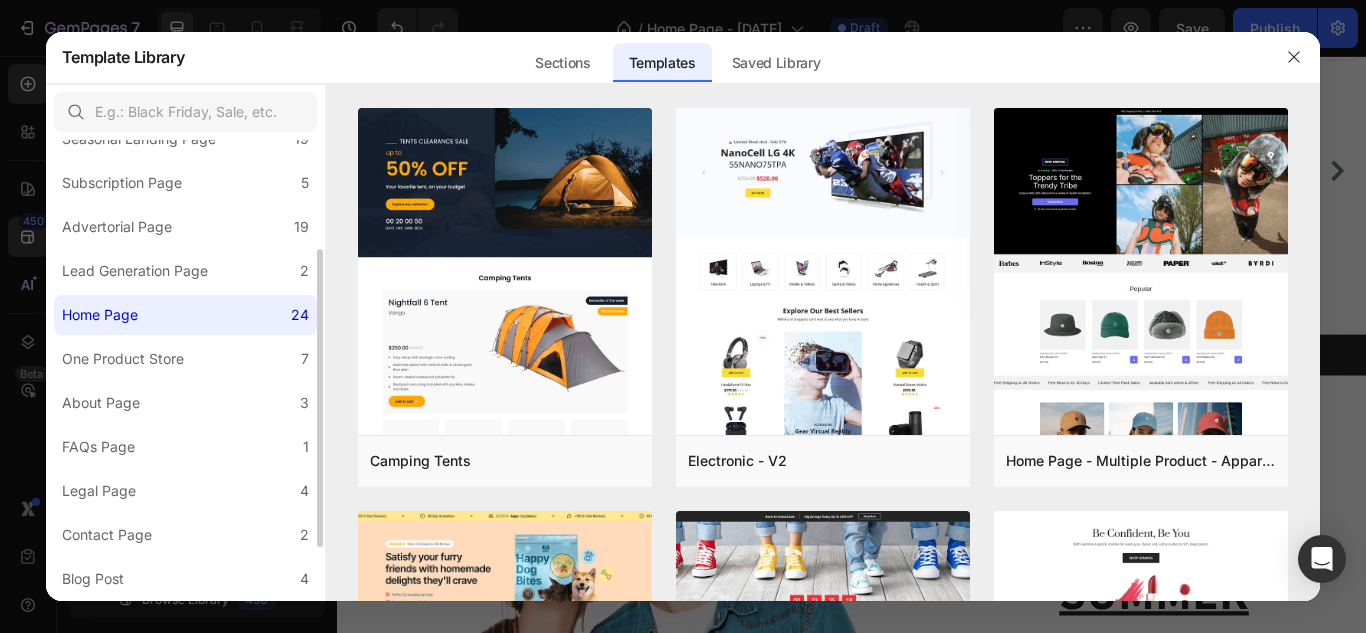 click on "Home Page 24" 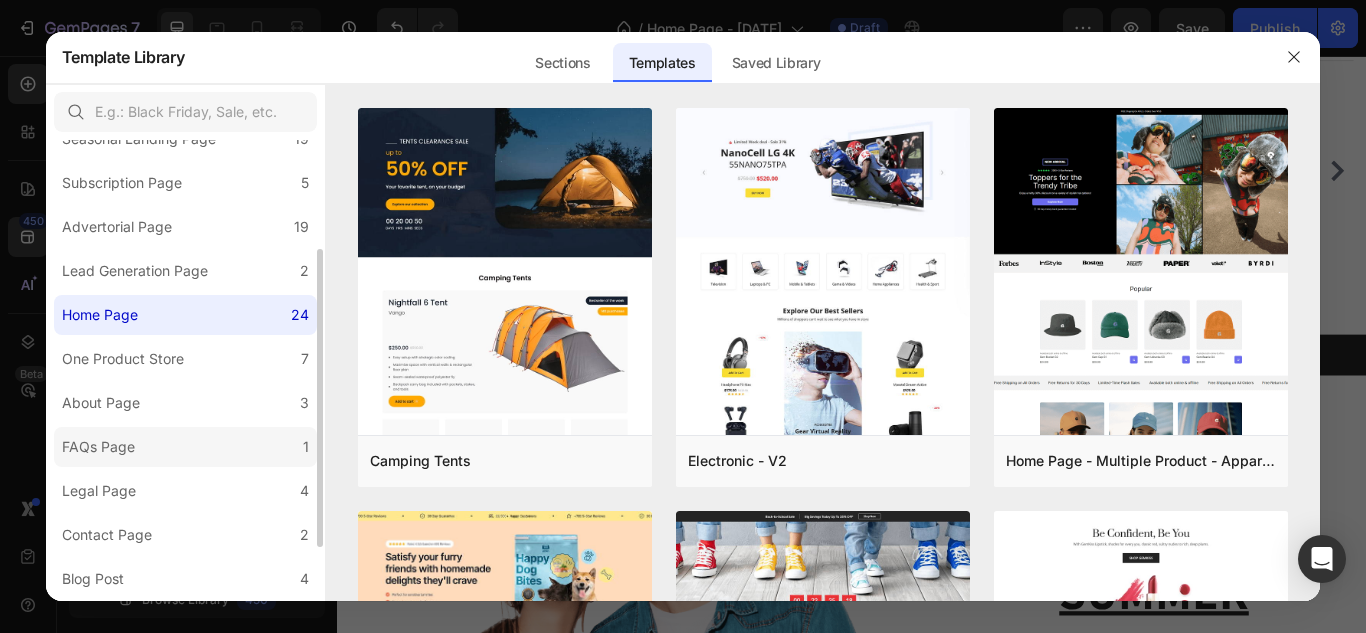 click on "FAQs Page 1" 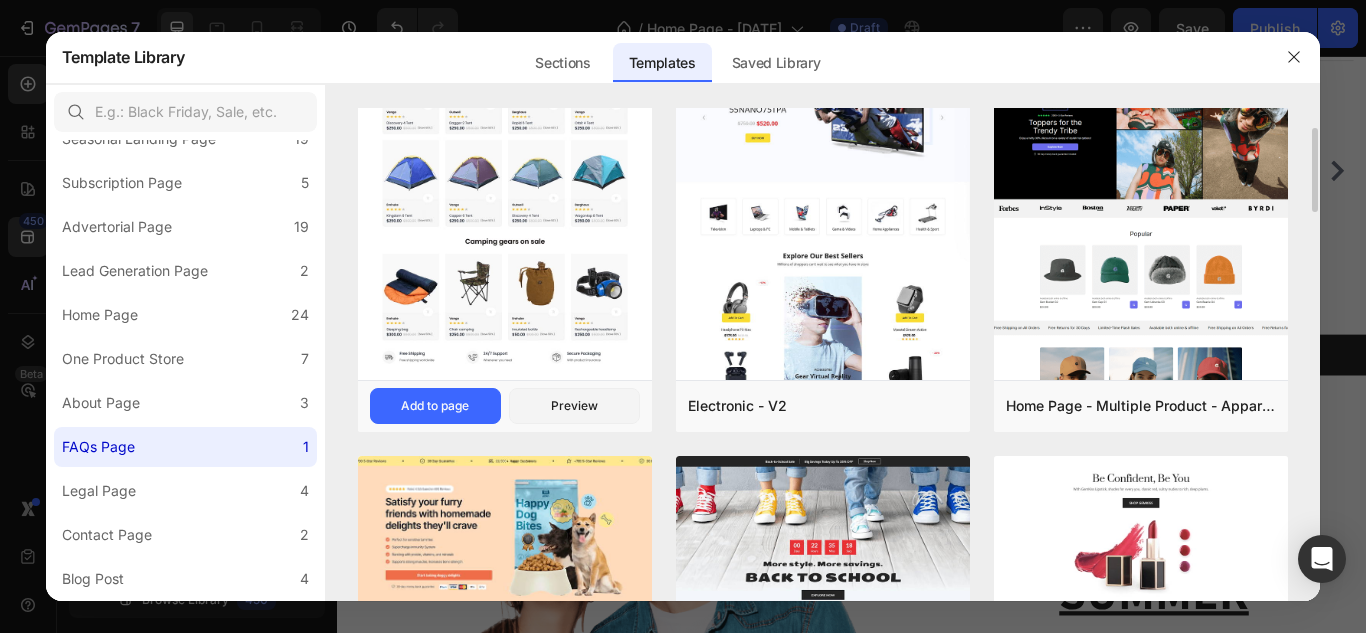 scroll, scrollTop: 0, scrollLeft: 0, axis: both 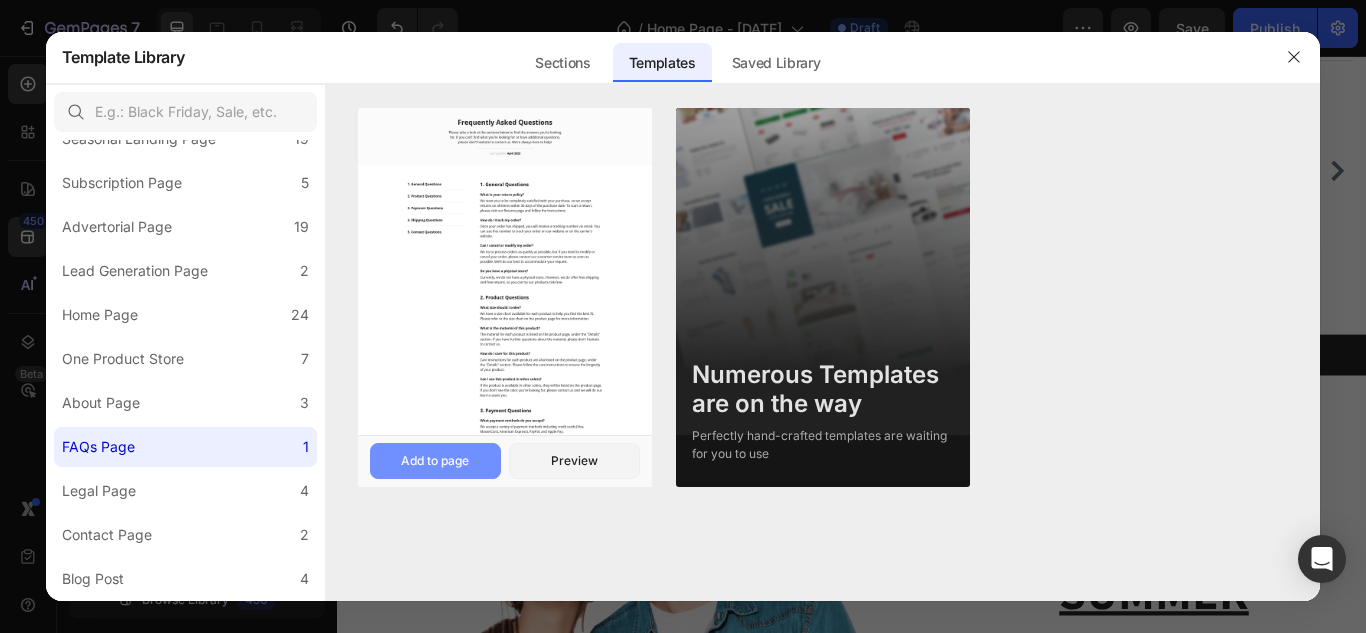 click on "Add to page" at bounding box center (435, 461) 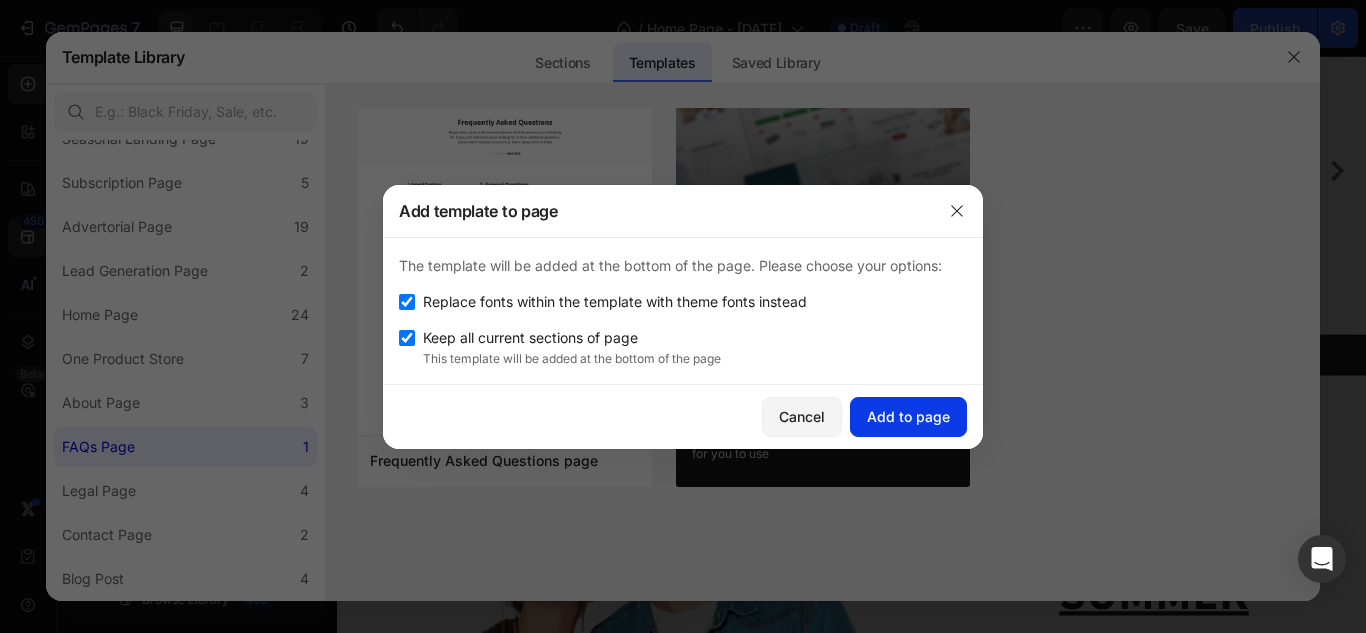 click on "Add to page" at bounding box center (908, 416) 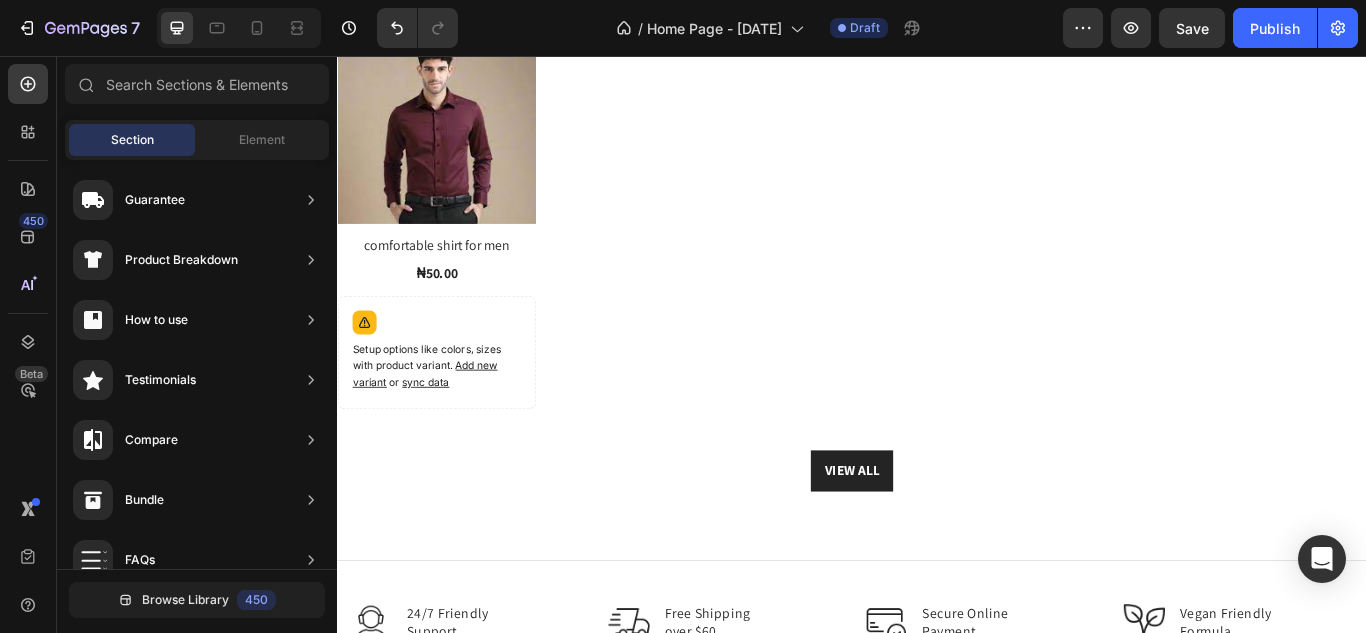 scroll, scrollTop: 7572, scrollLeft: 0, axis: vertical 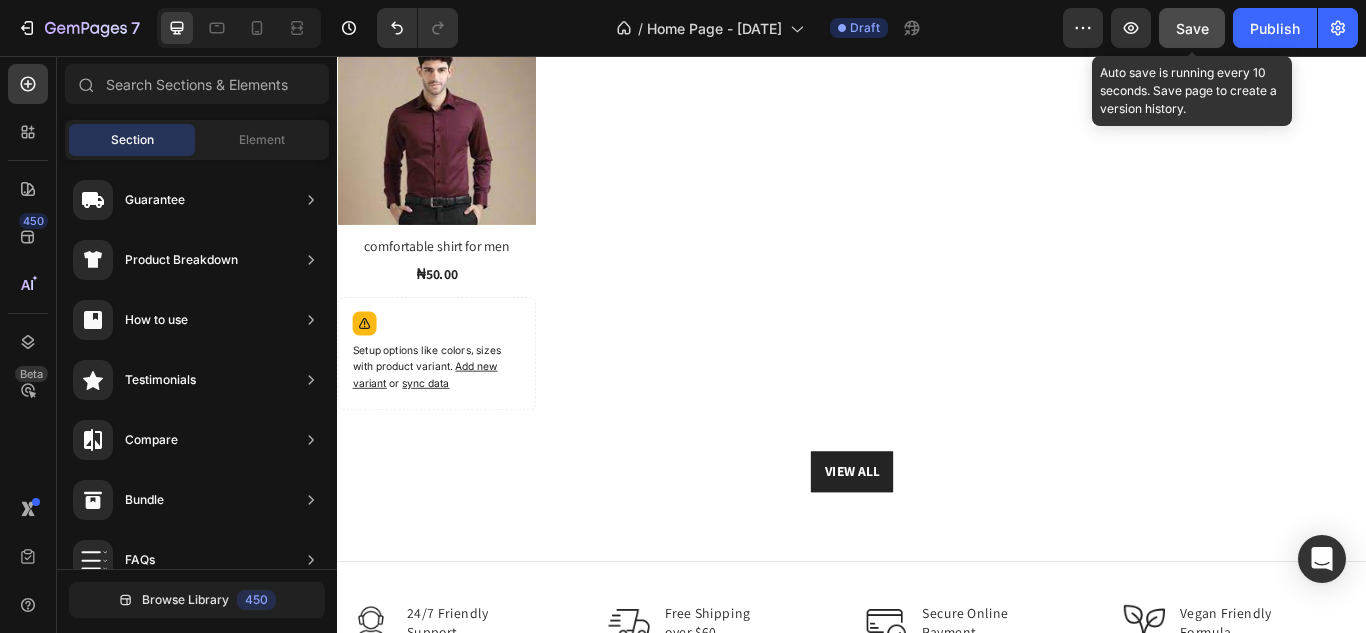 click on "Save" 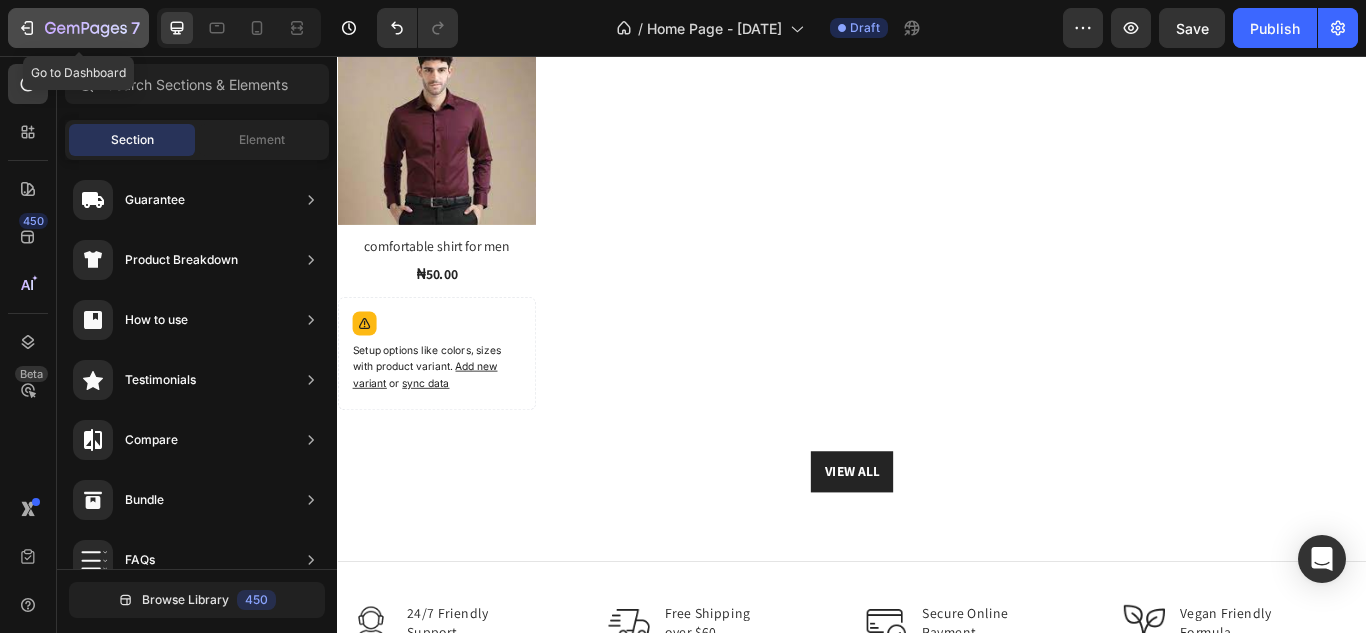 click 